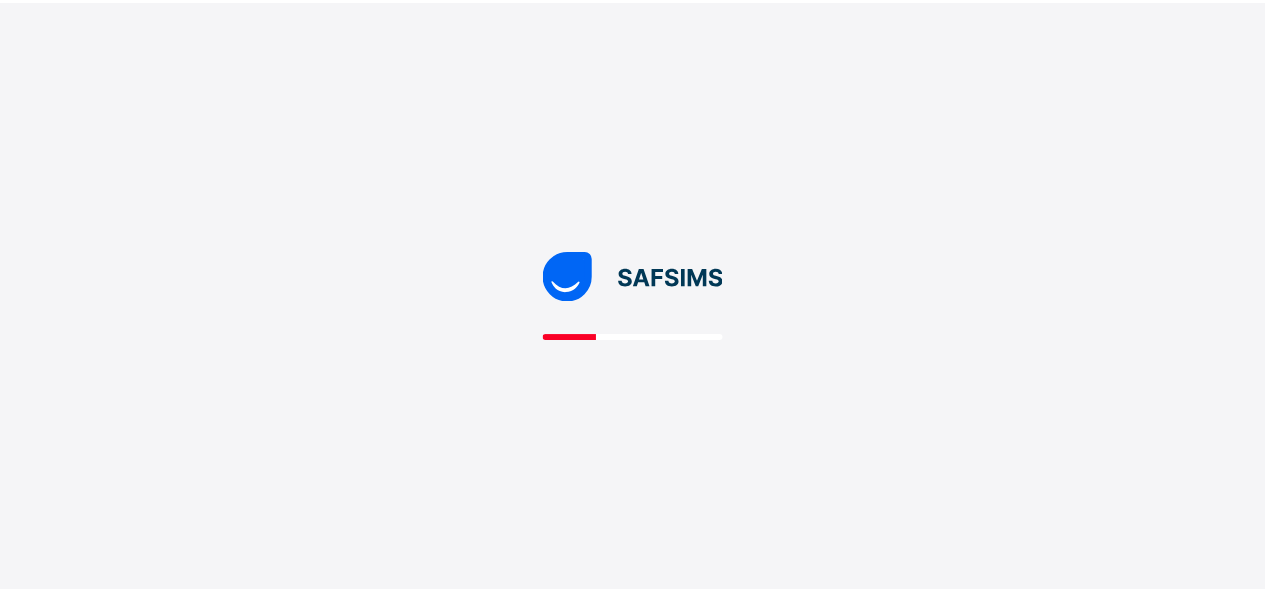 scroll, scrollTop: 0, scrollLeft: 0, axis: both 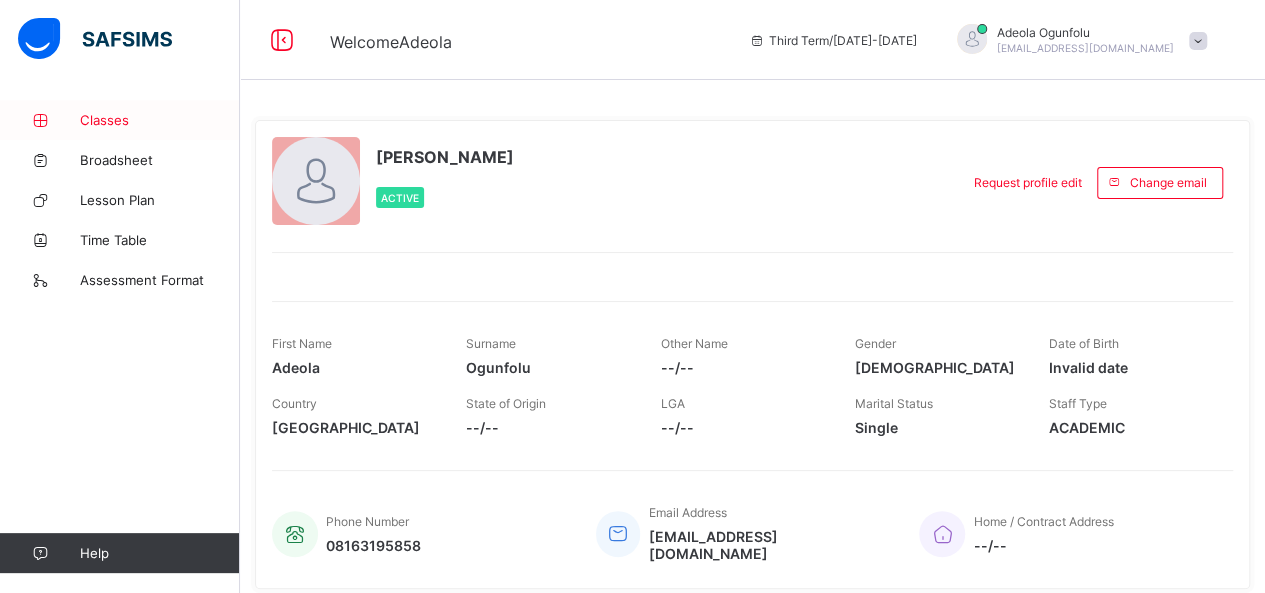 click on "Classes" at bounding box center [160, 120] 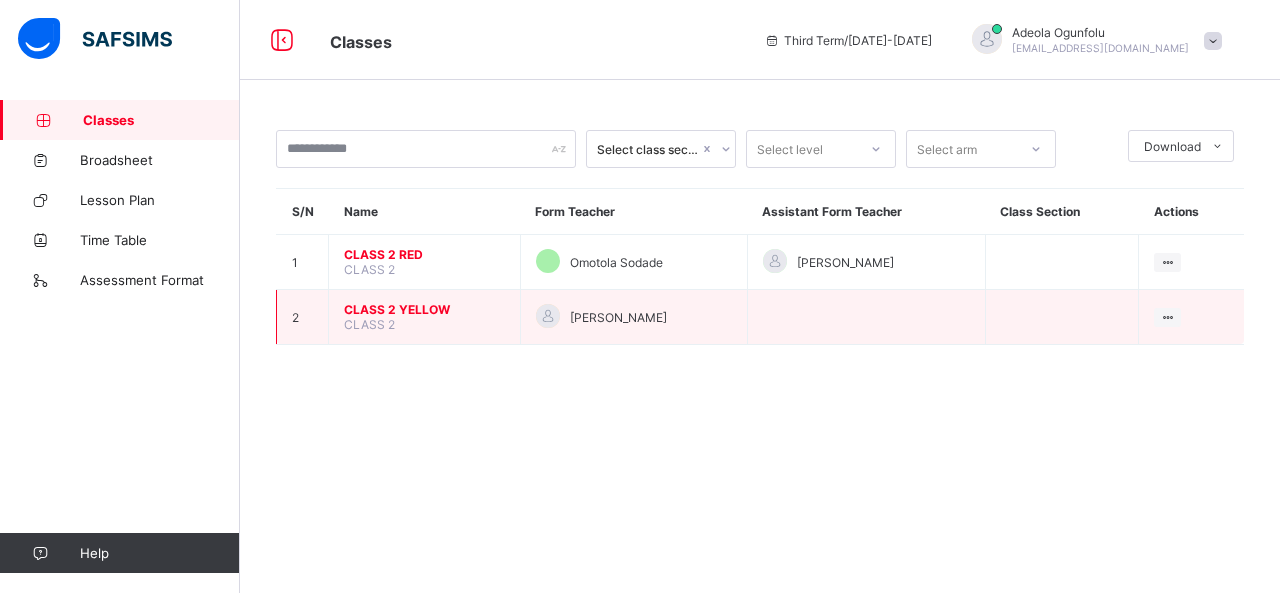 click on "CLASS 2   YELLOW   CLASS 2" at bounding box center [425, 317] 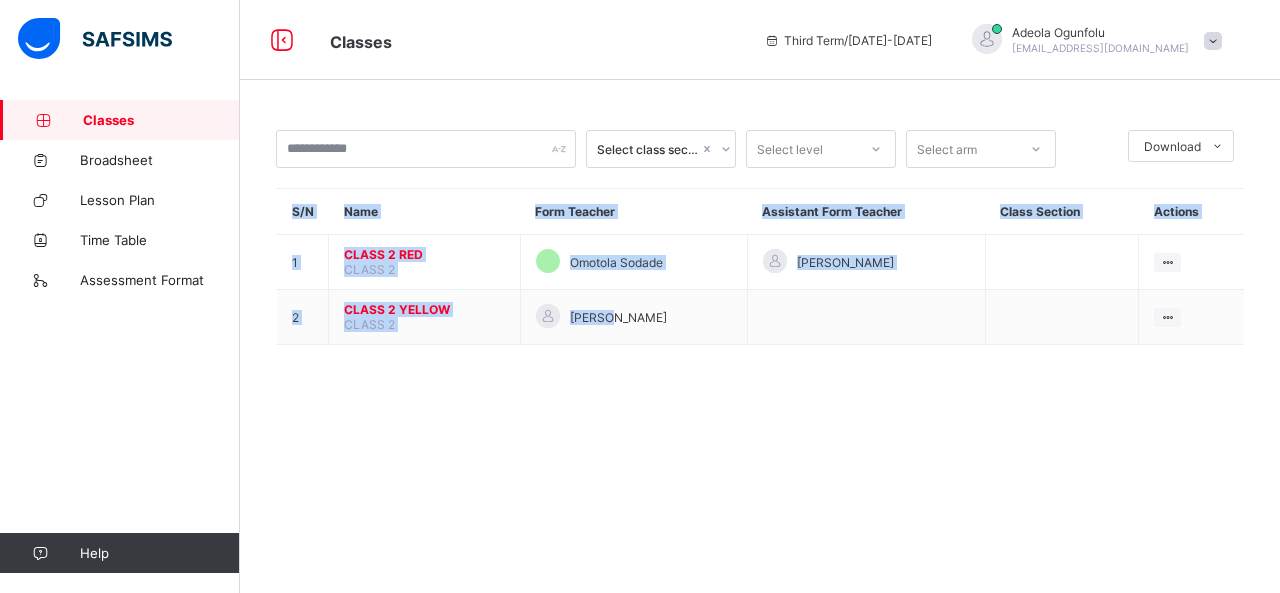 drag, startPoint x: 600, startPoint y: 305, endPoint x: 460, endPoint y: 340, distance: 144.3087 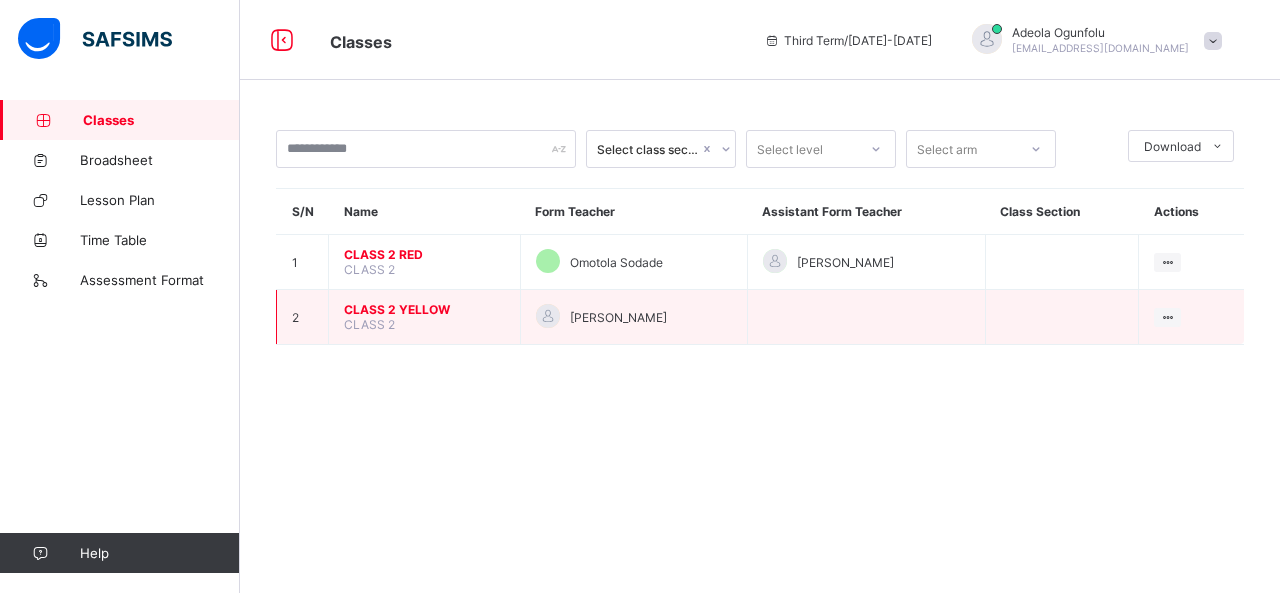 click on "CLASS 2   YELLOW   CLASS 2" at bounding box center [425, 317] 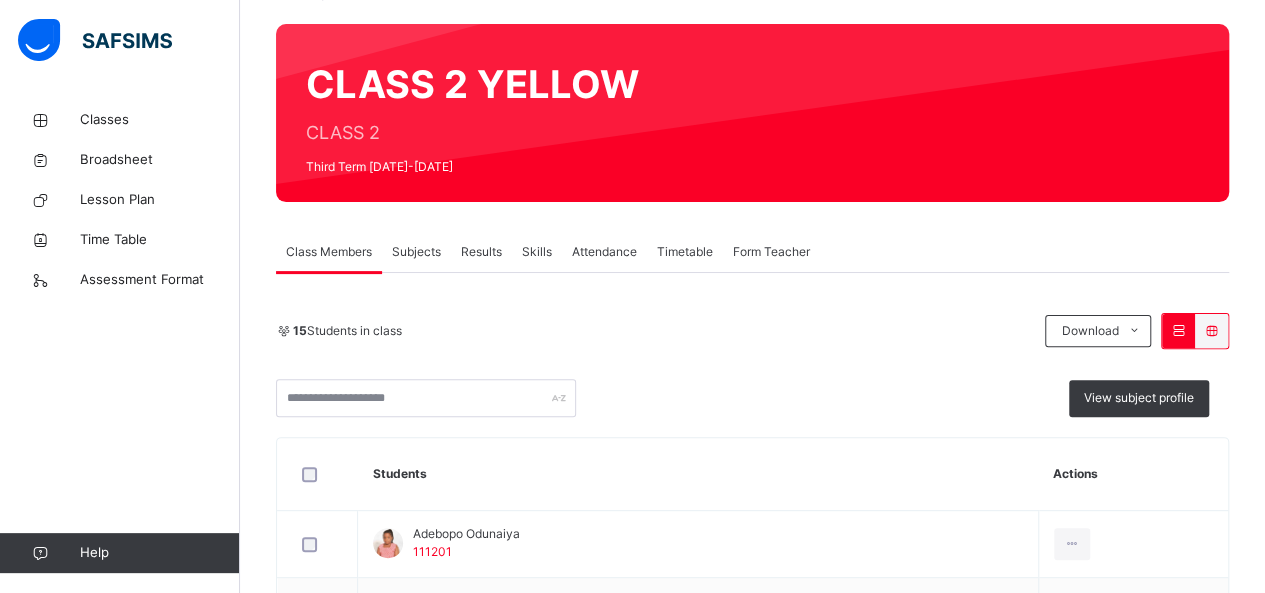 scroll, scrollTop: 136, scrollLeft: 0, axis: vertical 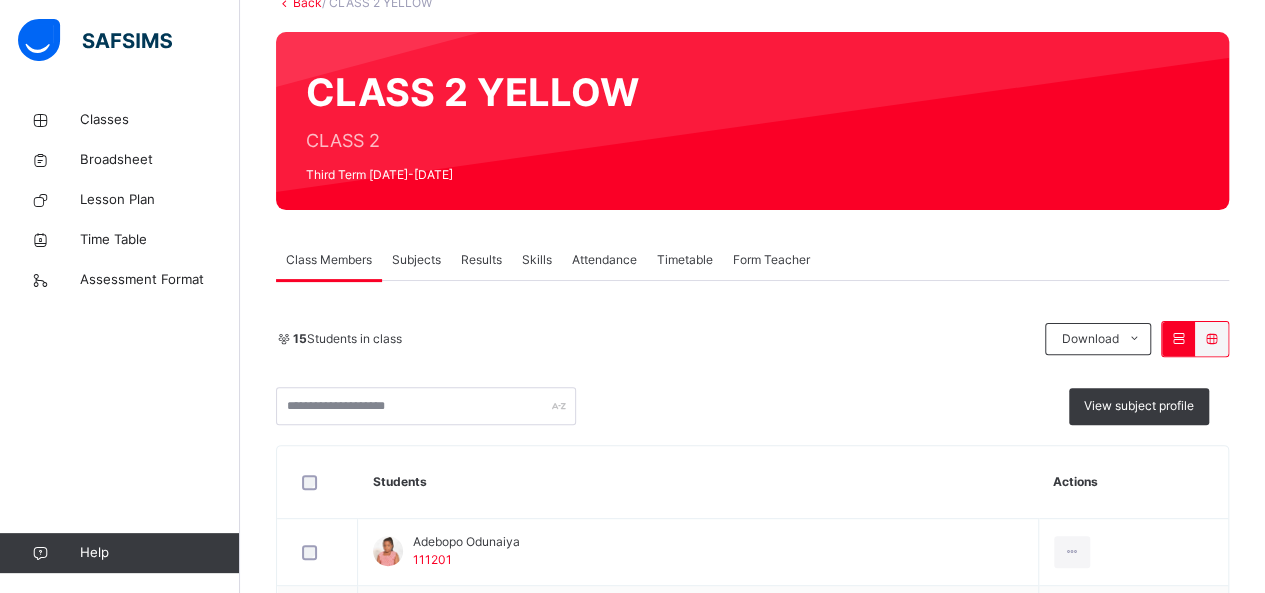click on "Results" at bounding box center [481, 260] 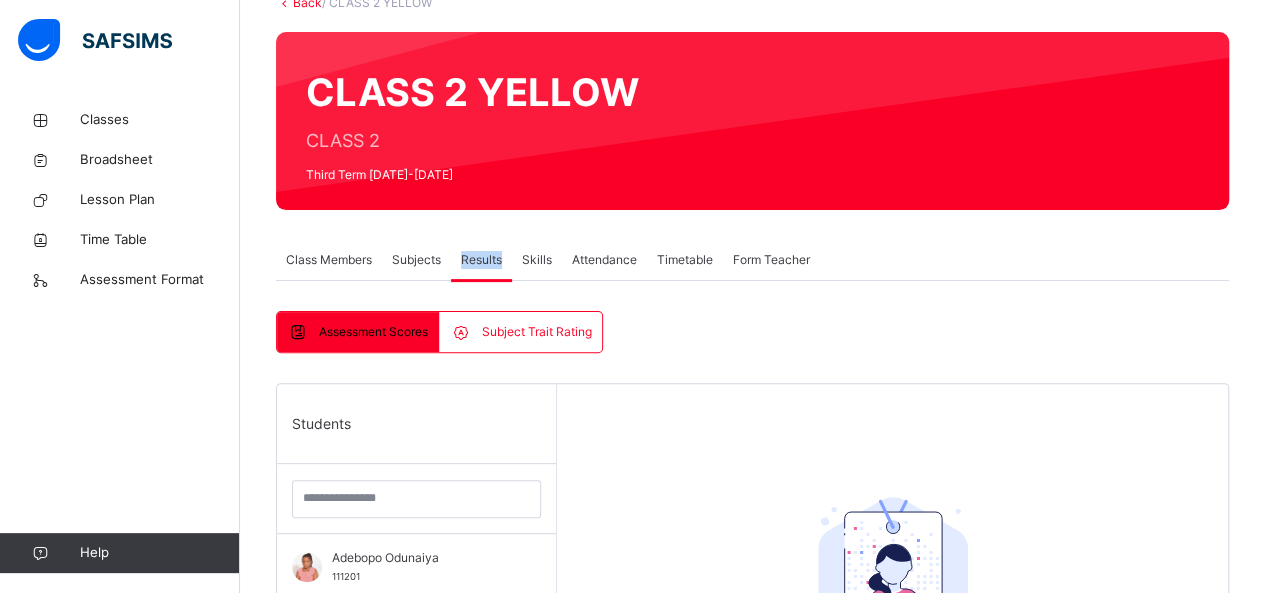 click on "Results" at bounding box center [481, 260] 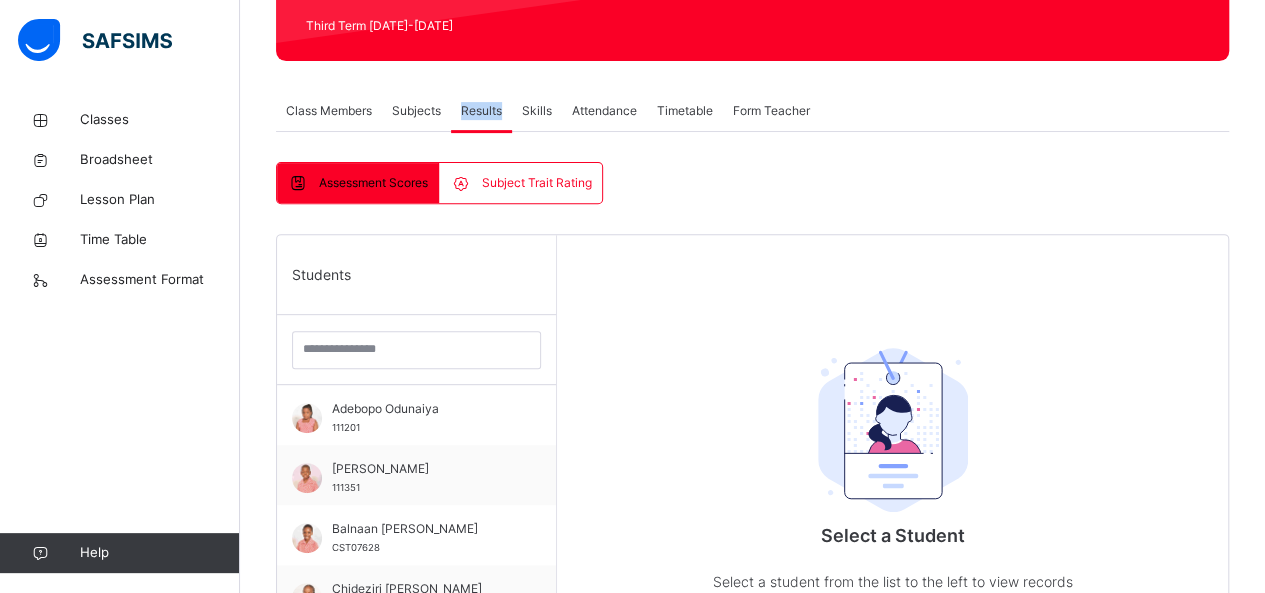 scroll, scrollTop: 295, scrollLeft: 0, axis: vertical 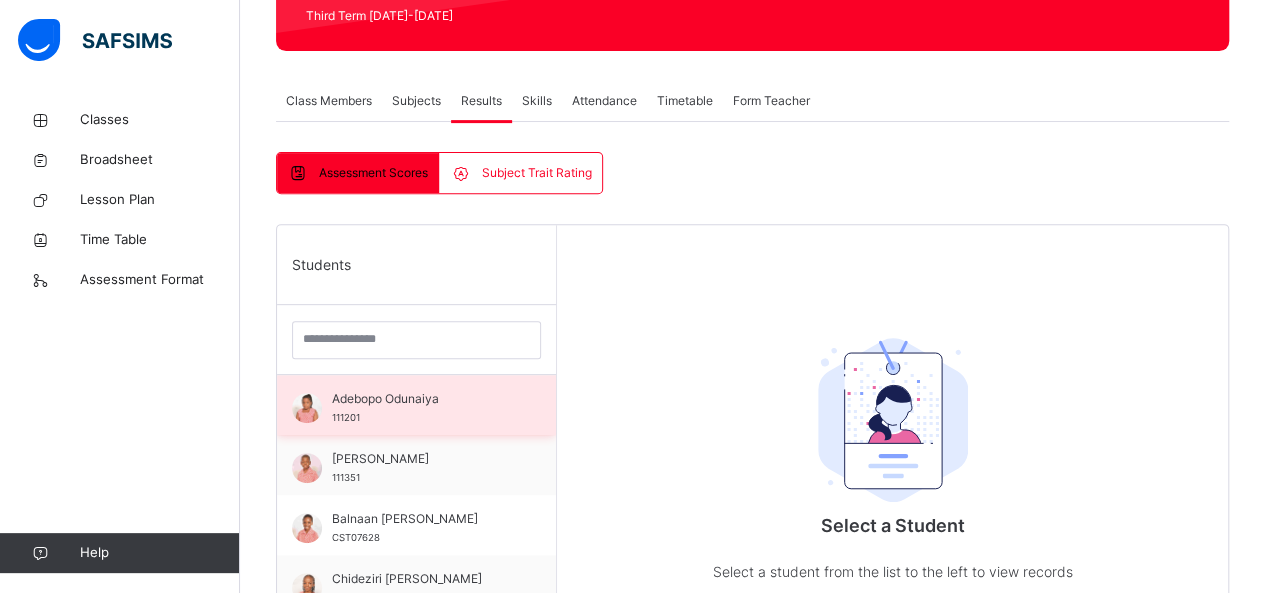 click on "Adebopo  Odunaiya 111201" at bounding box center (416, 405) 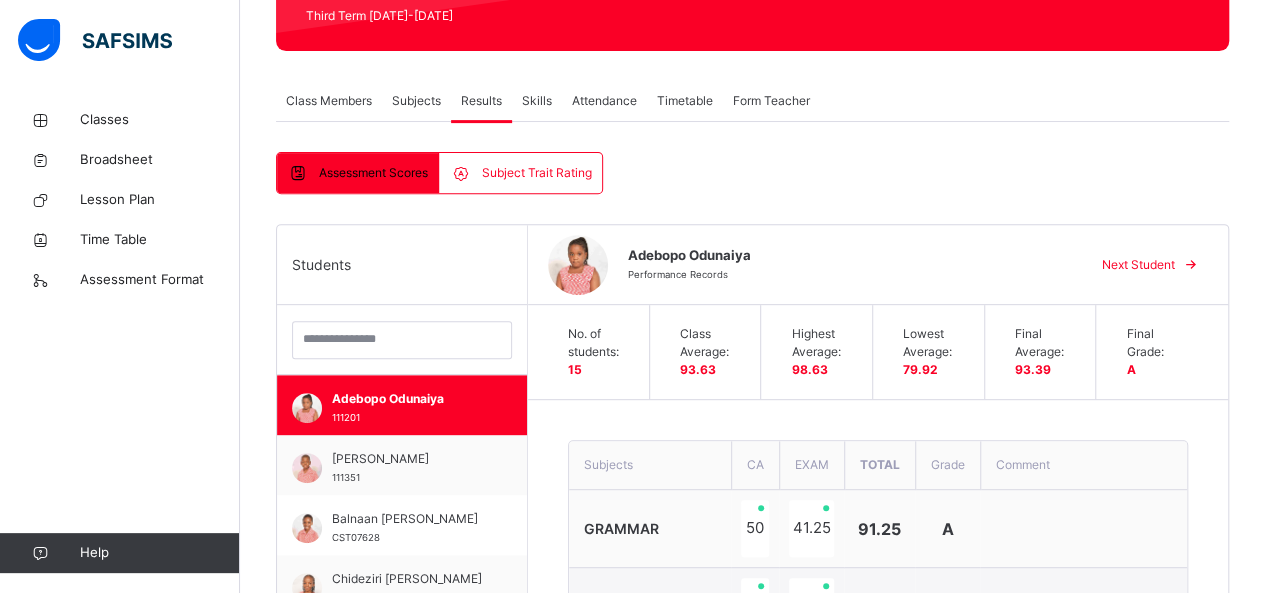 click on "Subjects" at bounding box center [416, 101] 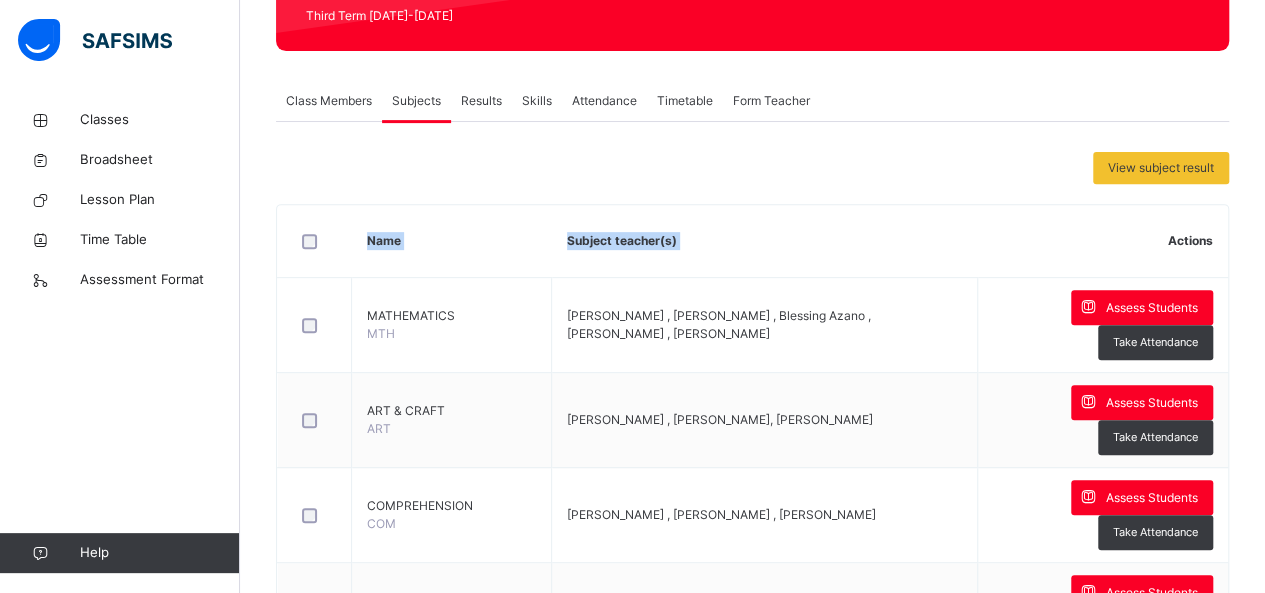 drag, startPoint x: 1260, startPoint y: 178, endPoint x: 1034, endPoint y: 207, distance: 227.85303 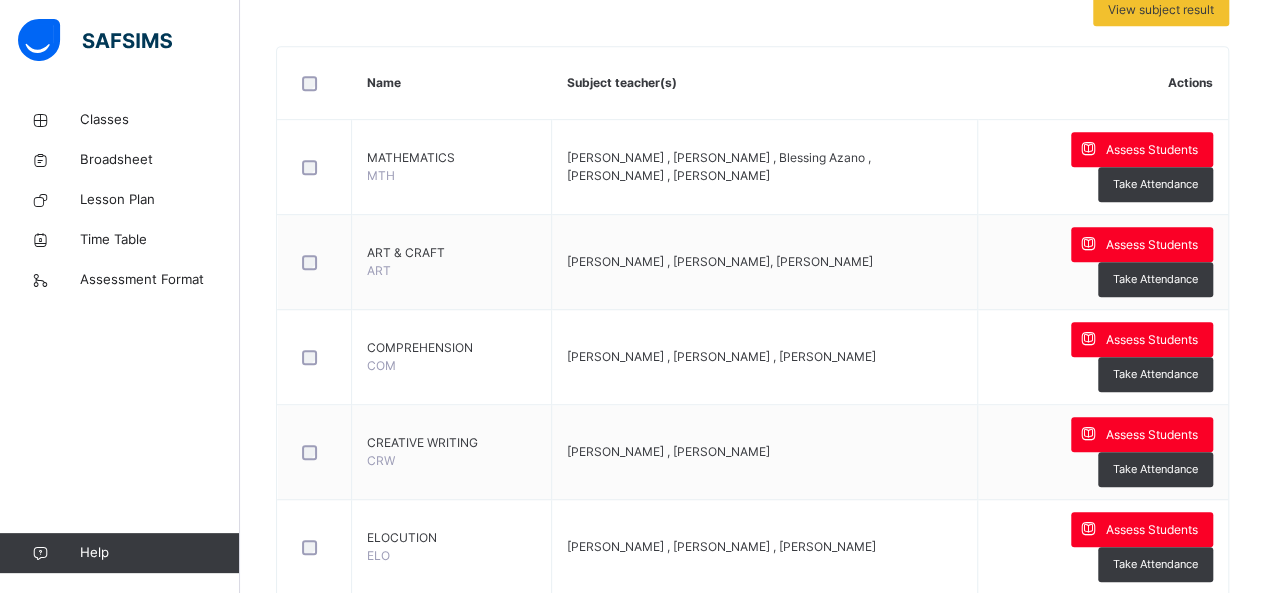 scroll, scrollTop: 498, scrollLeft: 0, axis: vertical 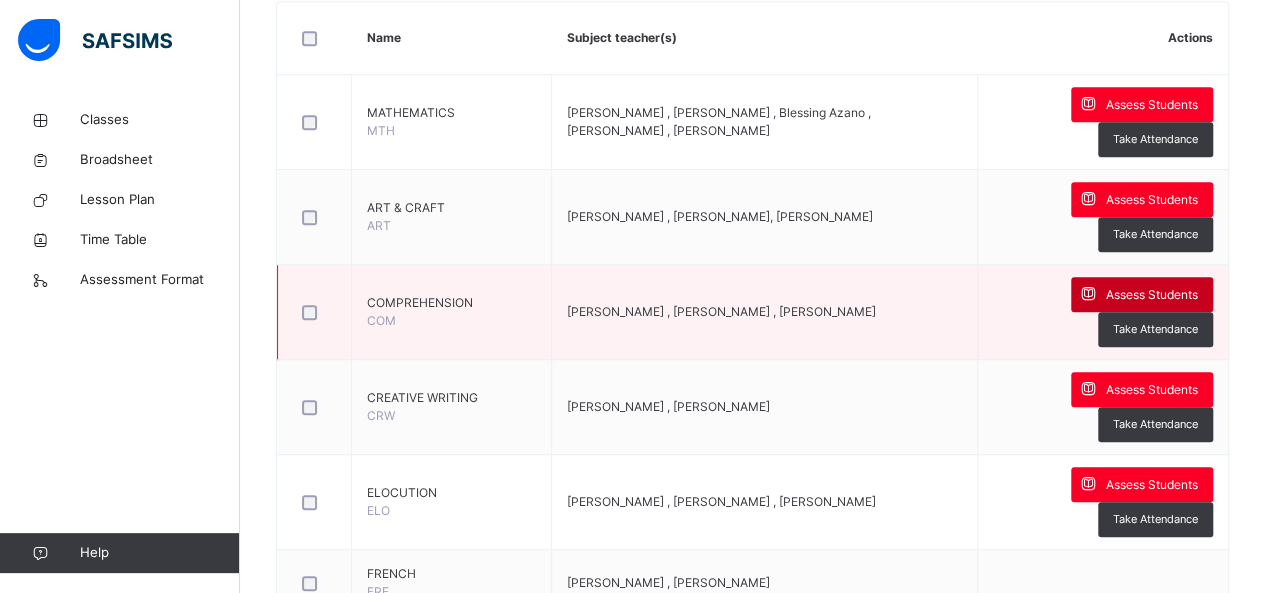 click on "Assess Students" at bounding box center [1152, 295] 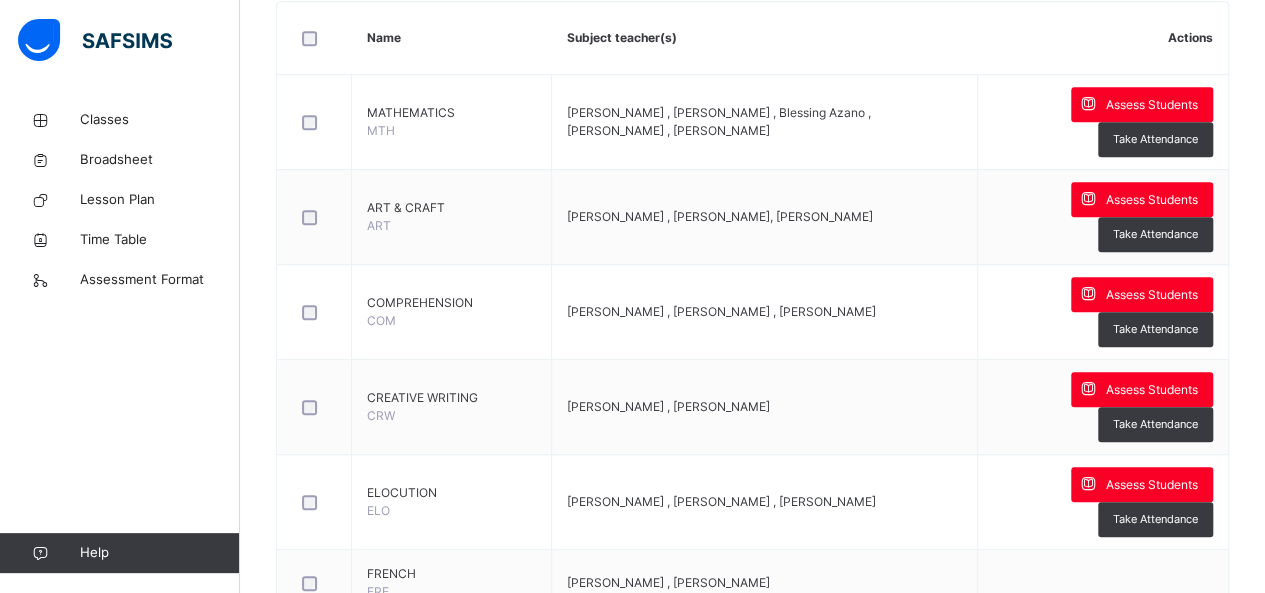 click on "Score Sheet Subject Trait Score Sheet Subject Trait Show Comments   Generate comment for all student   Save Entries Class Level:  CLASS 2   YELLOW Subject:  Session:  2024/2025 Session Session:  Third Term Students TOTAL /100 Comment   ×   Subject Teacher’s Comment Generate and see in full the comment developed by the AI with an option to regenerate the comment [PERSON_NAME] Bot Please wait while the [PERSON_NAME] Bot generates comments for all your students Select a Student Select a student from the list to the left to view and enter subject trait records" at bounding box center [0, 0] 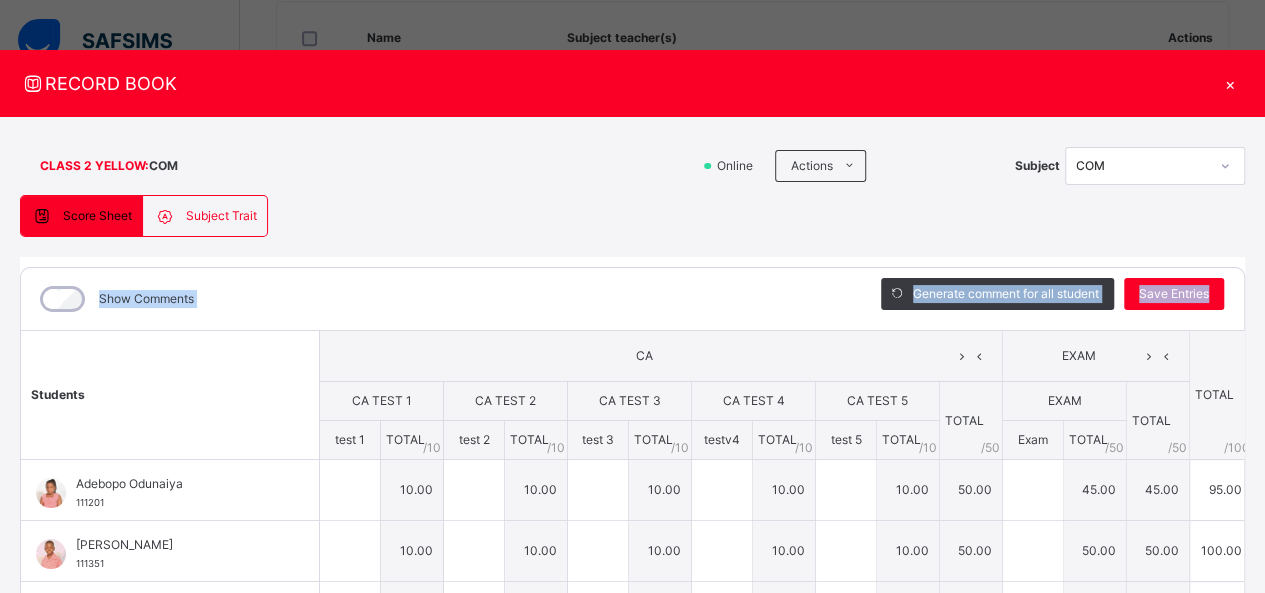 type on "**" 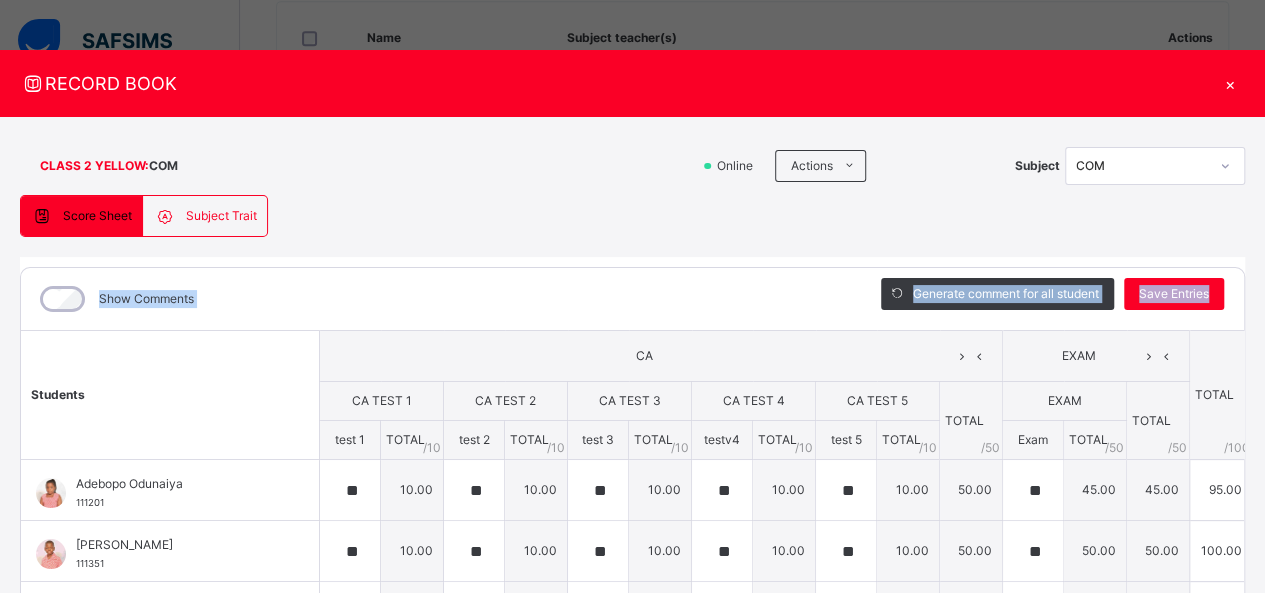 type on "**" 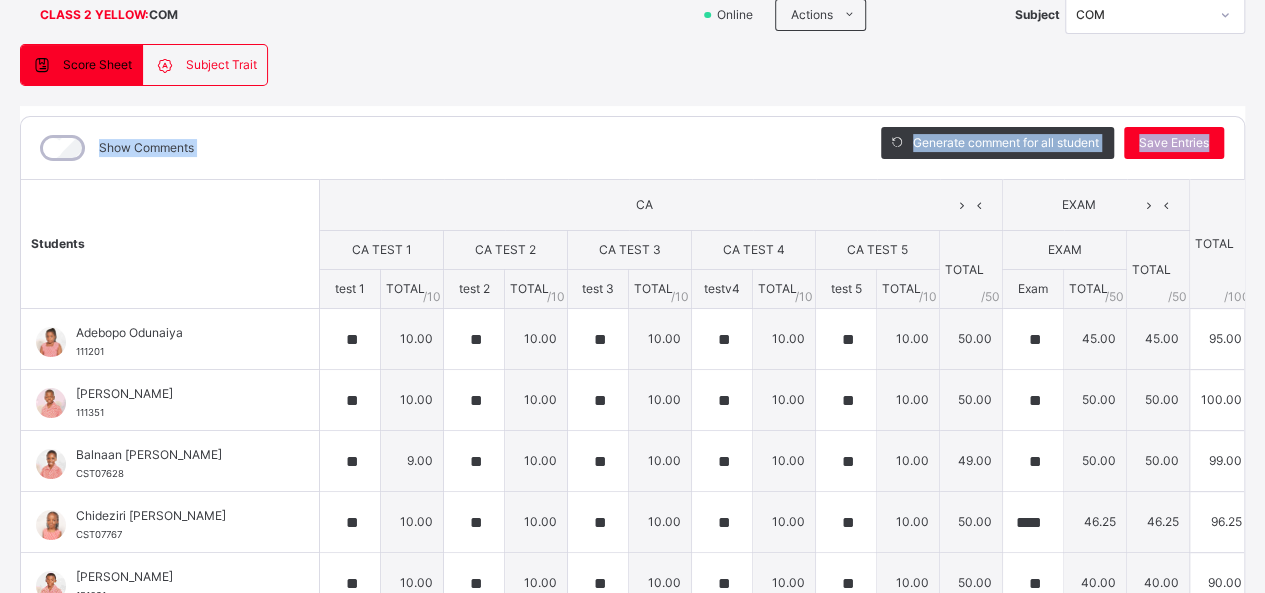 scroll, scrollTop: 0, scrollLeft: 0, axis: both 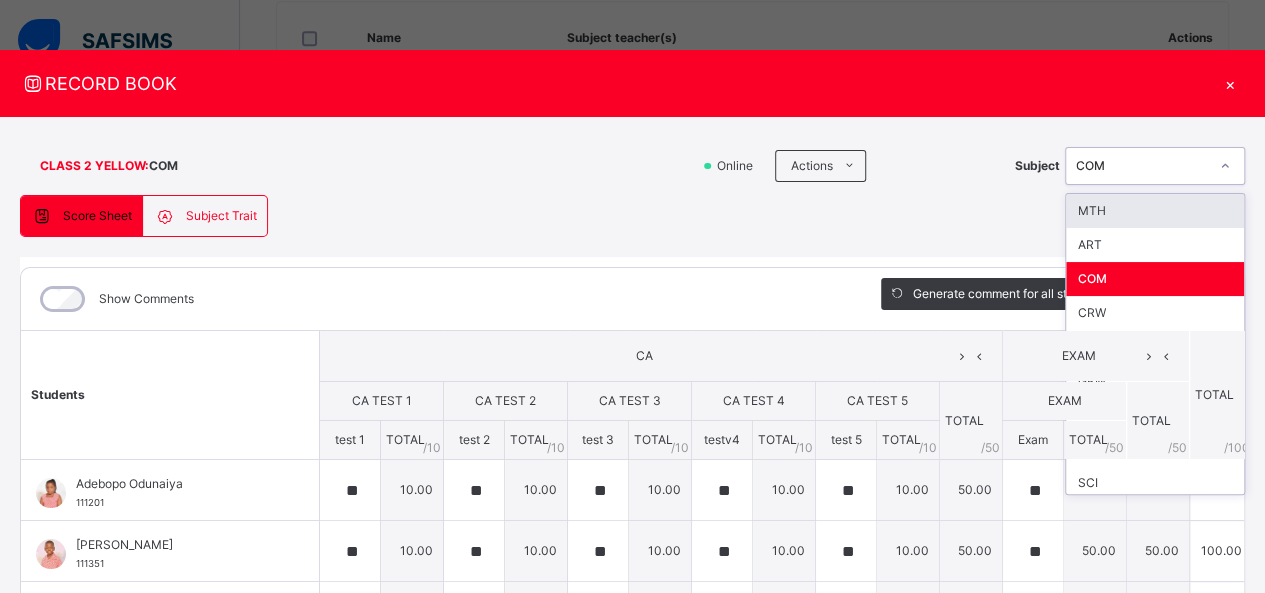 click 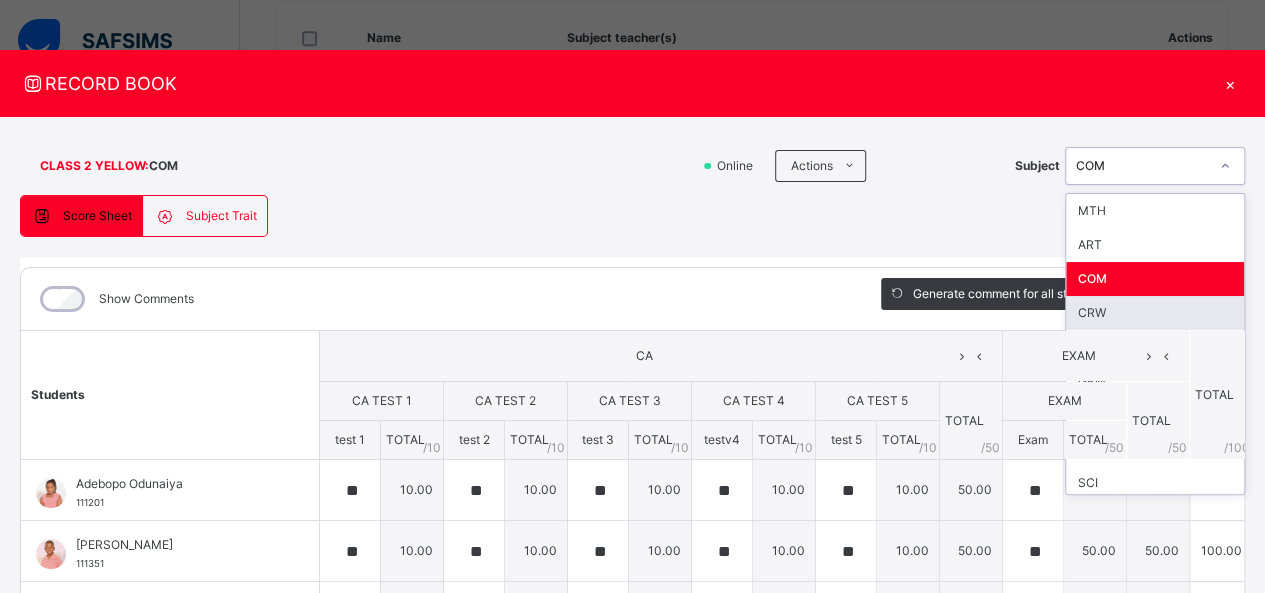 click on "CRW" at bounding box center (1155, 313) 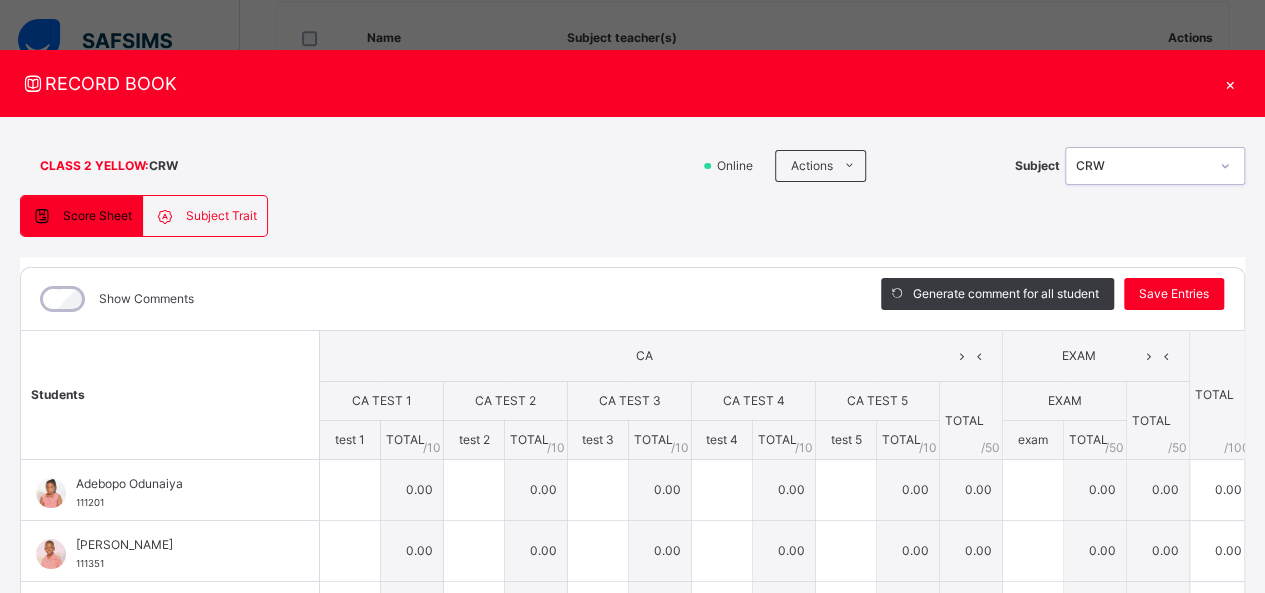 click 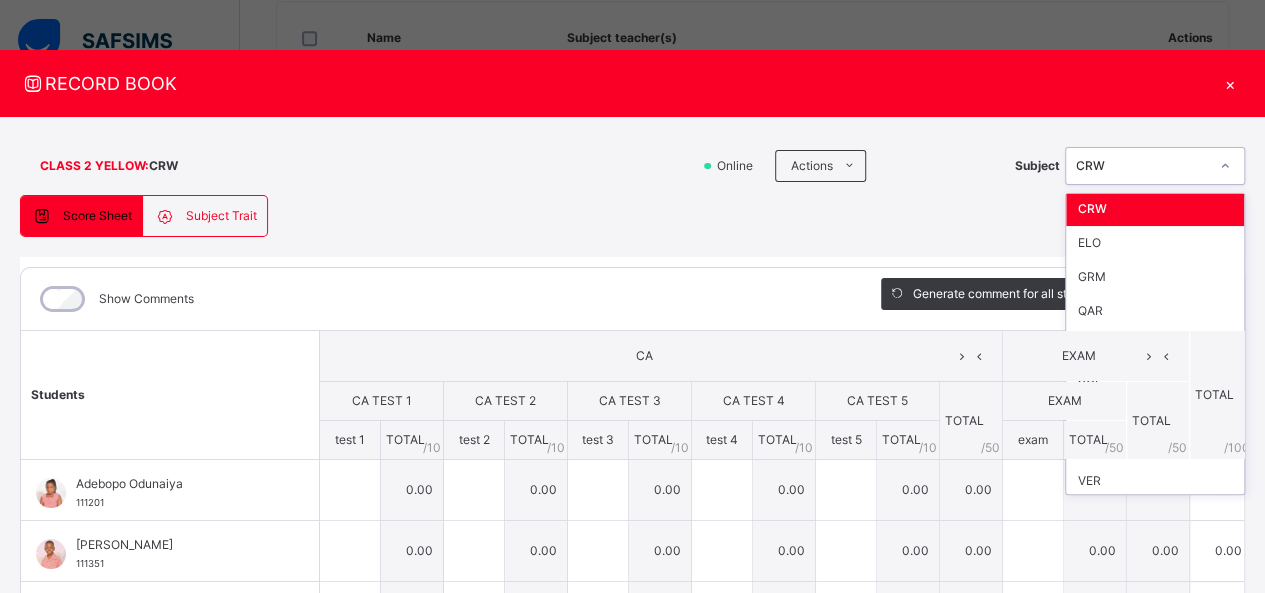 scroll, scrollTop: 176, scrollLeft: 0, axis: vertical 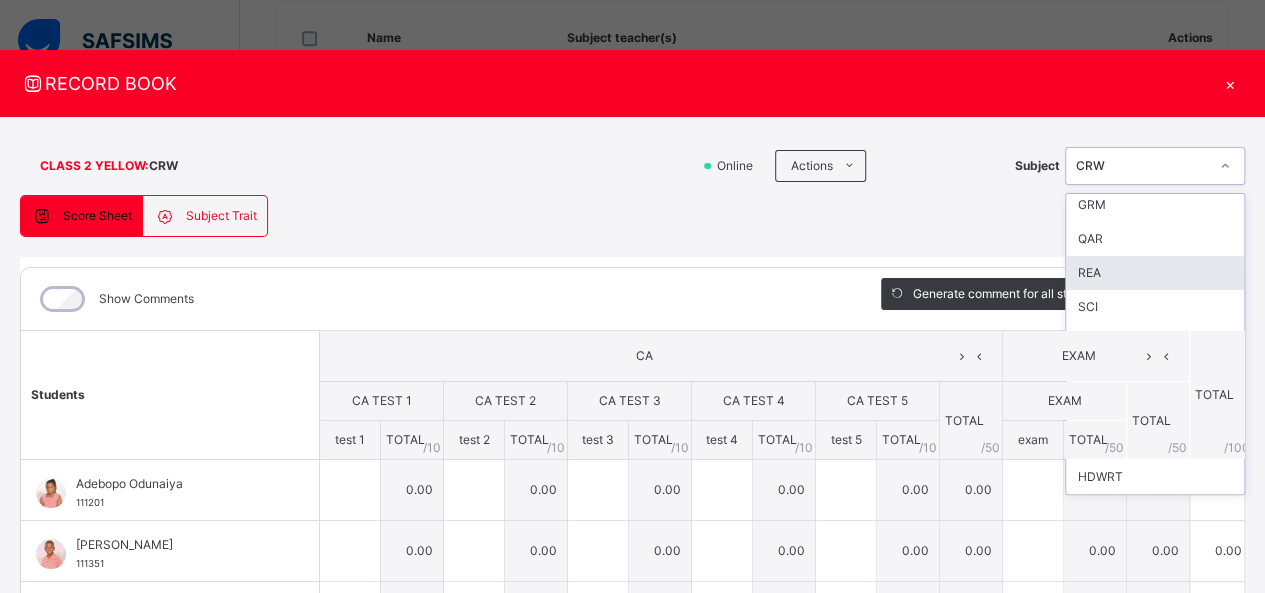 click on "REA" at bounding box center [1155, 273] 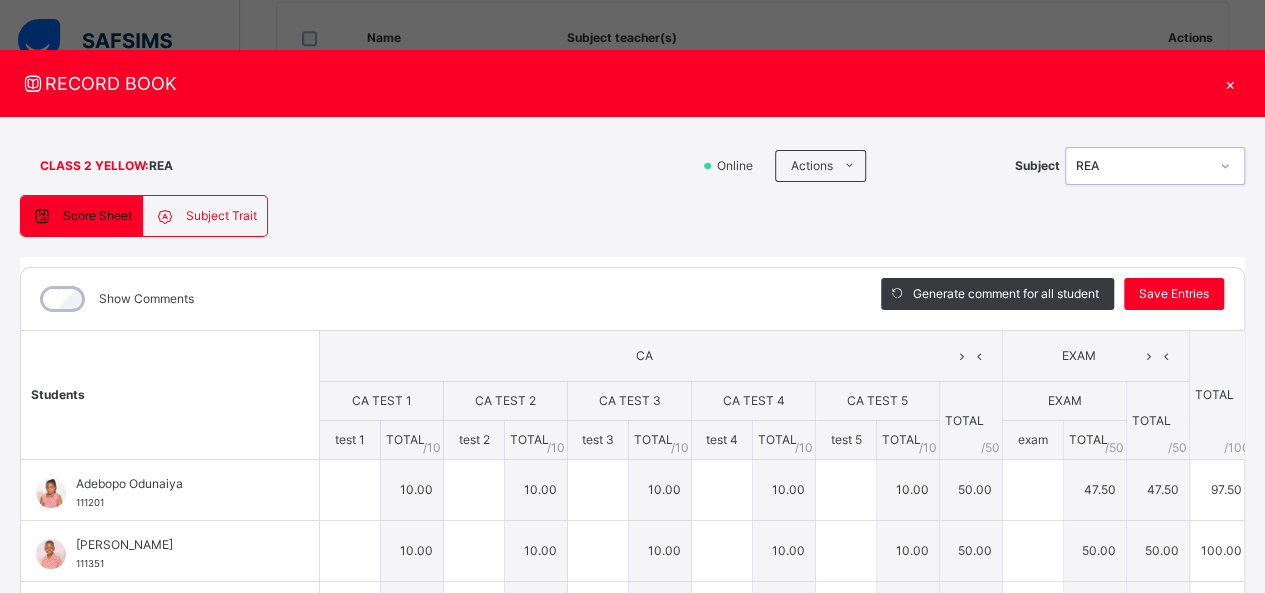 type on "**" 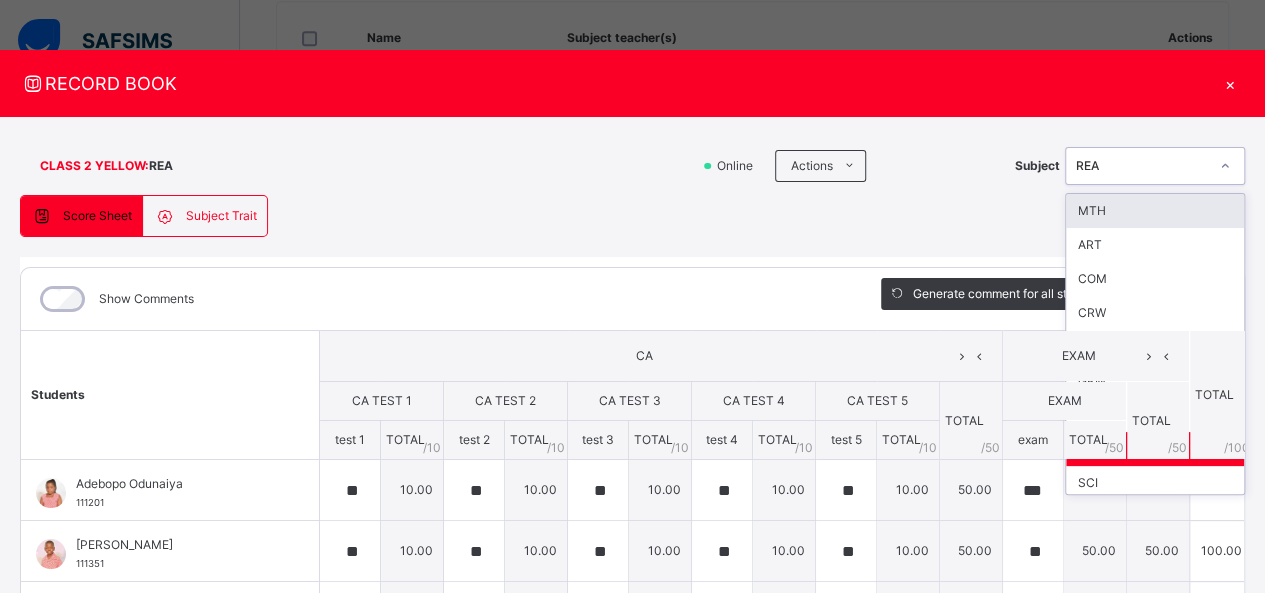 click at bounding box center (1225, 166) 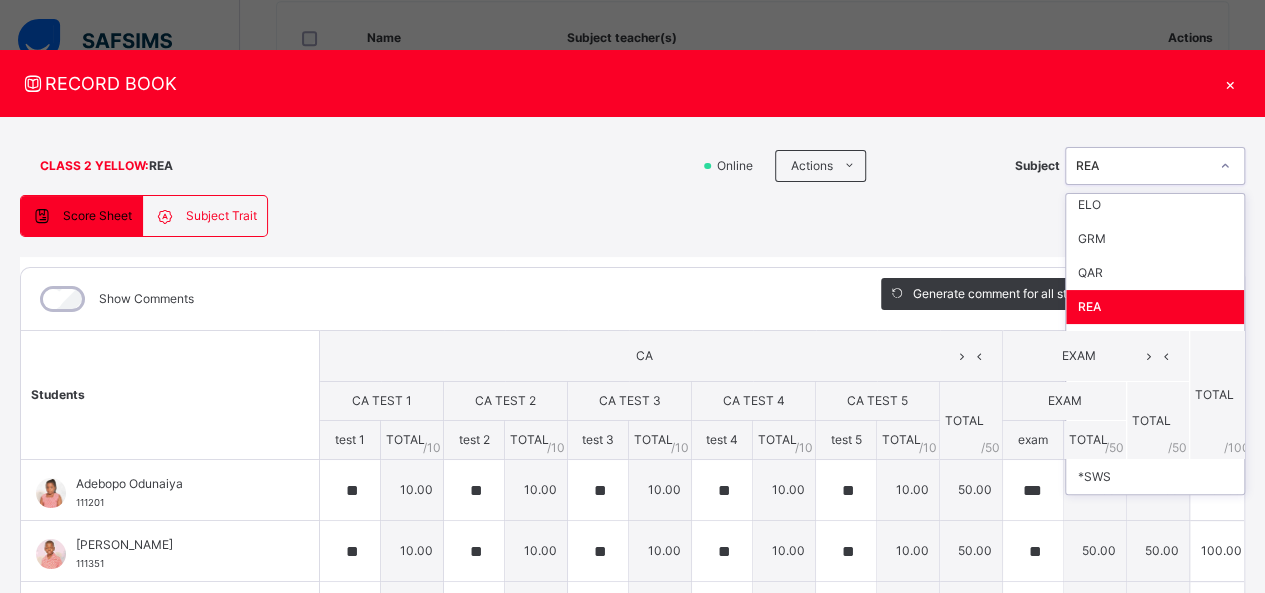 scroll, scrollTop: 176, scrollLeft: 0, axis: vertical 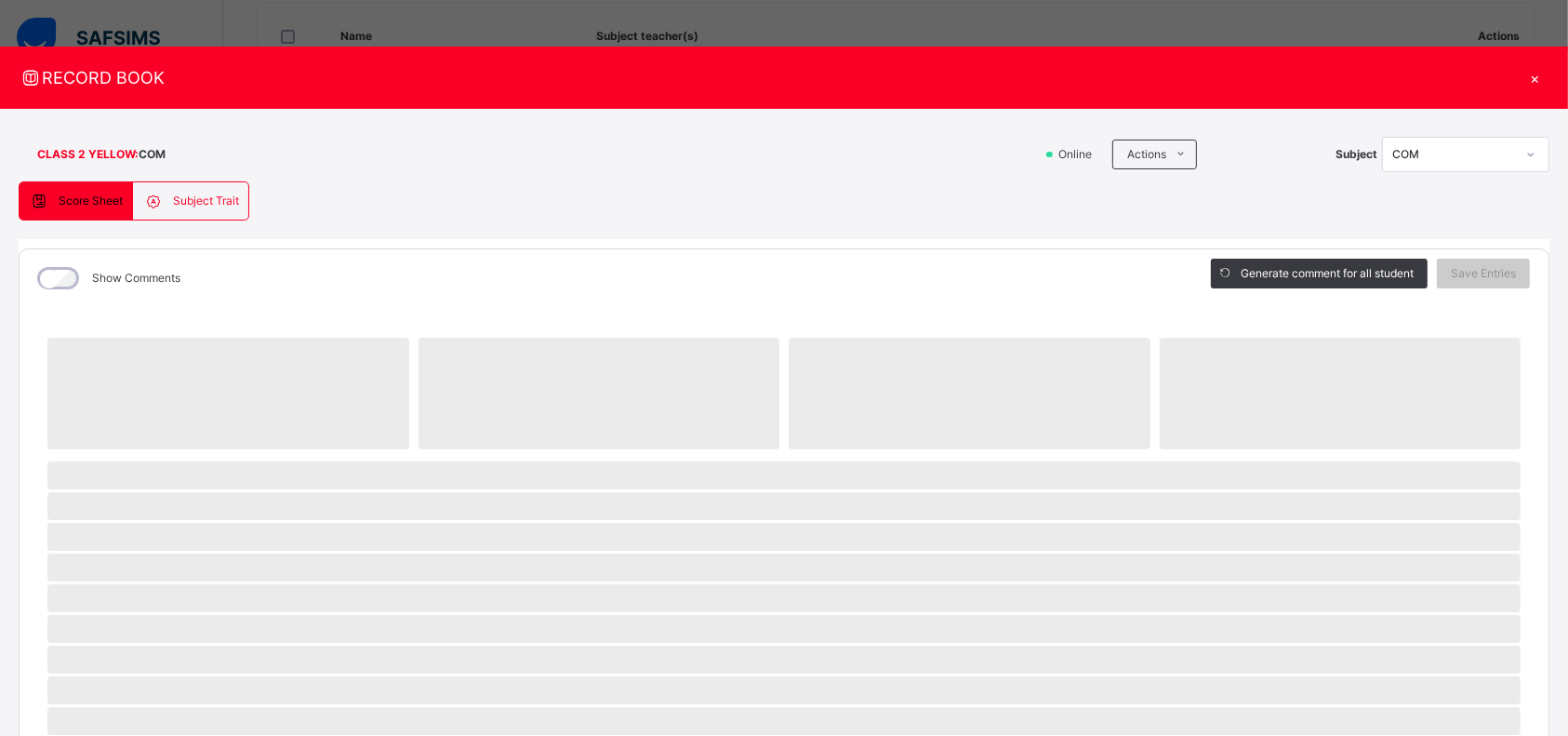 drag, startPoint x: 1165, startPoint y: 1, endPoint x: 1093, endPoint y: 298, distance: 305.6027 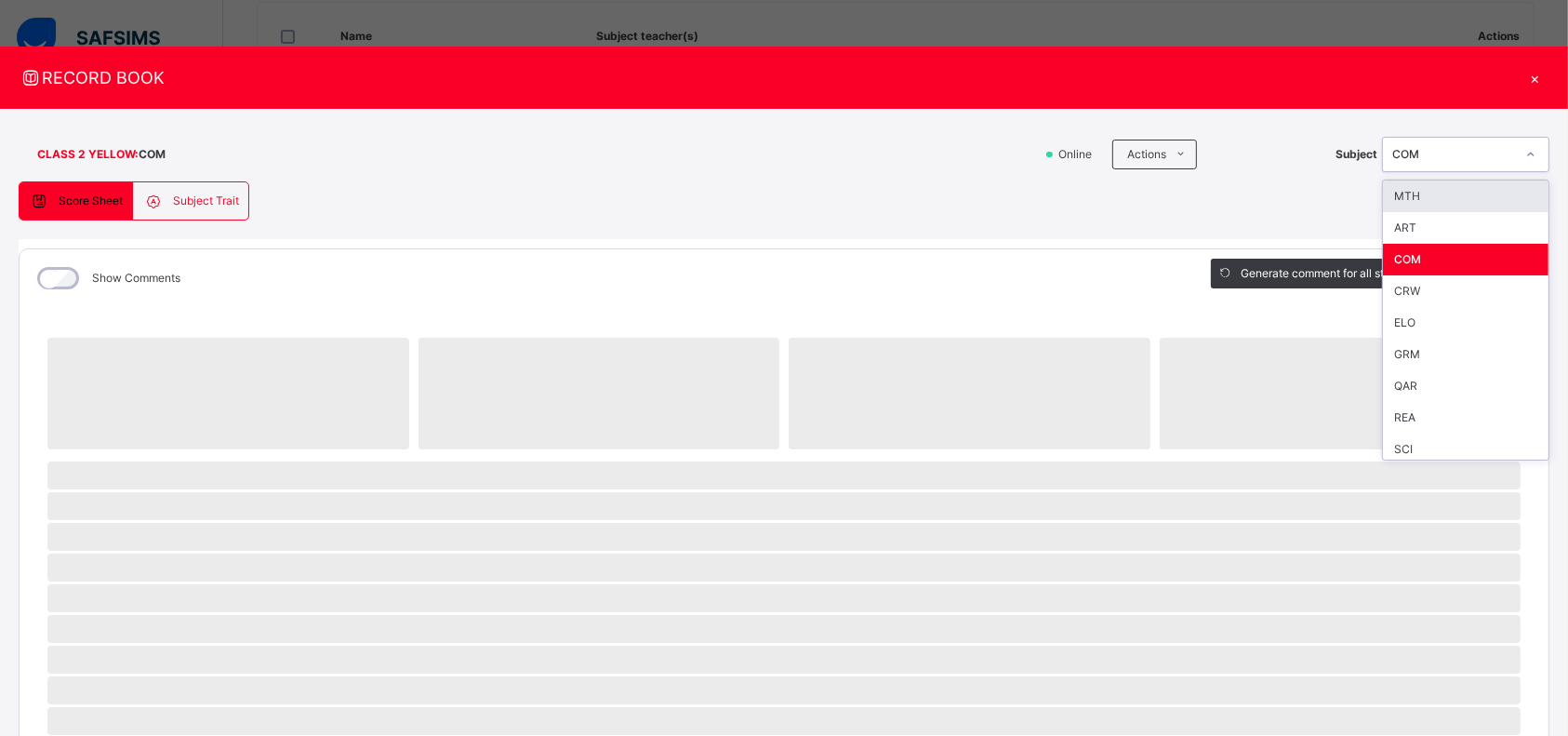 click 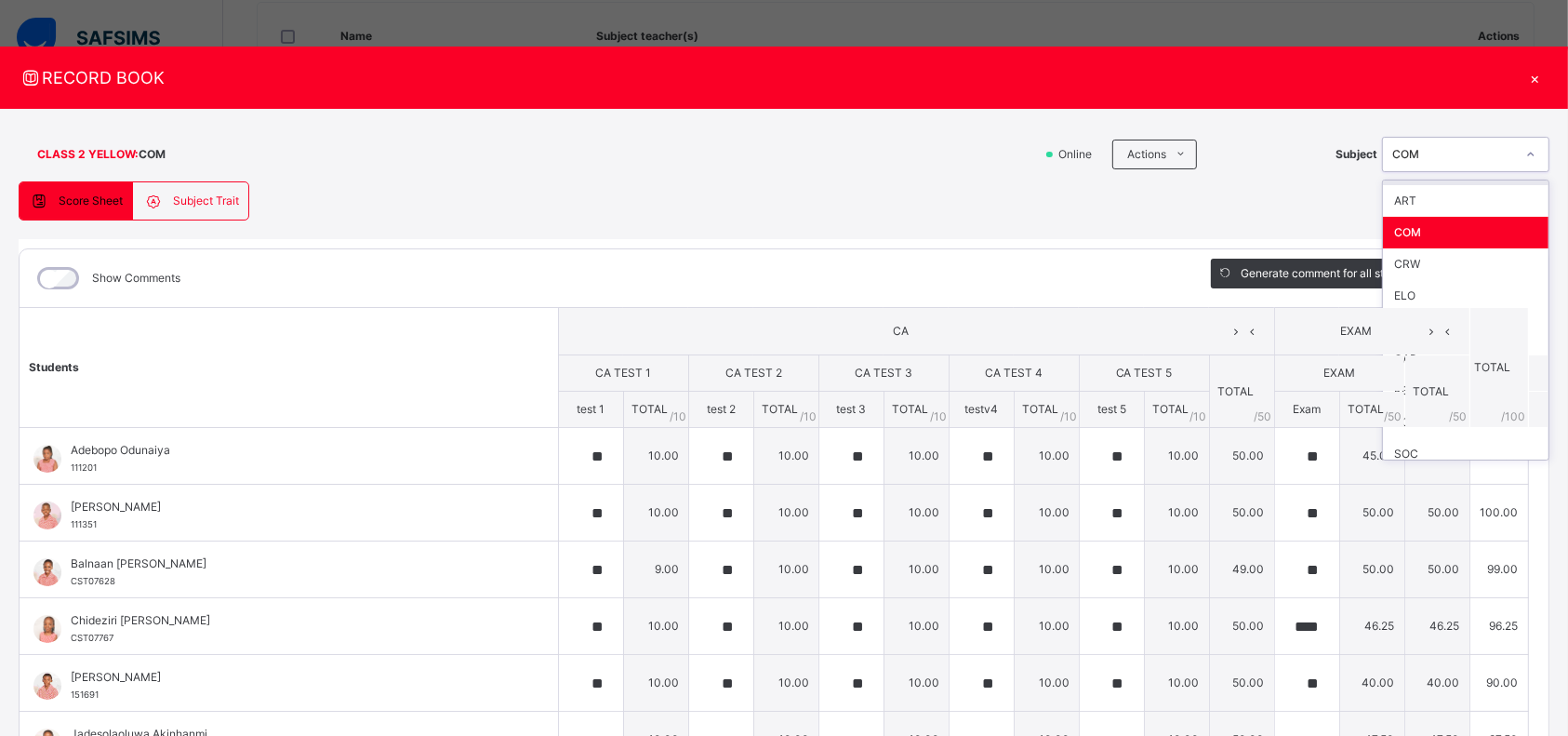 scroll, scrollTop: 0, scrollLeft: 0, axis: both 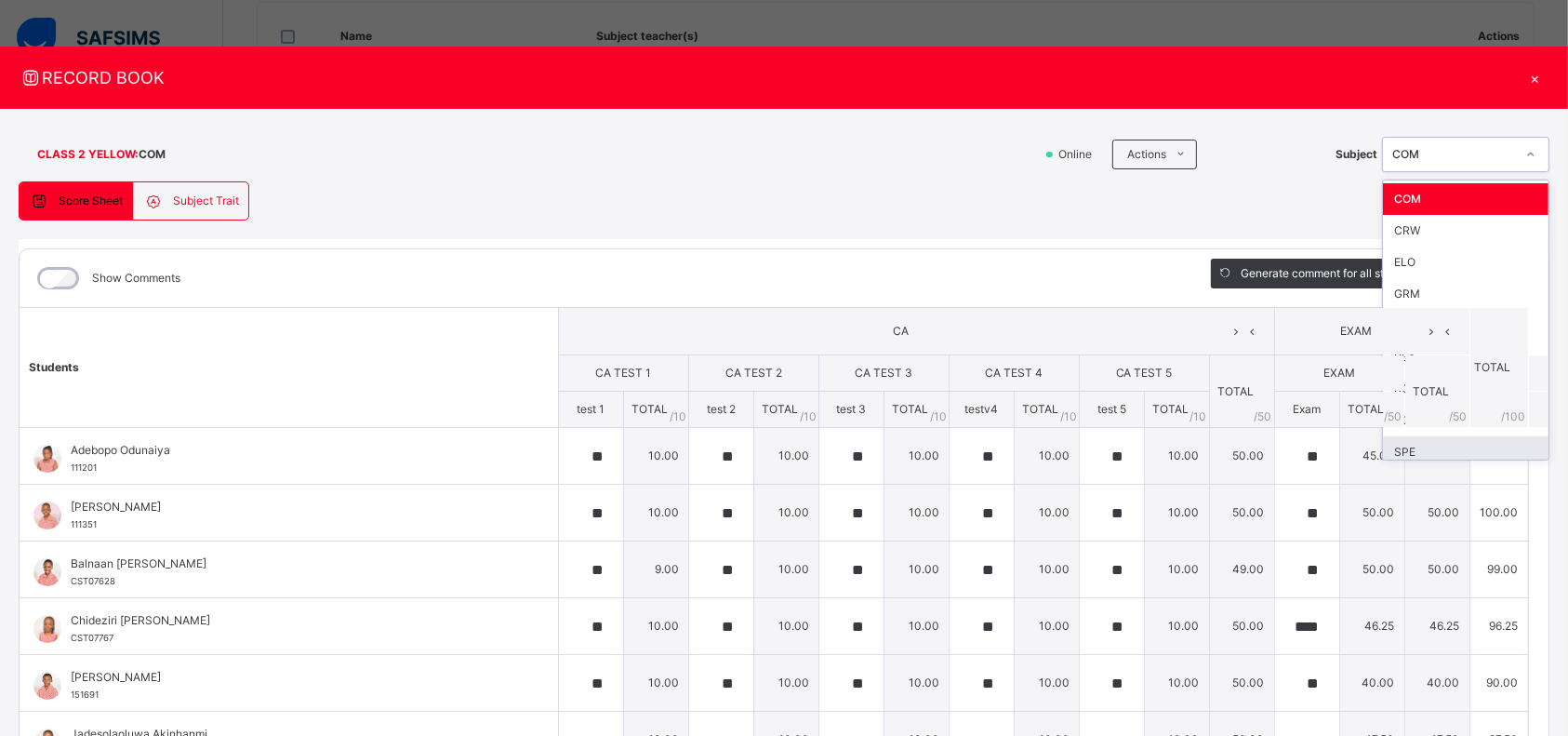 click on "SPE" at bounding box center (1466, 452) 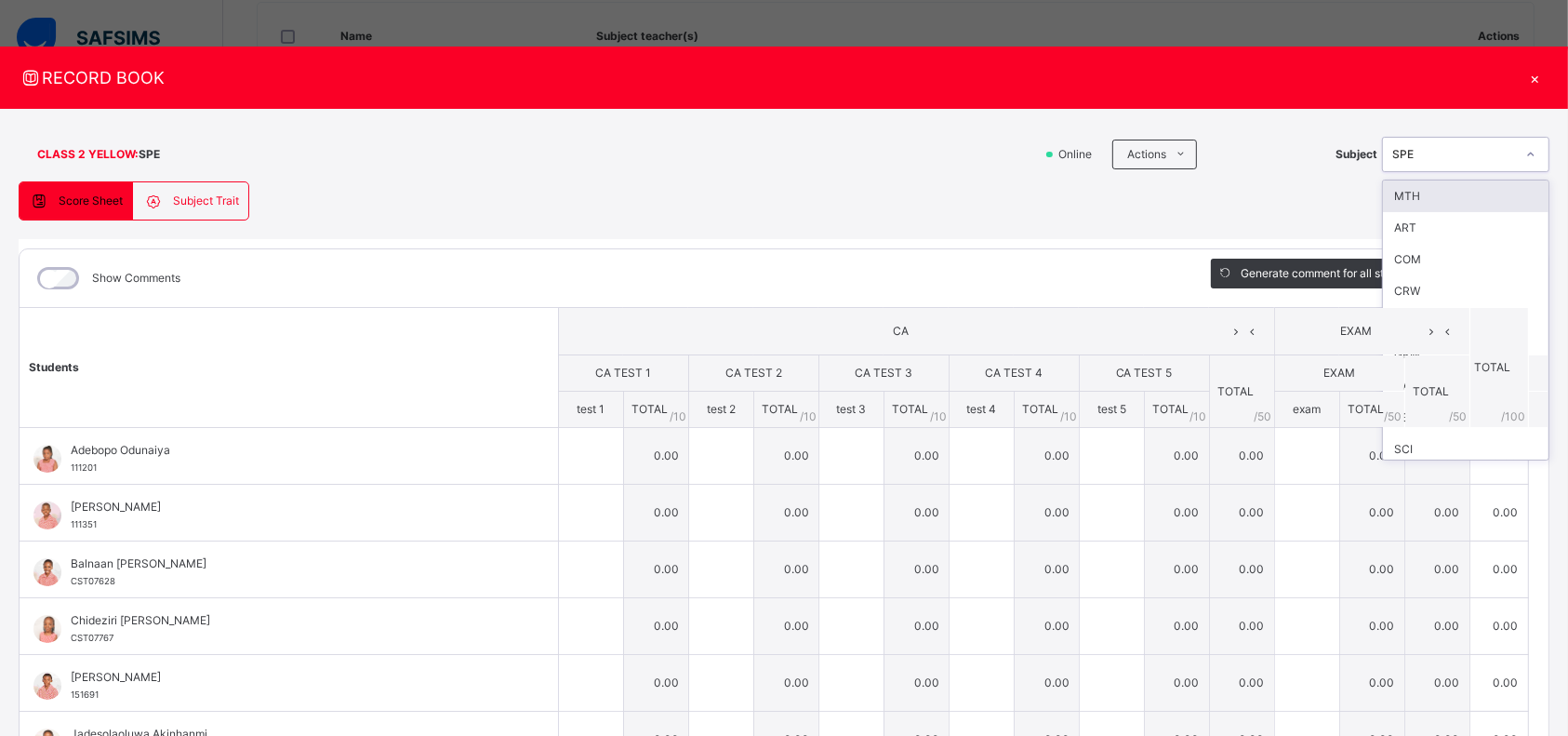 click at bounding box center (1531, 154) 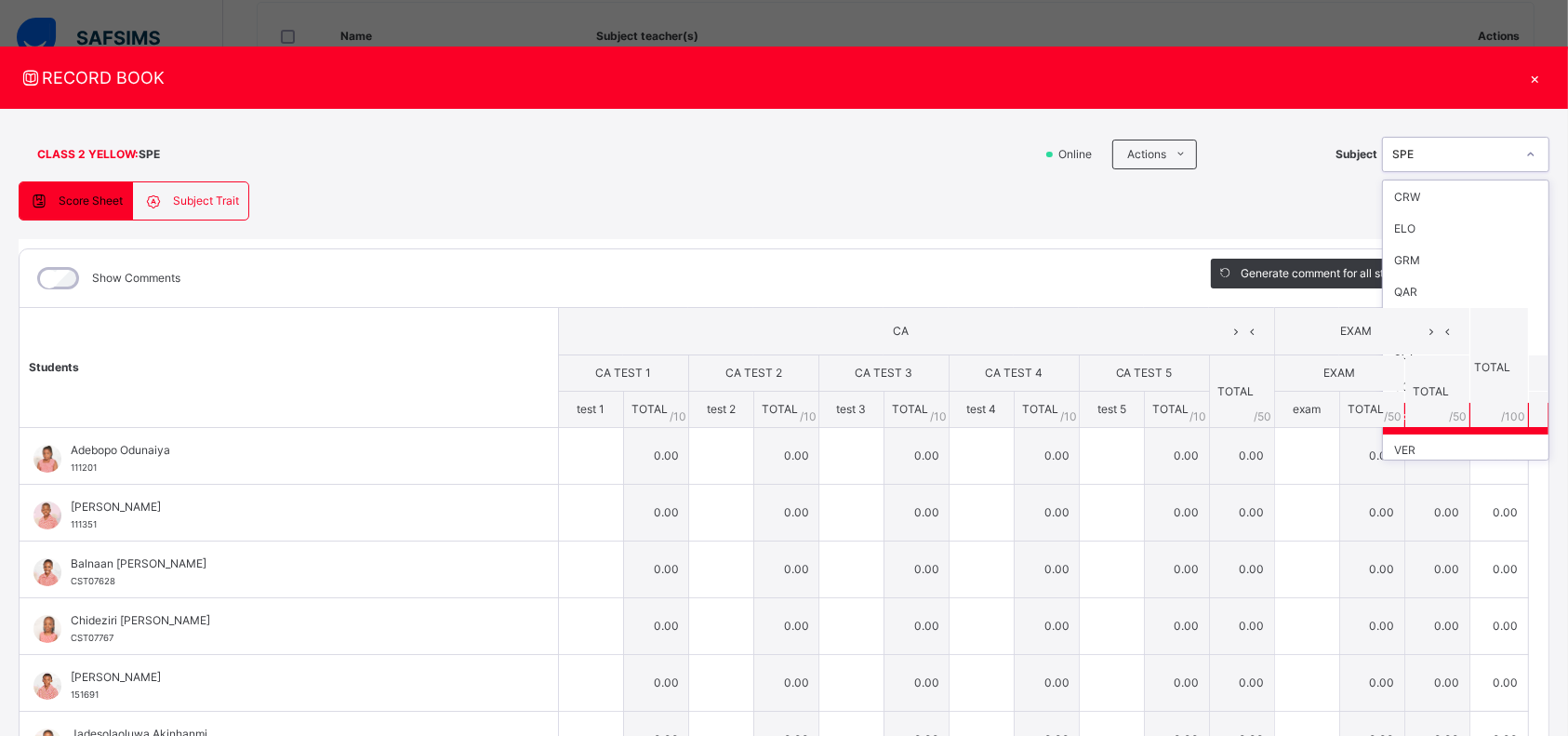 scroll, scrollTop: 97, scrollLeft: 0, axis: vertical 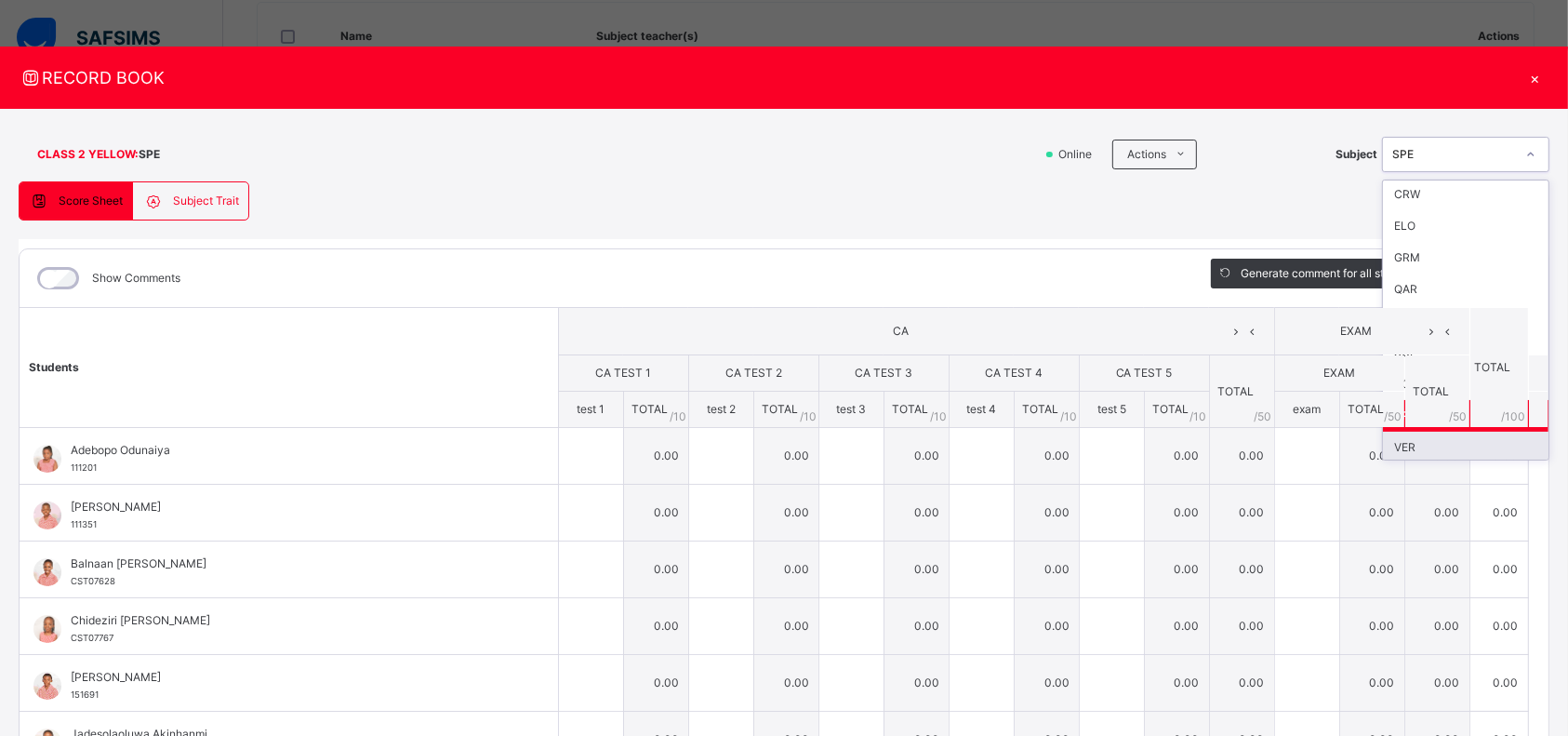 click on "VER" at bounding box center (1466, 448) 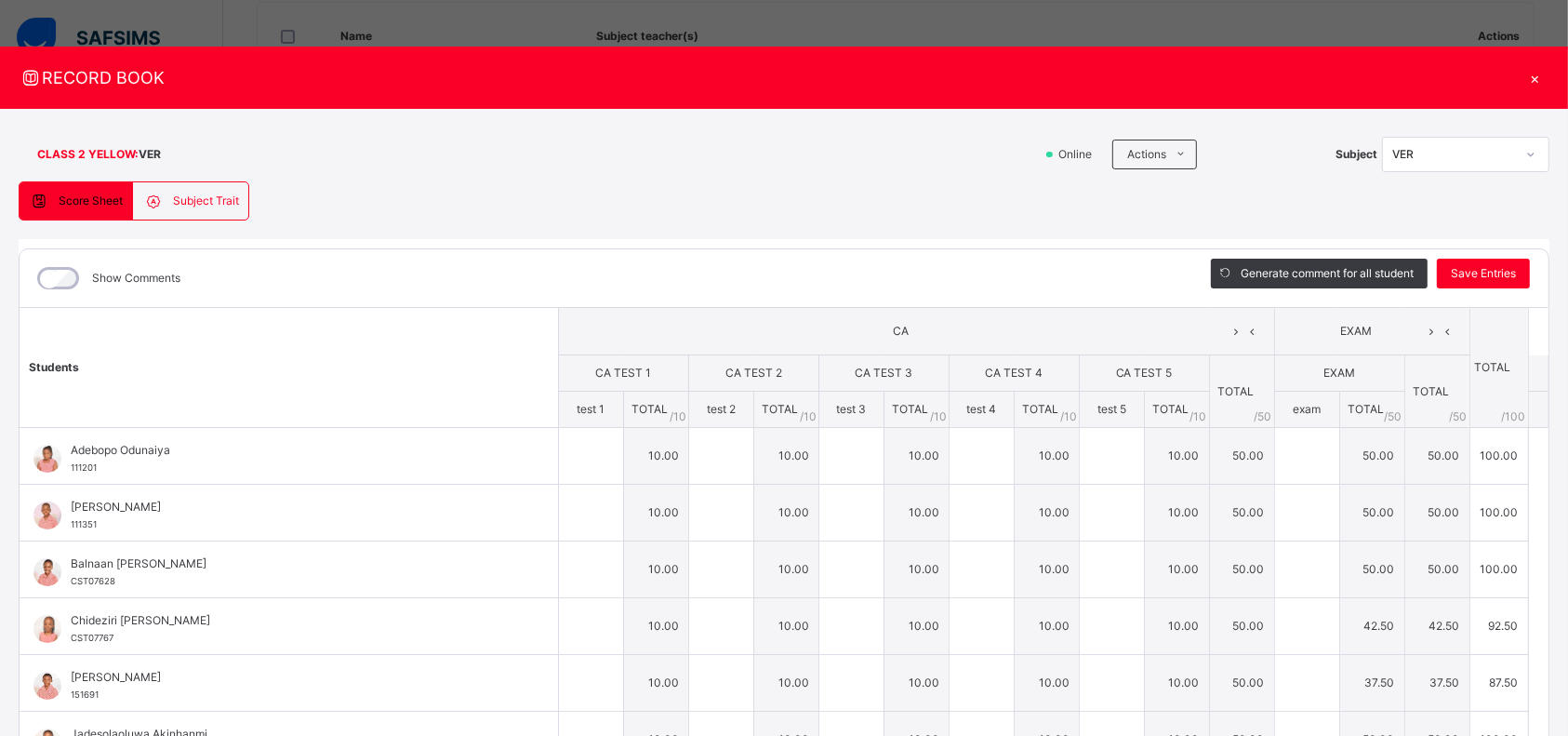type on "**" 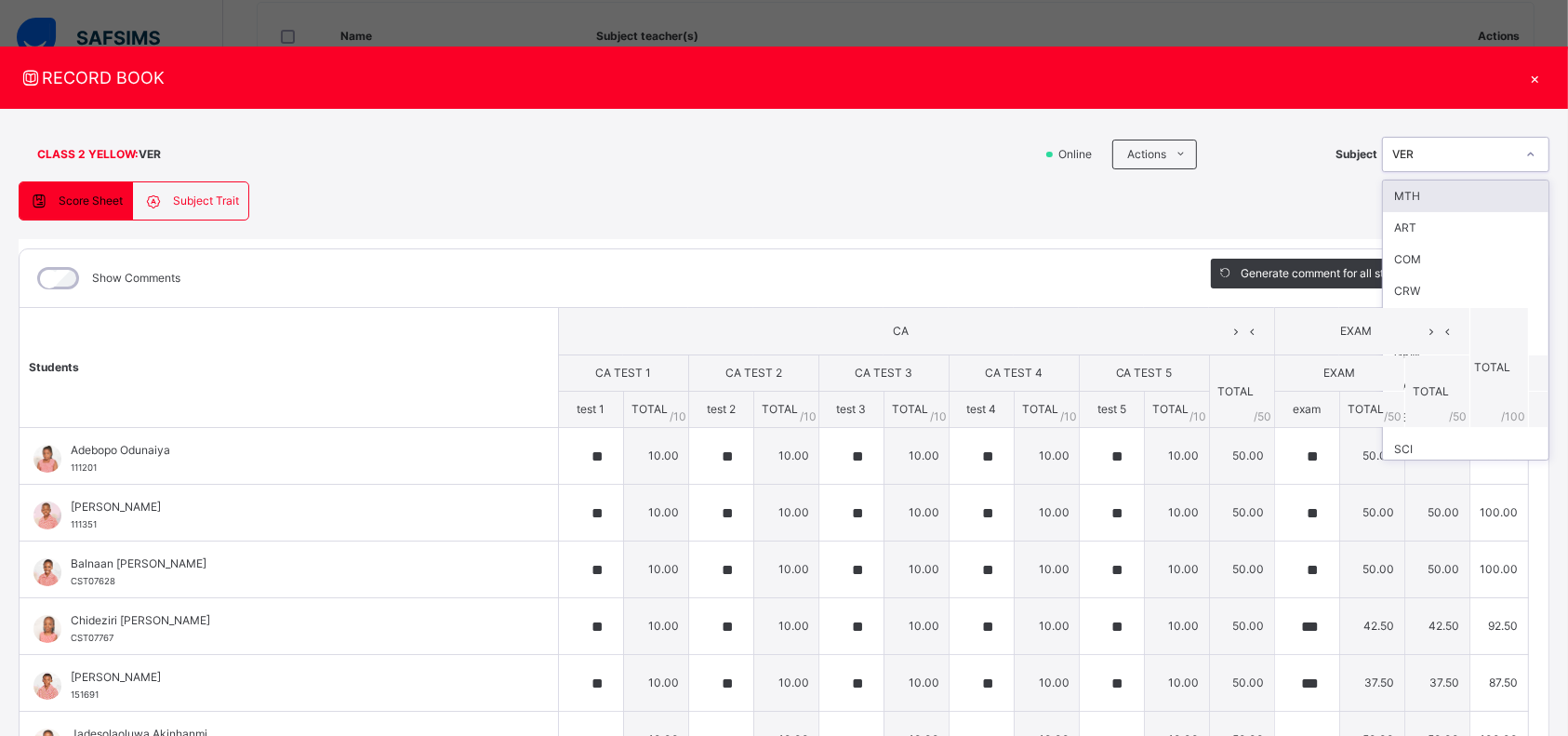 click 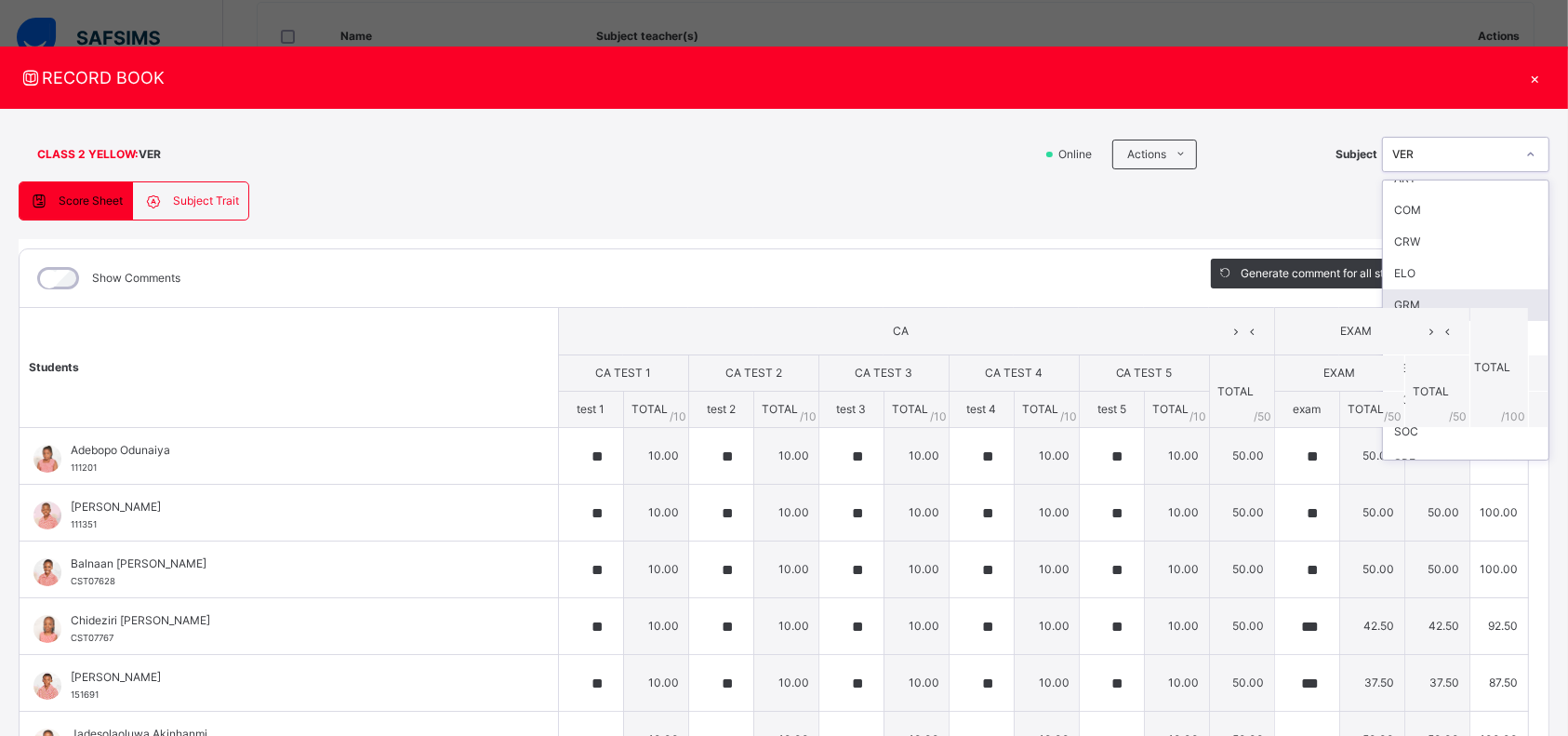 scroll, scrollTop: 99, scrollLeft: 0, axis: vertical 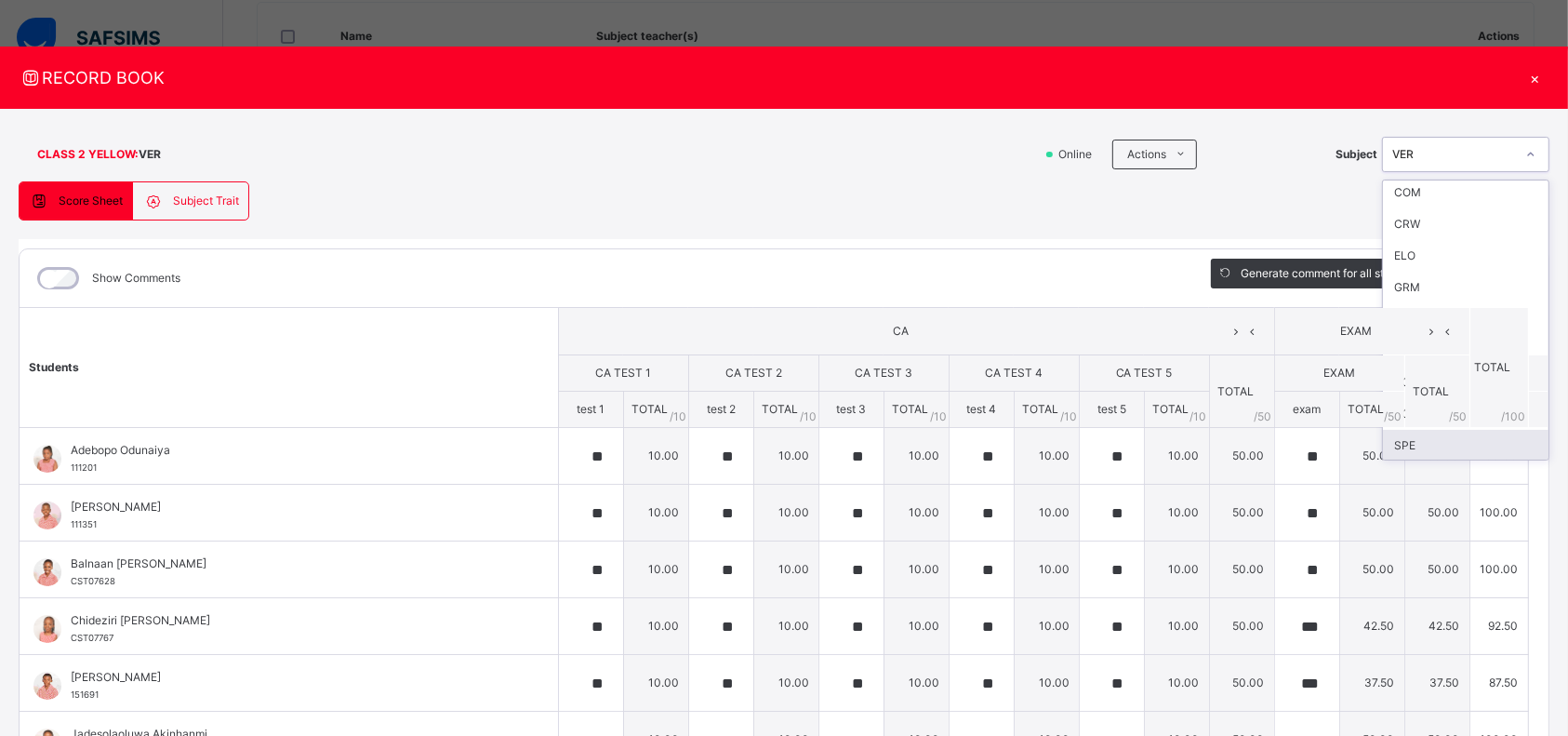 click on "SPE" at bounding box center (1466, 446) 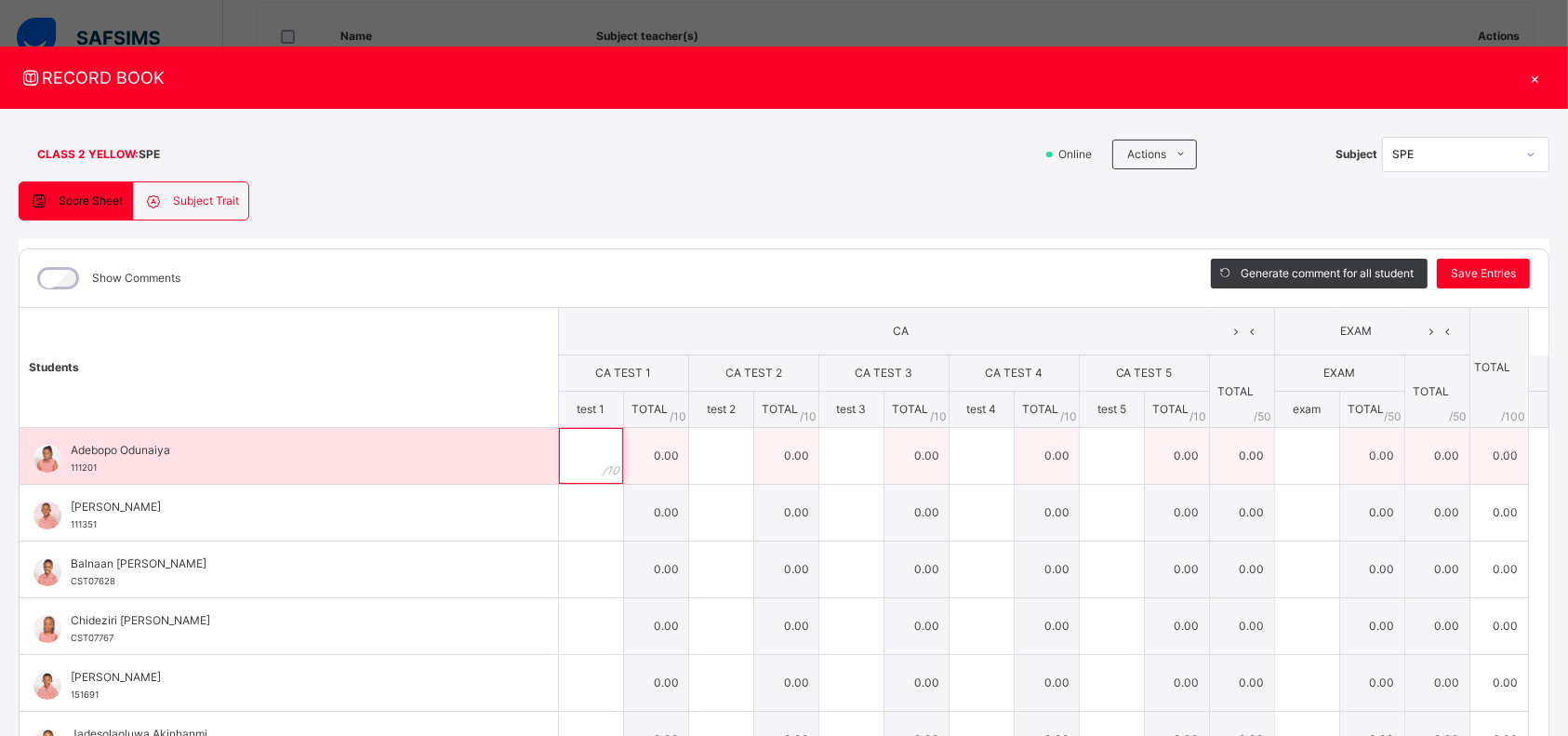 click at bounding box center [591, 456] 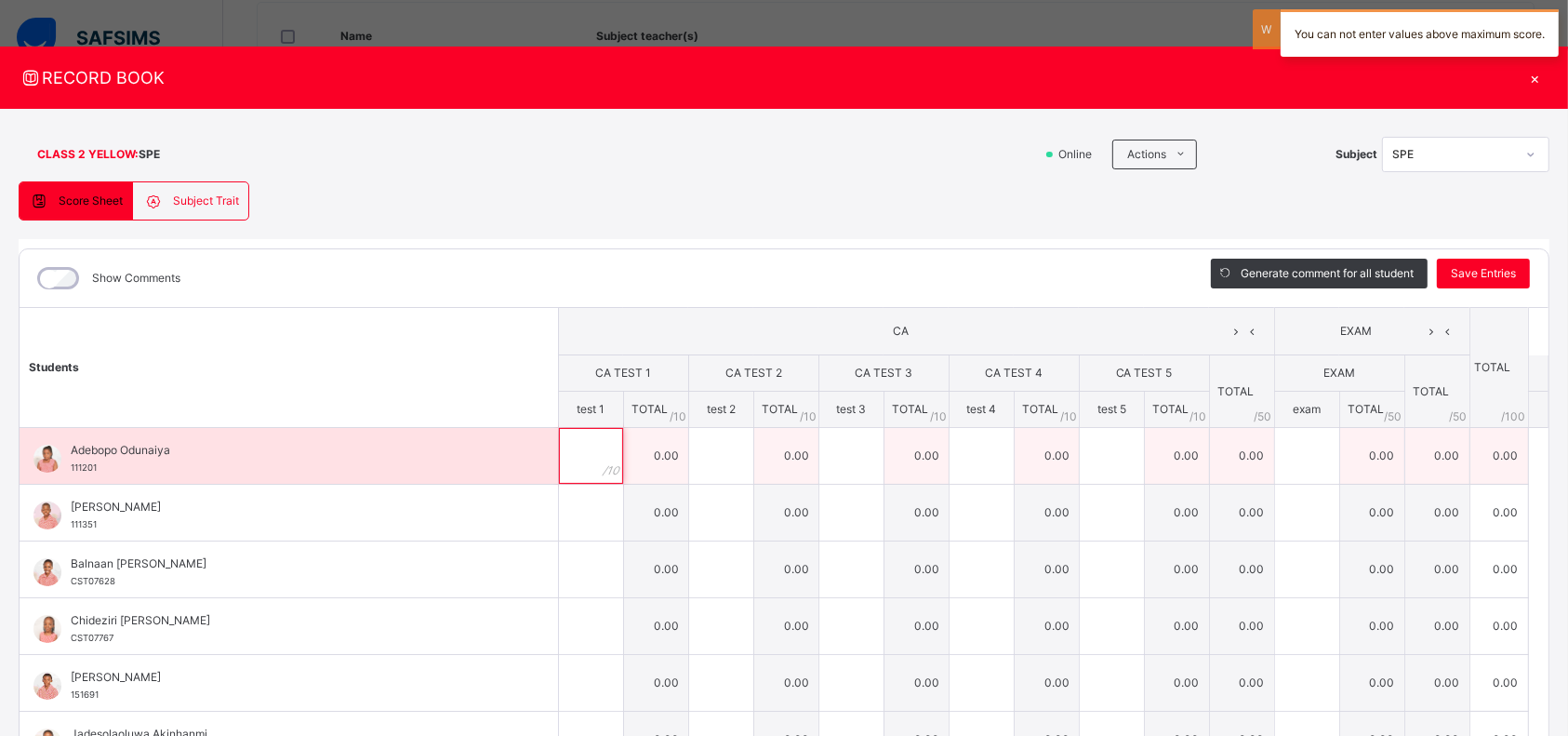 click at bounding box center (591, 456) 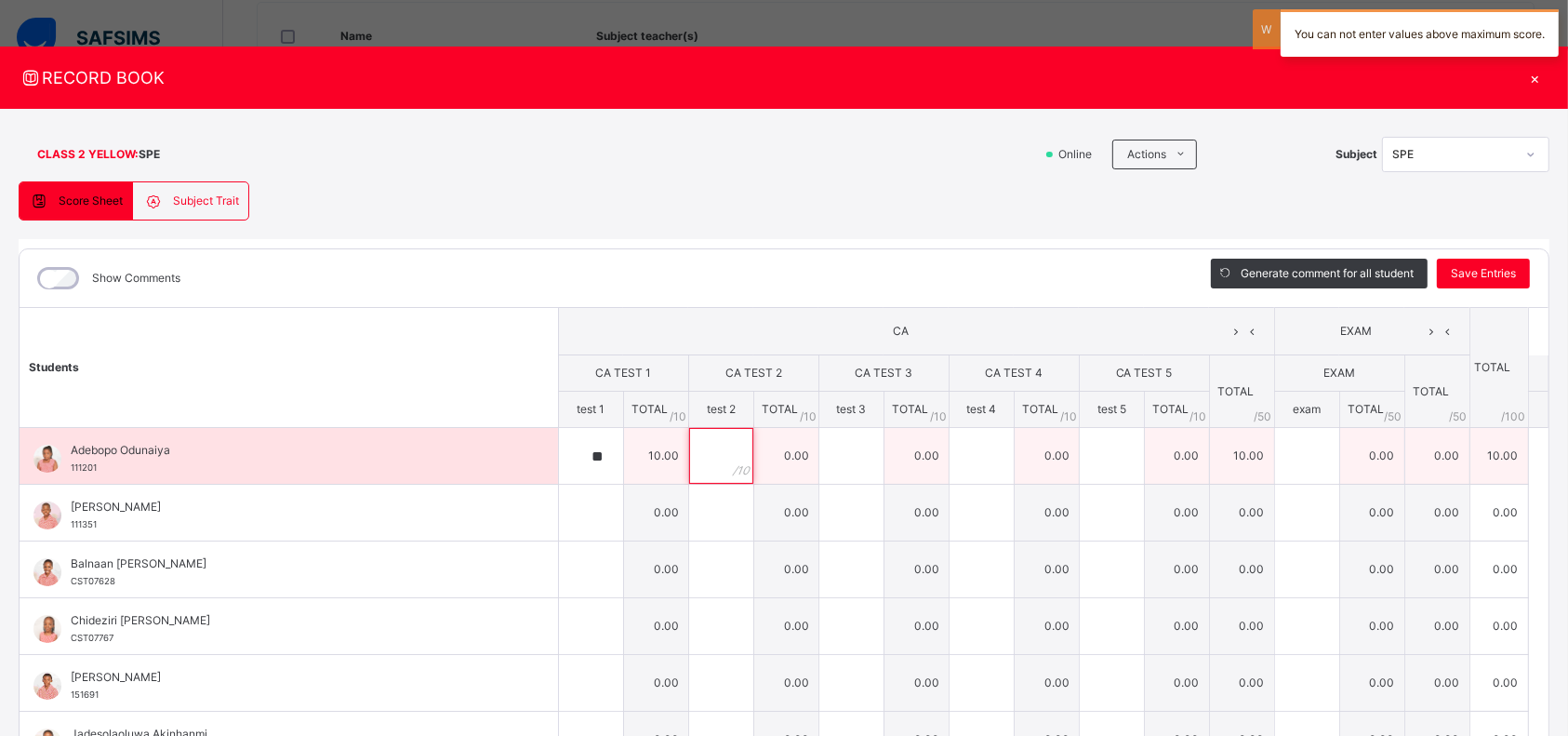 click at bounding box center (721, 456) 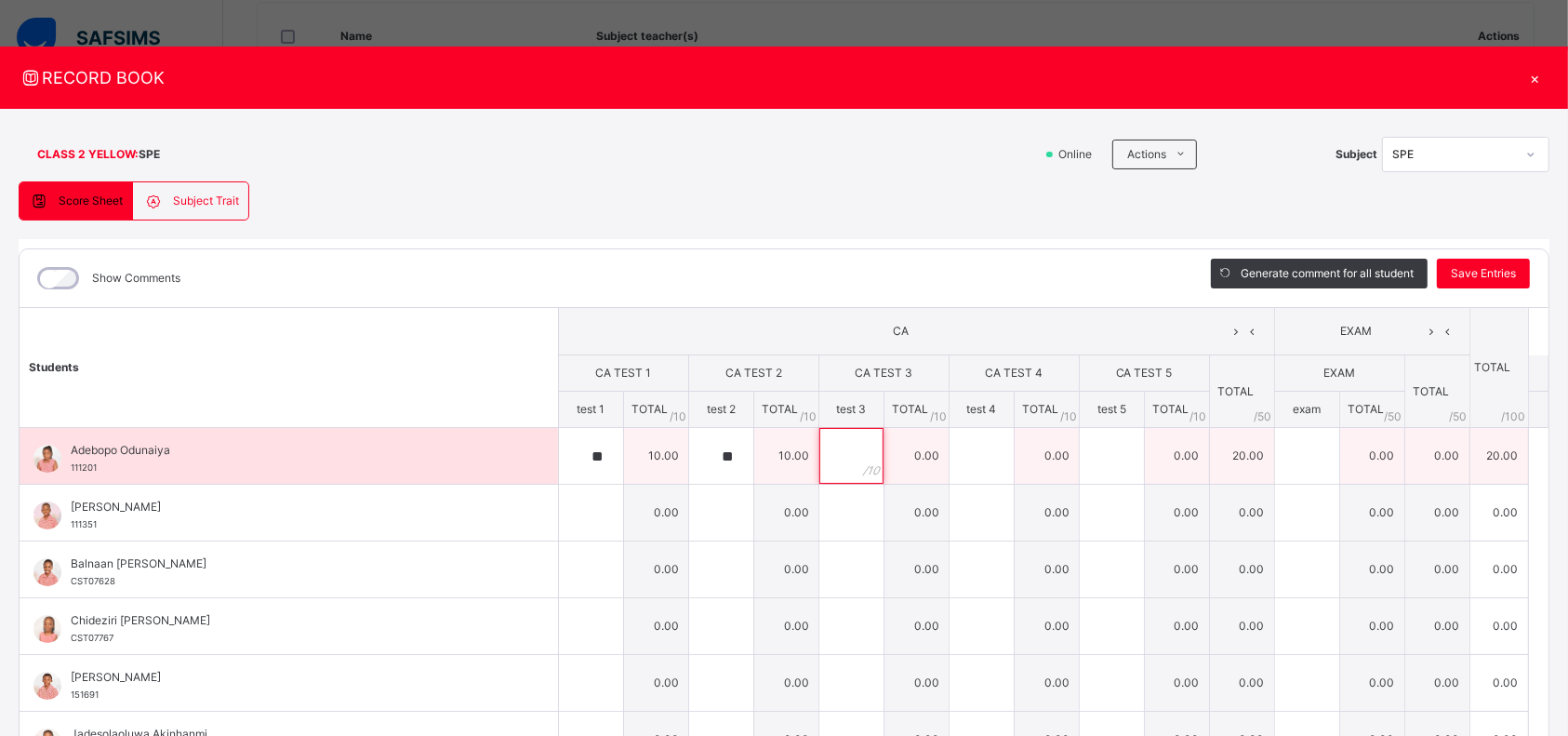 click at bounding box center (851, 456) 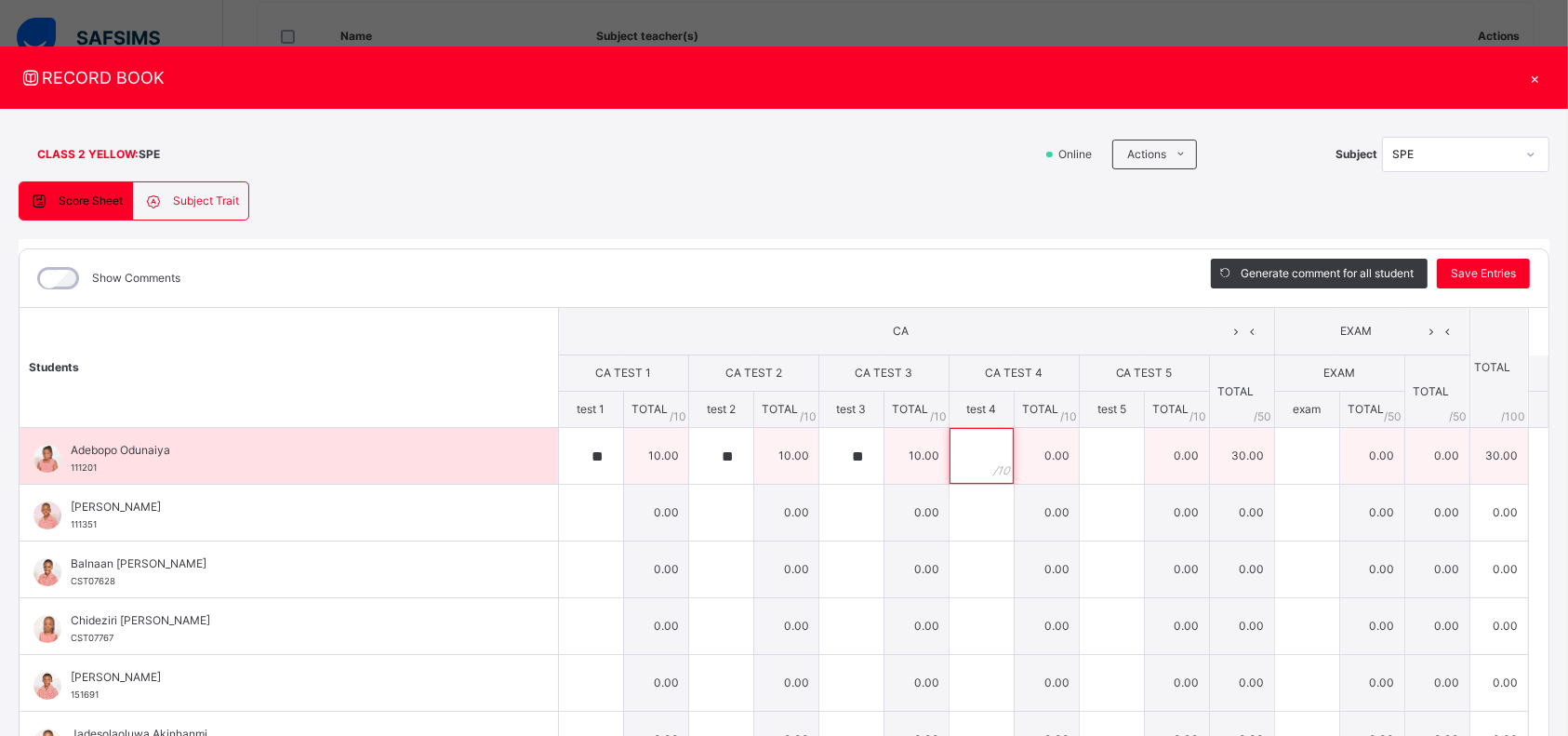 click at bounding box center (981, 456) 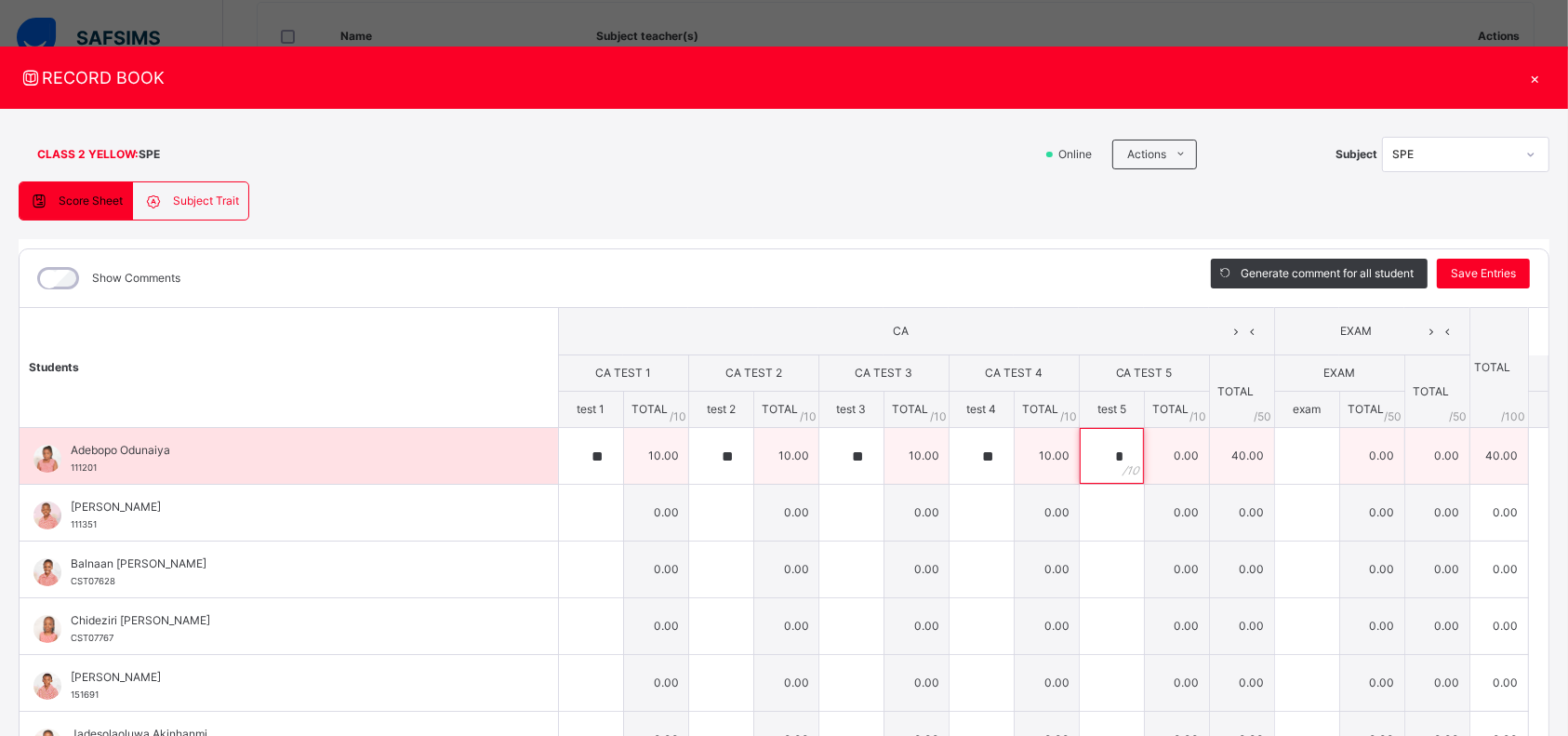 click on "*" at bounding box center [1111, 456] 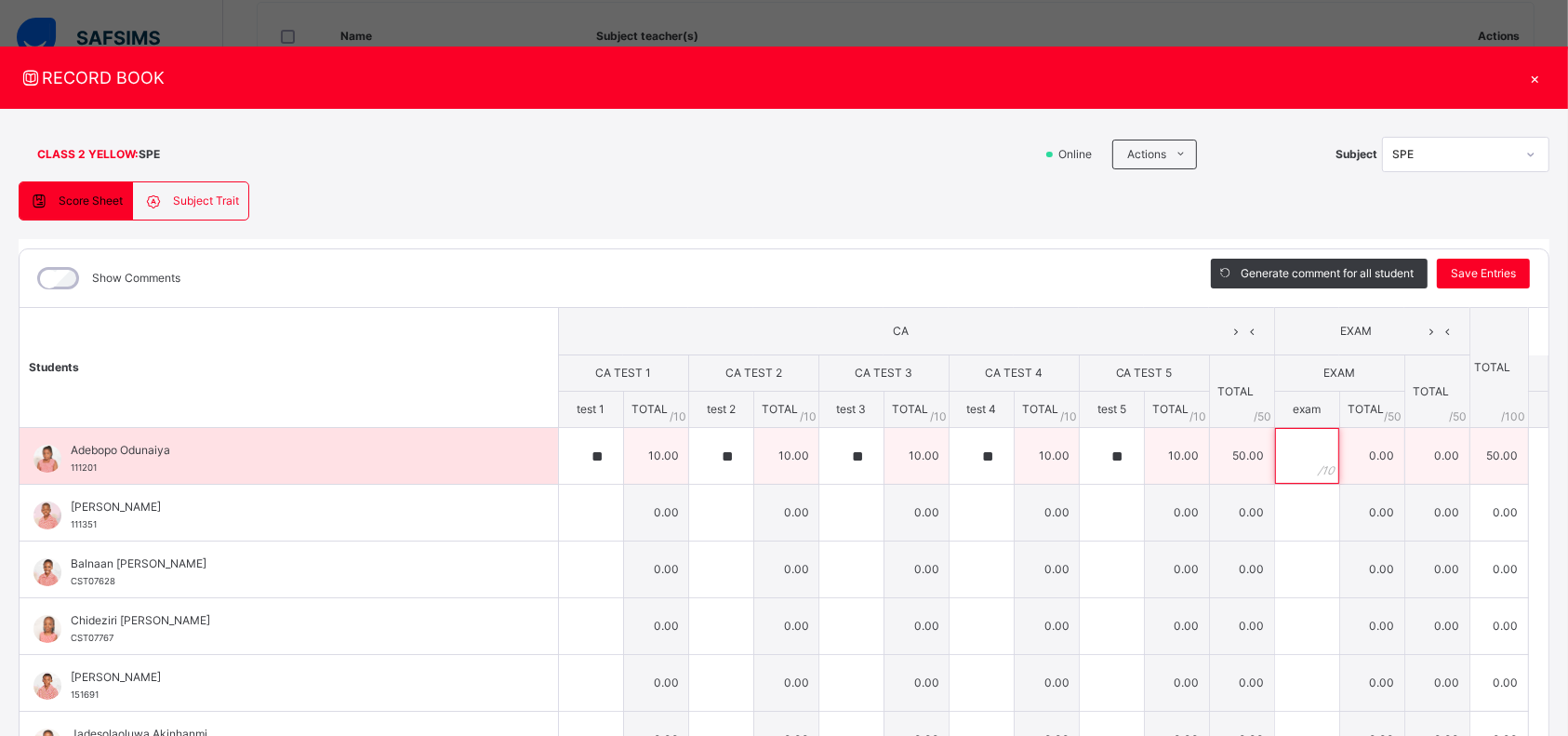 click at bounding box center [1307, 456] 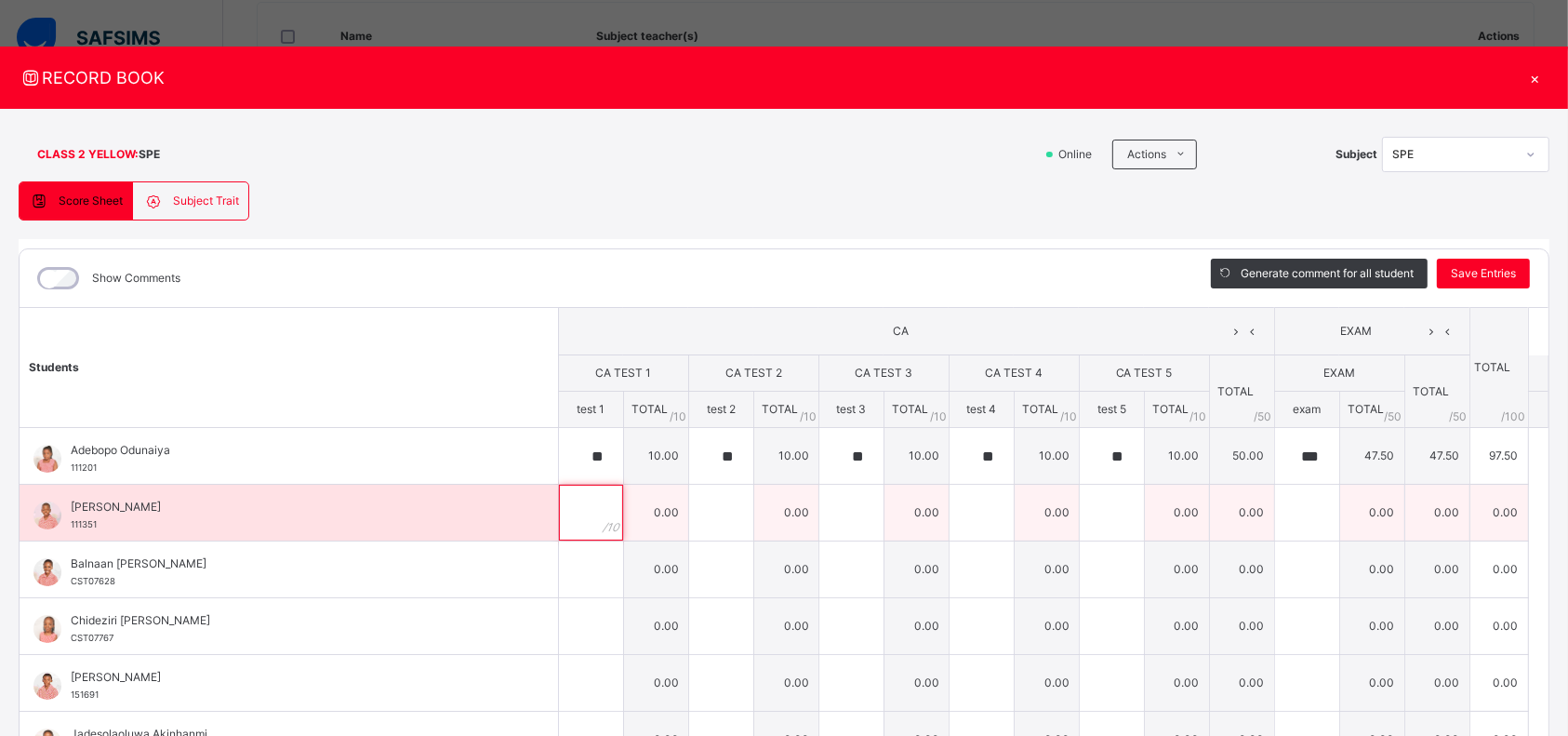 click at bounding box center (591, 513) 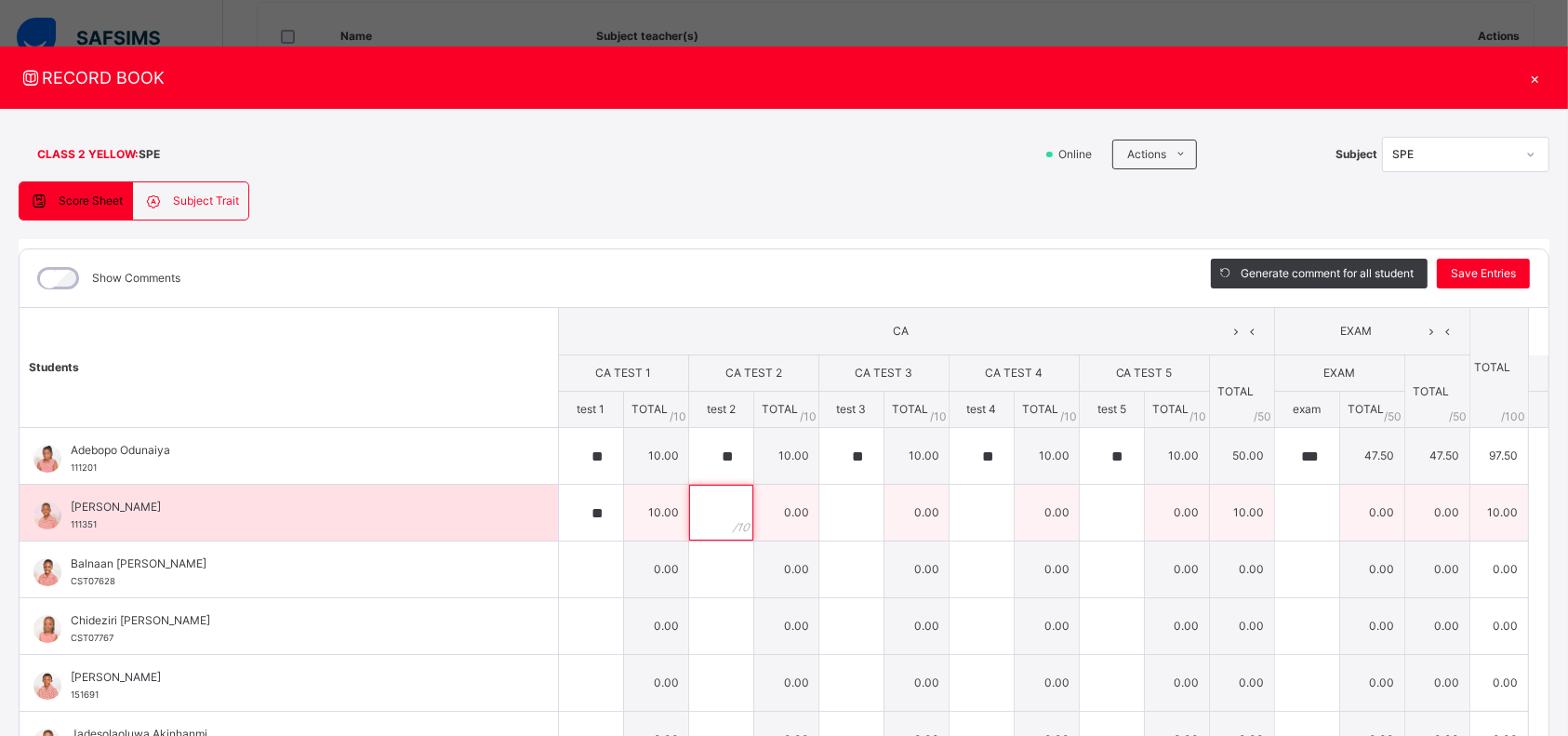 click at bounding box center [721, 513] 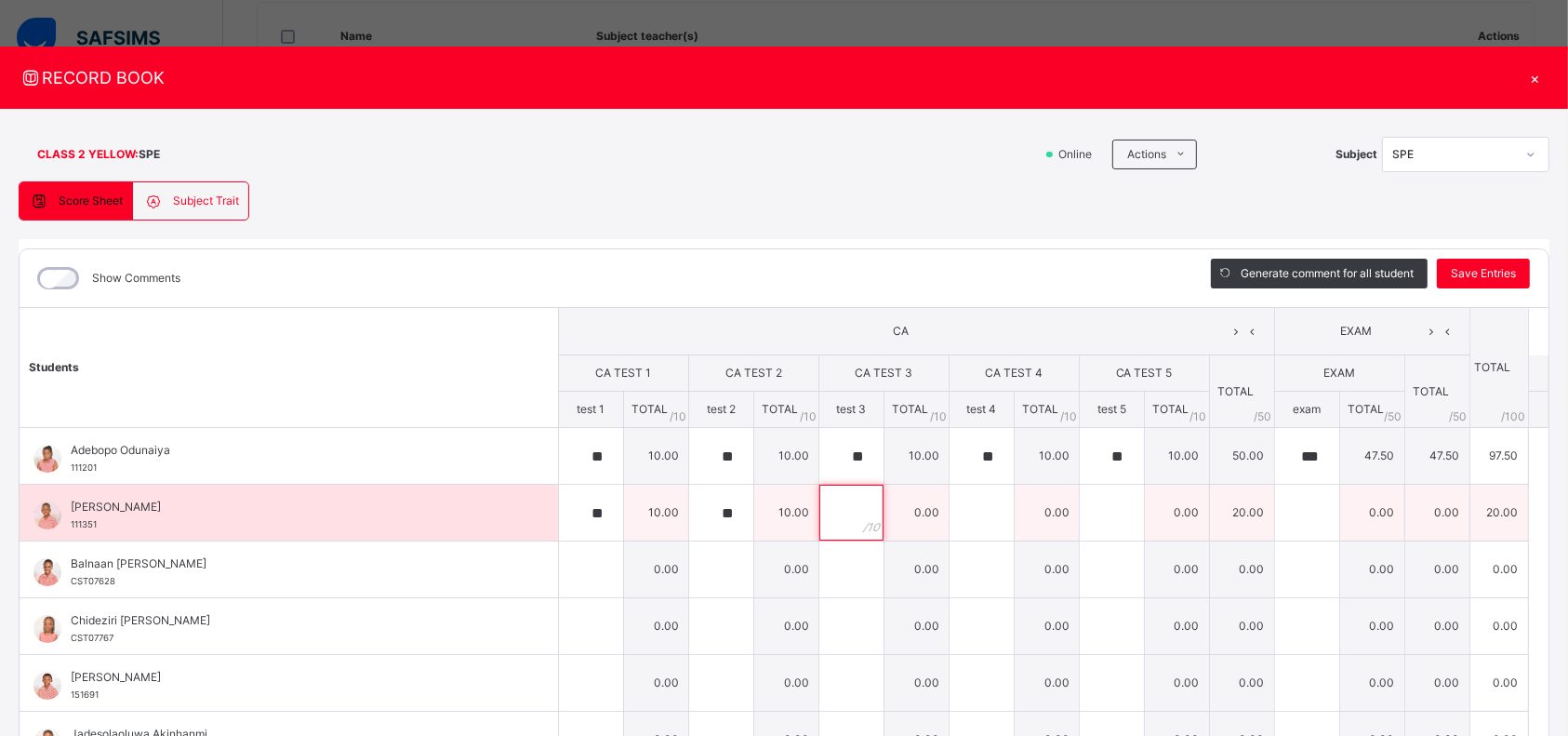 click at bounding box center [851, 513] 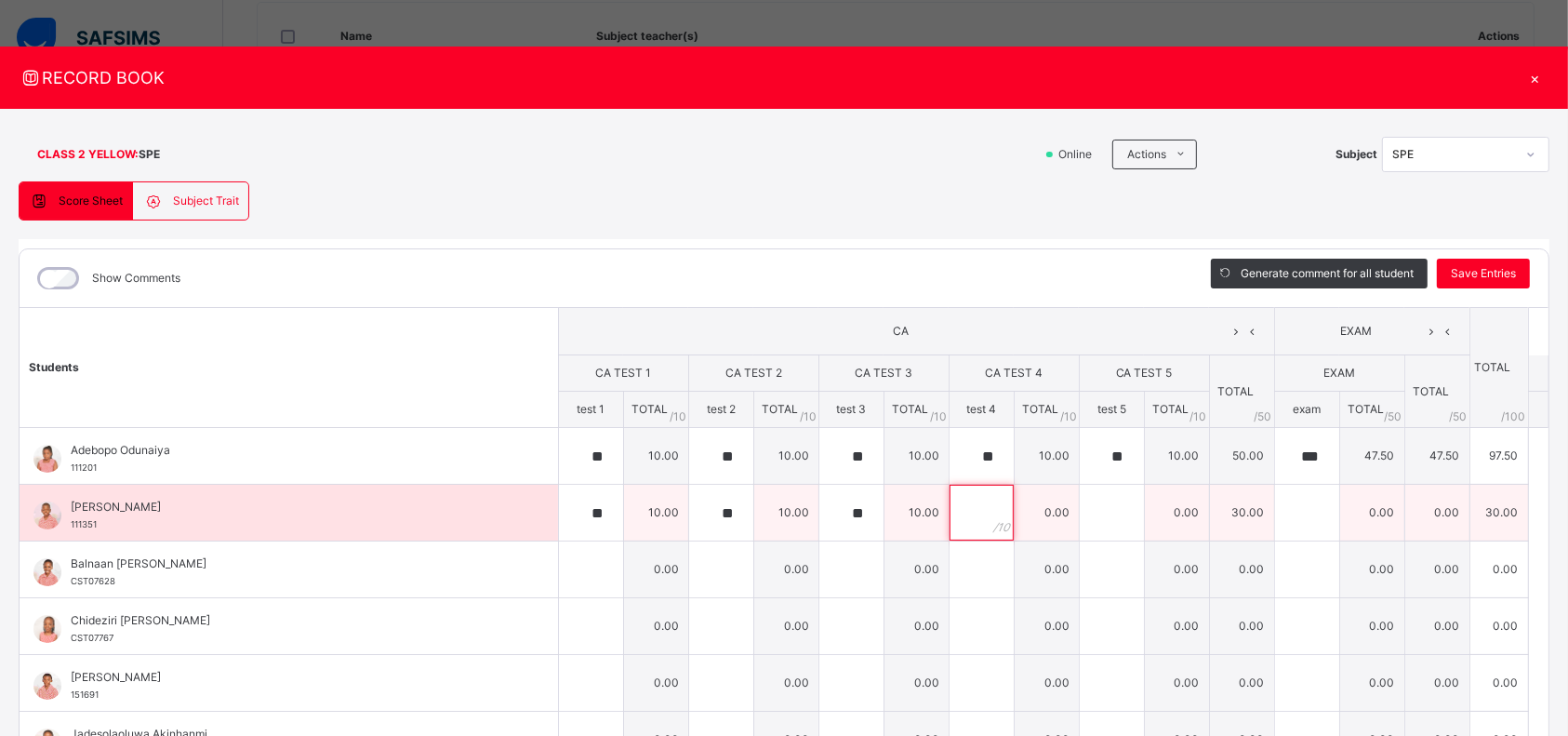 click at bounding box center (981, 513) 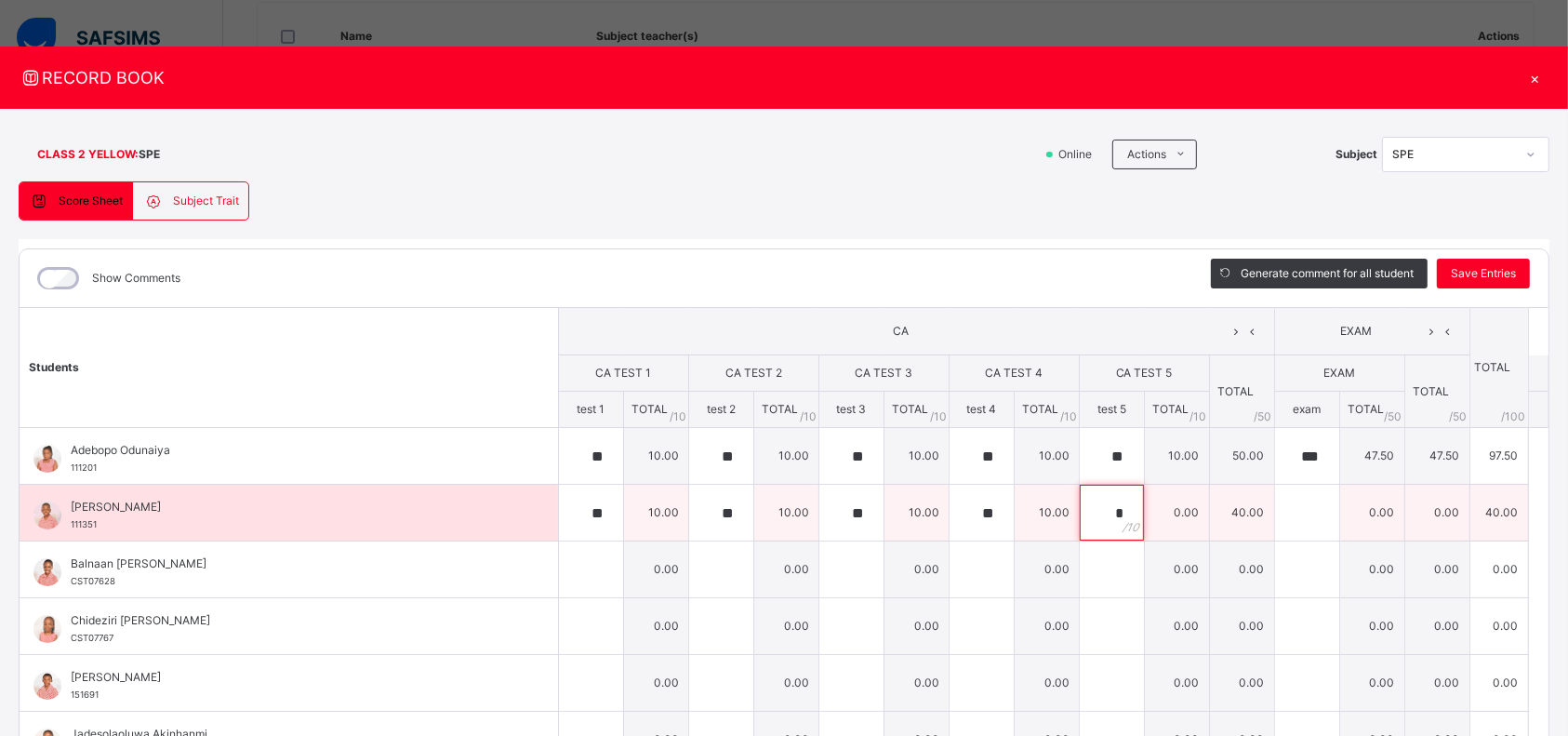 click on "*" at bounding box center [1111, 513] 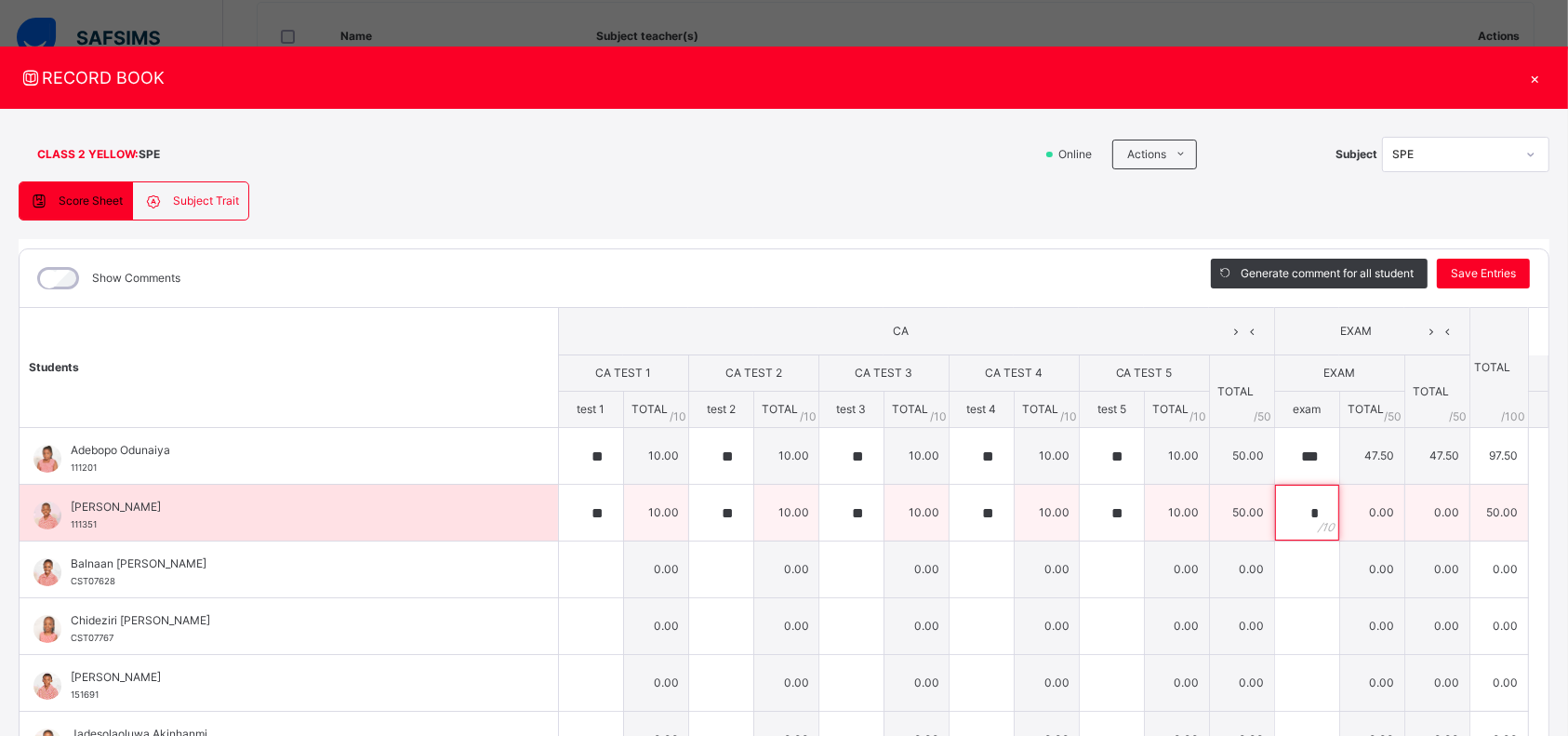 click on "*" at bounding box center [1307, 513] 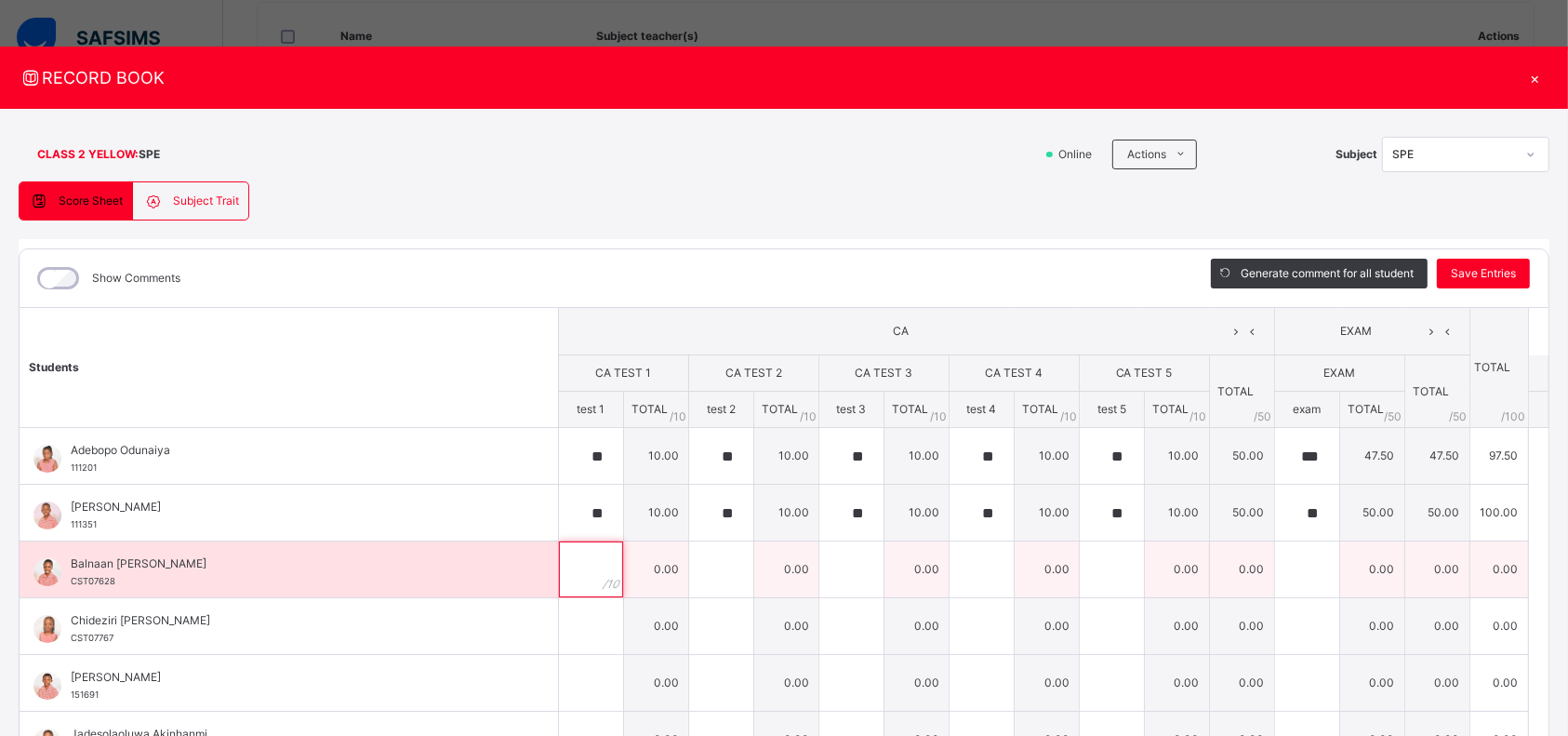 click at bounding box center (591, 569) 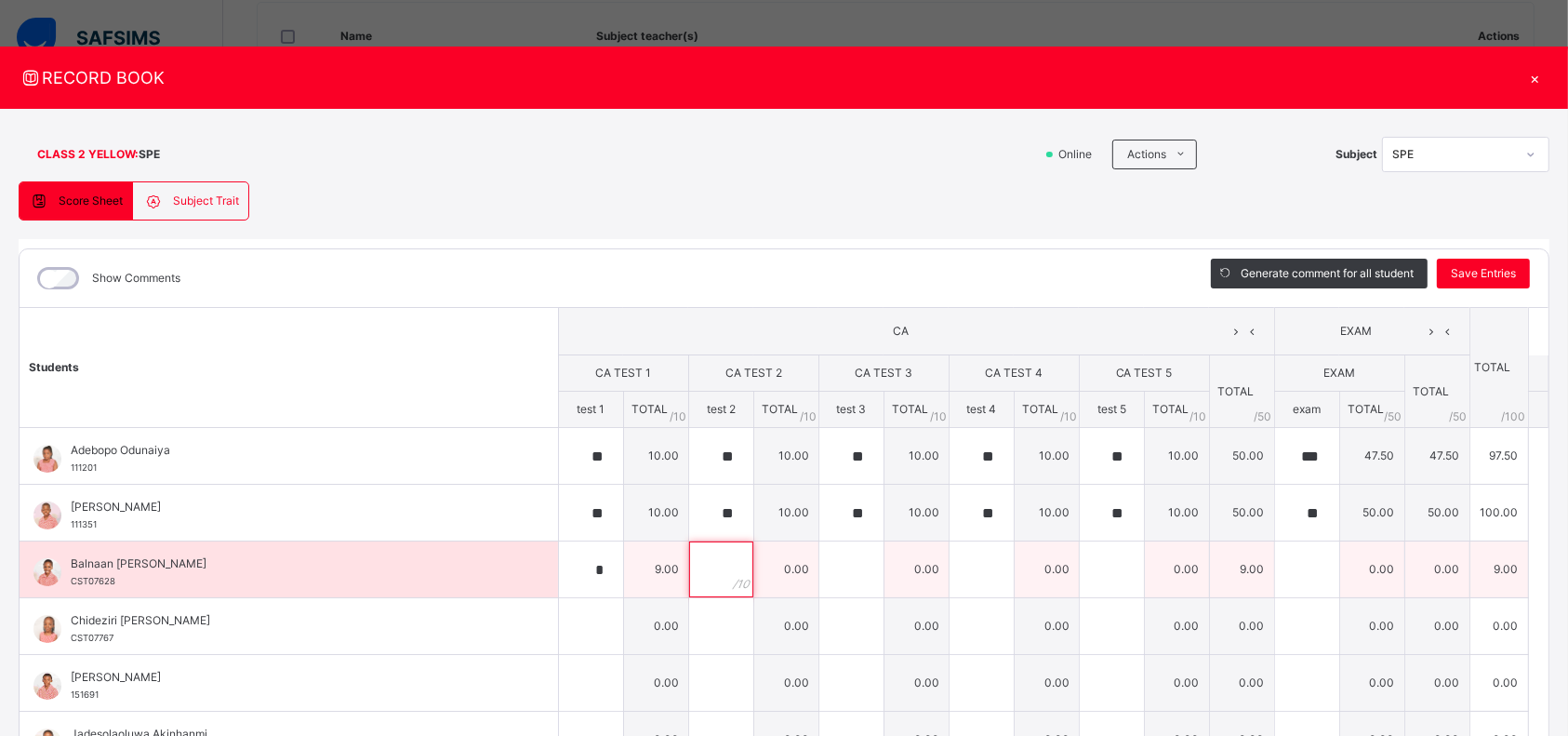 click at bounding box center (721, 569) 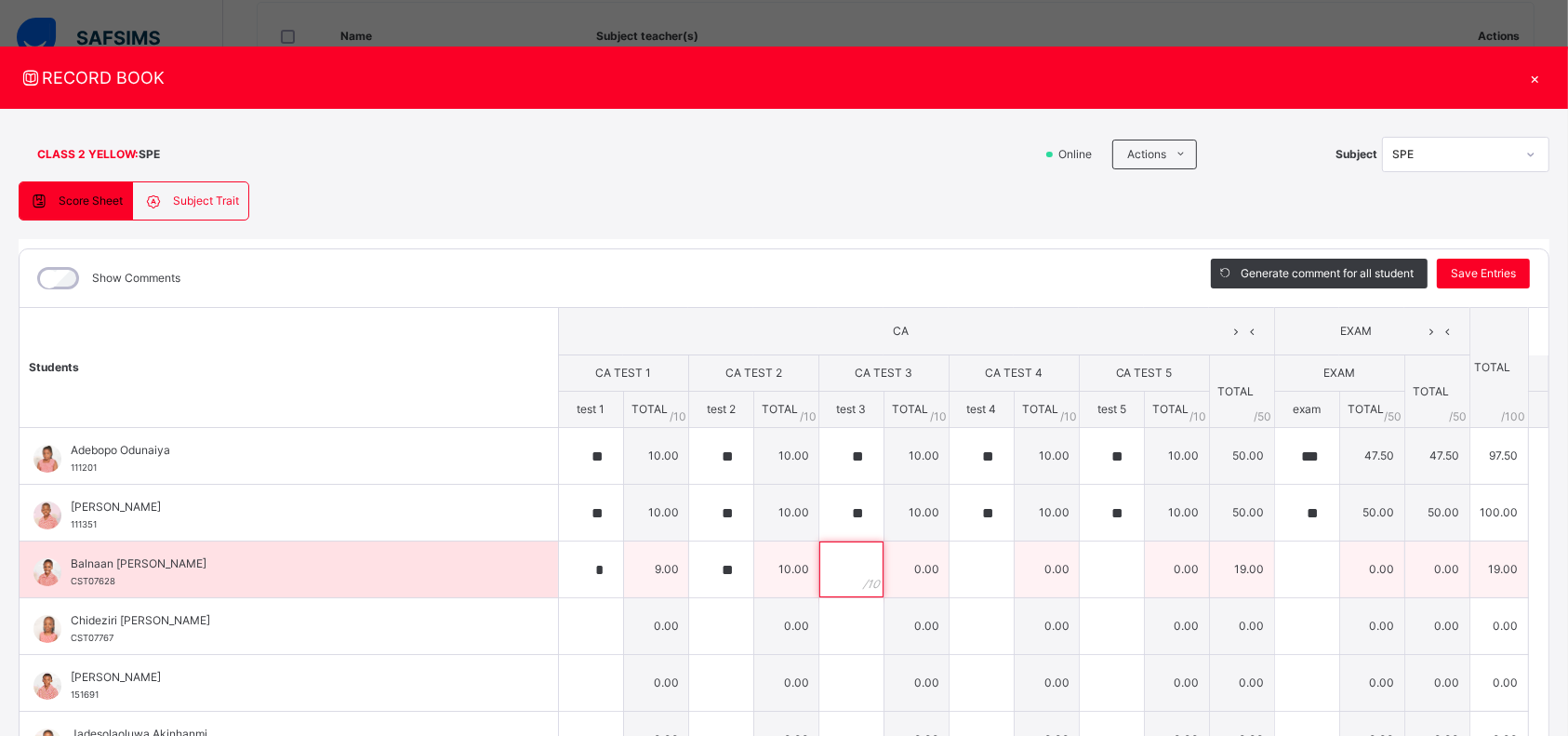 click at bounding box center (851, 569) 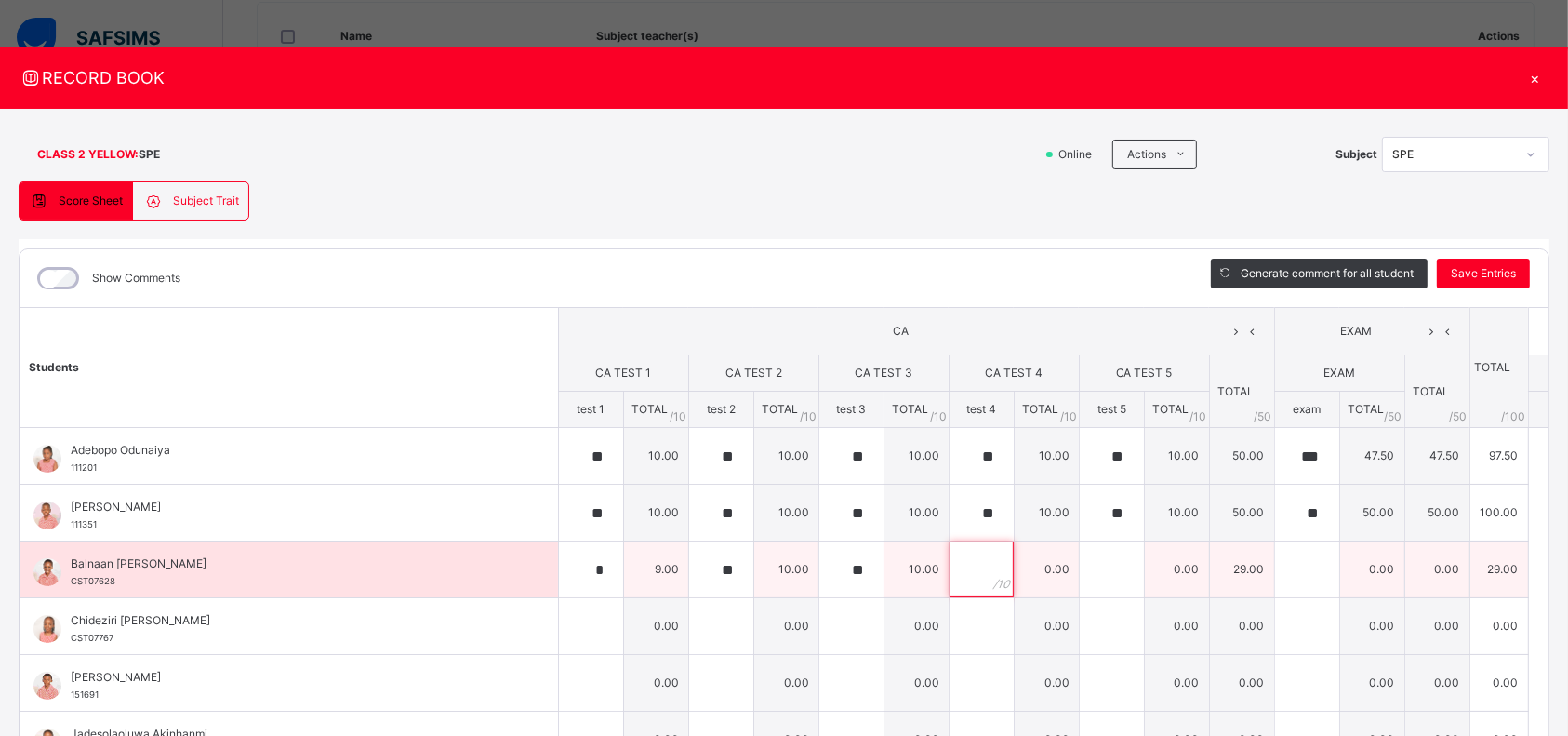 click at bounding box center (981, 569) 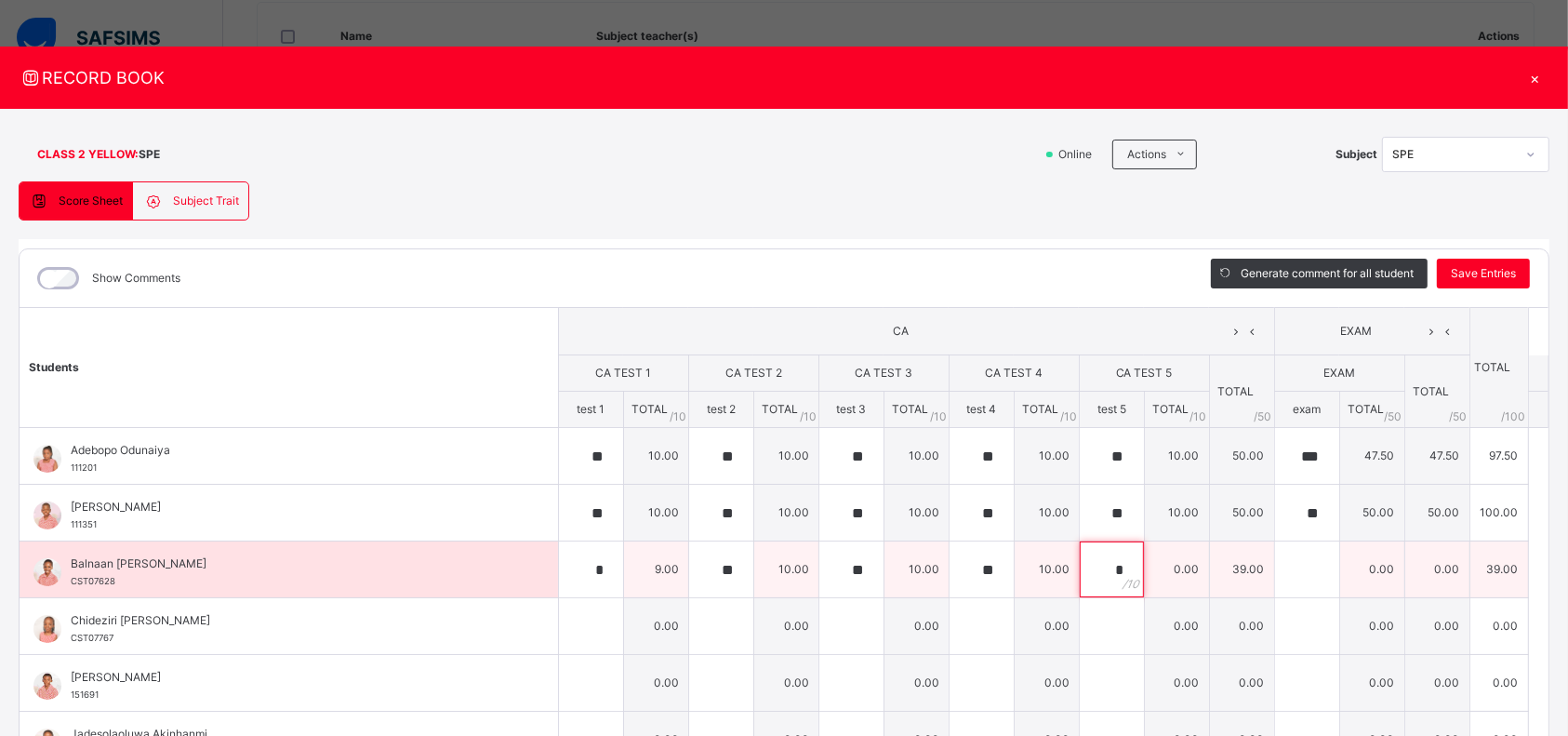 click on "*" at bounding box center (1111, 569) 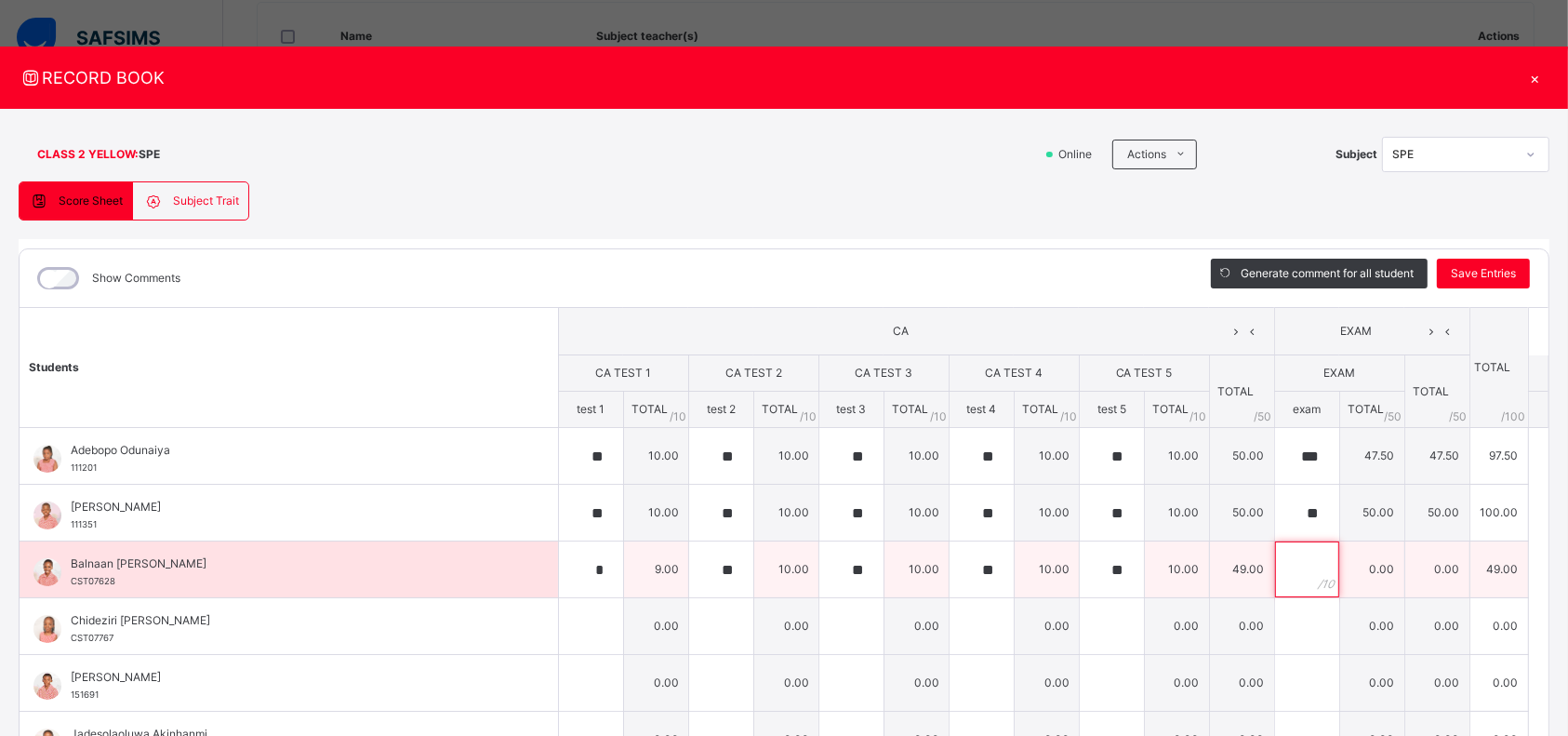 click at bounding box center (1307, 569) 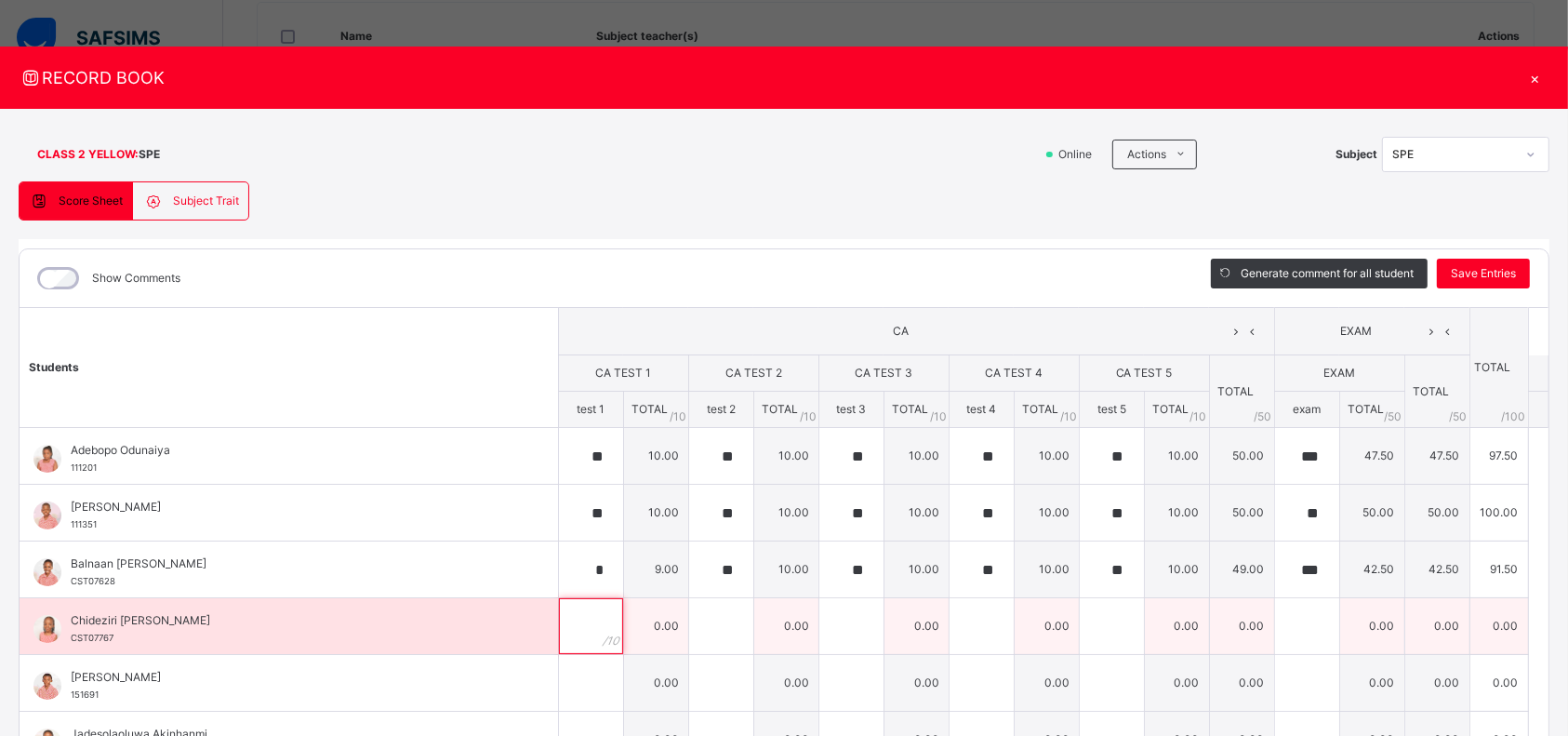 click at bounding box center [591, 626] 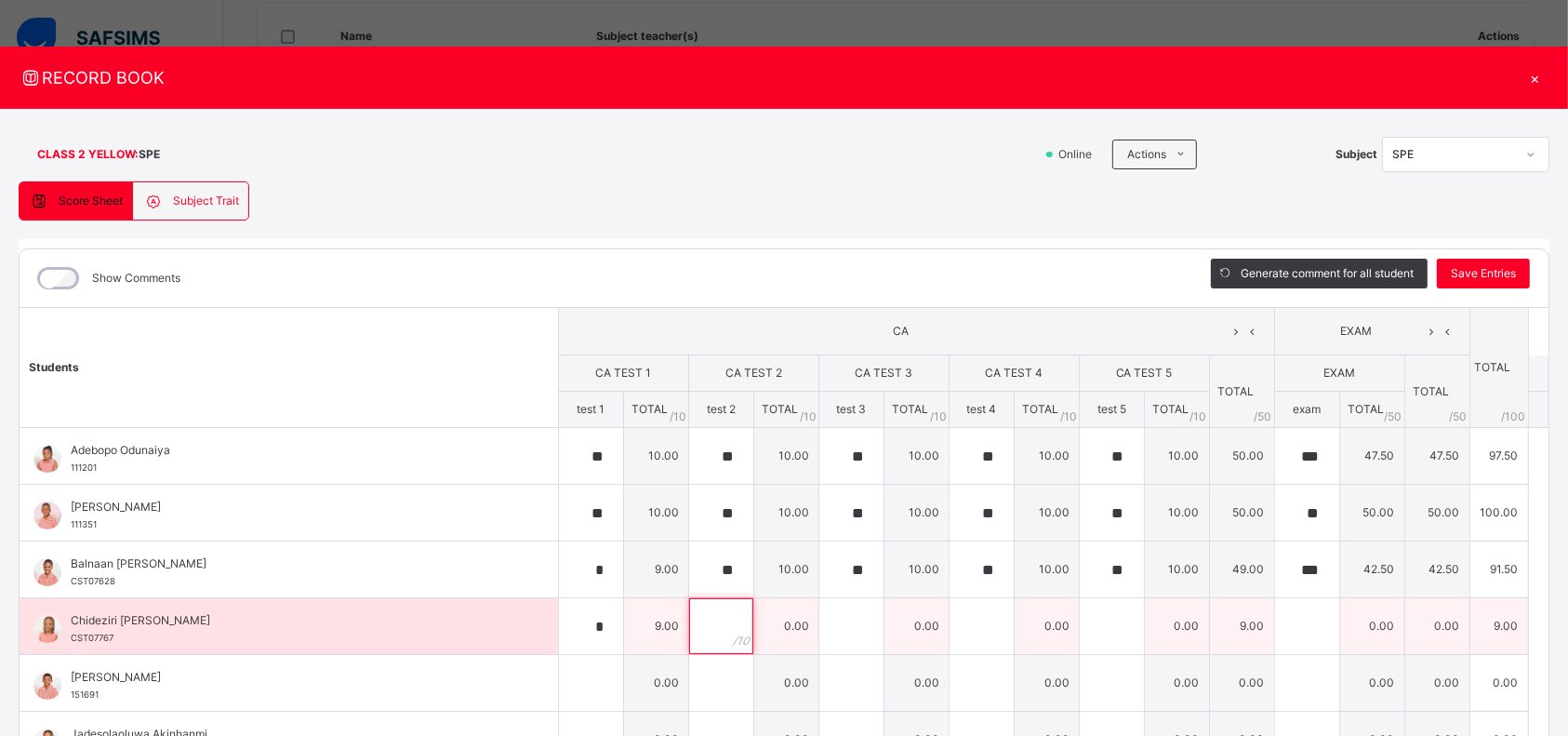 click at bounding box center [721, 626] 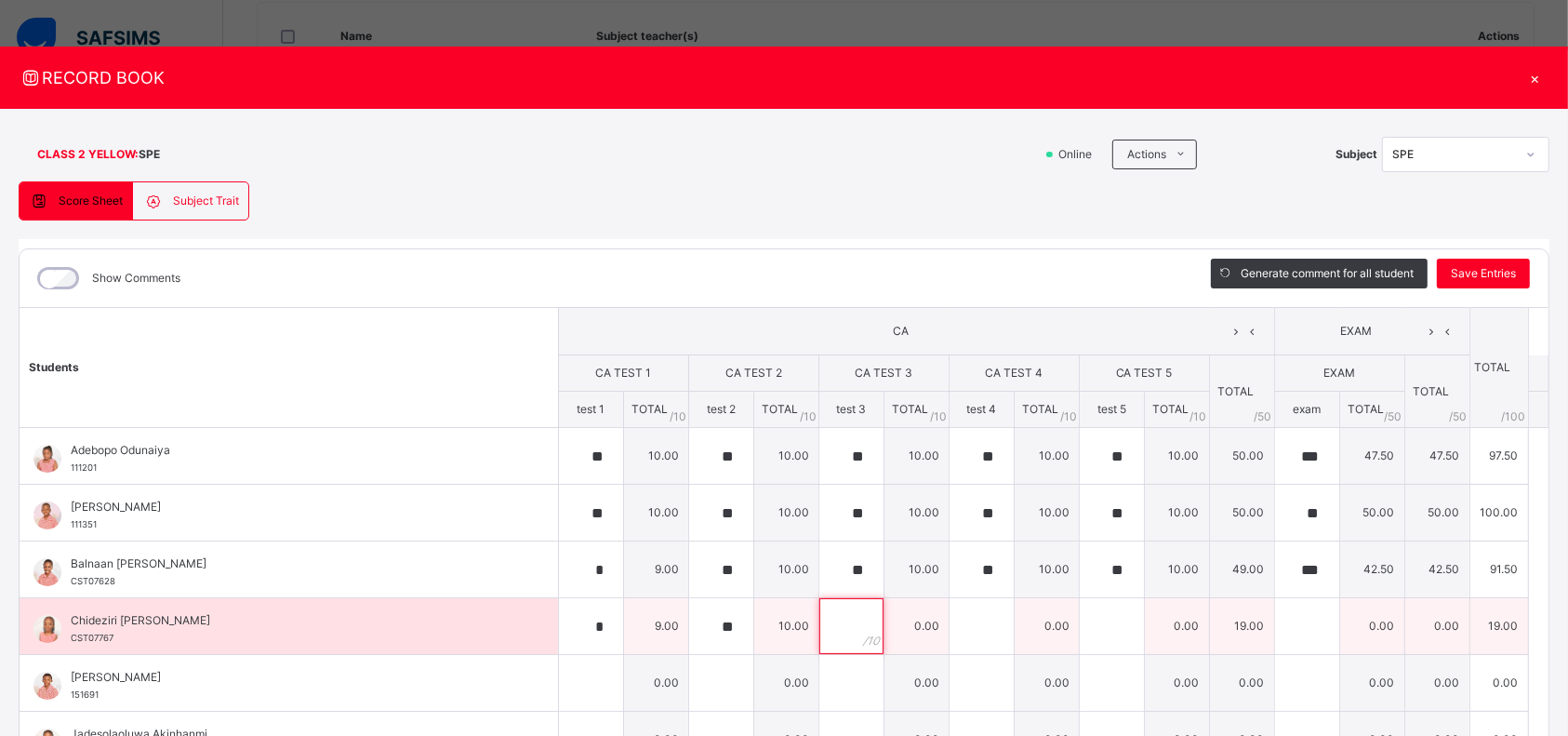 click at bounding box center (851, 626) 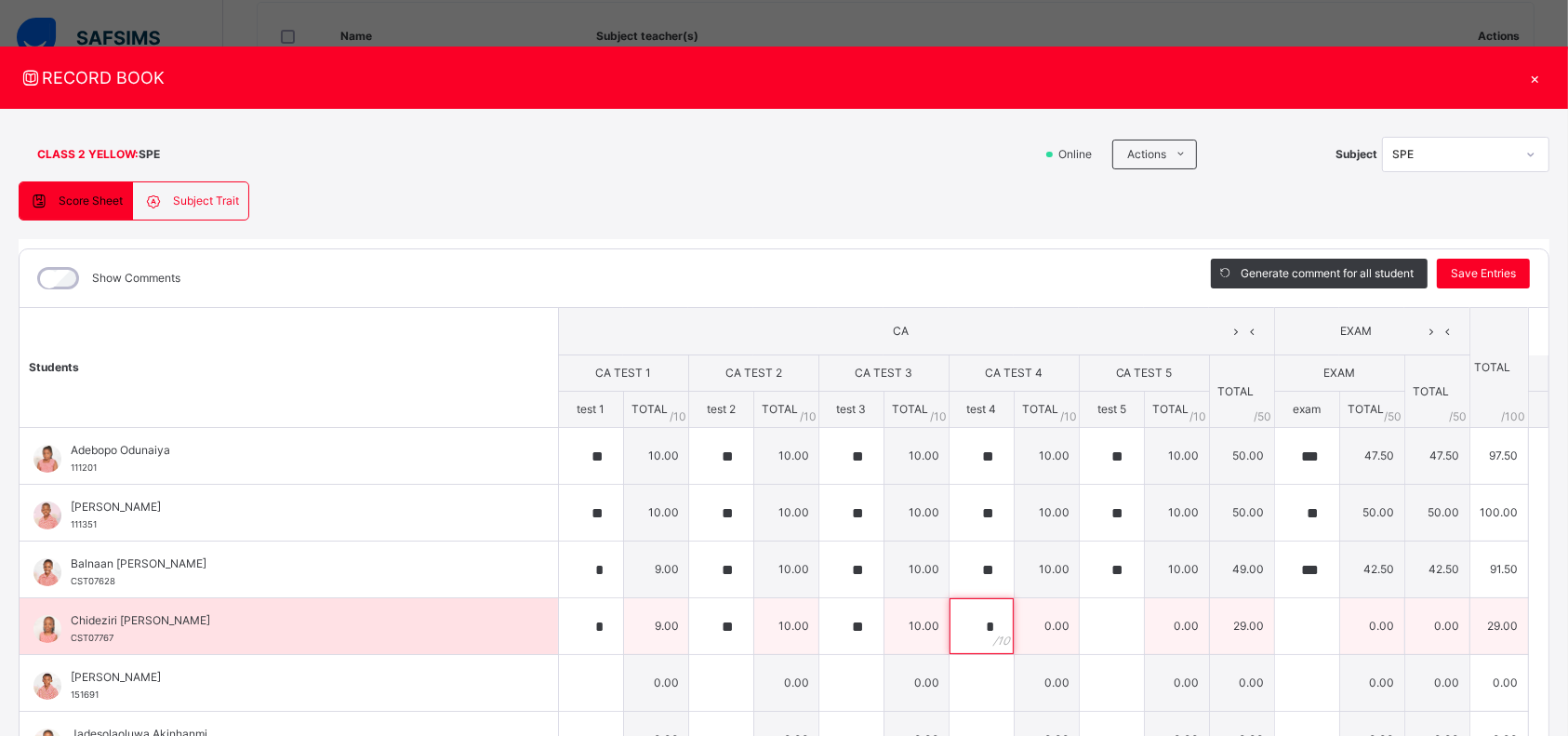 click on "*" at bounding box center [981, 626] 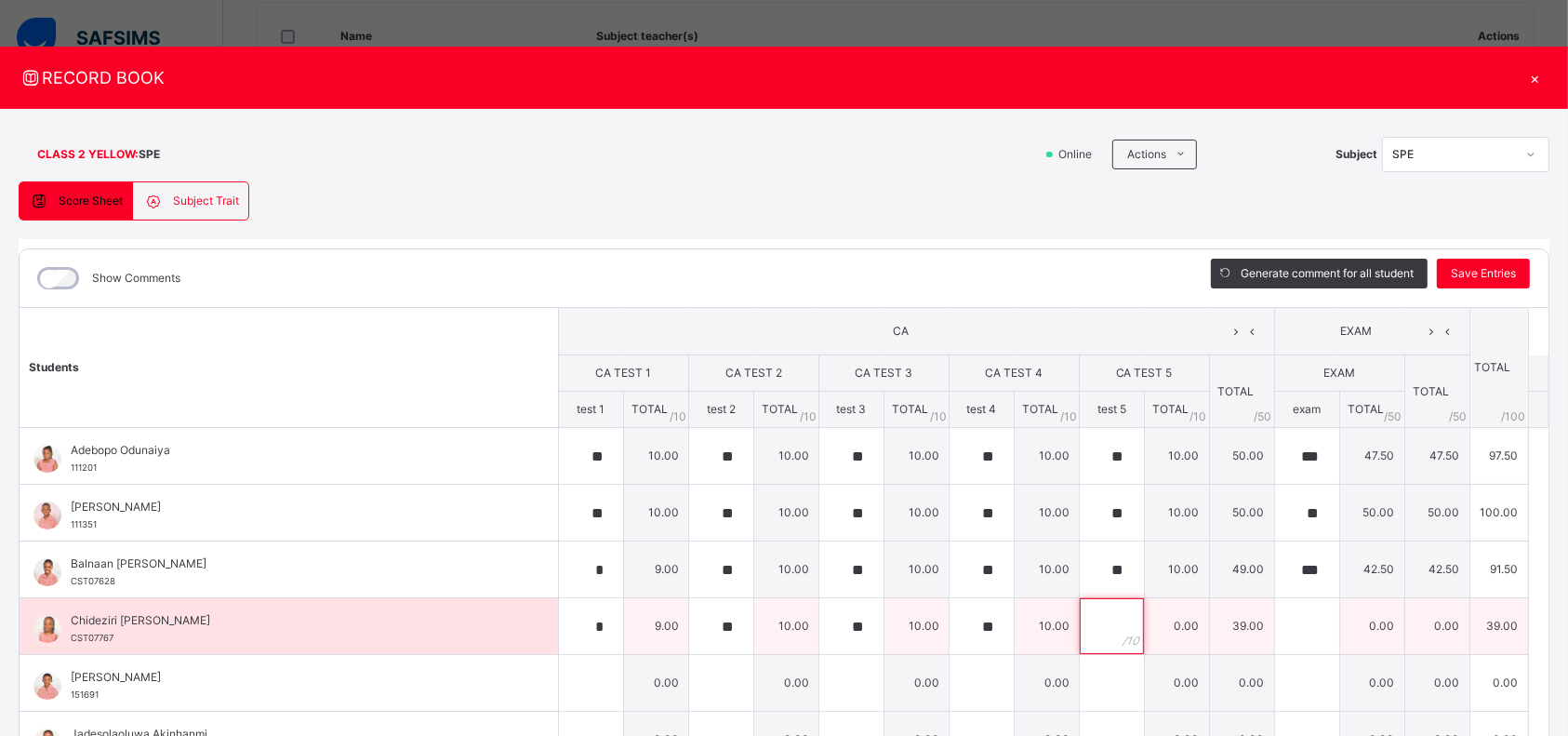 click at bounding box center (1111, 626) 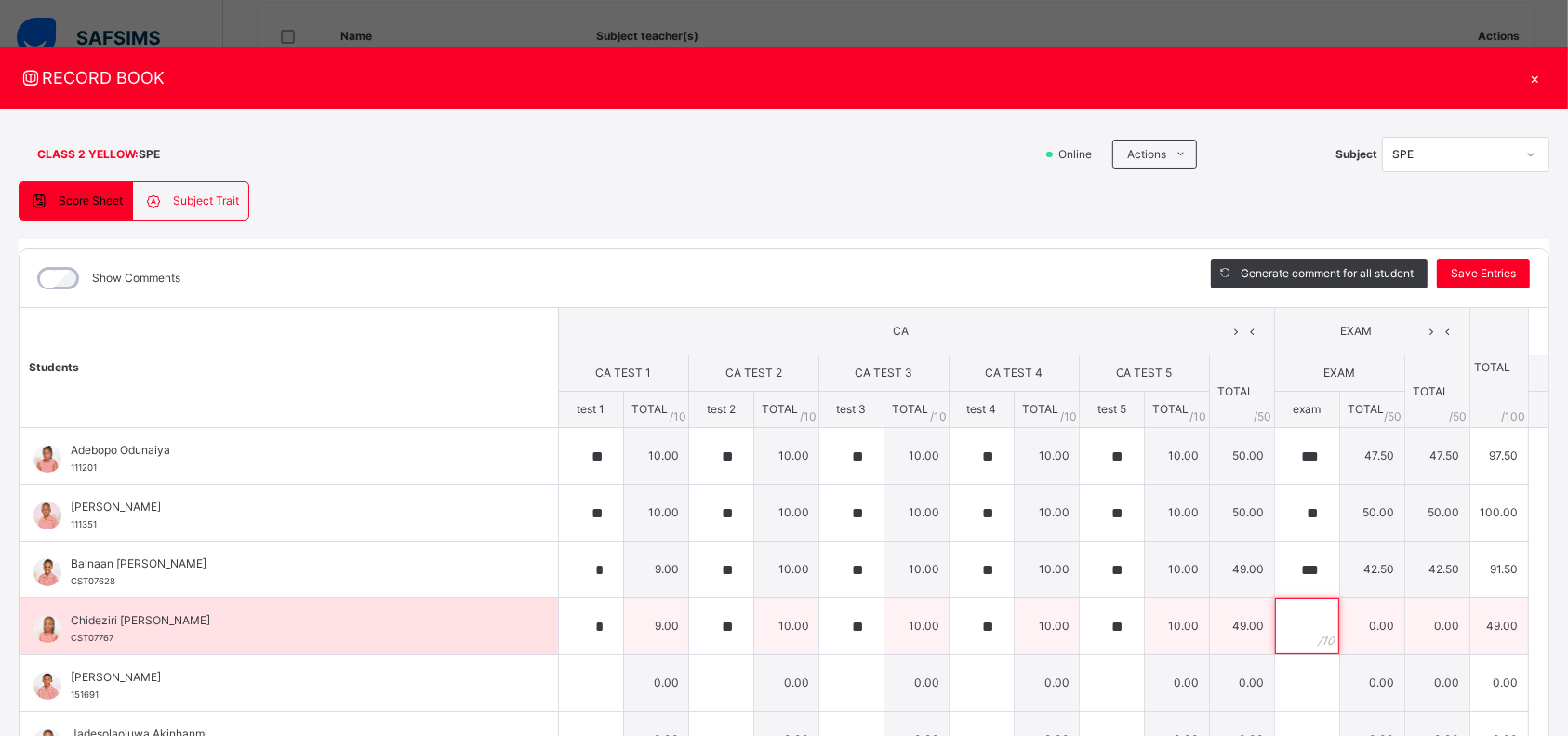 click at bounding box center (1307, 626) 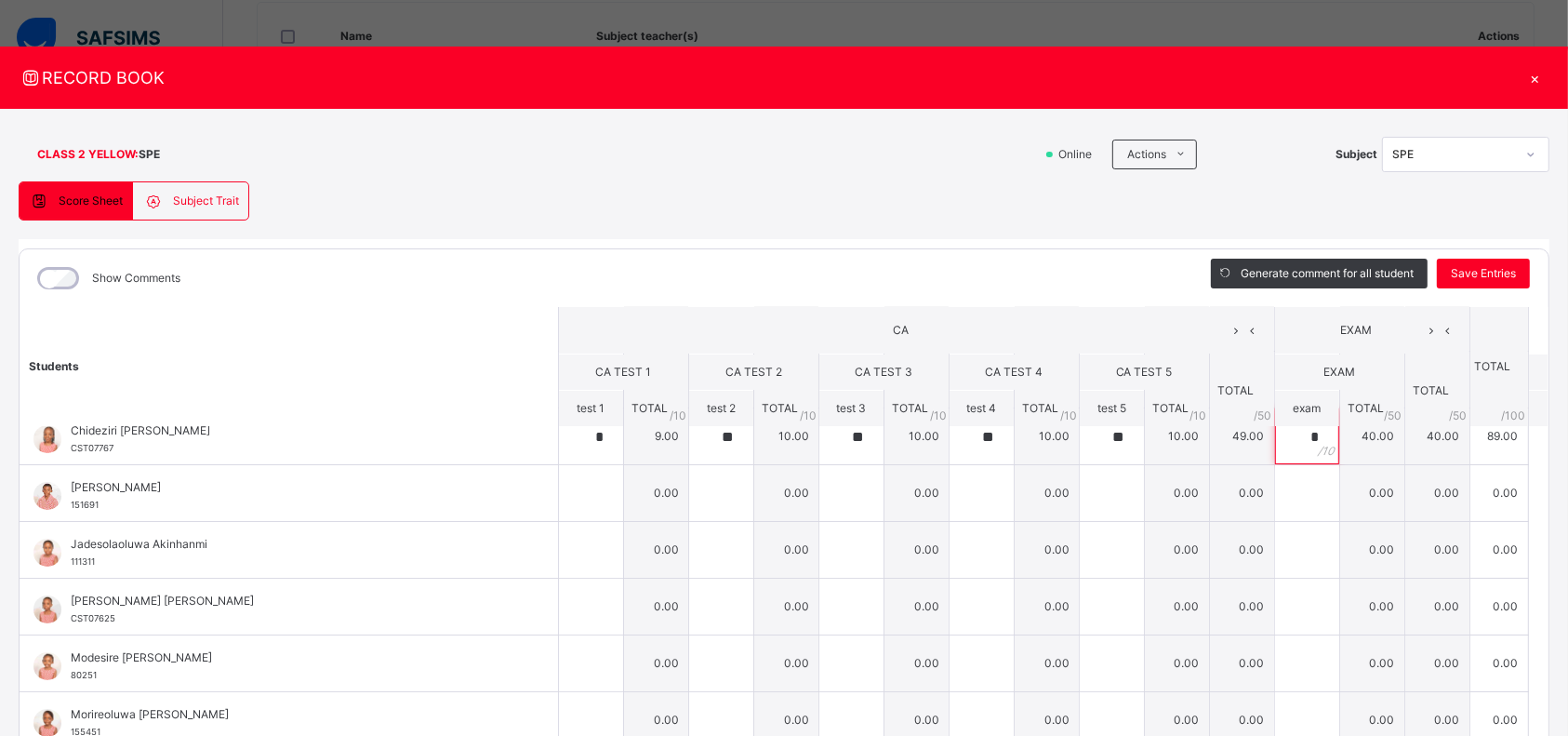 scroll, scrollTop: 195, scrollLeft: 0, axis: vertical 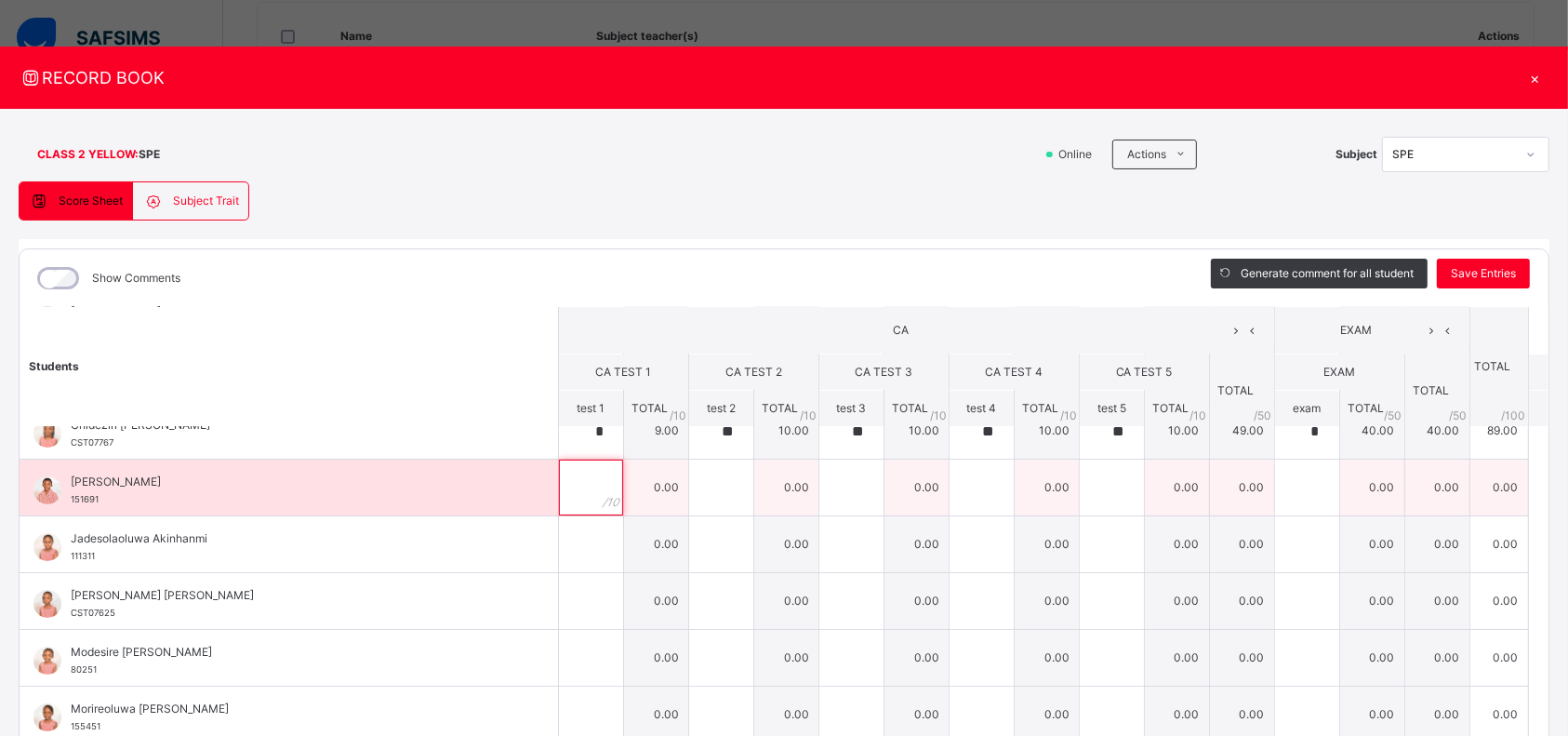 click at bounding box center (591, 488) 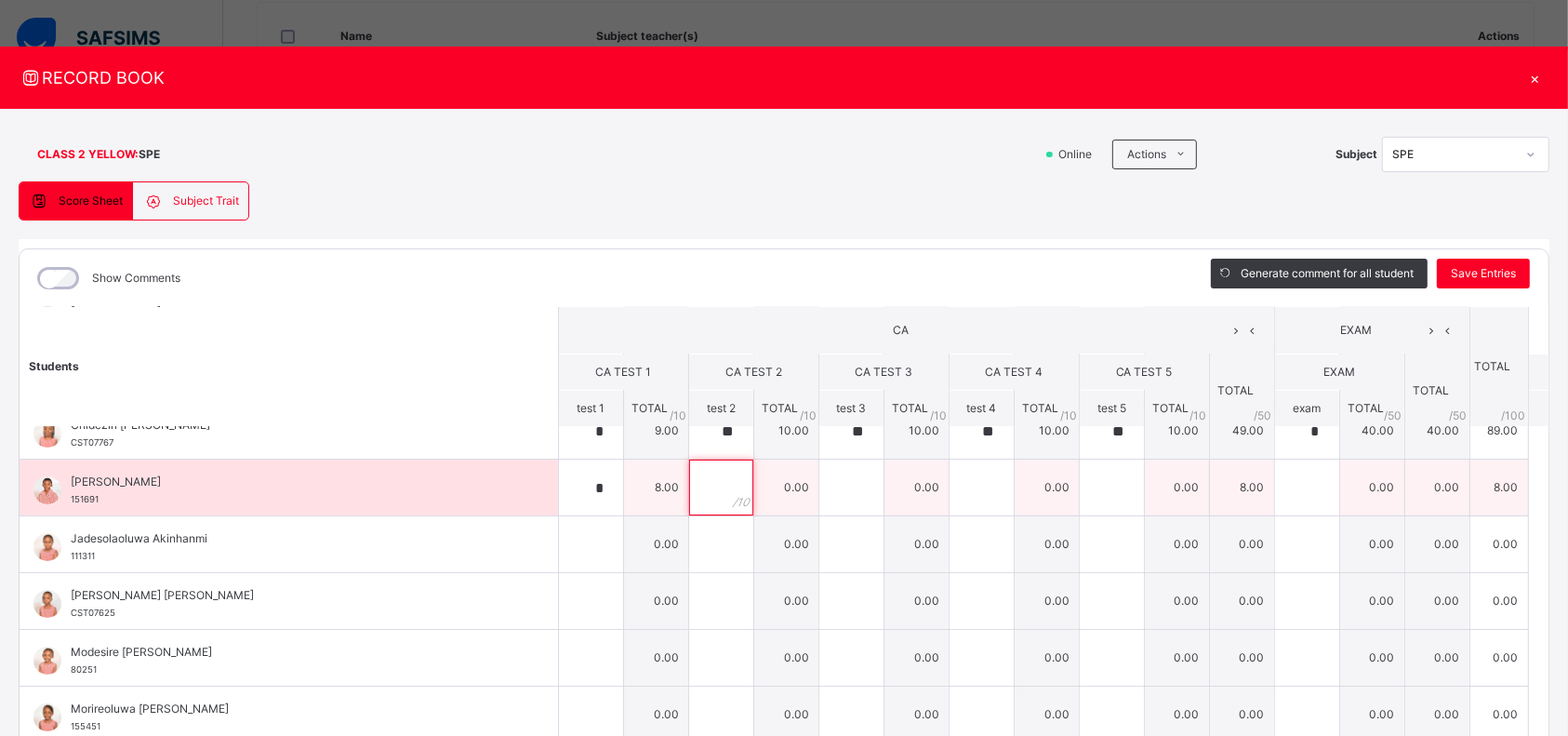 click at bounding box center (721, 488) 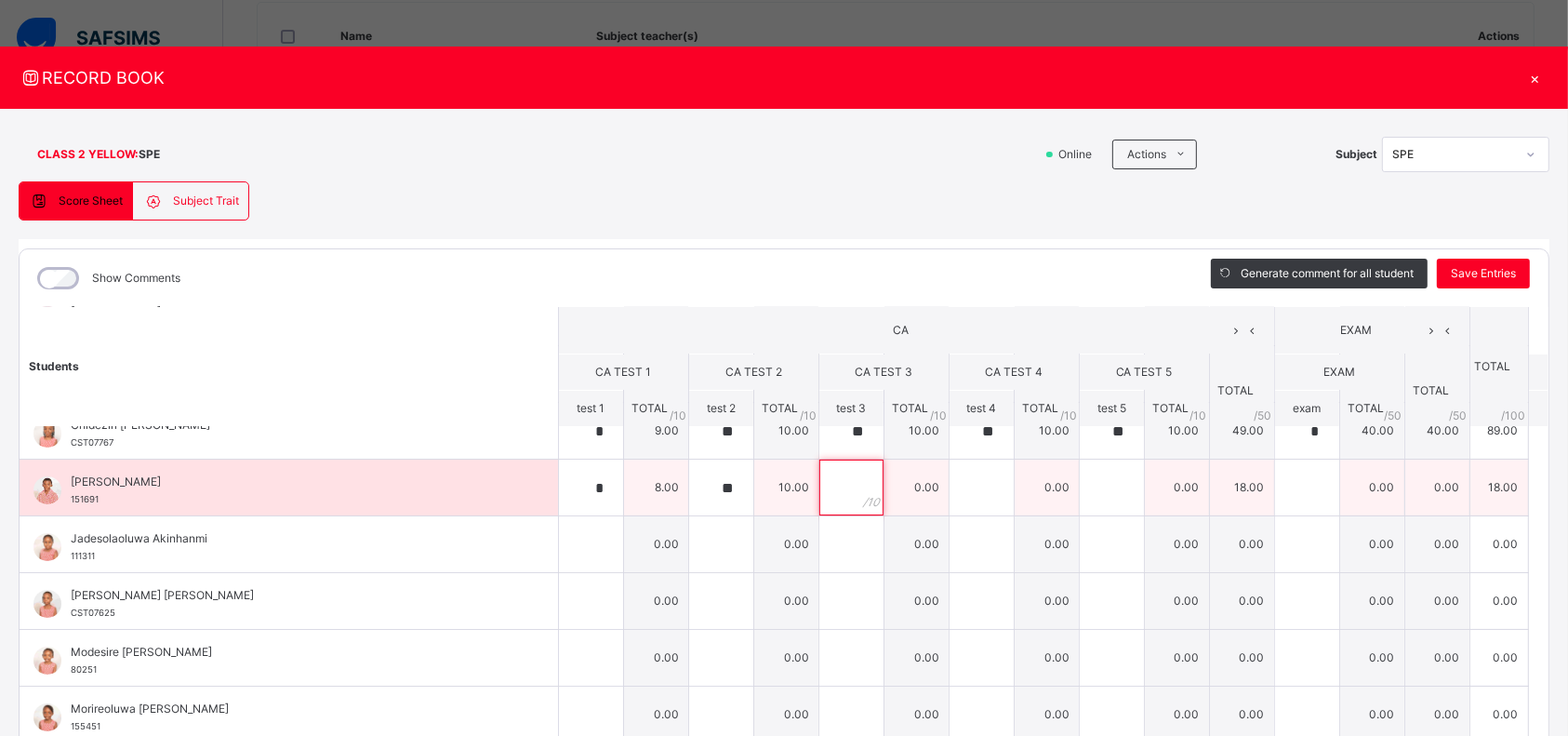 click at bounding box center [851, 488] 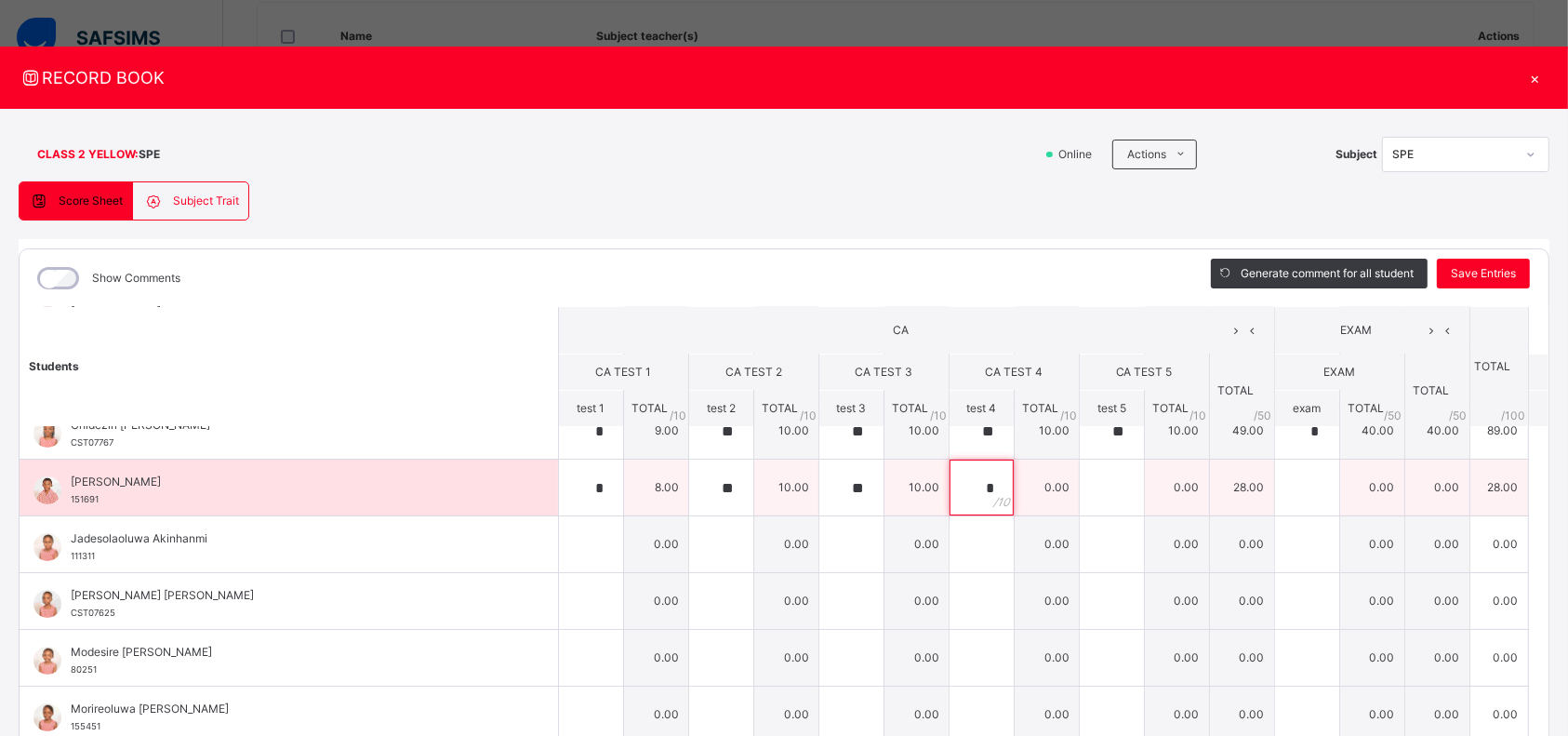 click on "*" at bounding box center (981, 488) 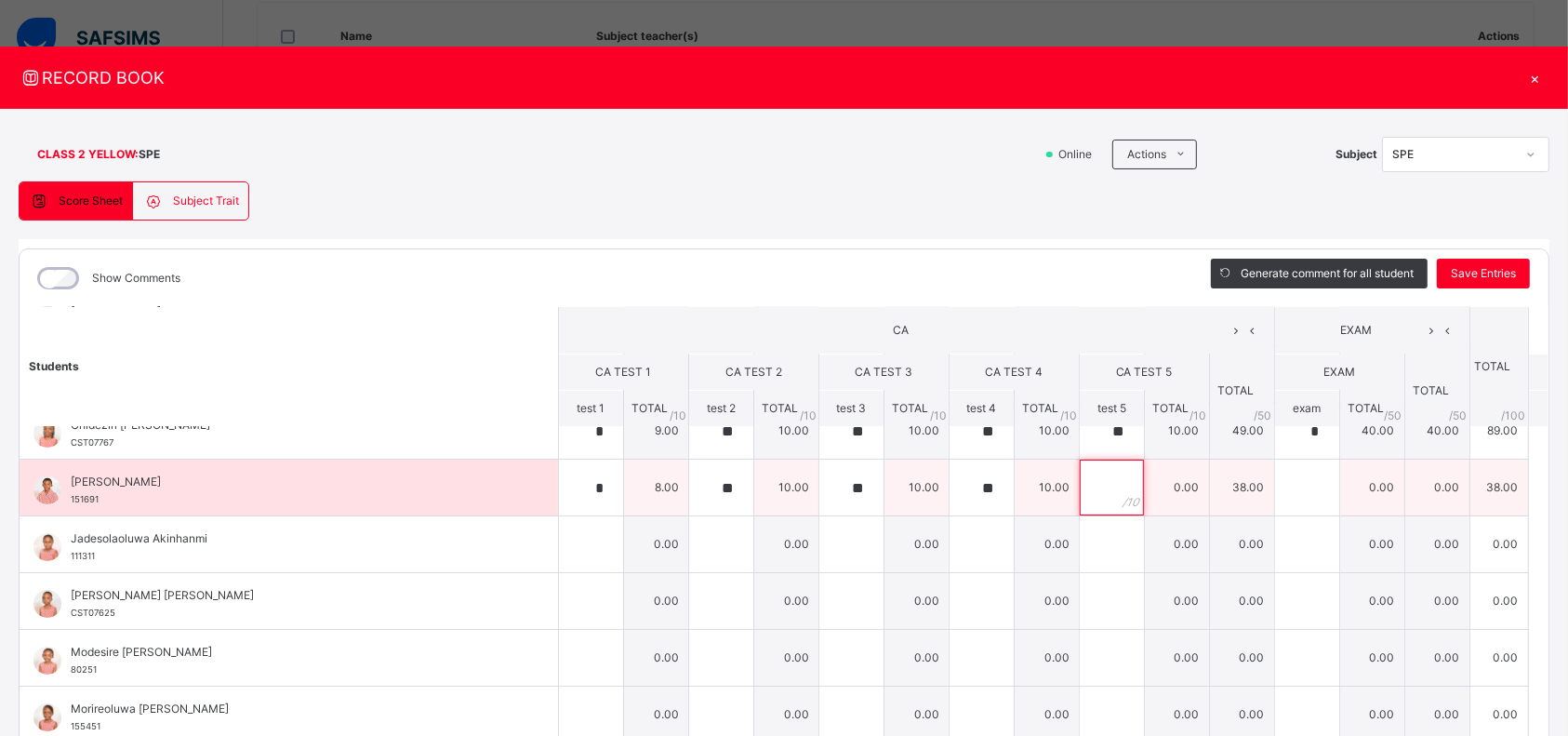click at bounding box center (1111, 488) 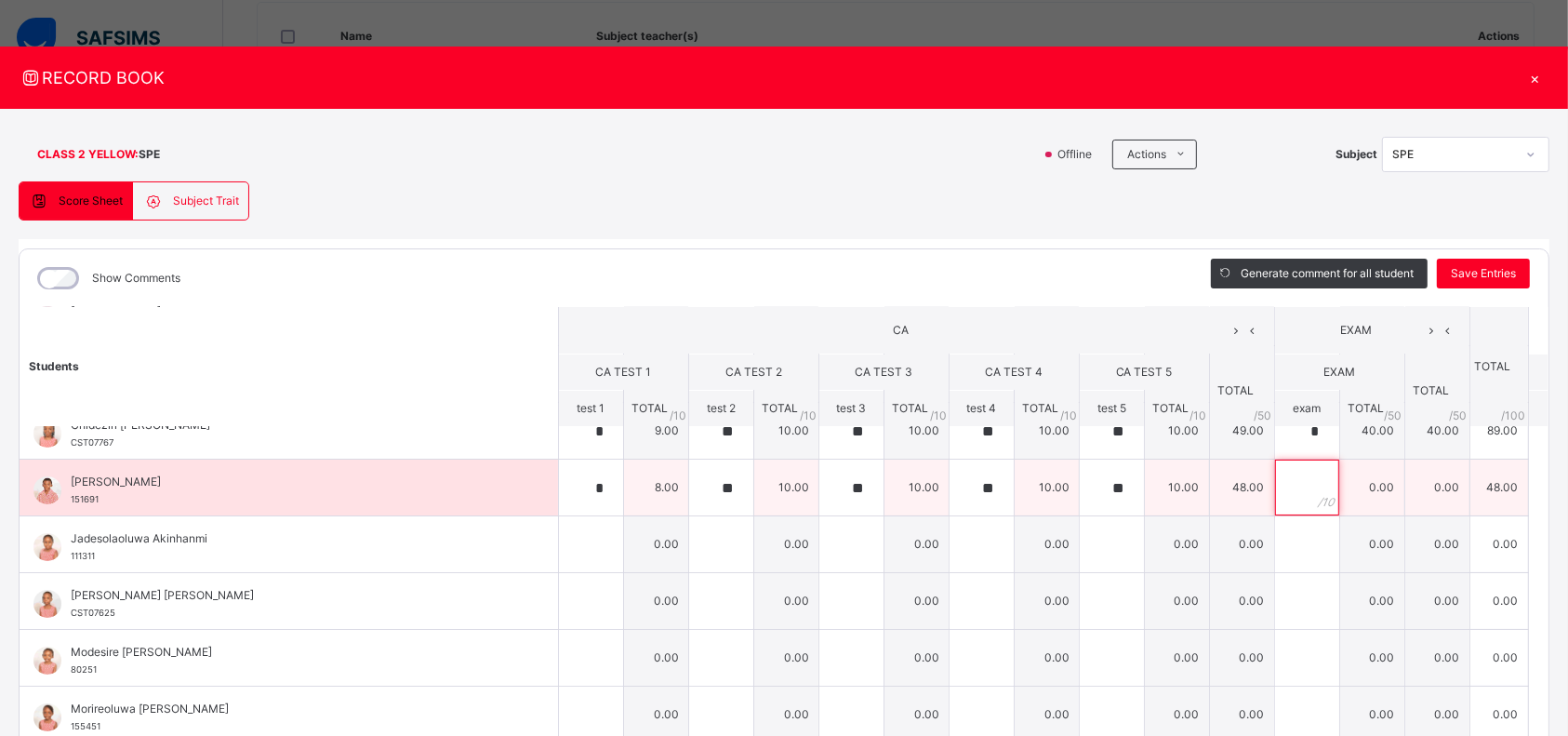 click at bounding box center (1307, 488) 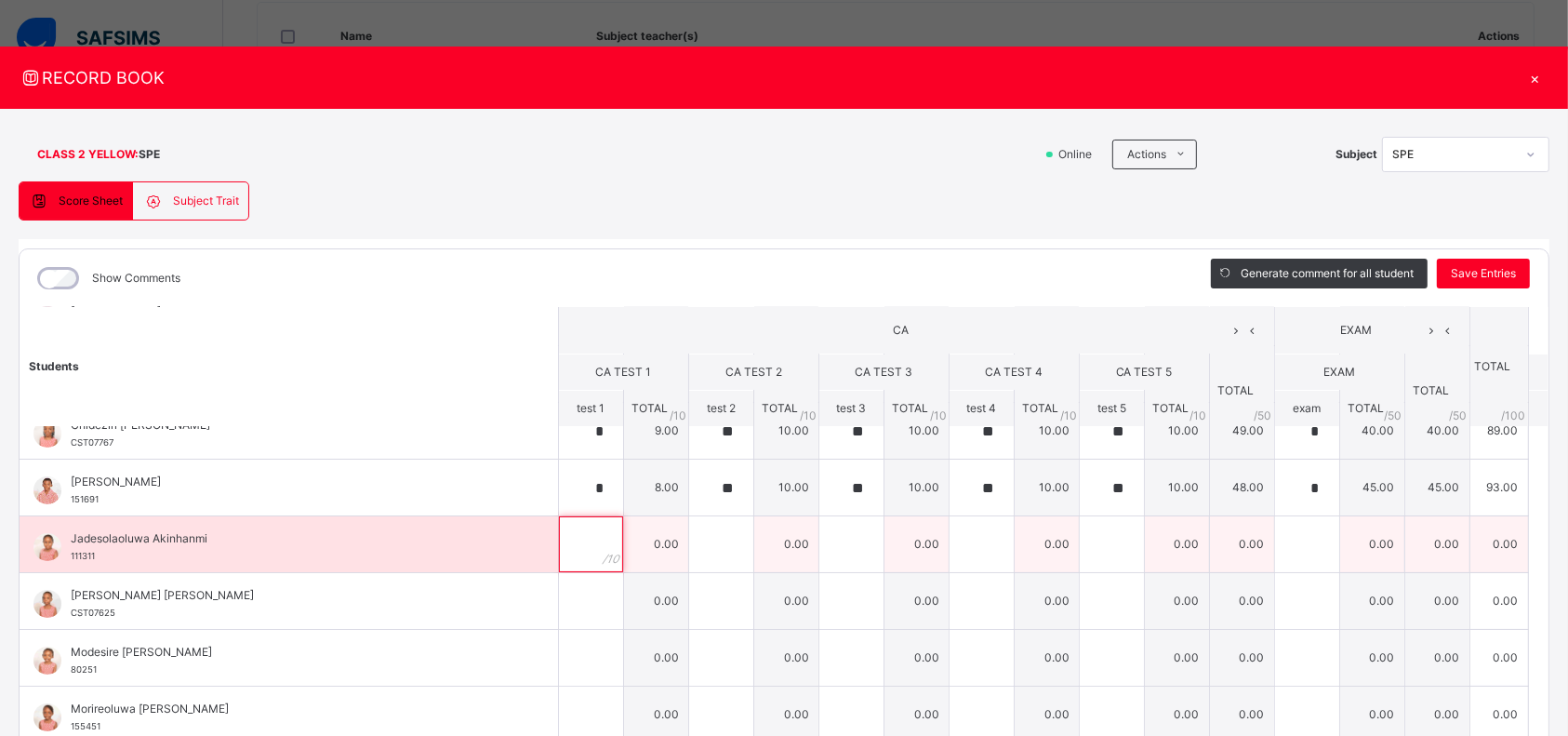click at bounding box center (591, 544) 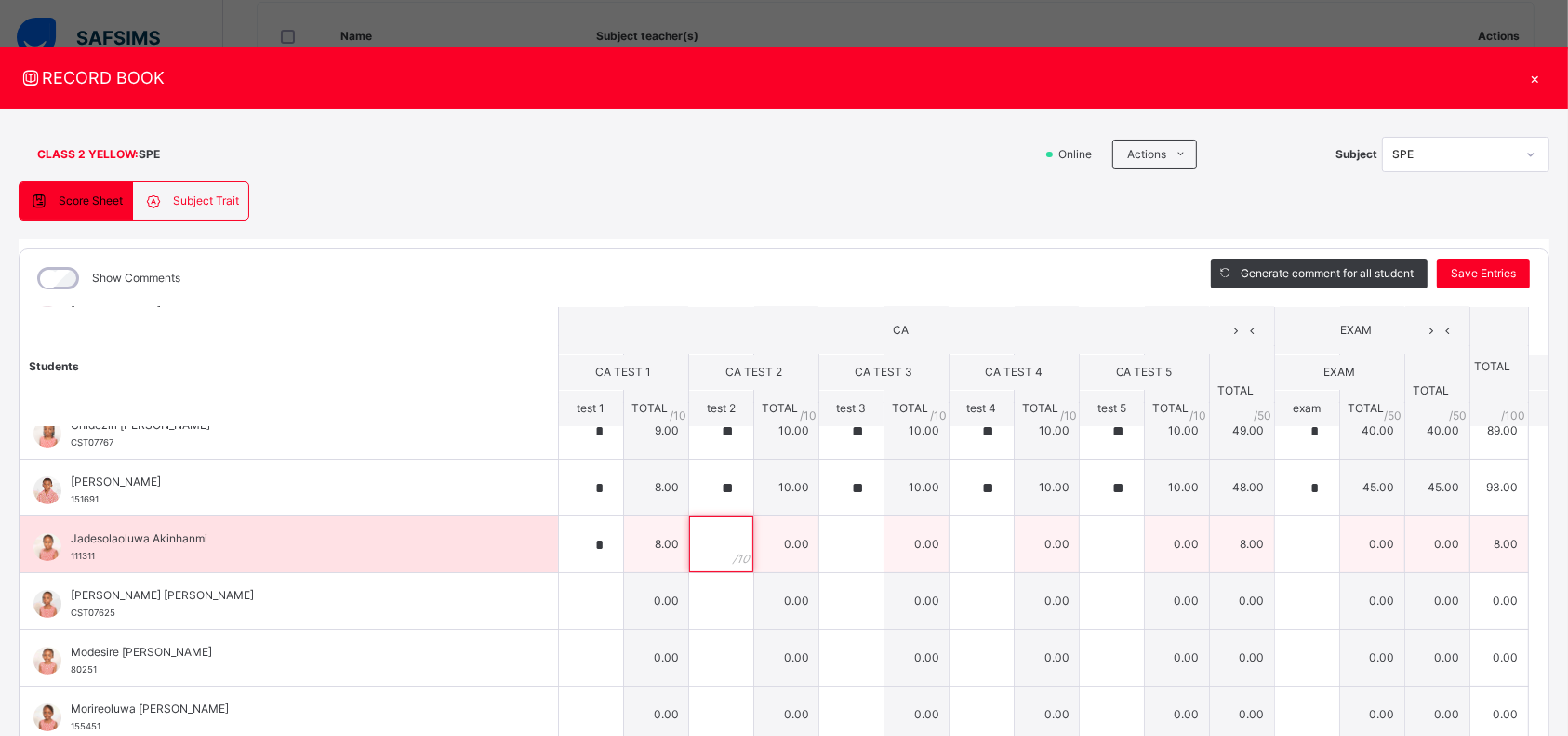click at bounding box center (721, 544) 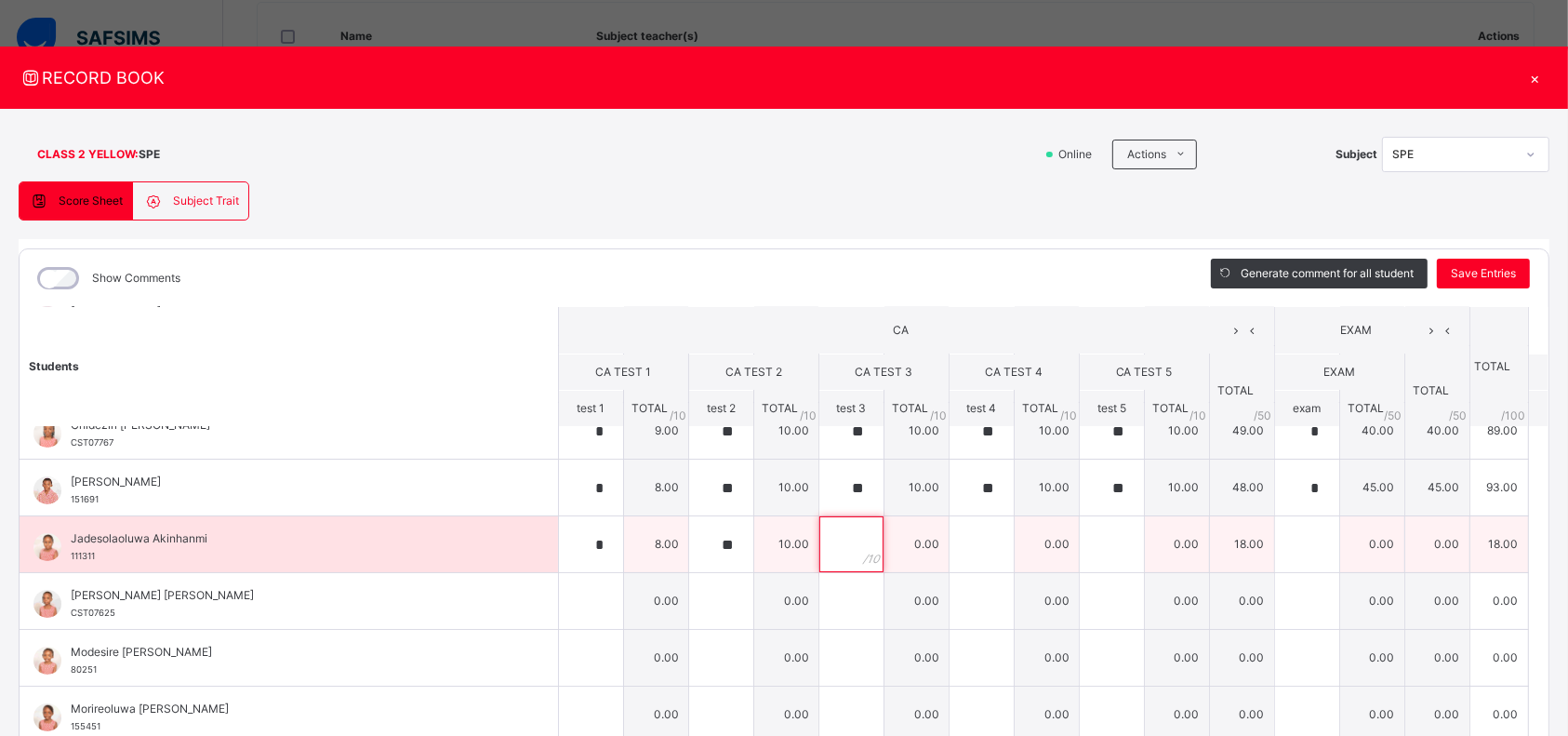 click at bounding box center (851, 544) 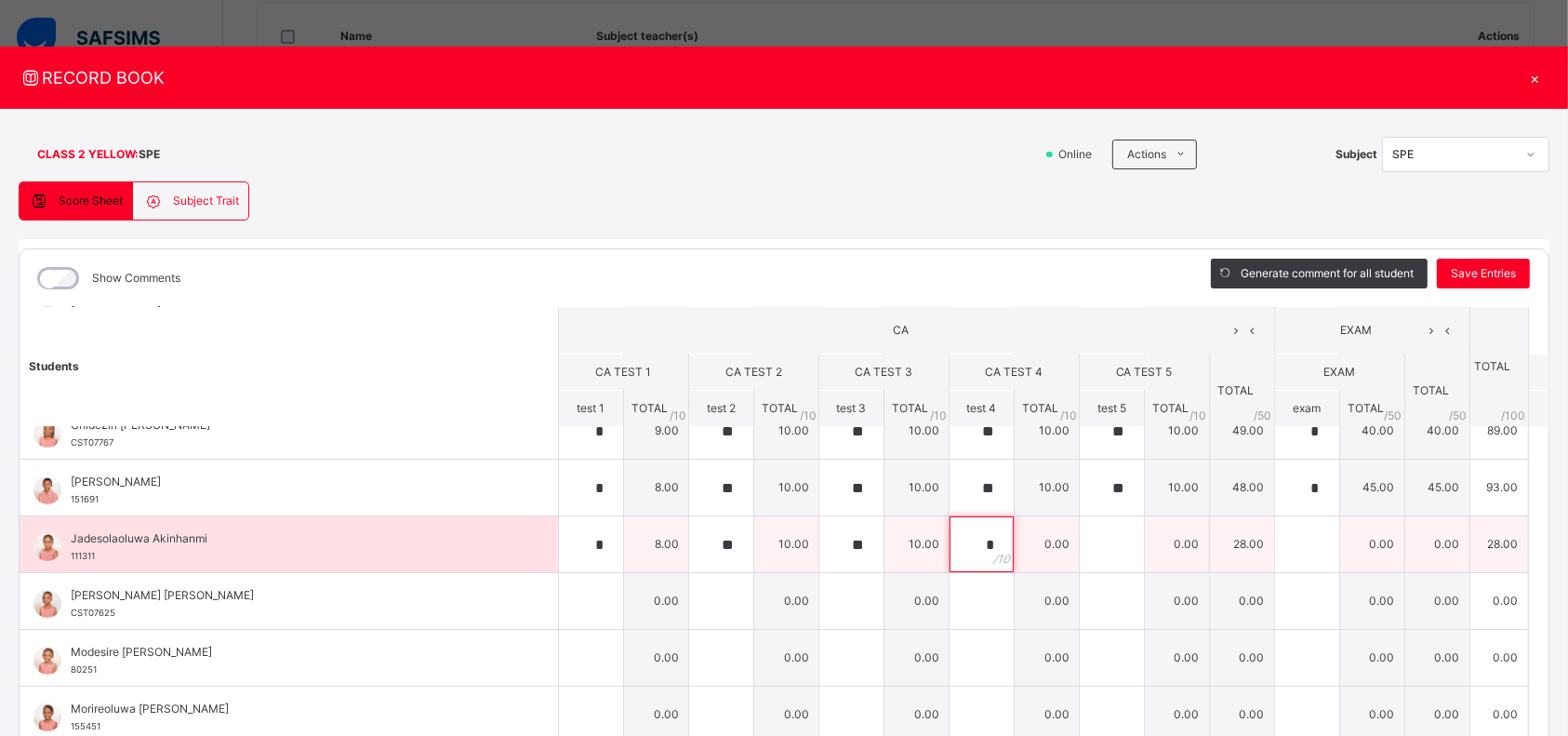 click on "*" at bounding box center (981, 544) 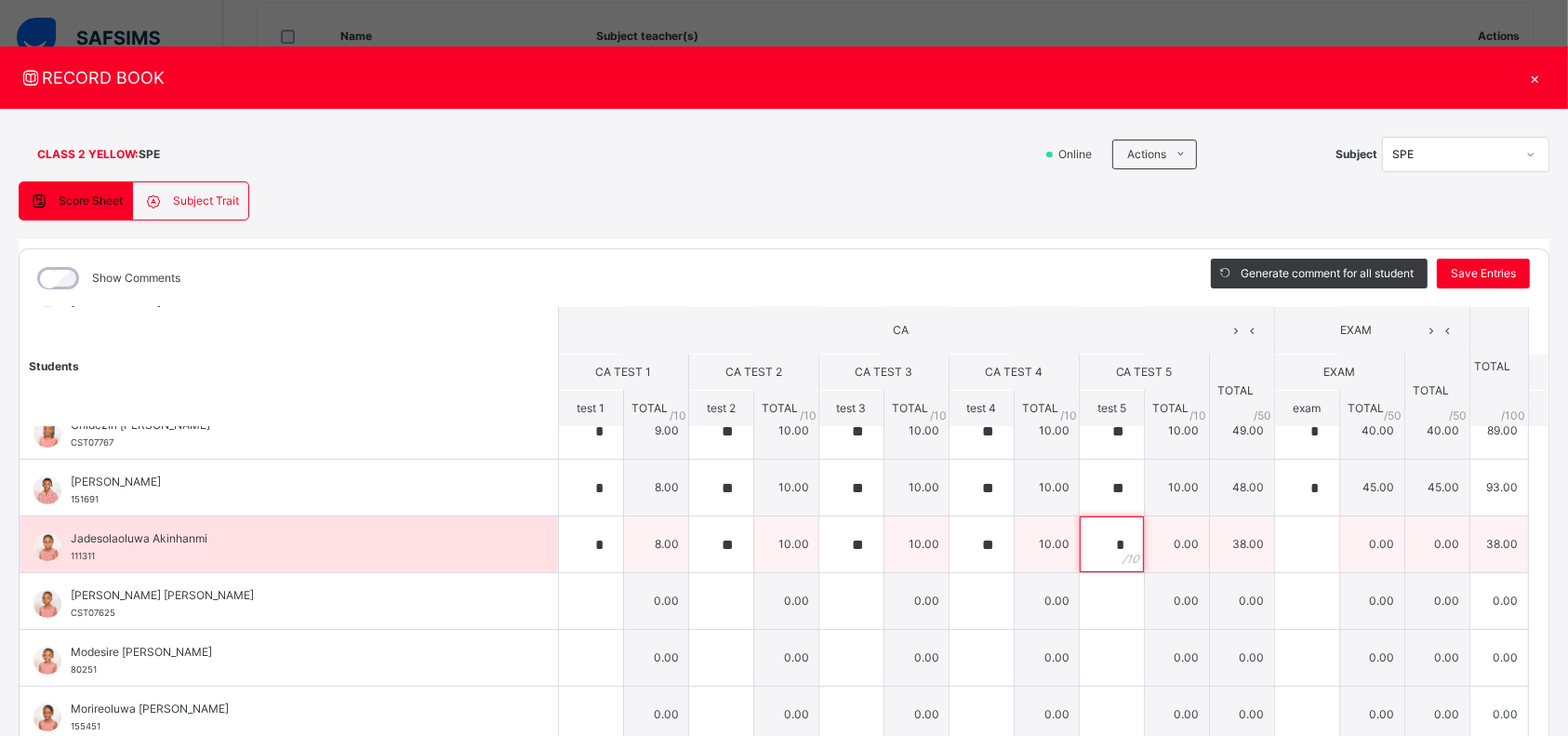 click on "*" at bounding box center (1111, 544) 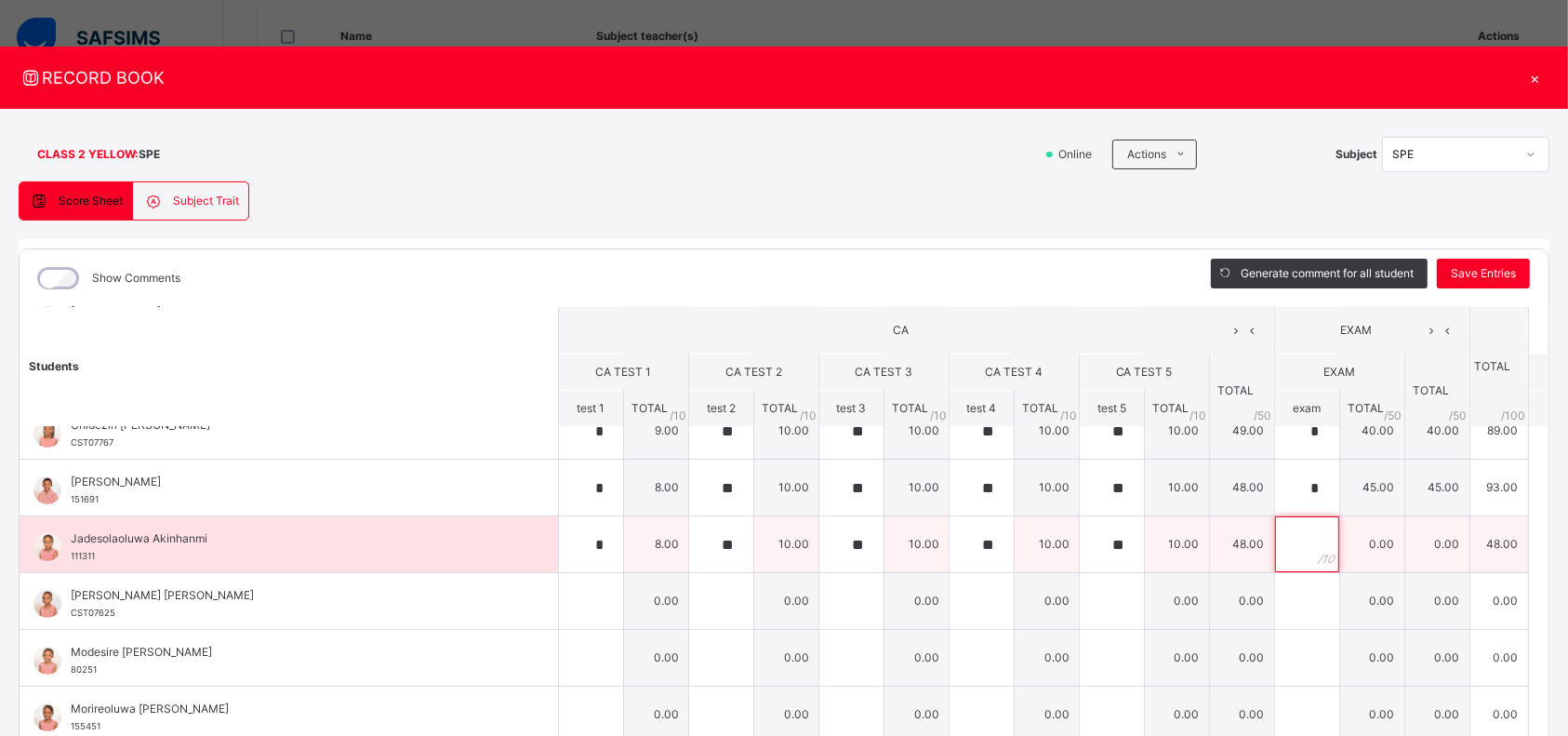 click at bounding box center (1307, 544) 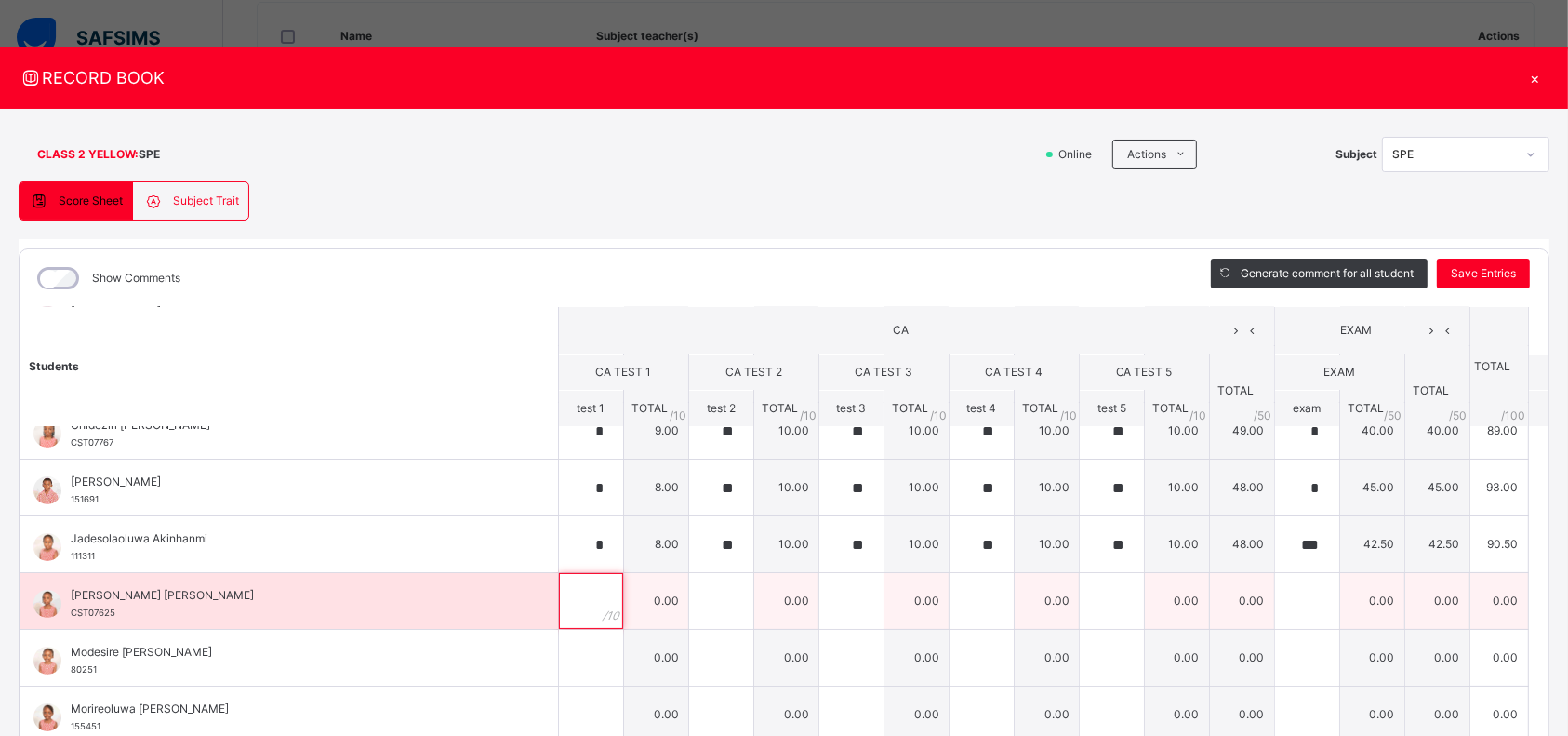click at bounding box center [591, 601] 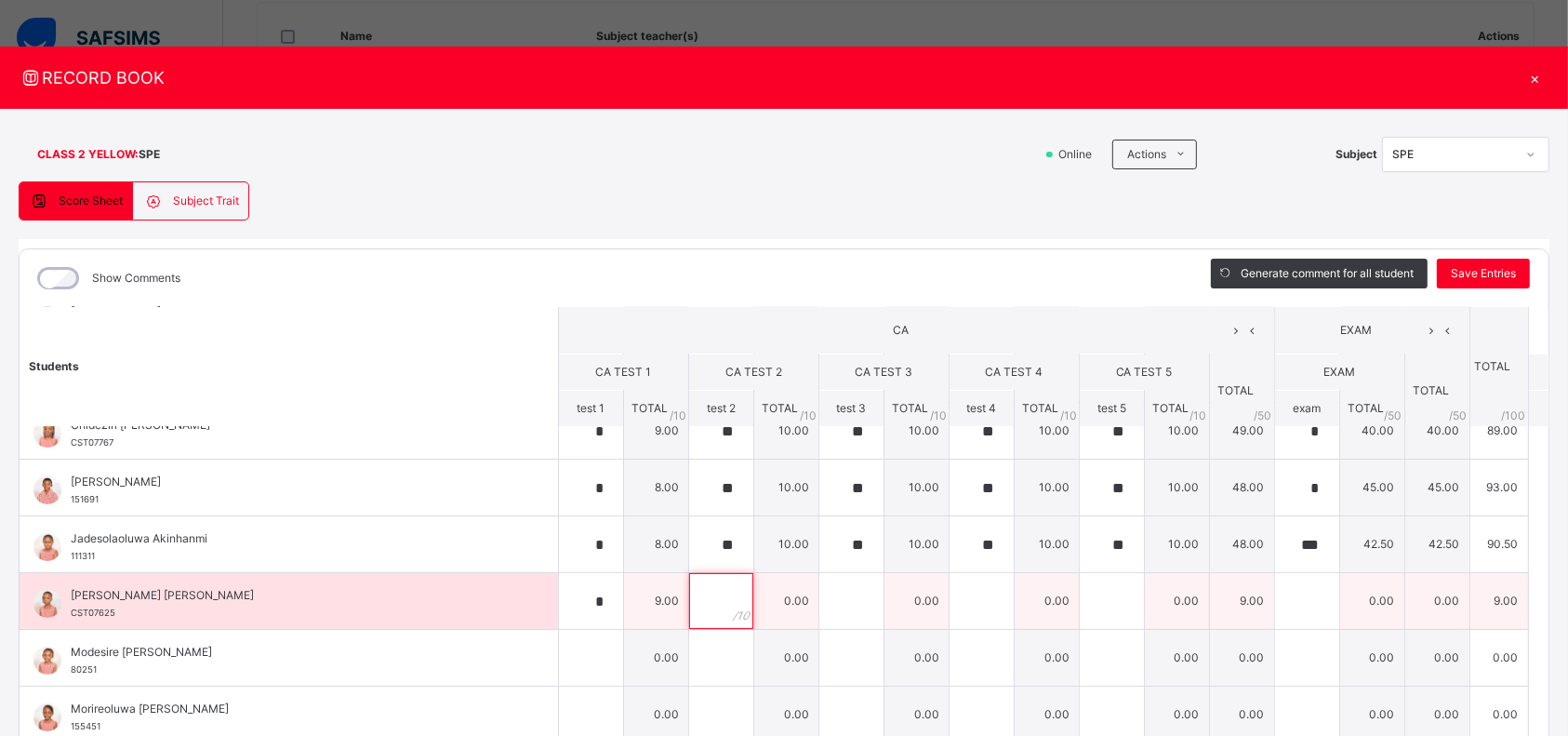 click at bounding box center (721, 601) 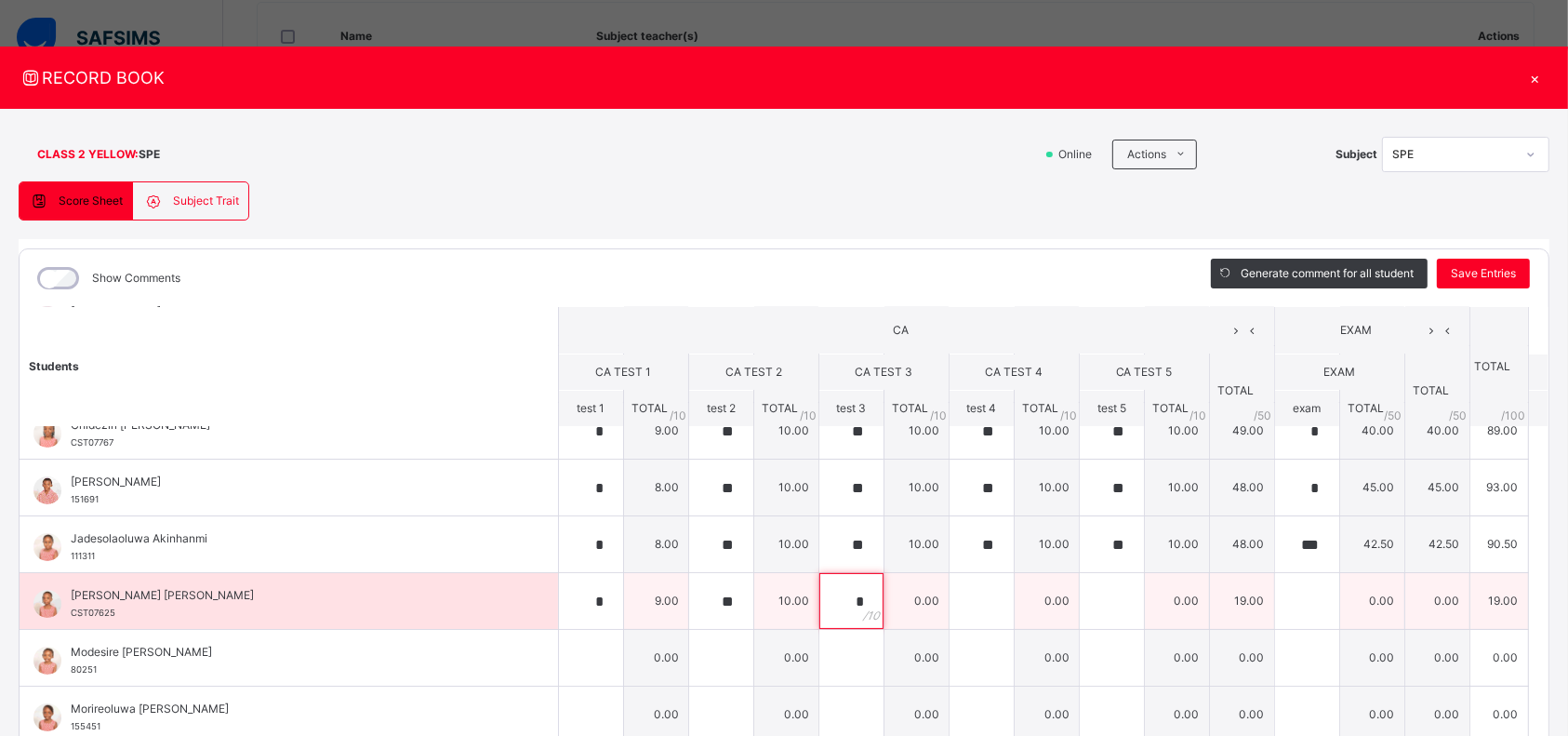 click on "*" at bounding box center (851, 601) 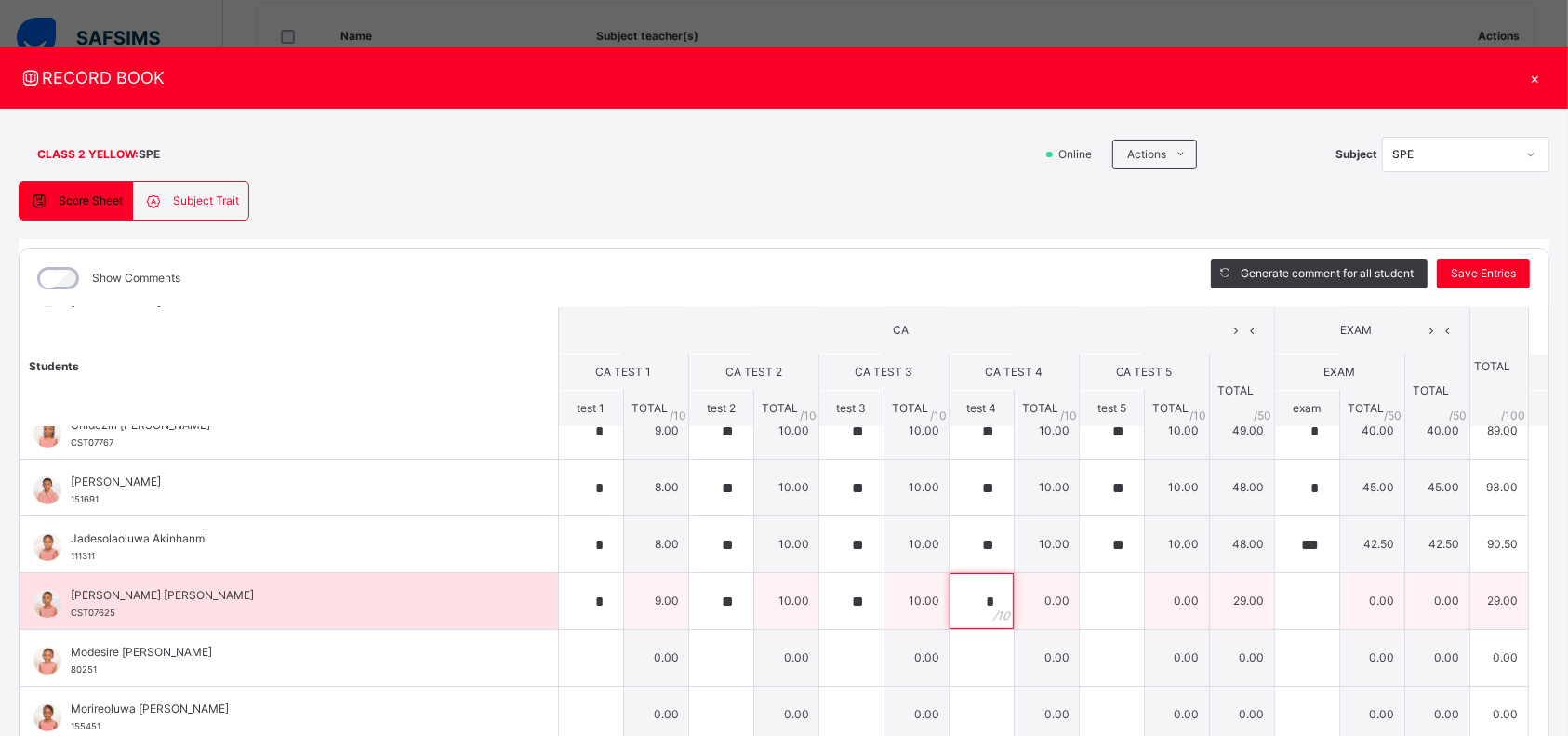 click on "*" at bounding box center [981, 601] 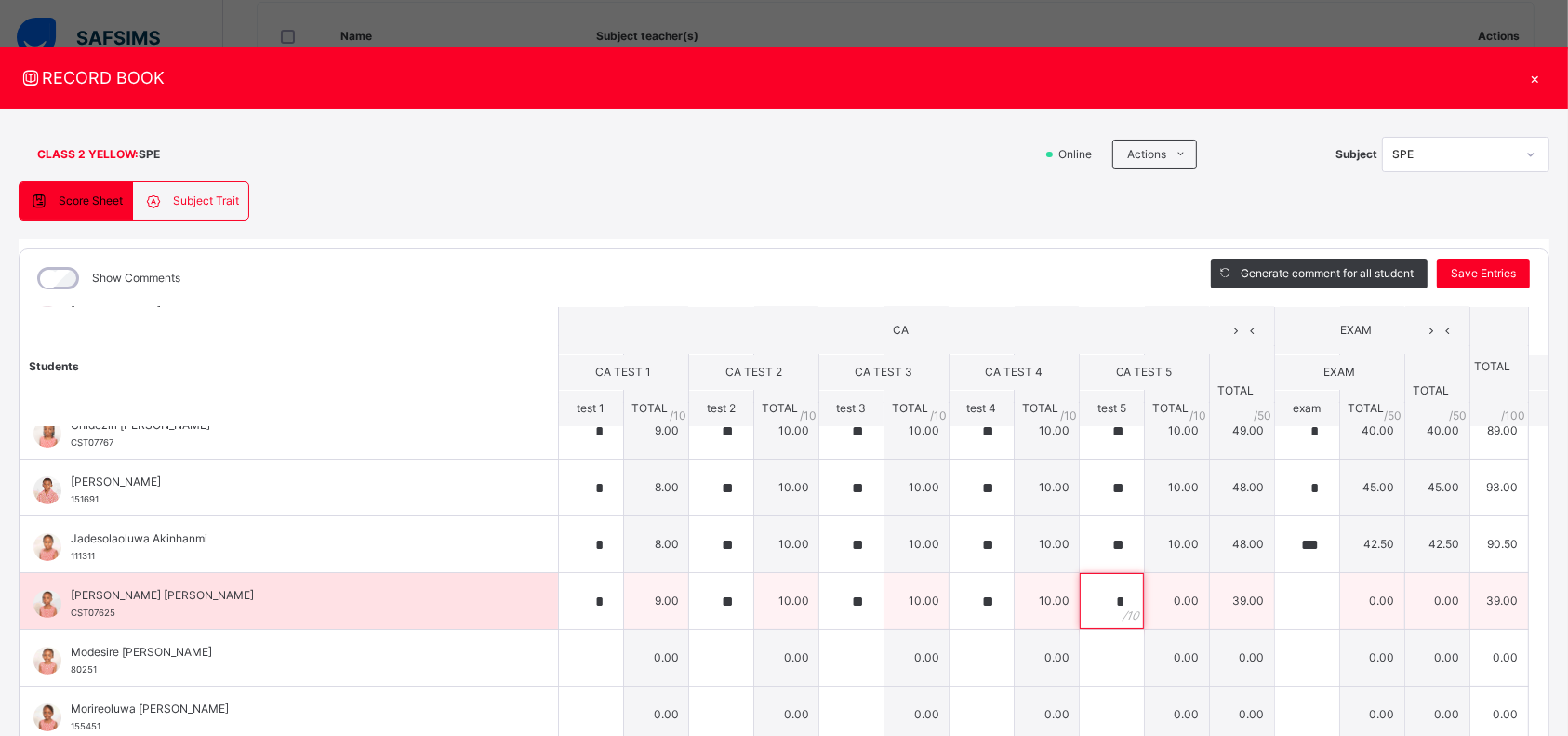 click on "*" at bounding box center (1111, 601) 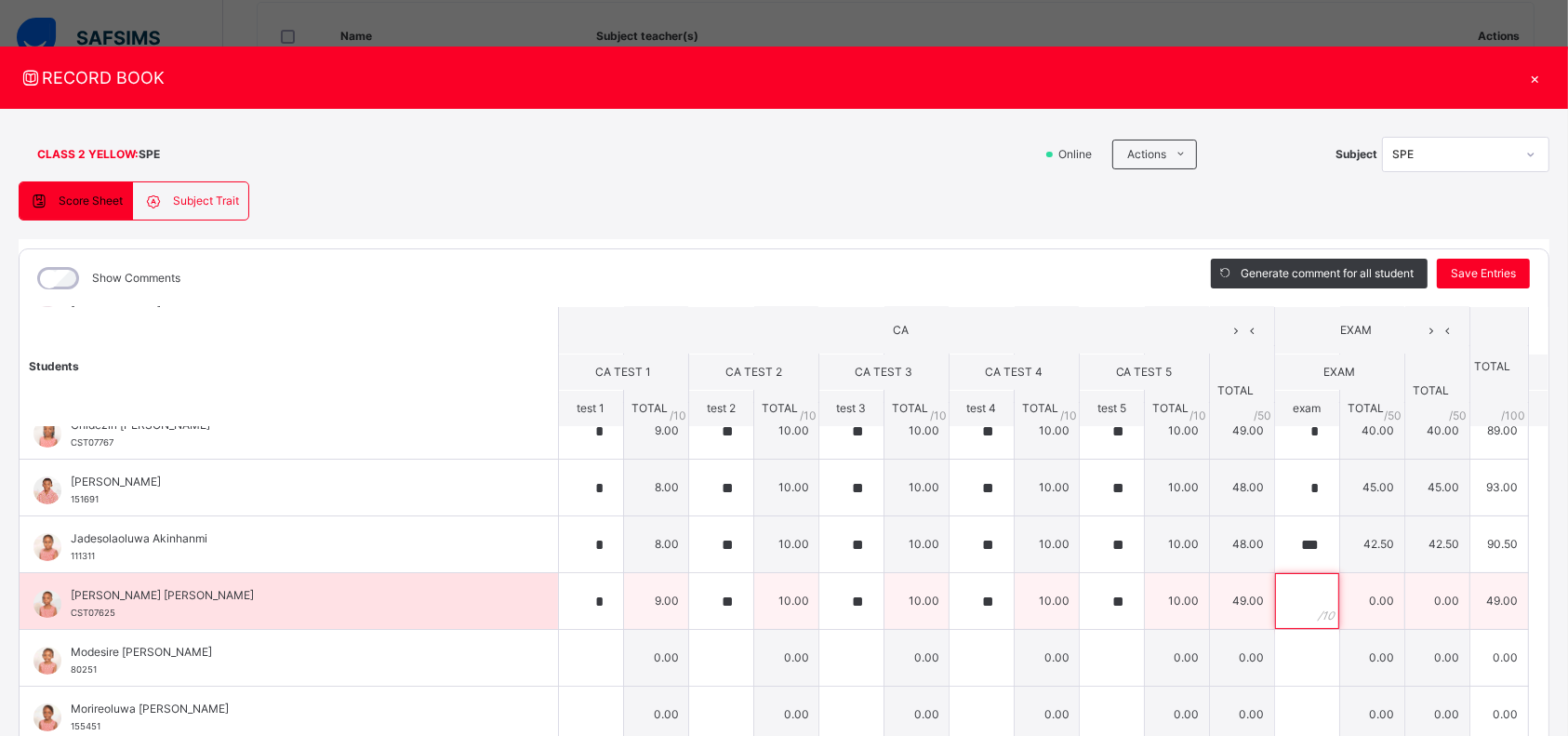 click at bounding box center [1307, 601] 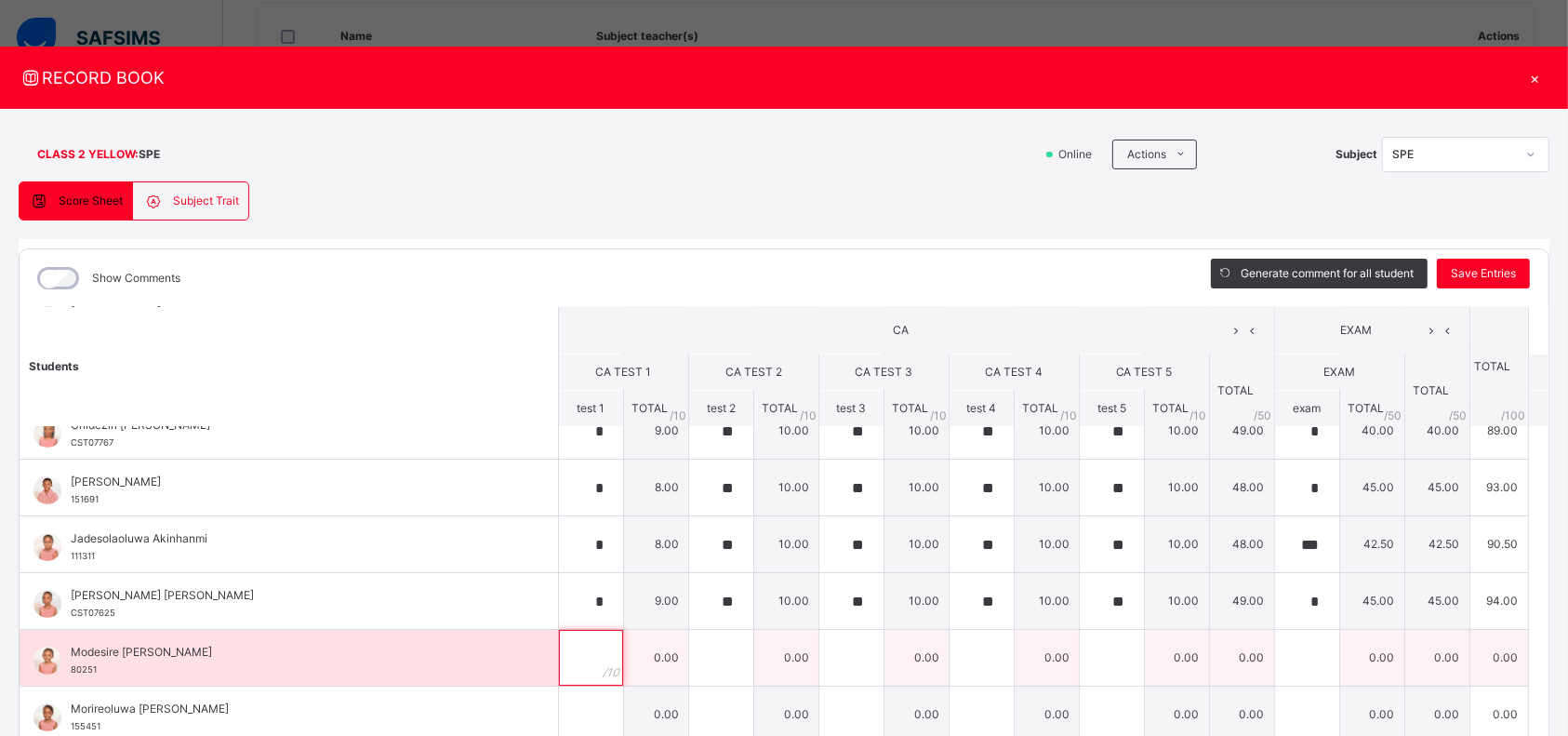 click at bounding box center [591, 658] 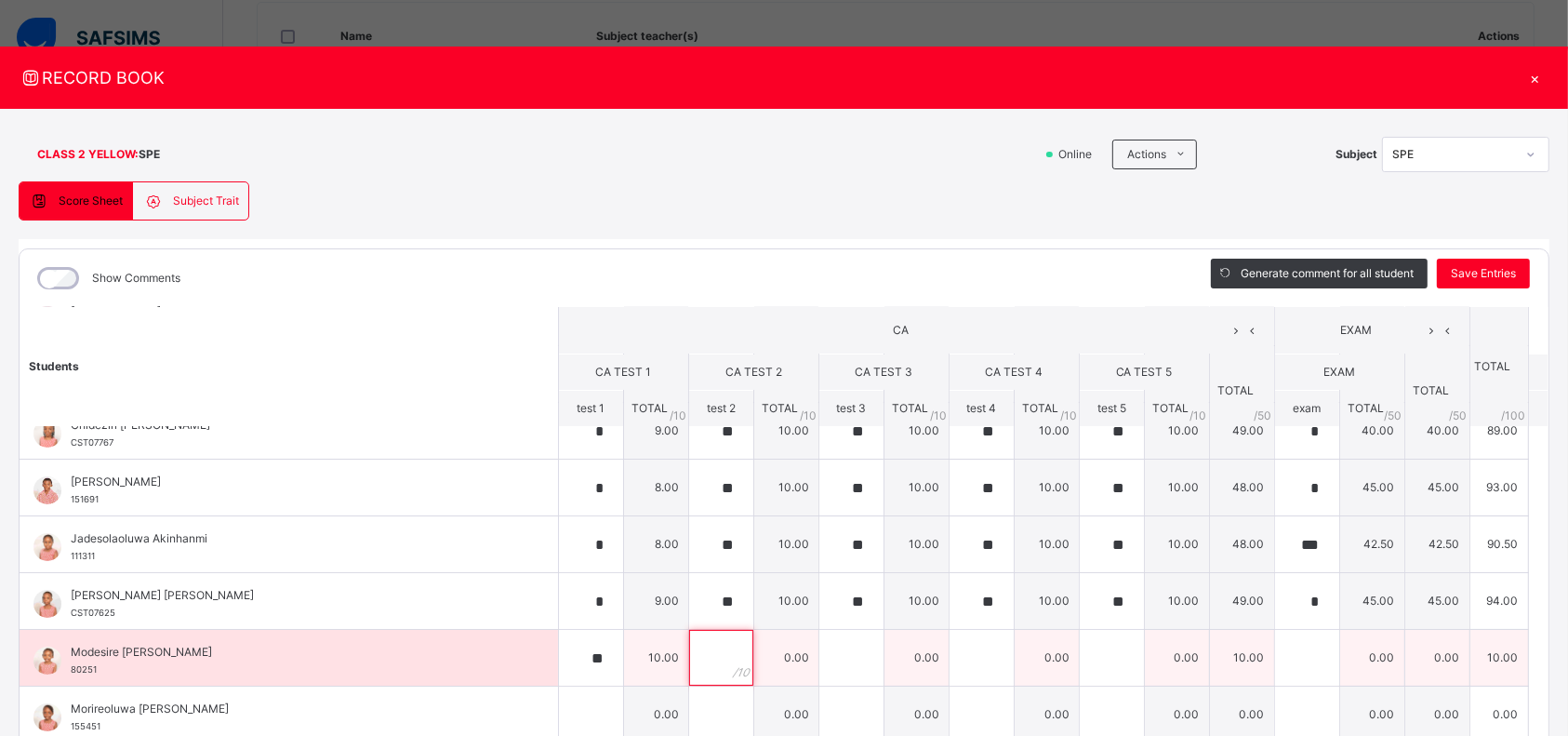 click at bounding box center (721, 658) 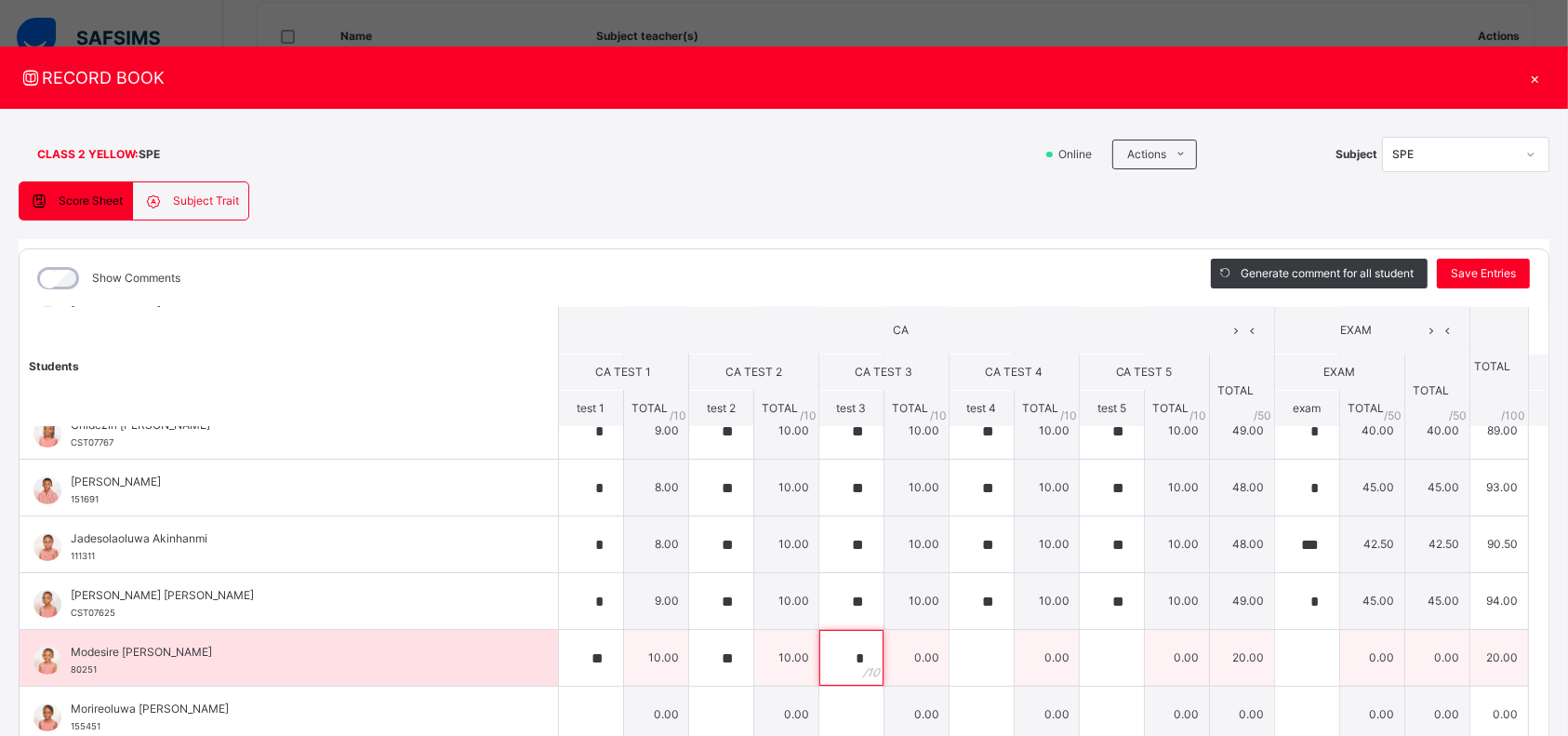 click on "*" at bounding box center (851, 658) 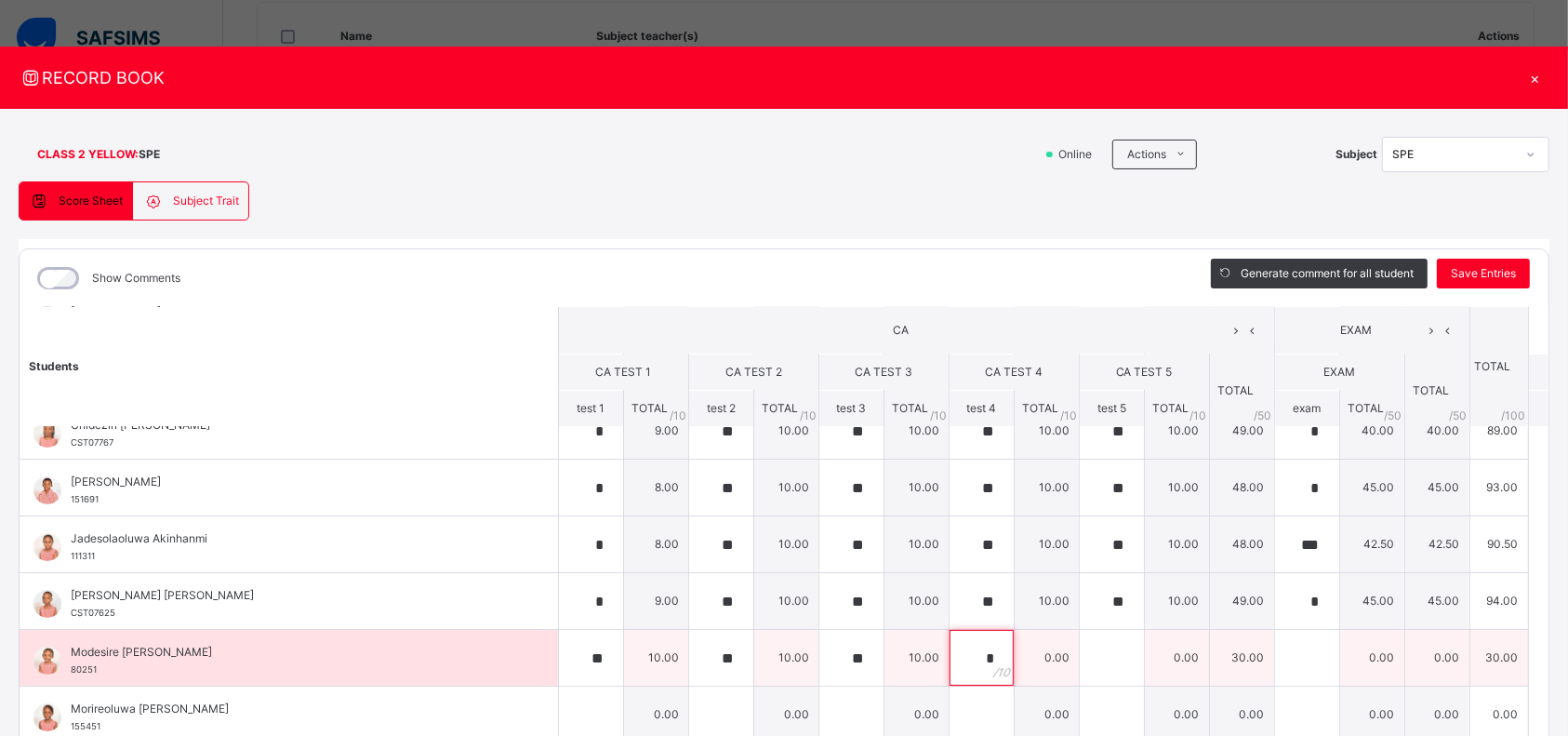 click on "*" at bounding box center [981, 658] 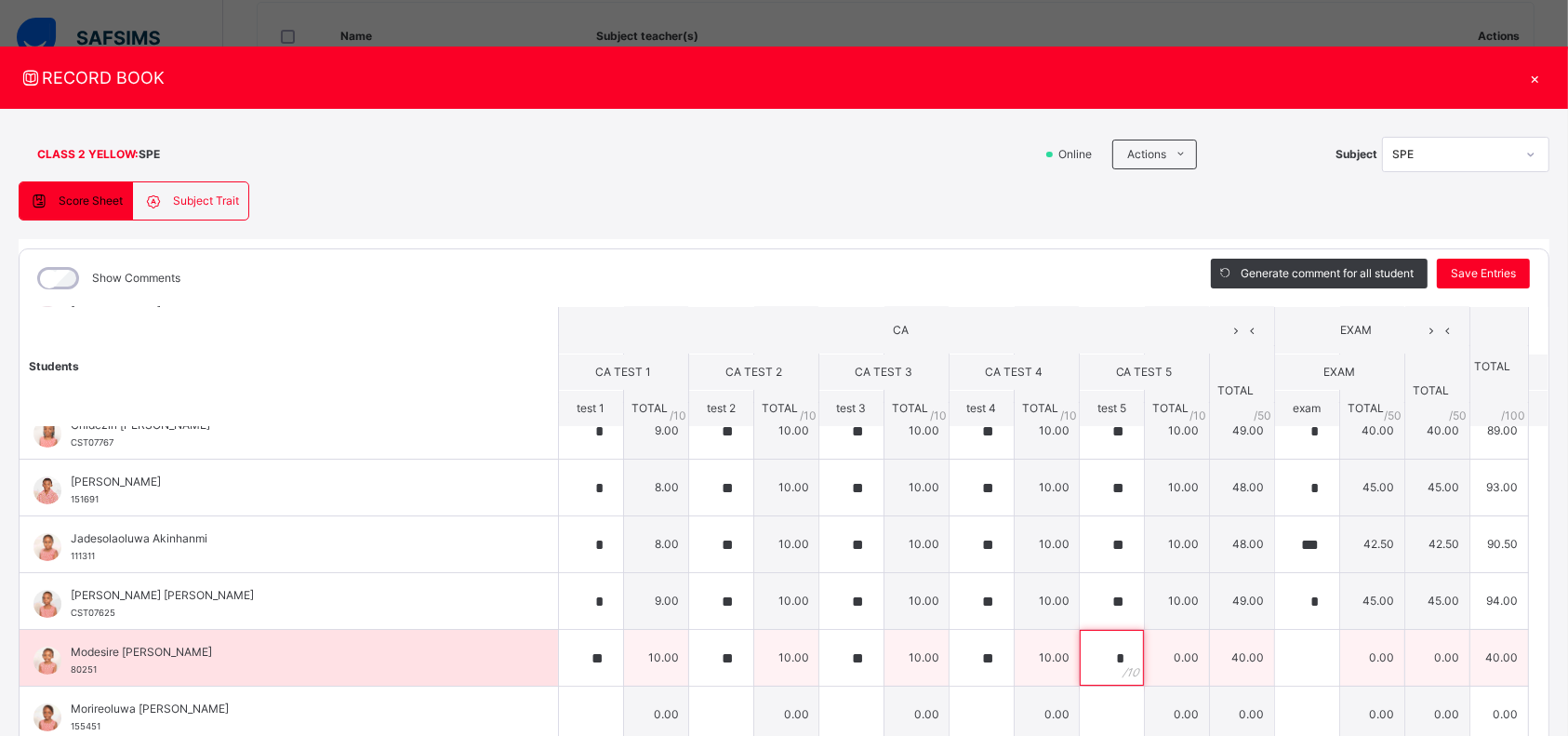 click on "*" at bounding box center (1111, 658) 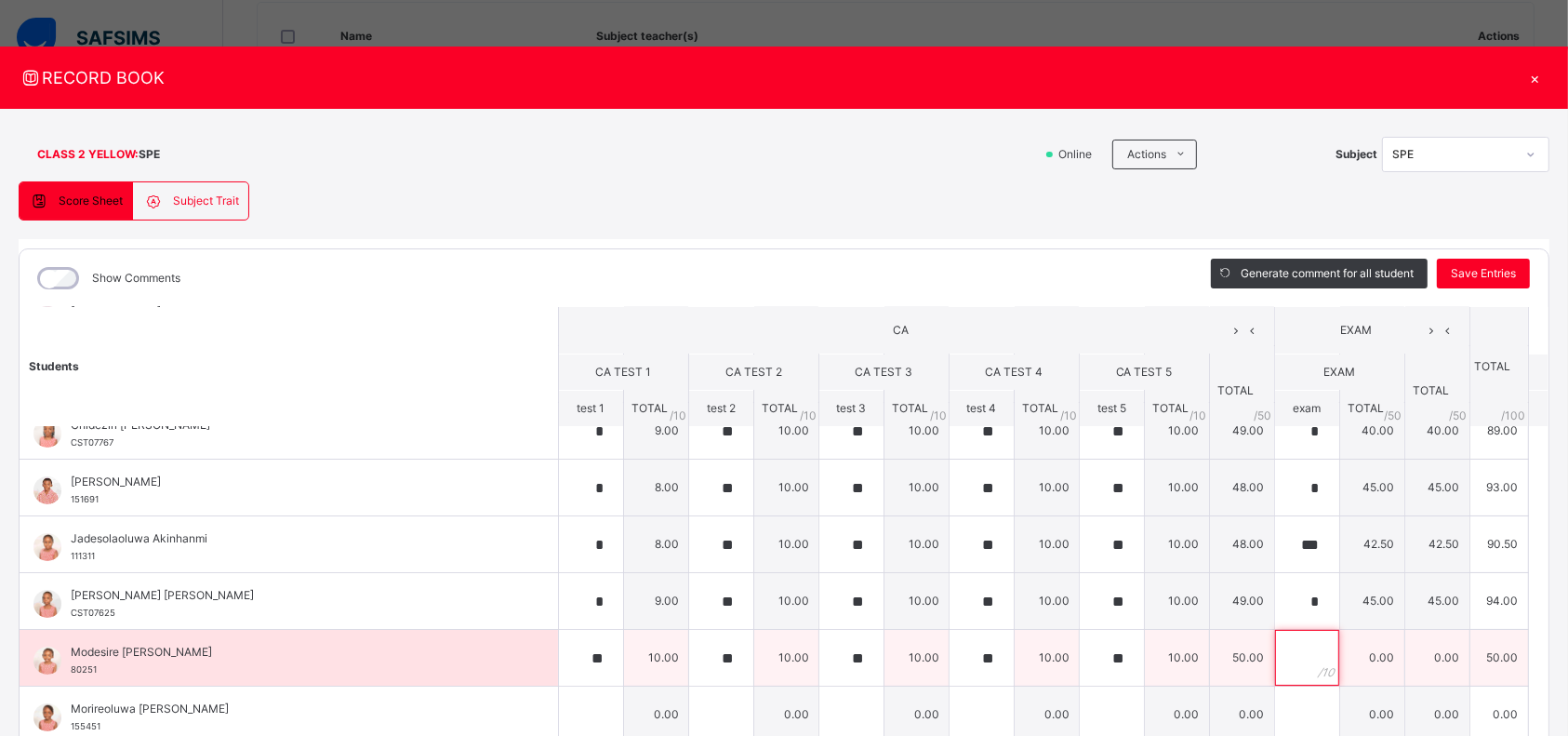 click at bounding box center (1307, 658) 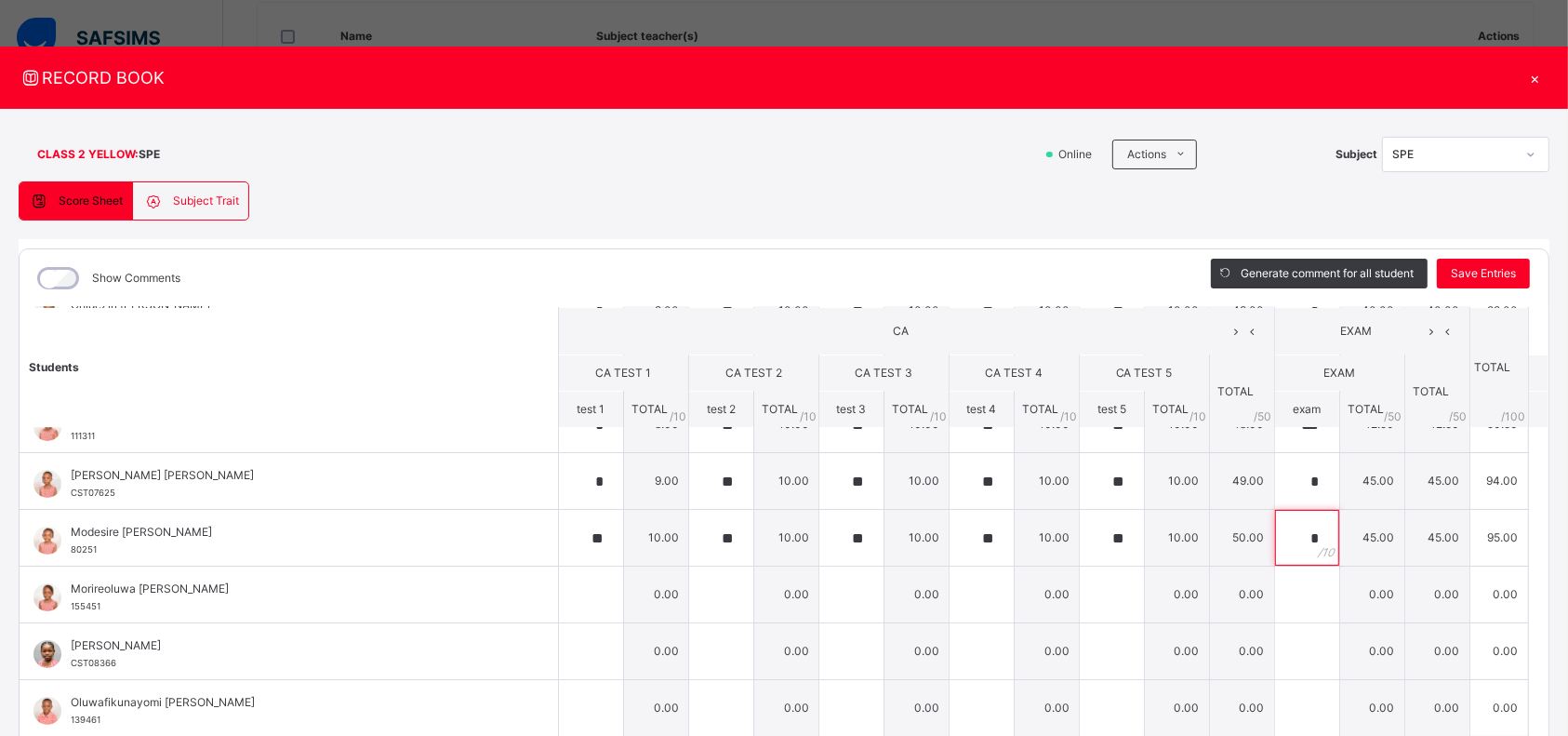 scroll, scrollTop: 339, scrollLeft: 0, axis: vertical 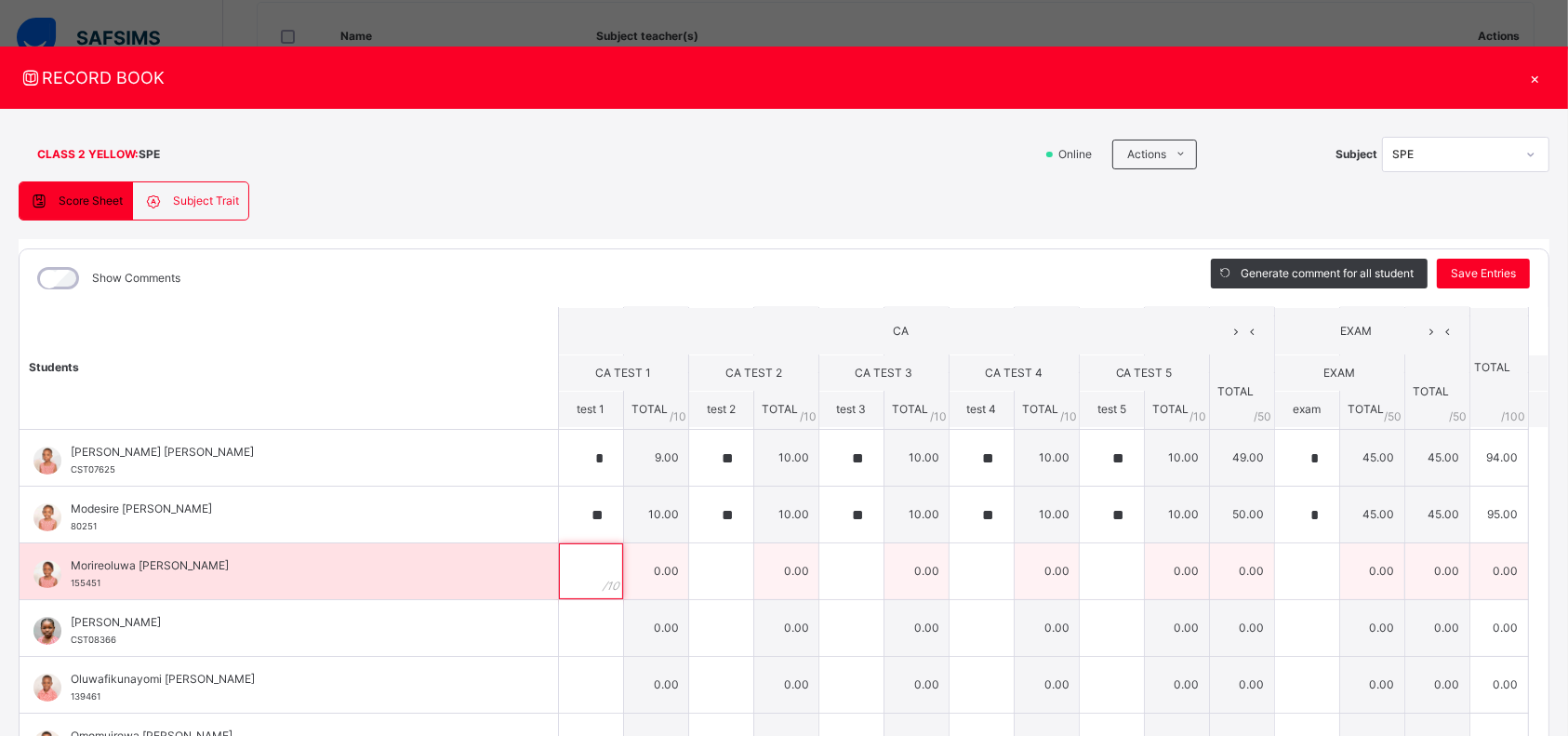 click at bounding box center (591, 571) 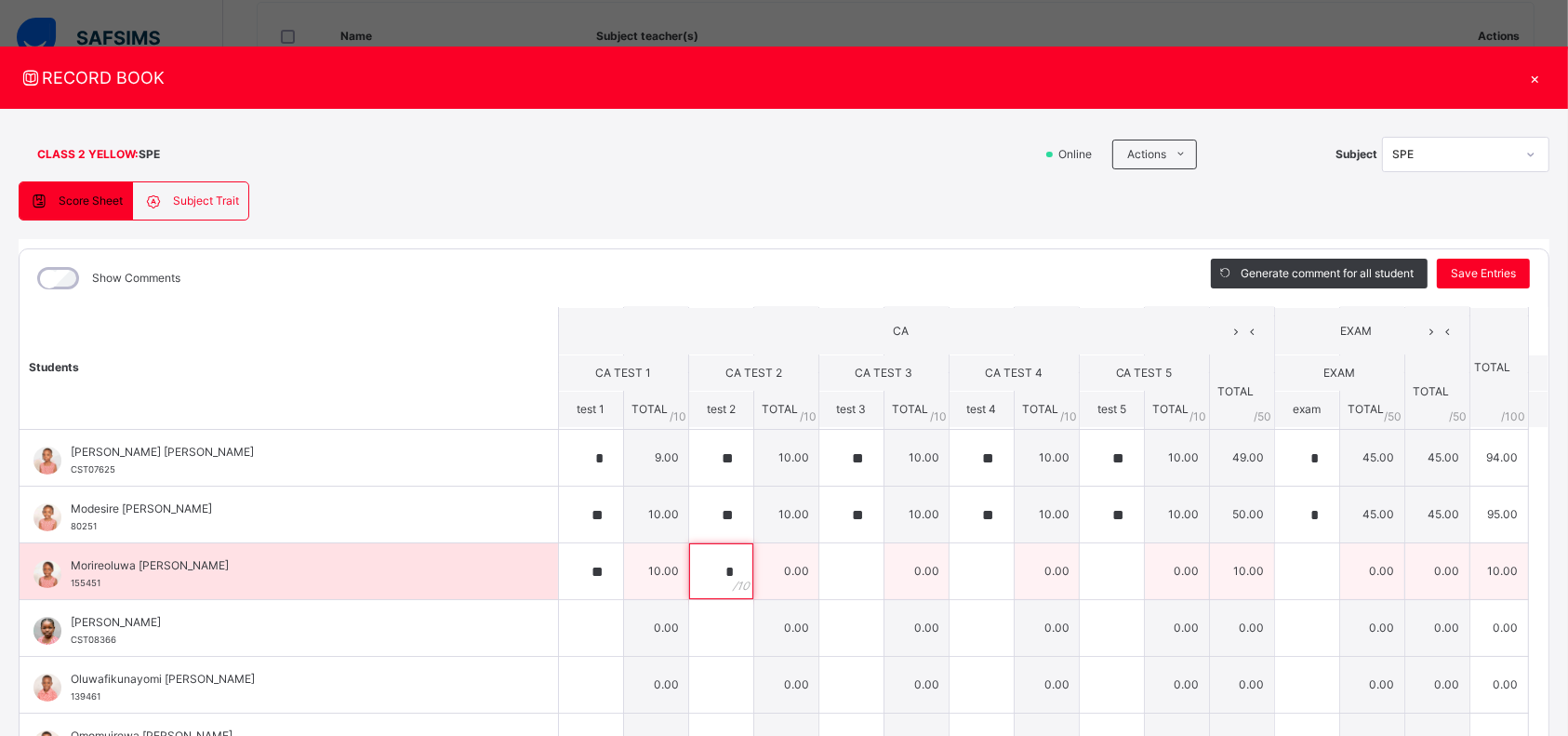 click on "*" at bounding box center (721, 571) 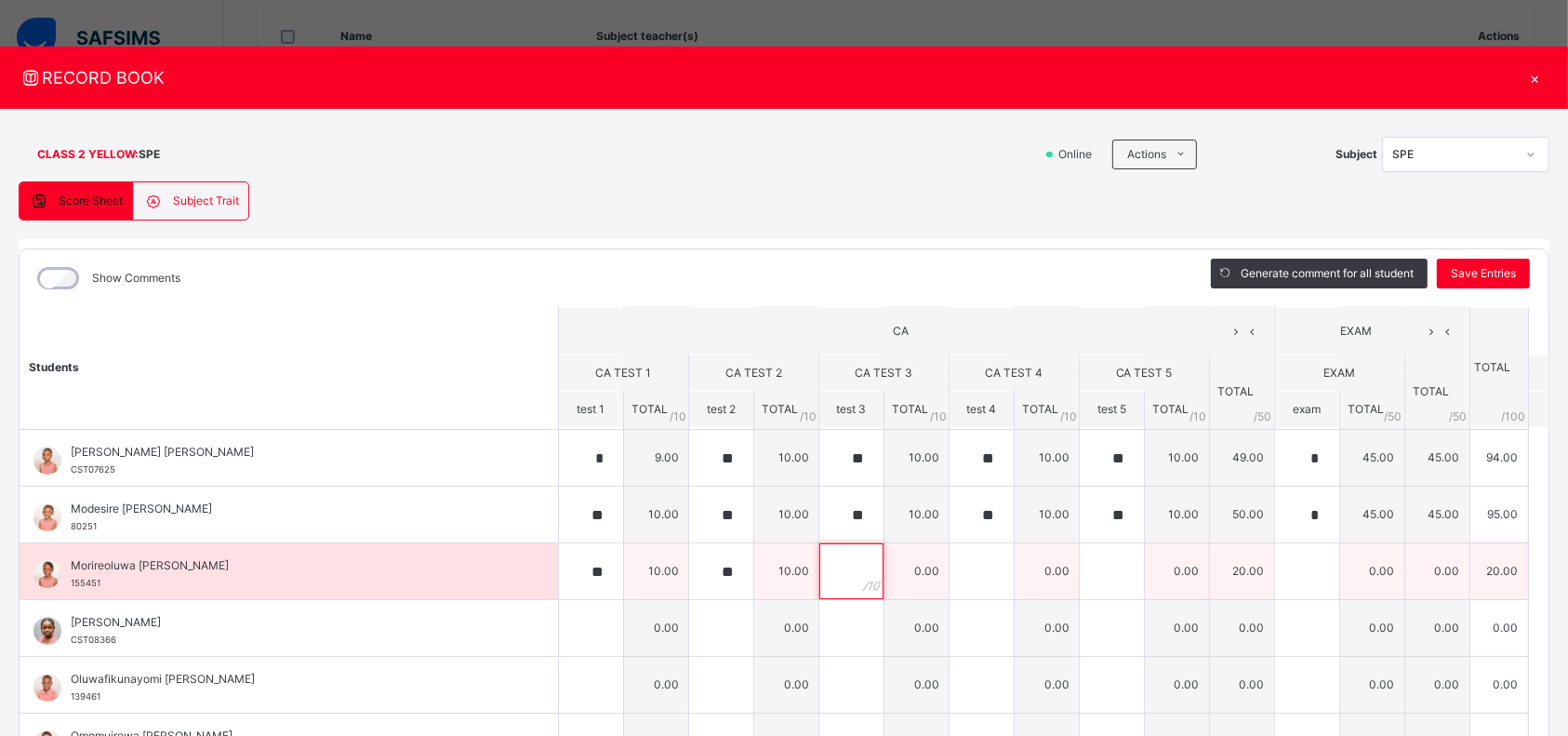 click at bounding box center (851, 571) 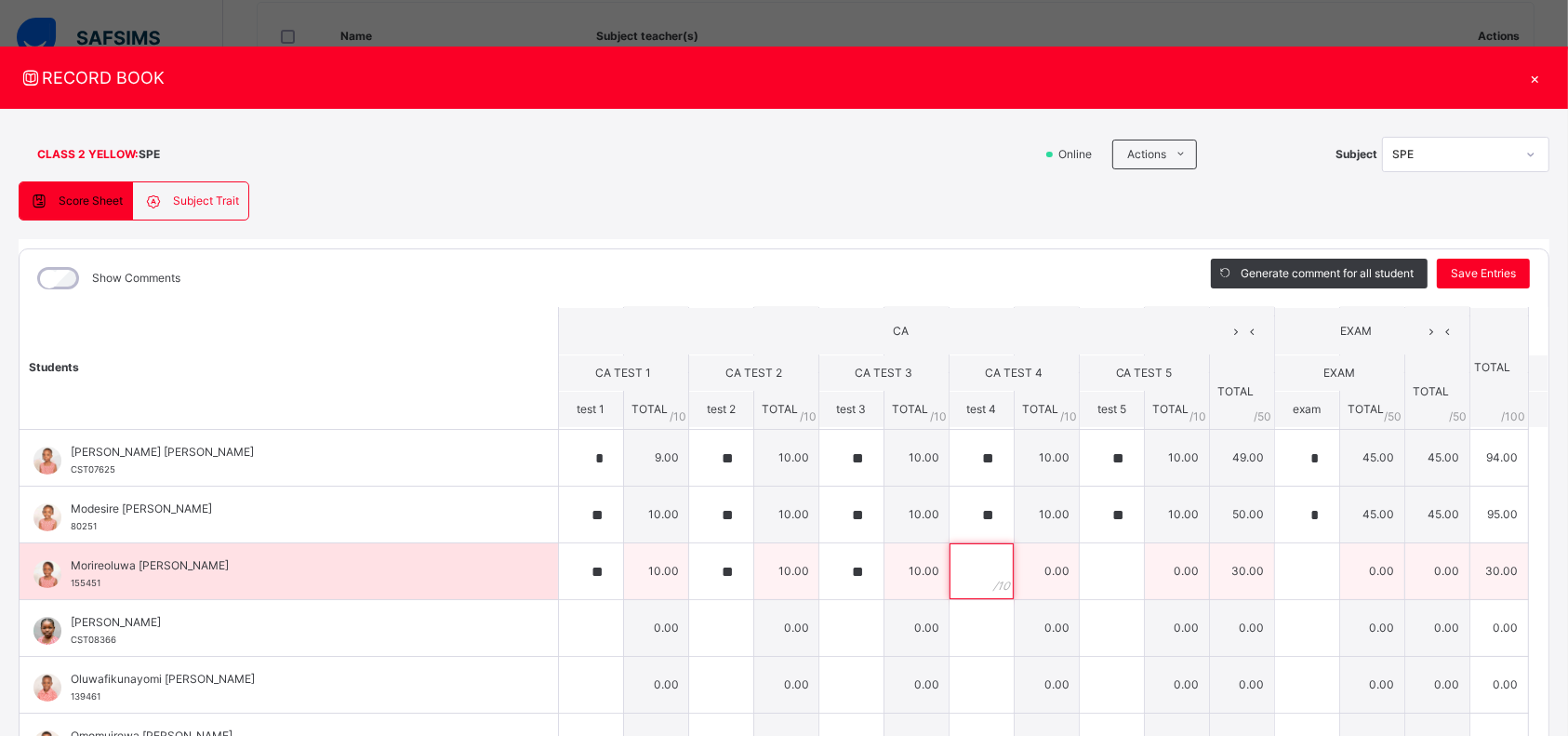 click at bounding box center [981, 571] 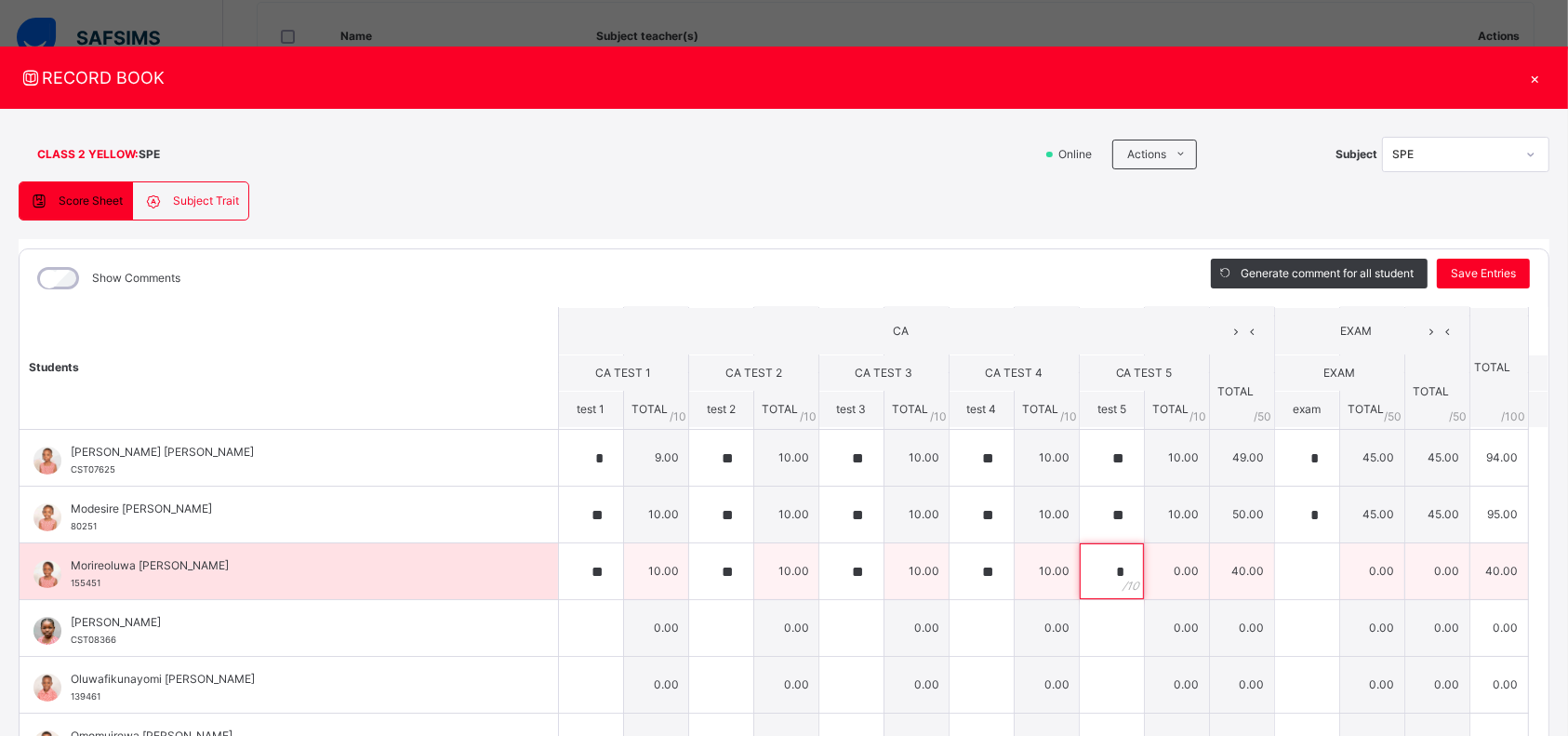 click on "*" at bounding box center [1111, 571] 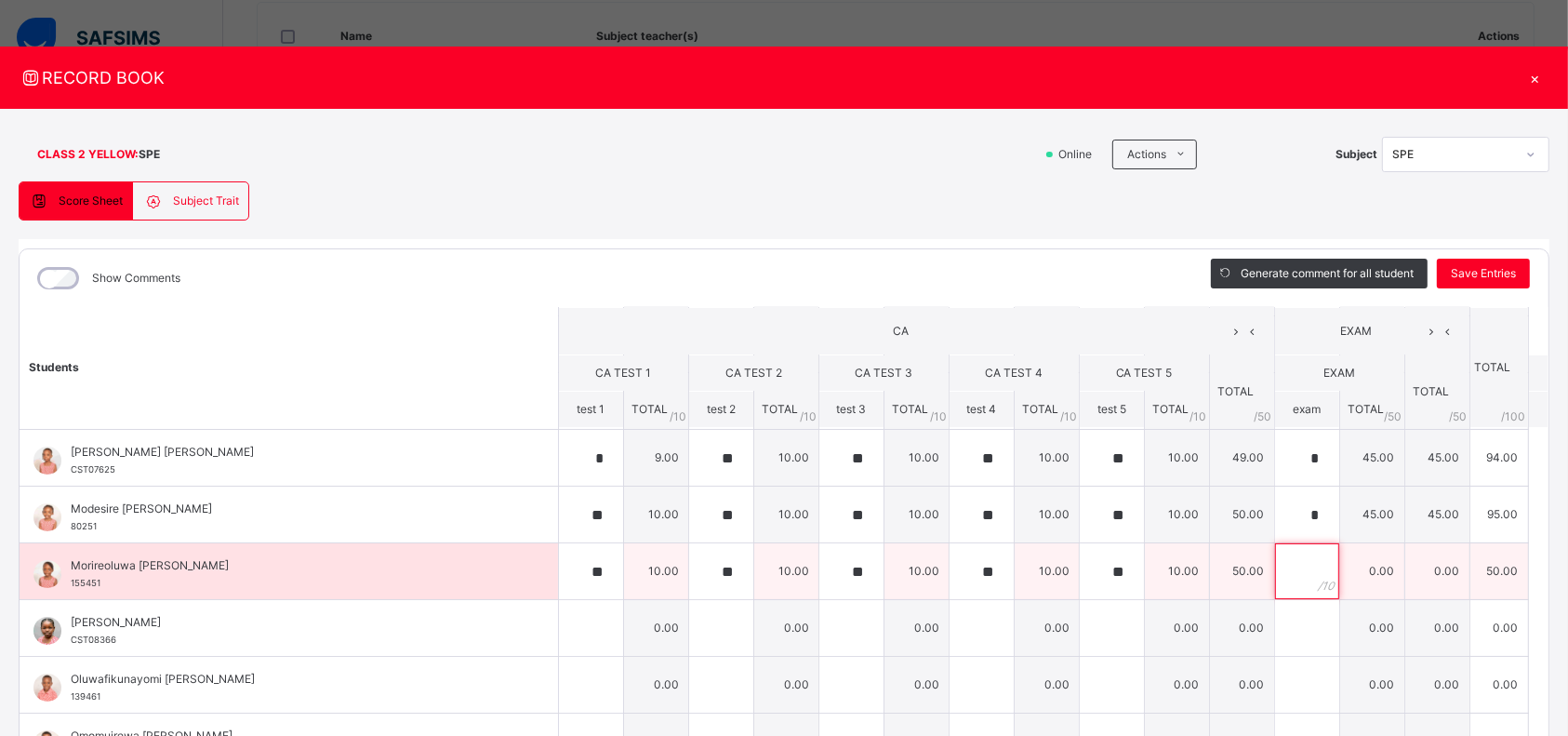 click at bounding box center (1307, 571) 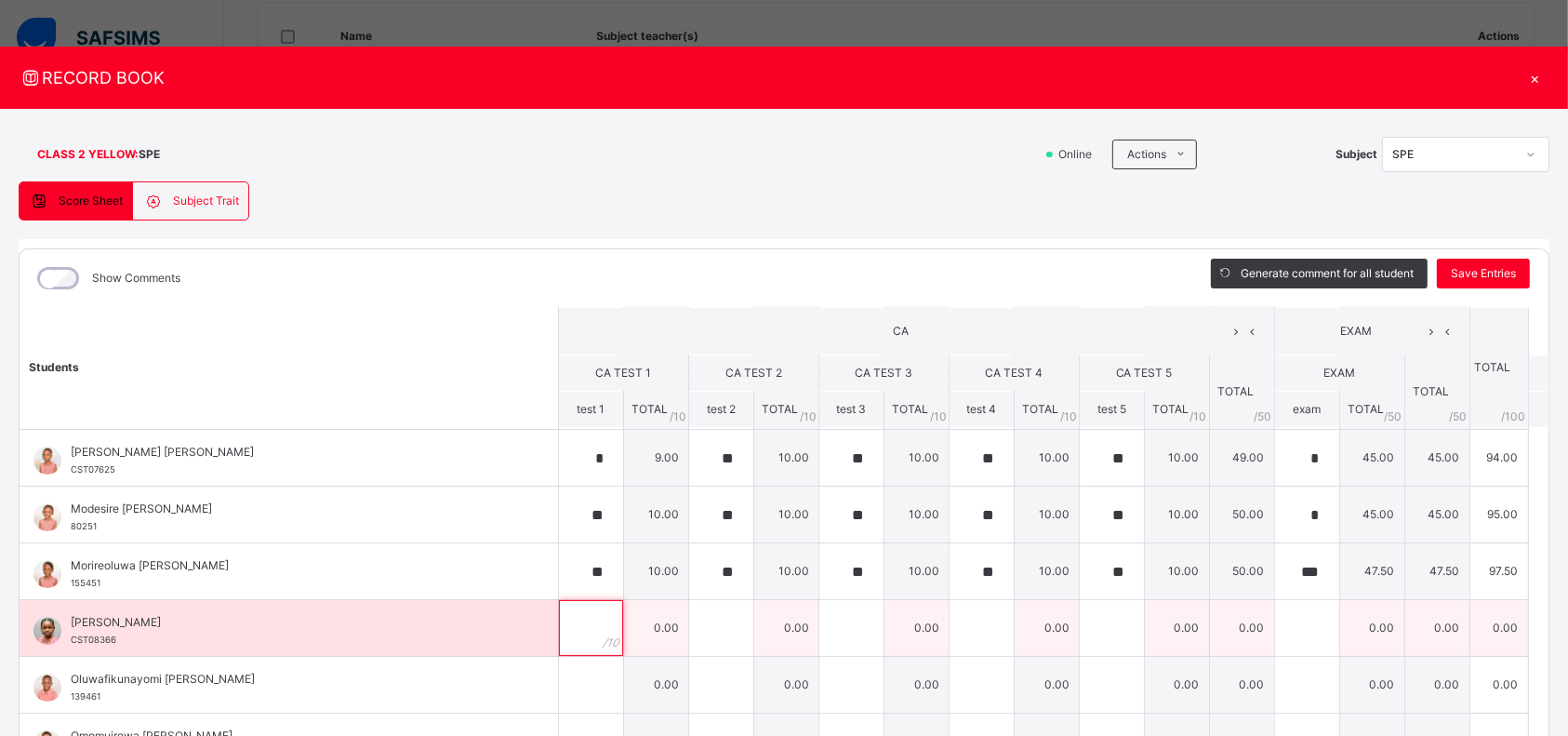 click at bounding box center [591, 628] 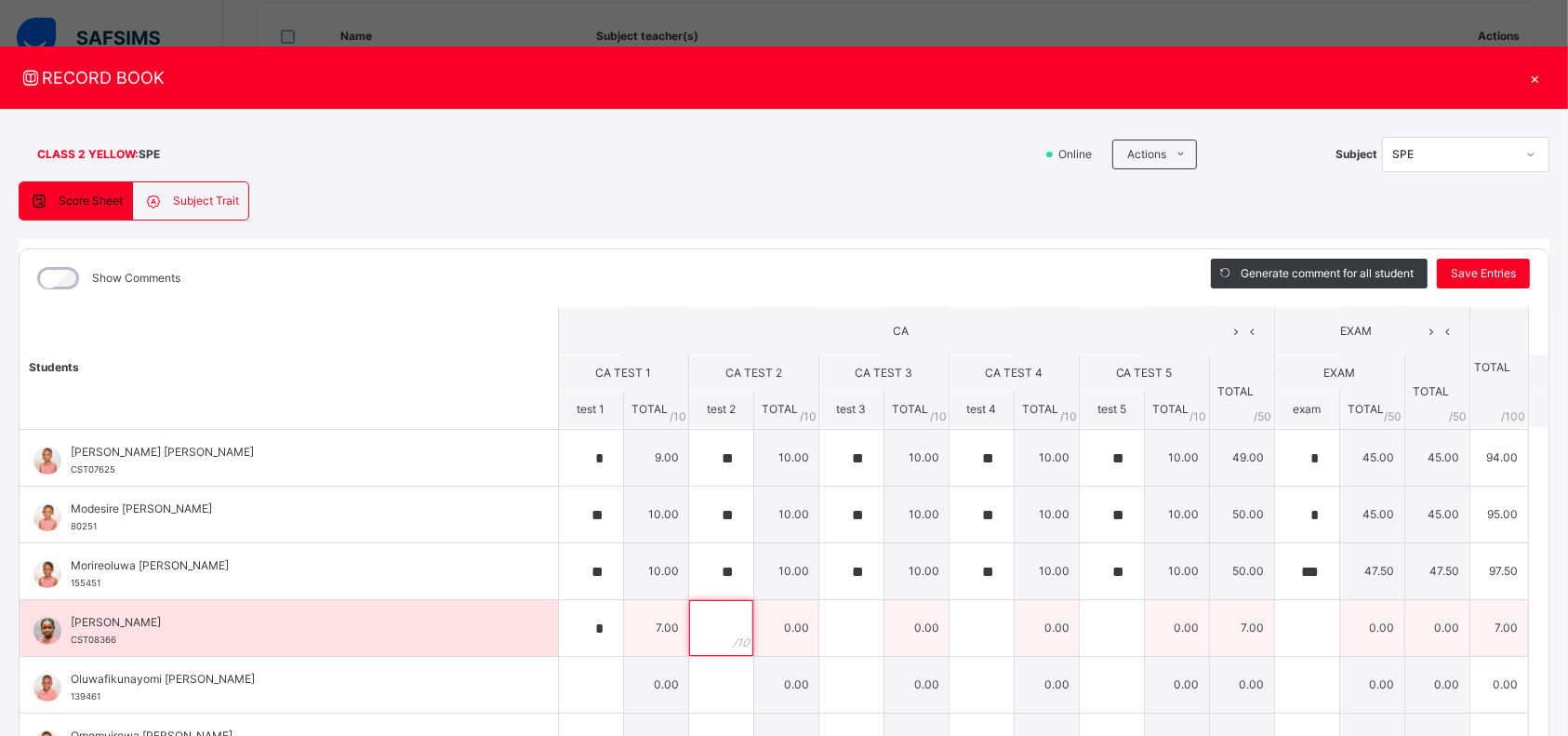 click at bounding box center [721, 628] 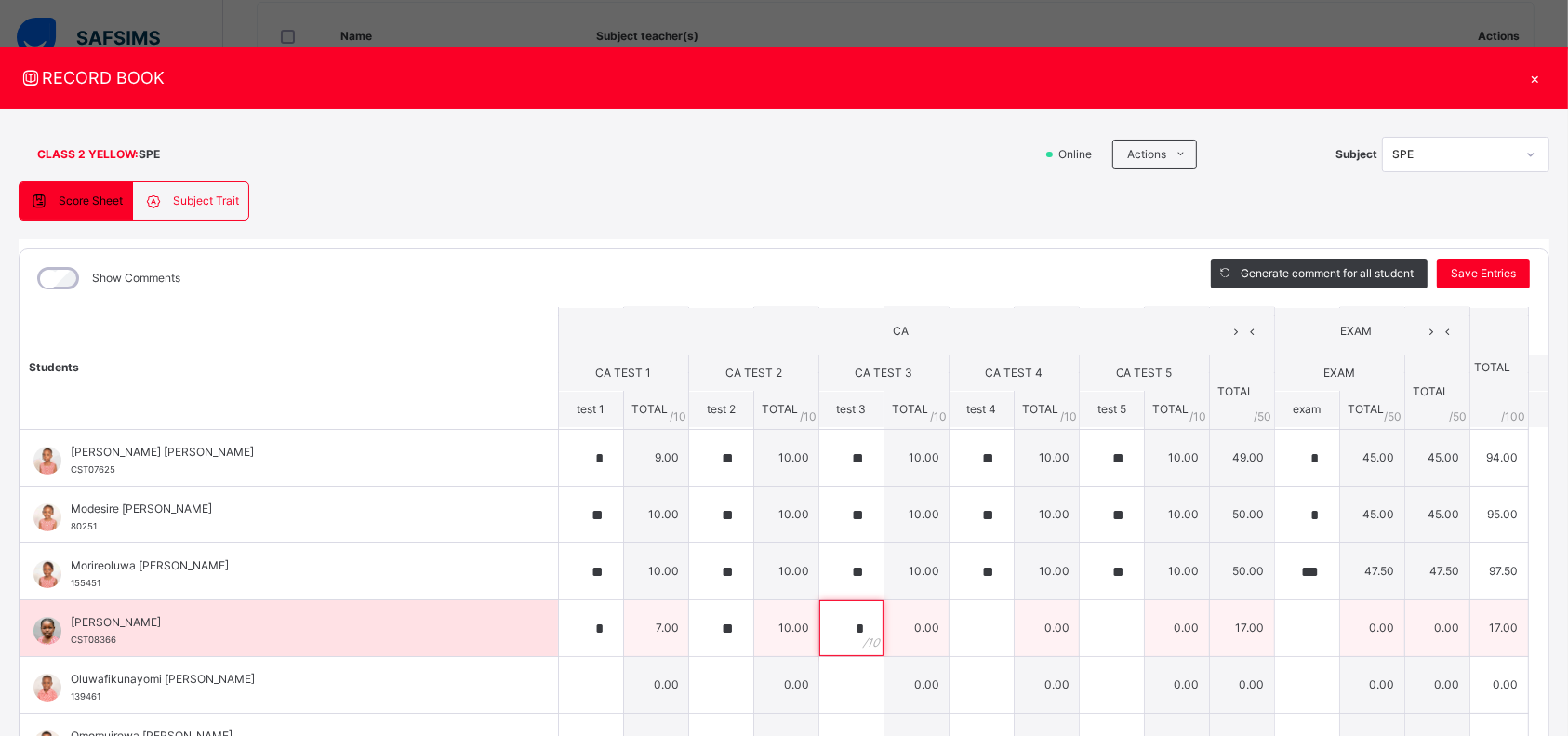 click on "*" at bounding box center [851, 628] 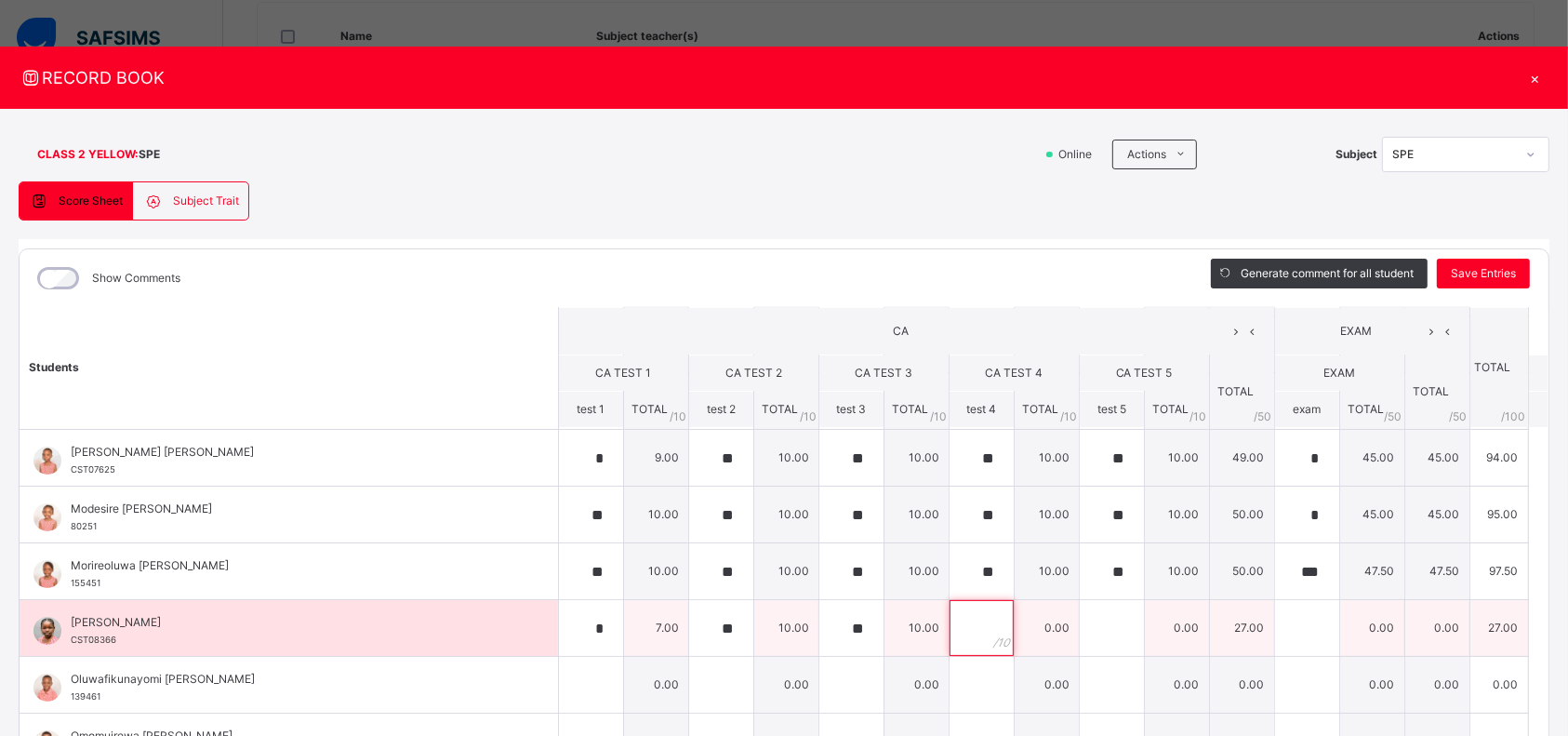 click at bounding box center (981, 628) 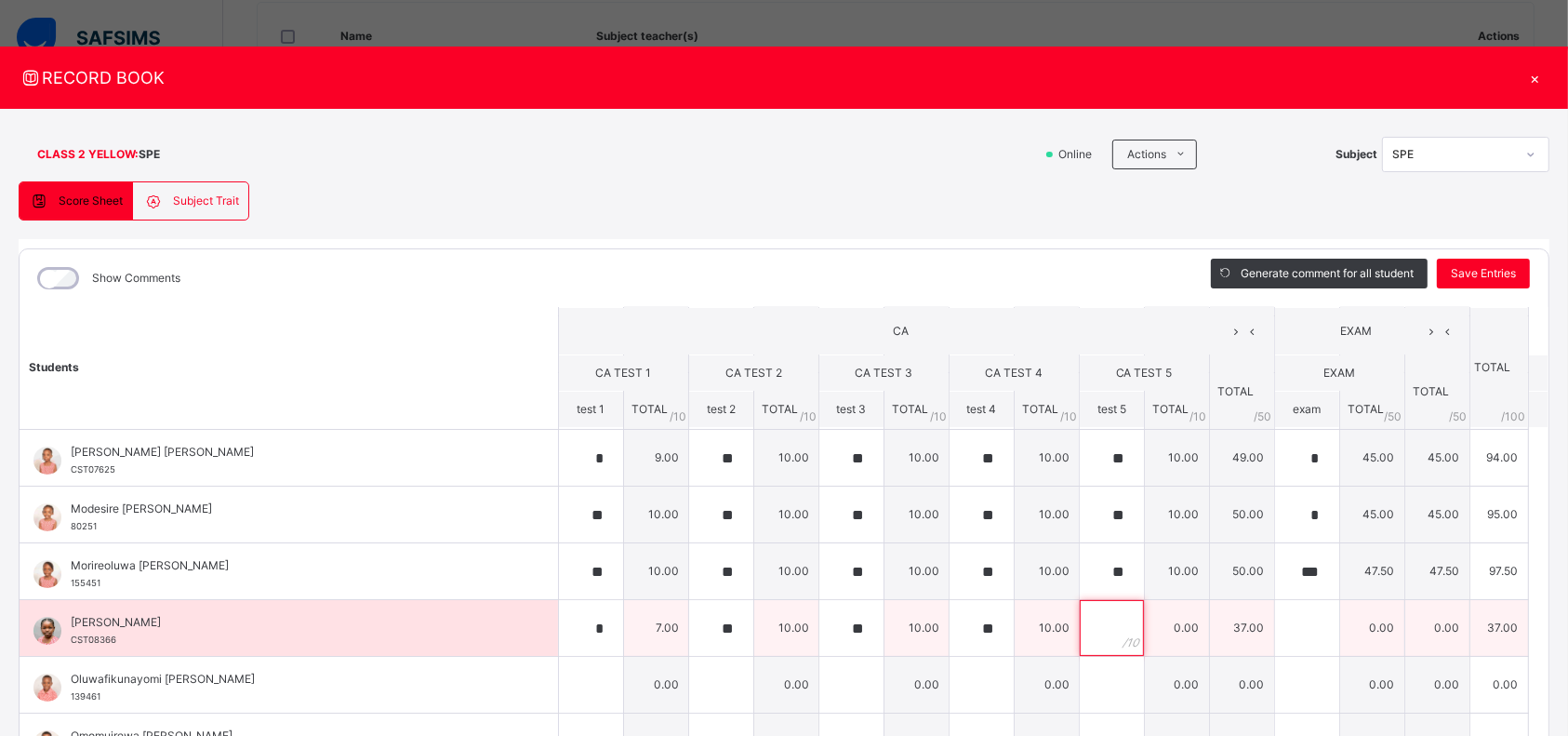 click at bounding box center (1111, 628) 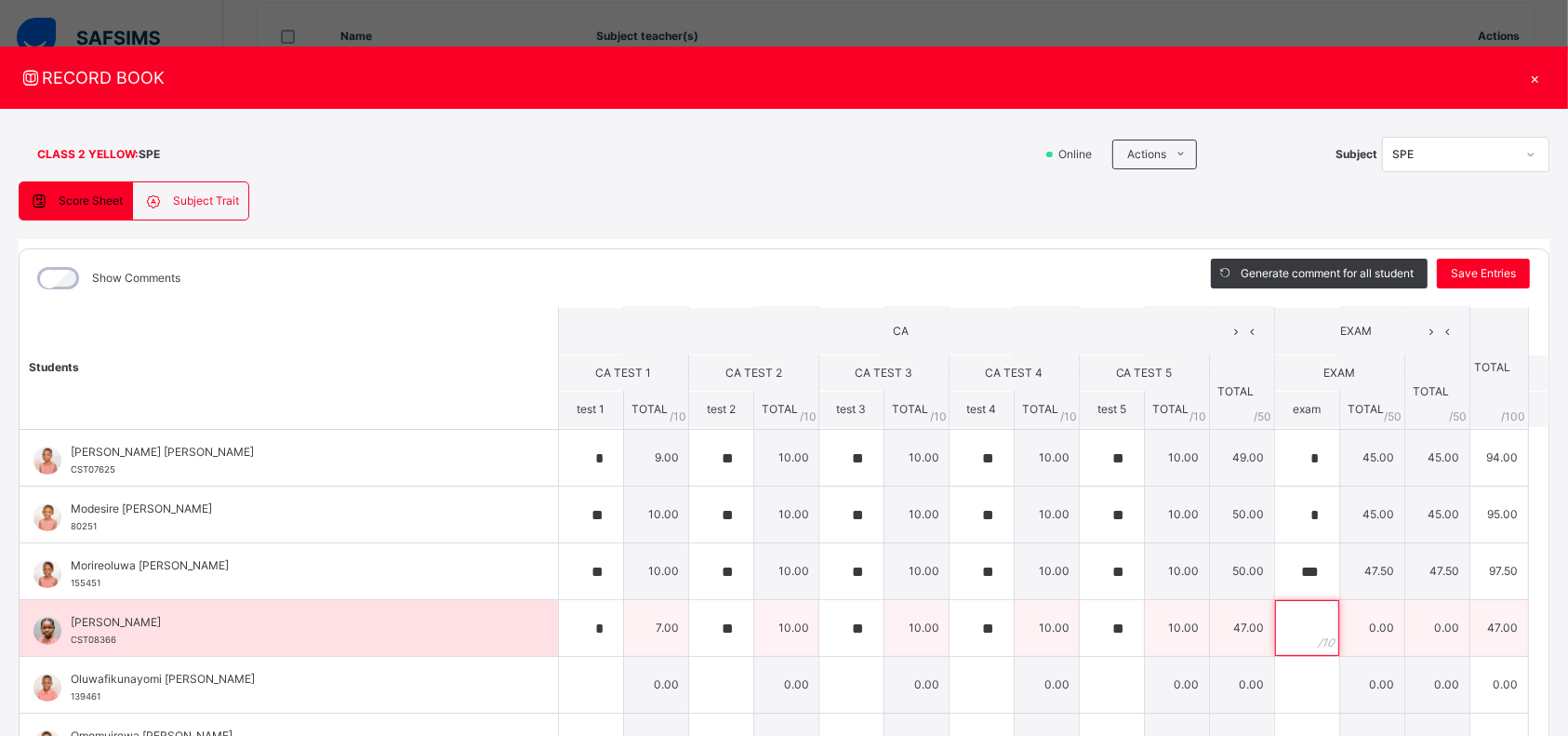 click at bounding box center (1307, 628) 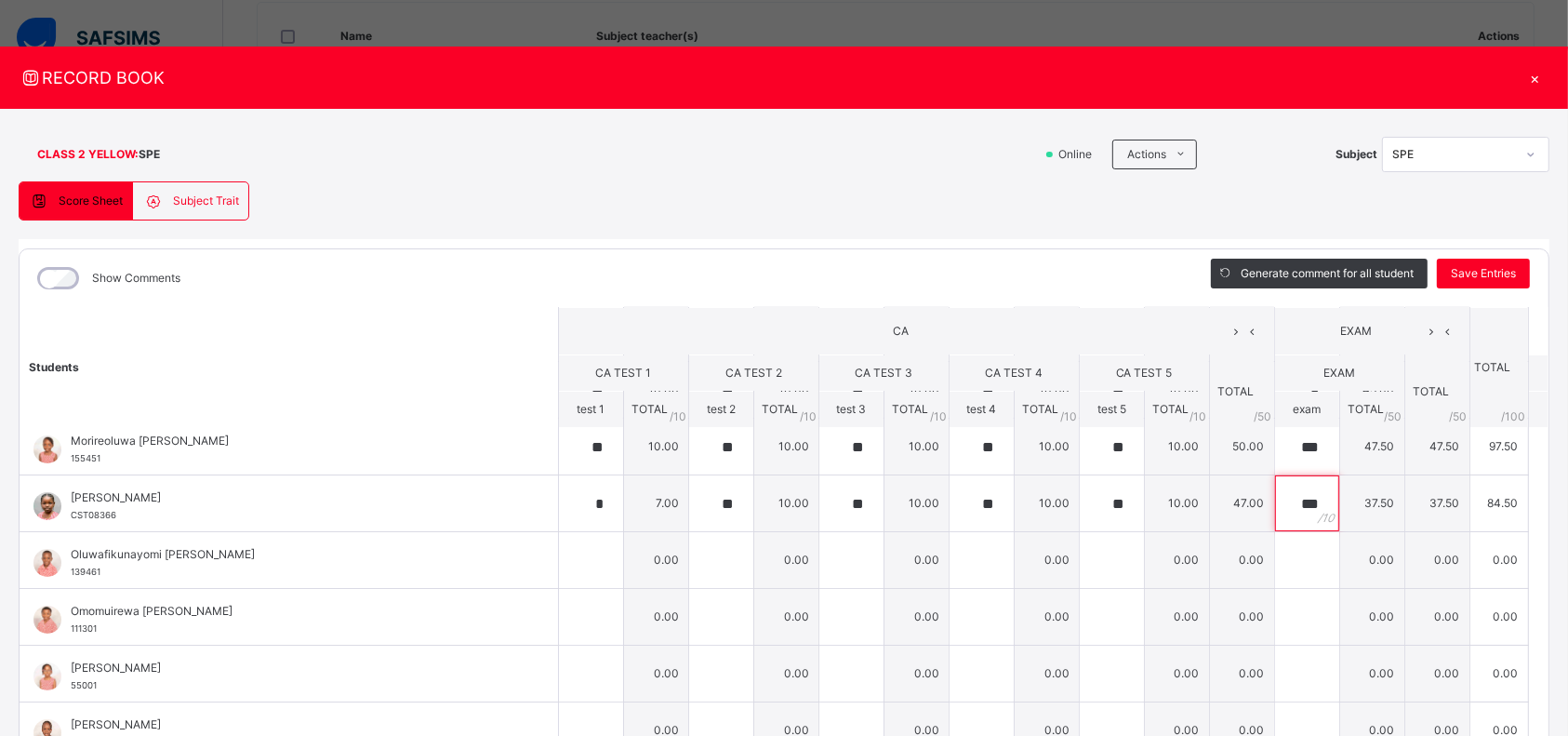 scroll, scrollTop: 474, scrollLeft: 0, axis: vertical 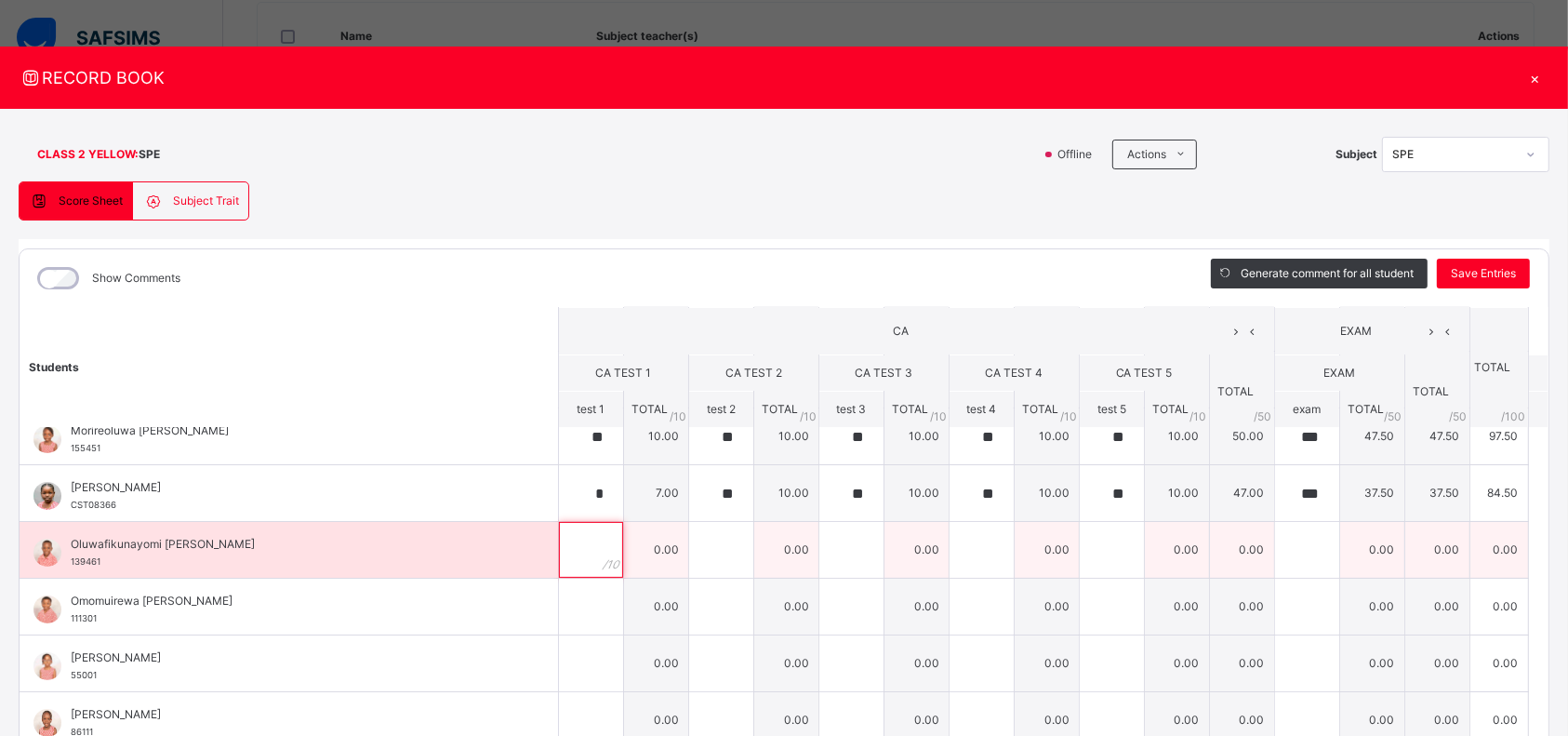 click at bounding box center (591, 550) 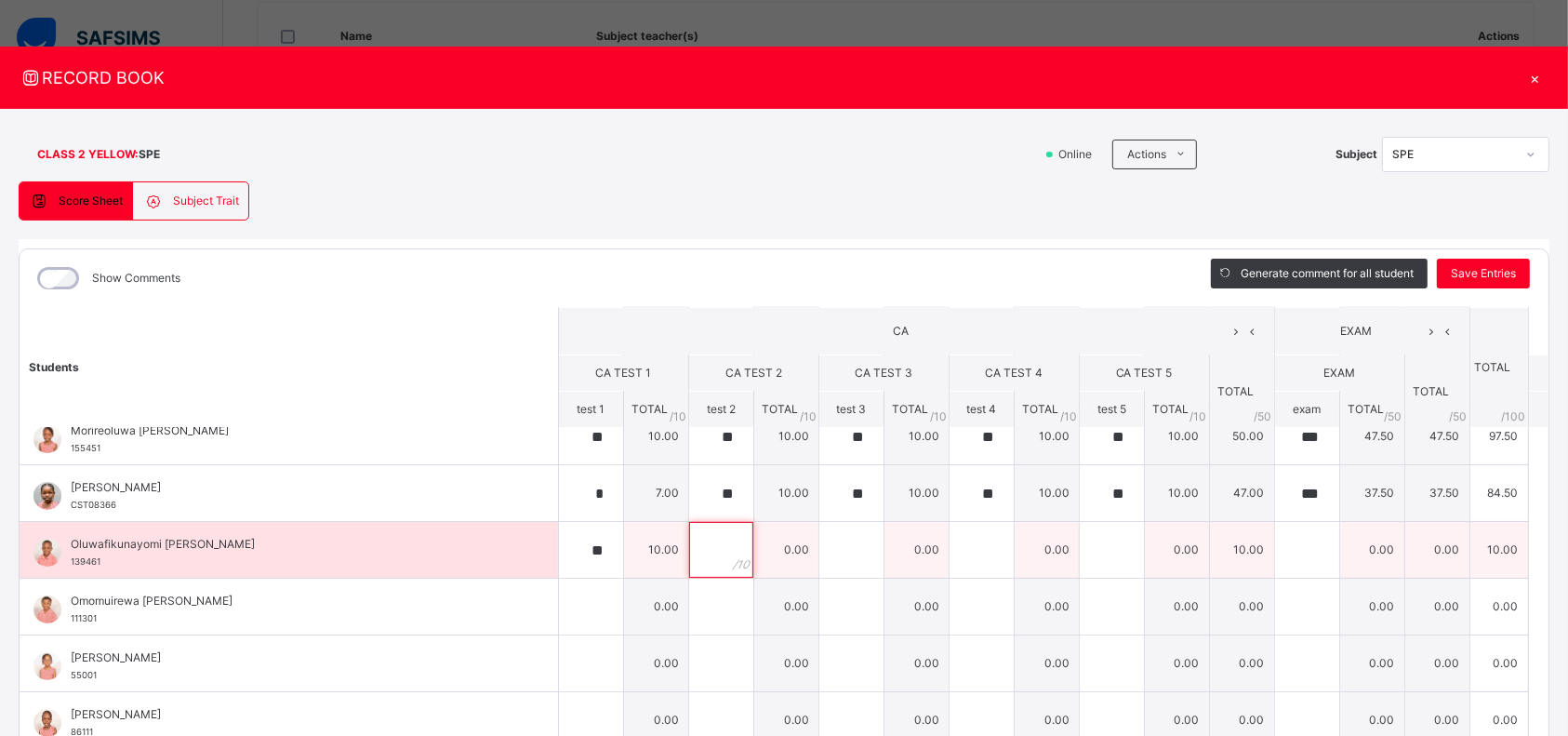 click at bounding box center [721, 550] 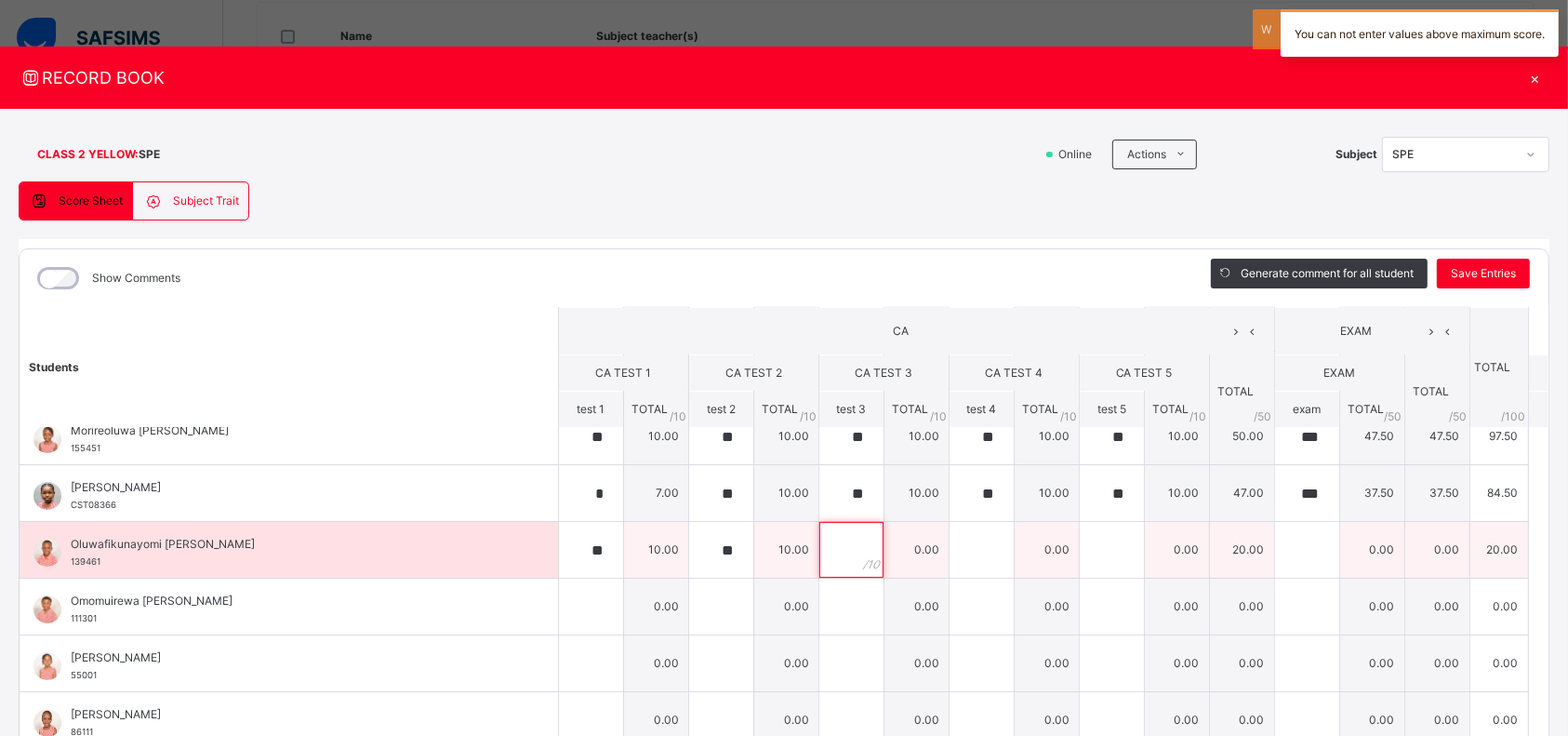 click at bounding box center [851, 550] 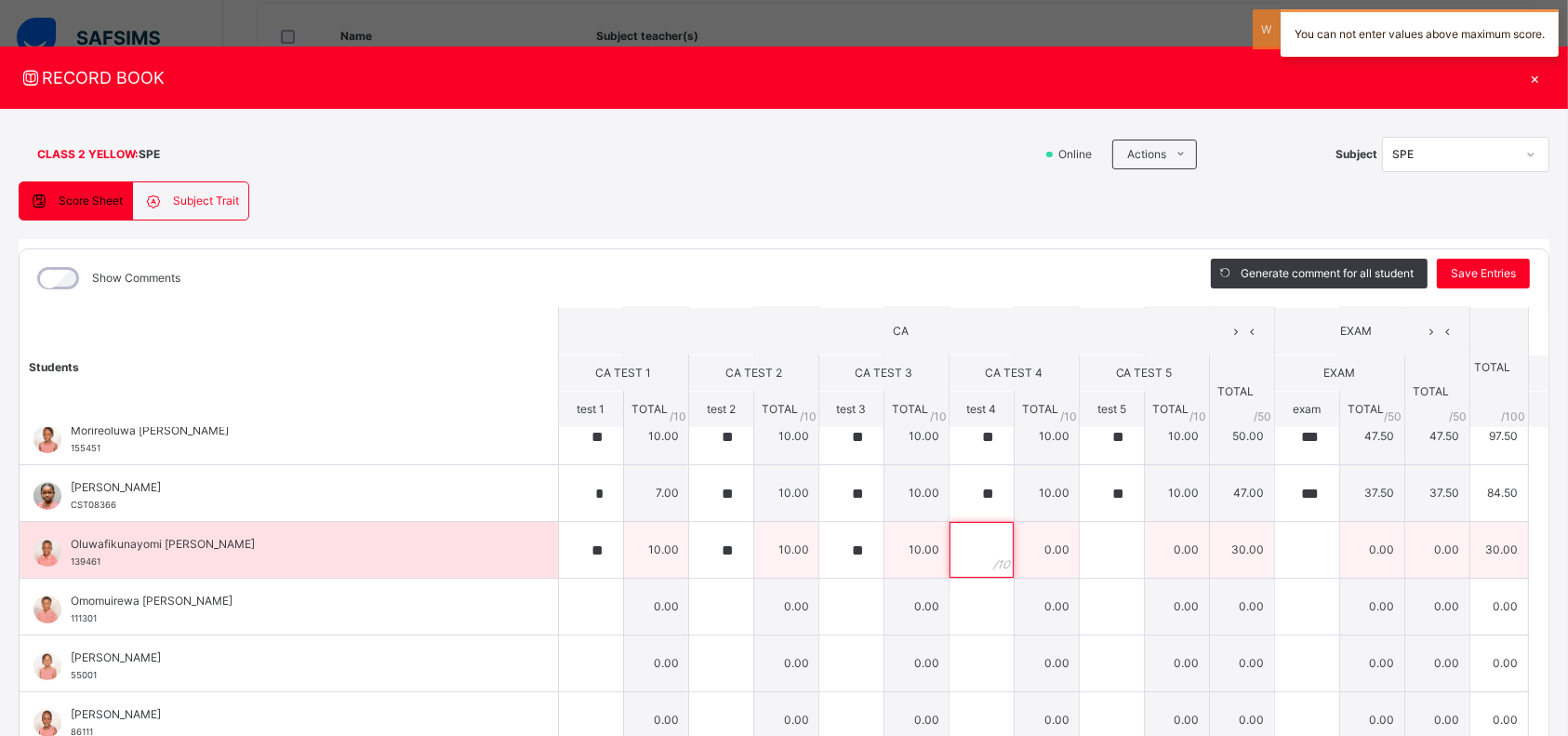 click at bounding box center [981, 550] 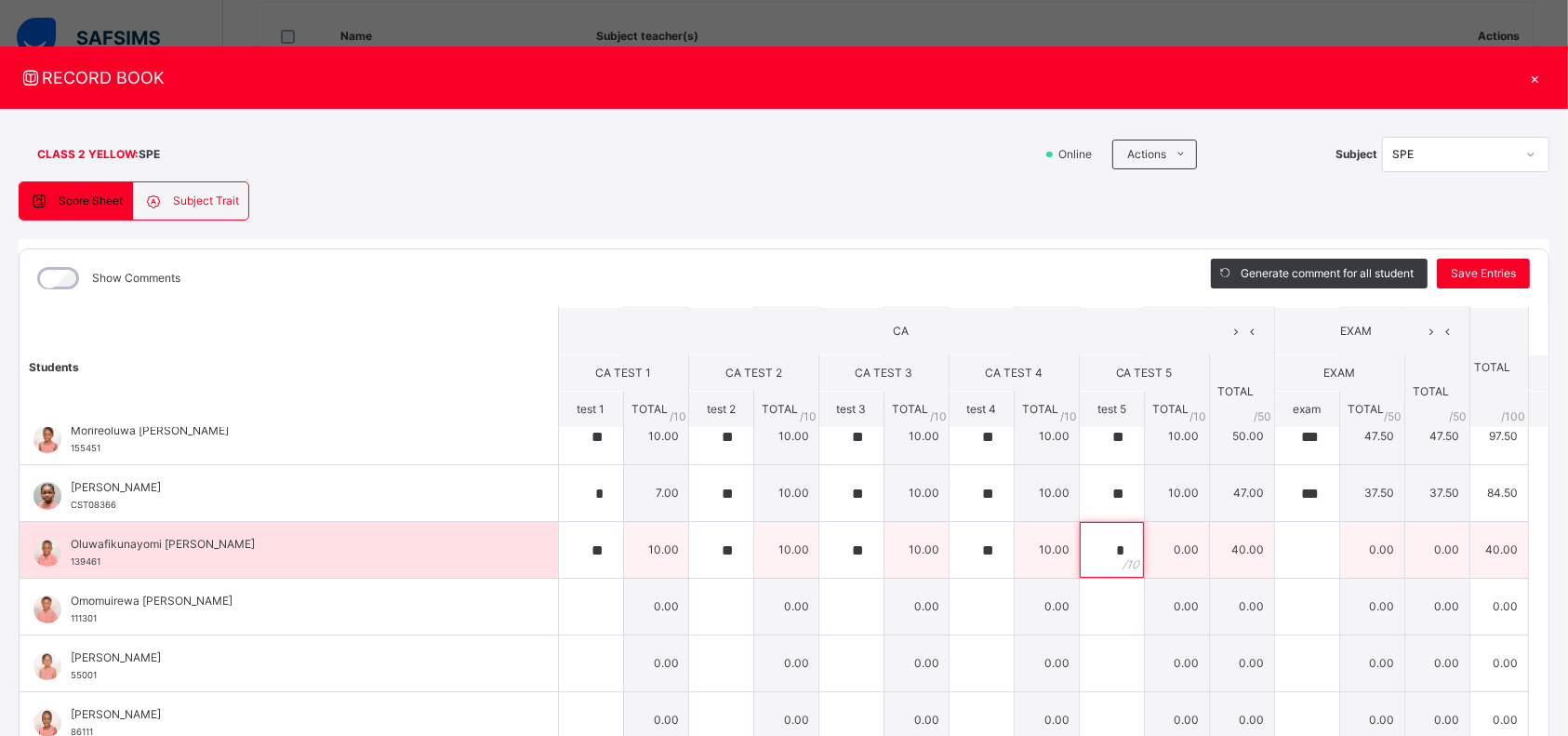 click on "*" at bounding box center (1111, 550) 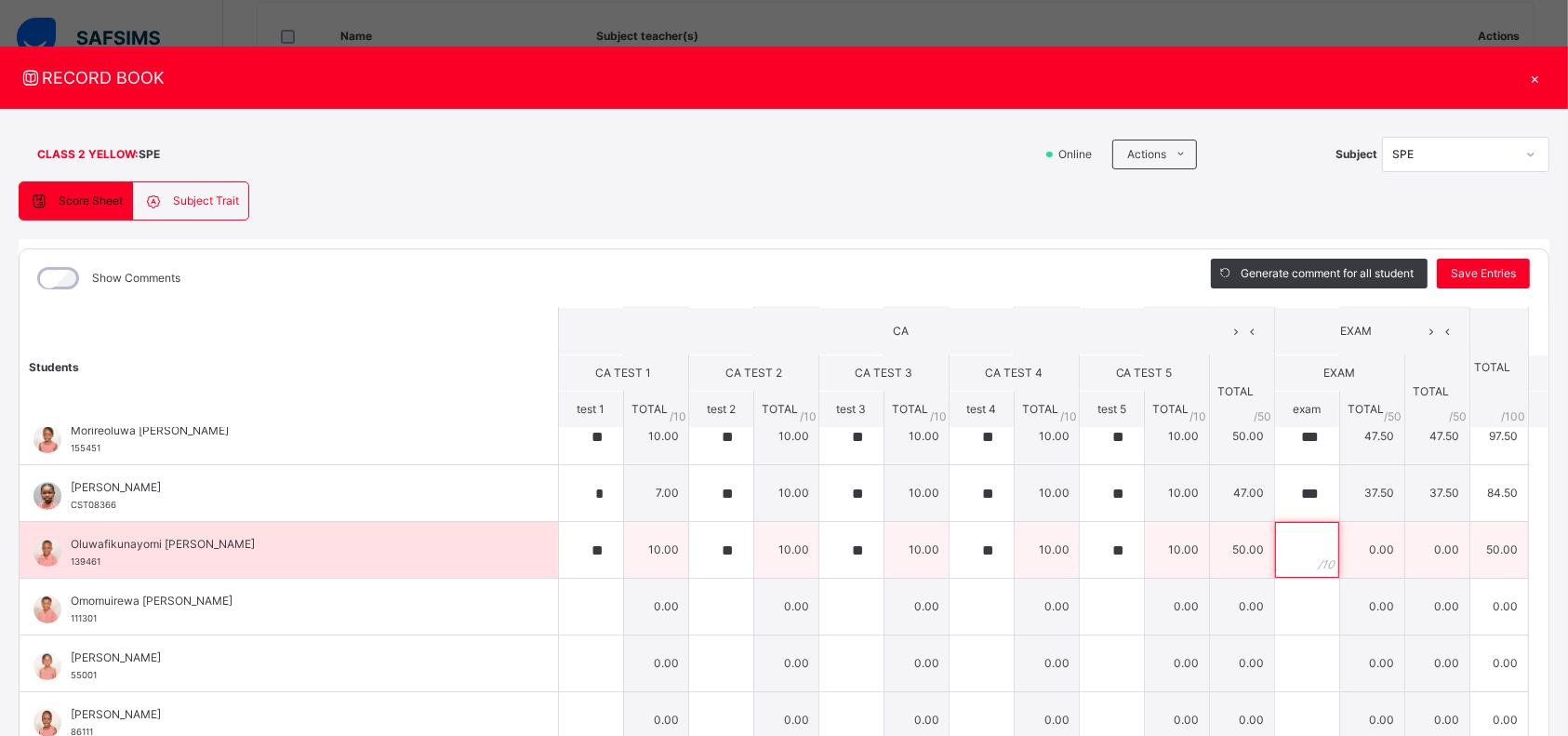 click at bounding box center (1307, 550) 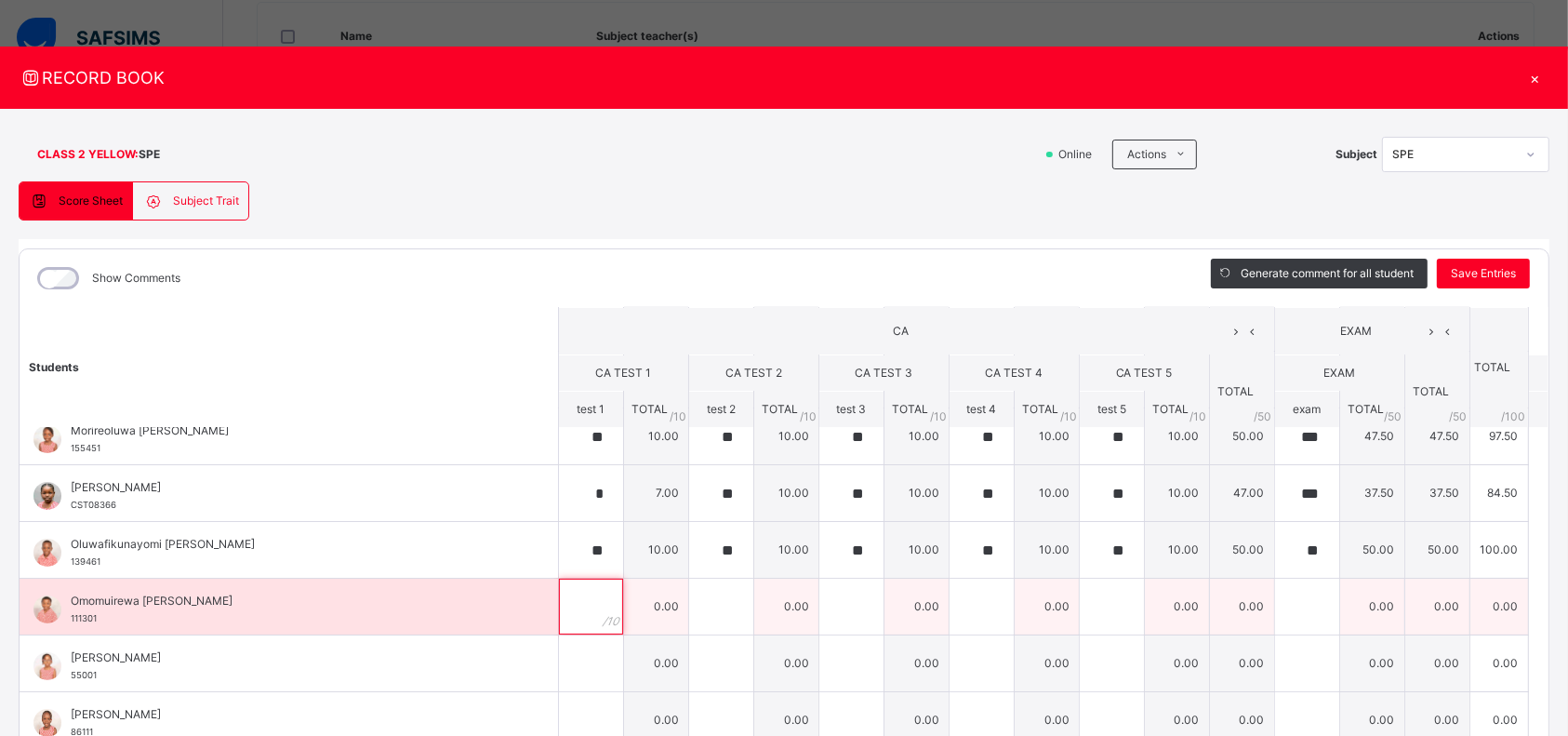 click at bounding box center [591, 607] 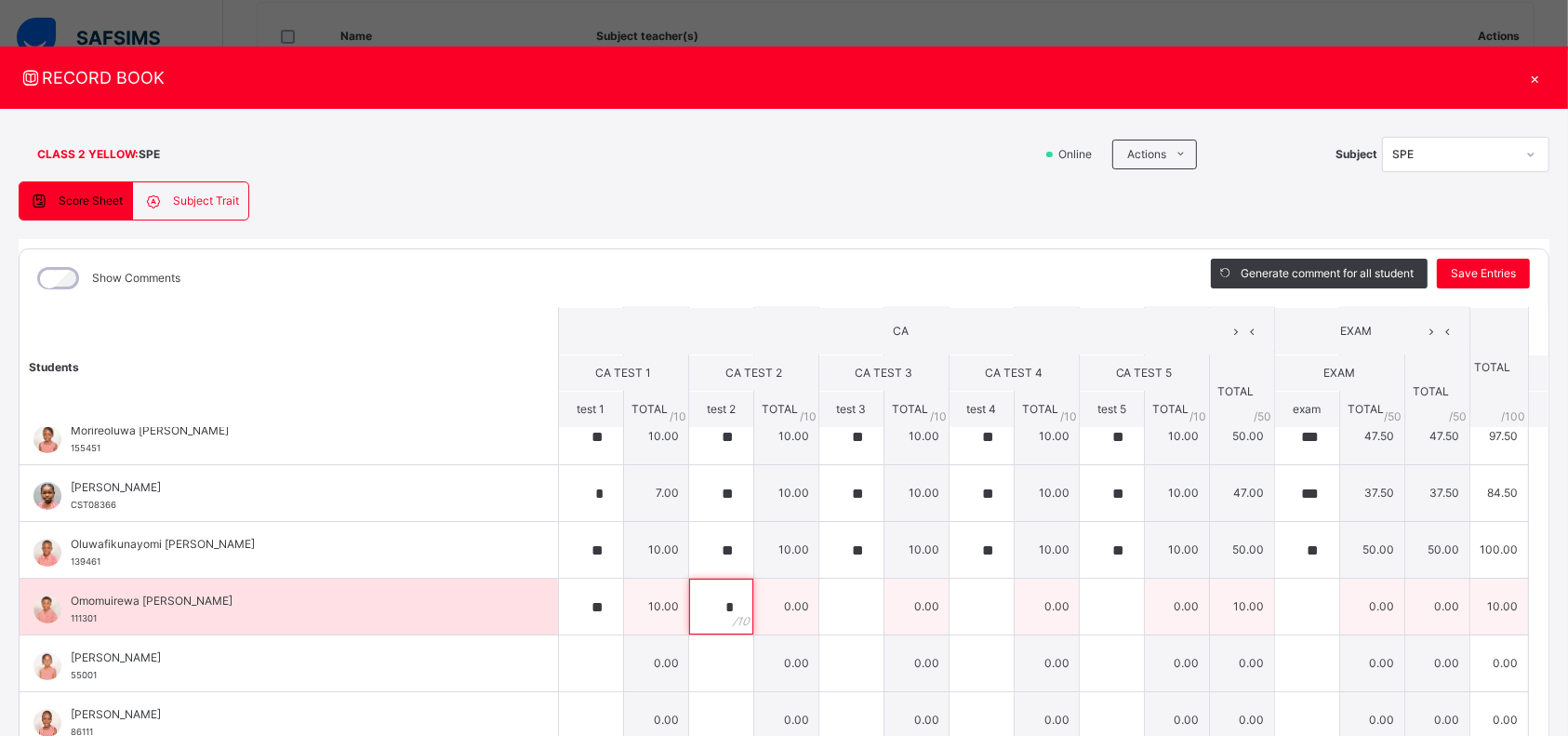 click on "*" at bounding box center (721, 607) 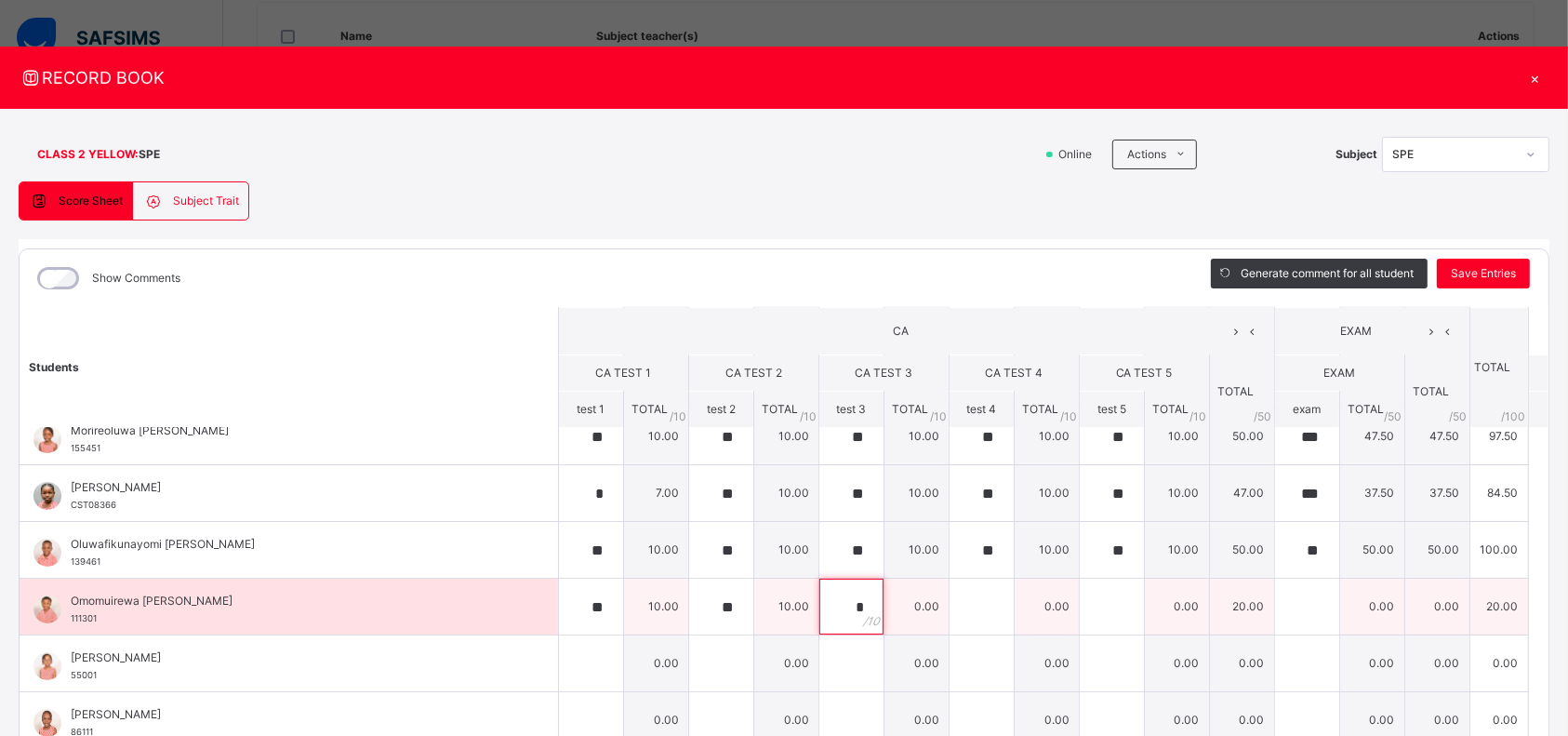 click on "*" at bounding box center [851, 607] 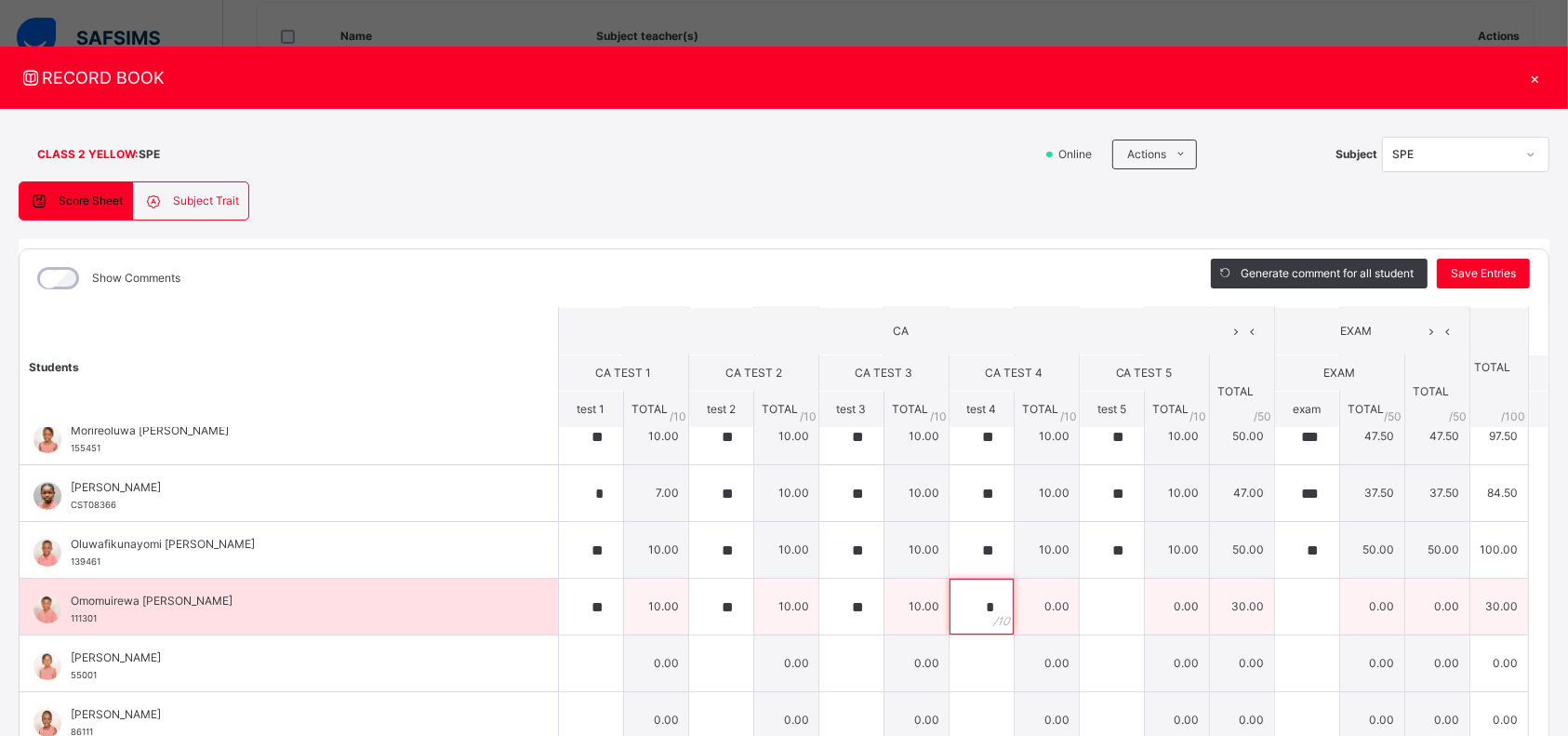 click on "*" at bounding box center [981, 607] 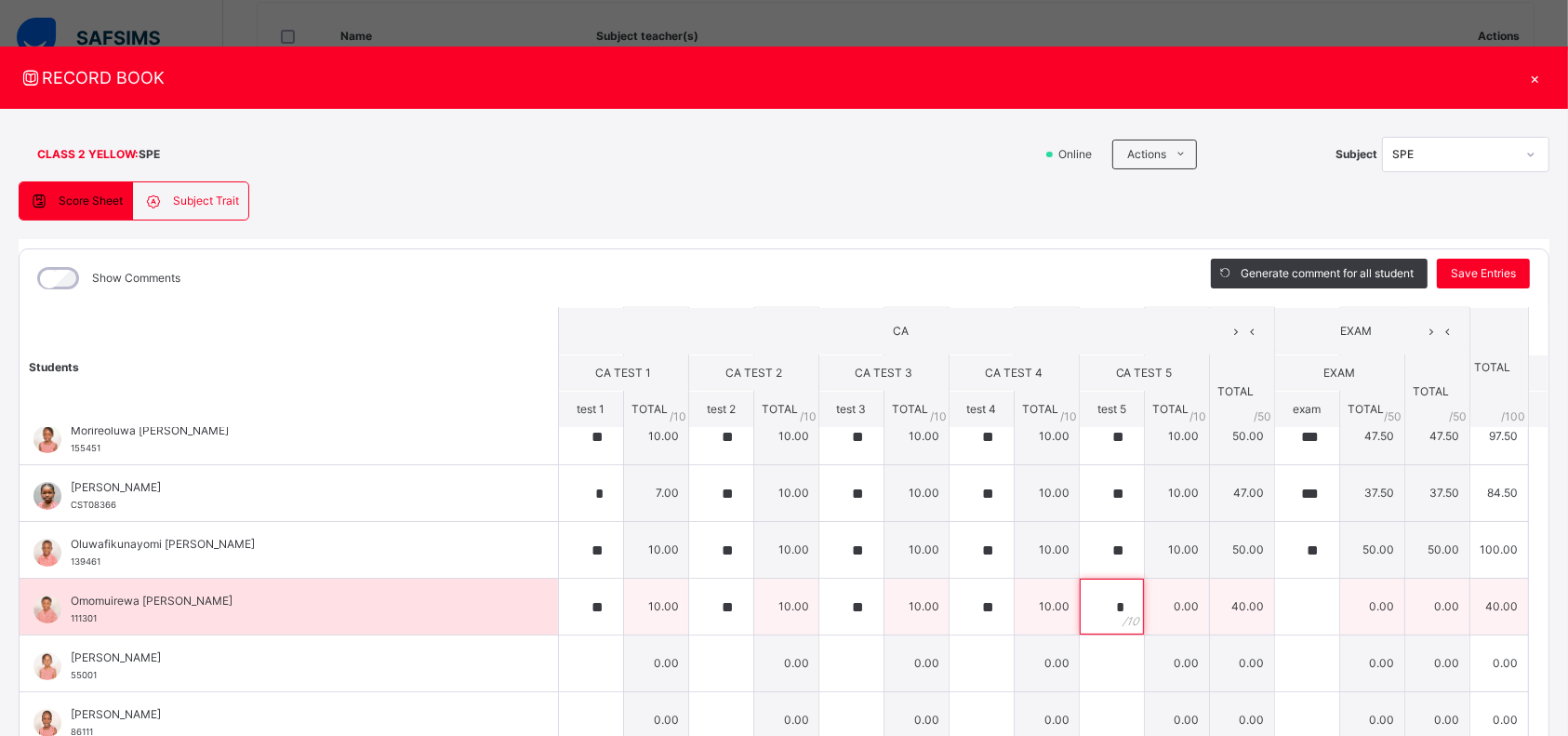 click on "*" at bounding box center (1111, 607) 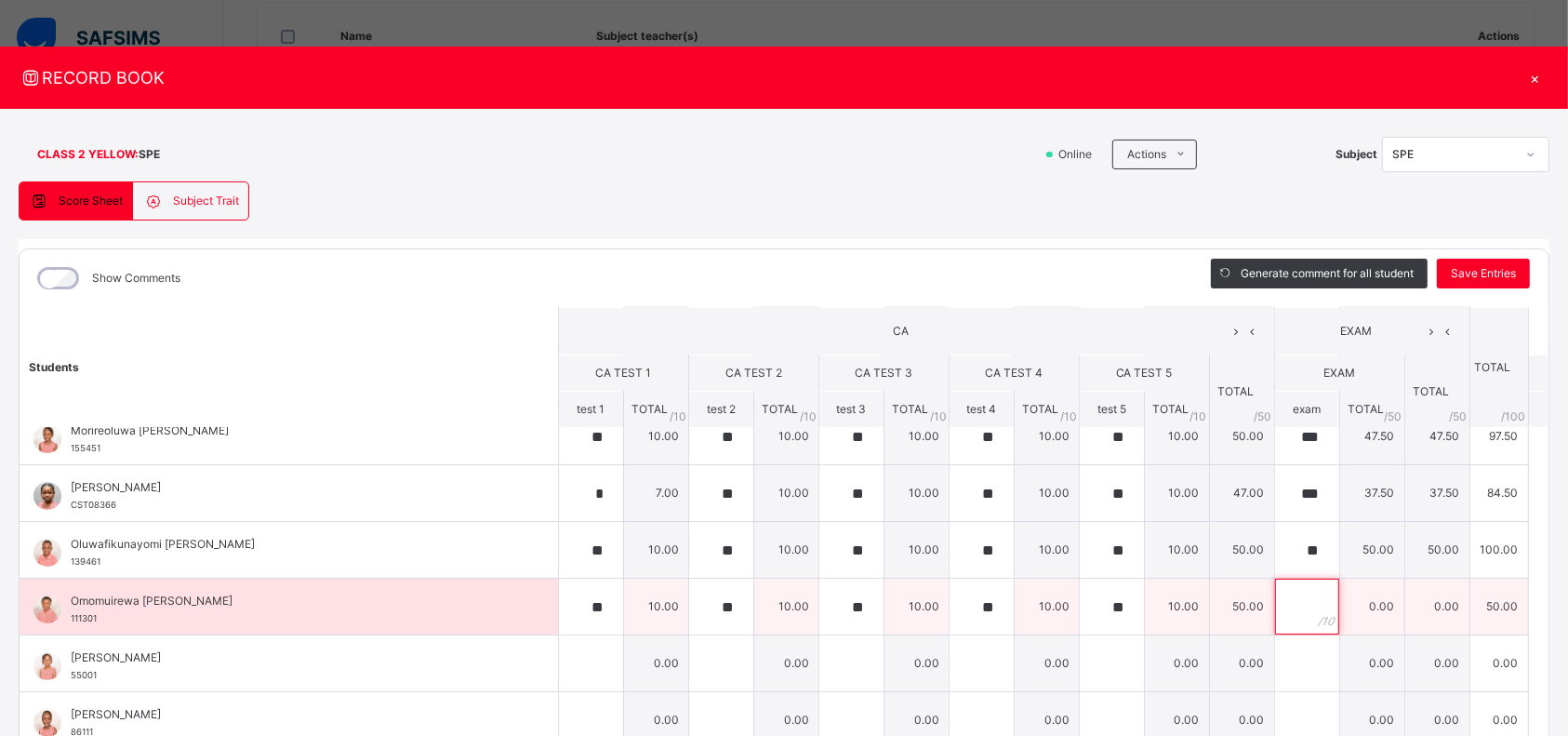 click at bounding box center [1307, 607] 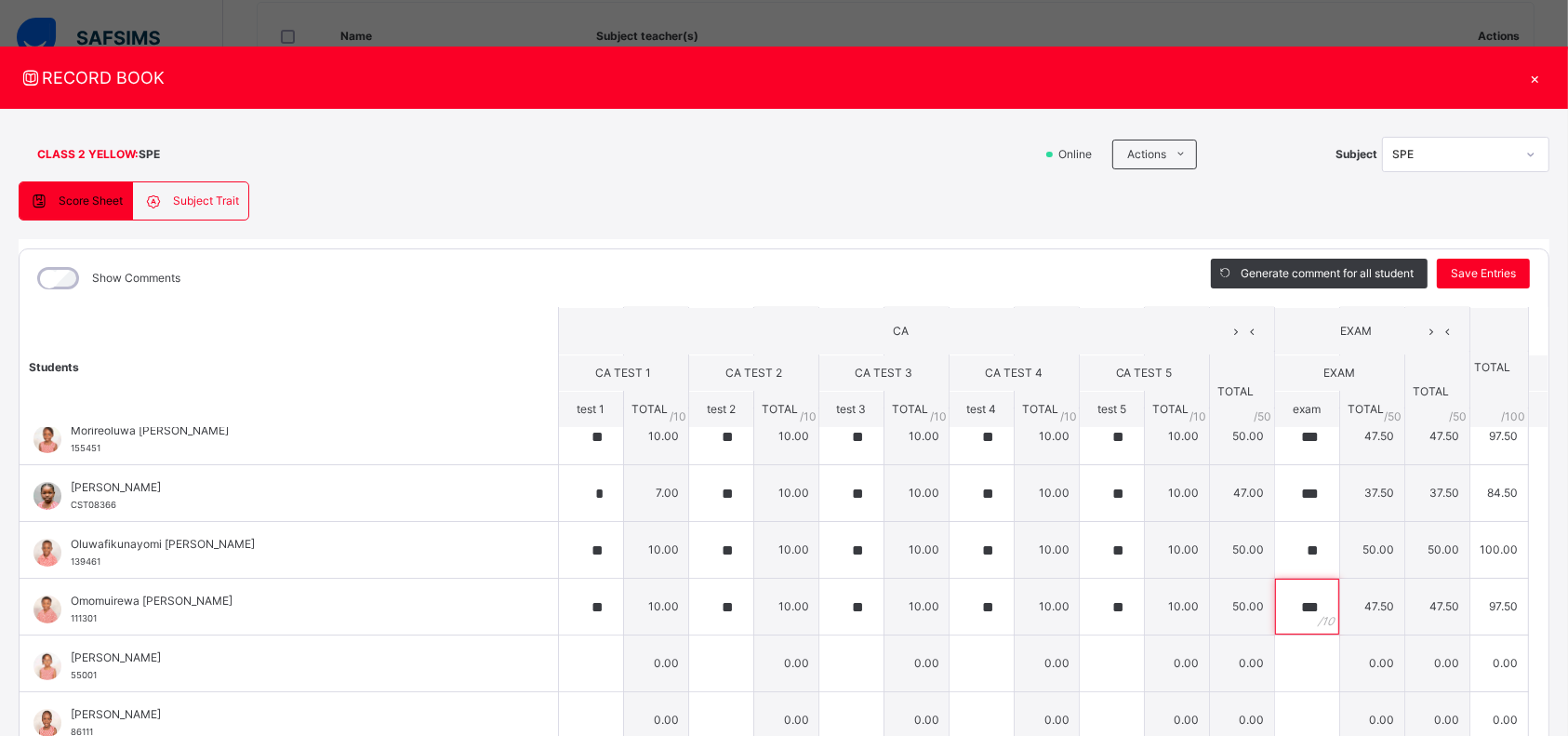 scroll, scrollTop: 504, scrollLeft: 0, axis: vertical 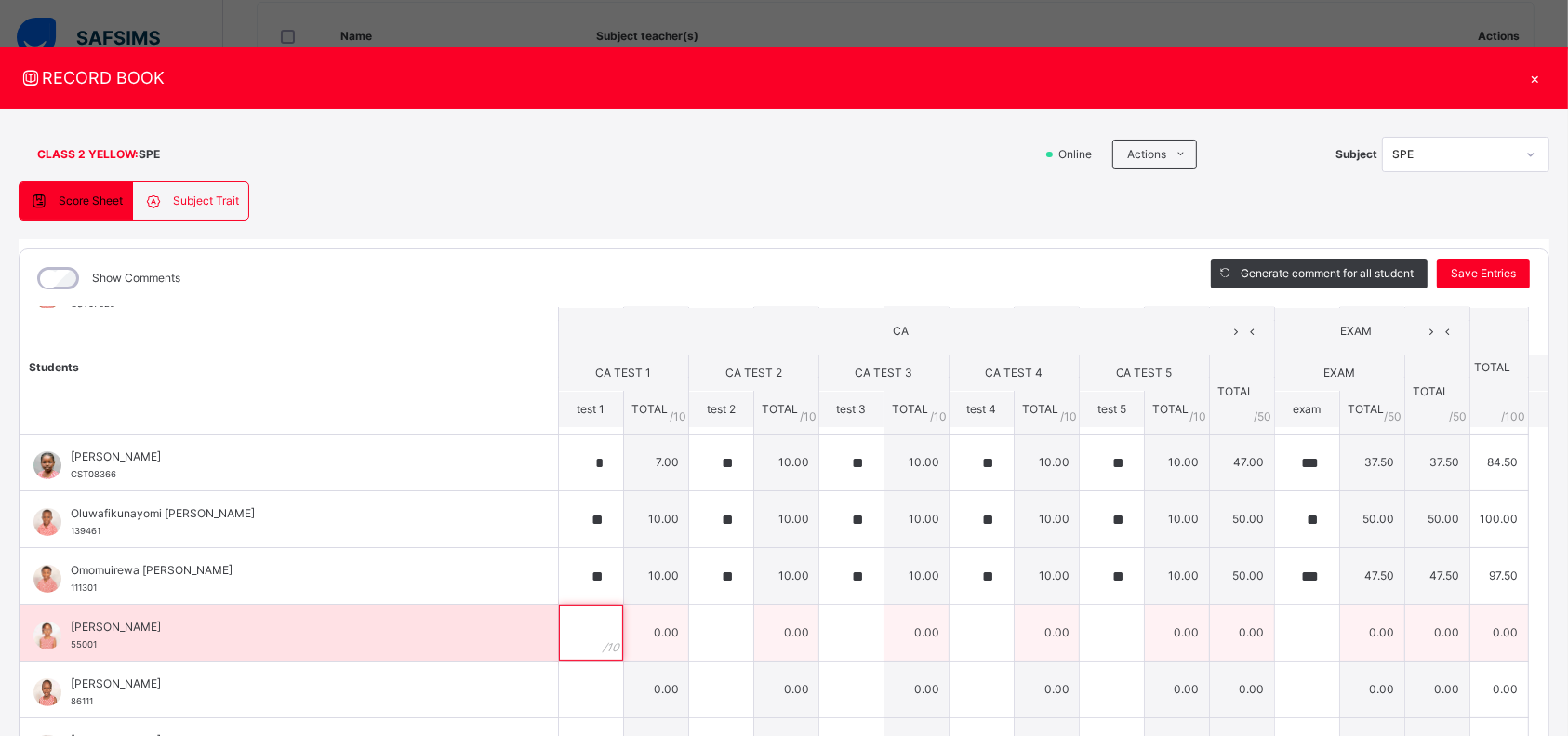 click at bounding box center [591, 633] 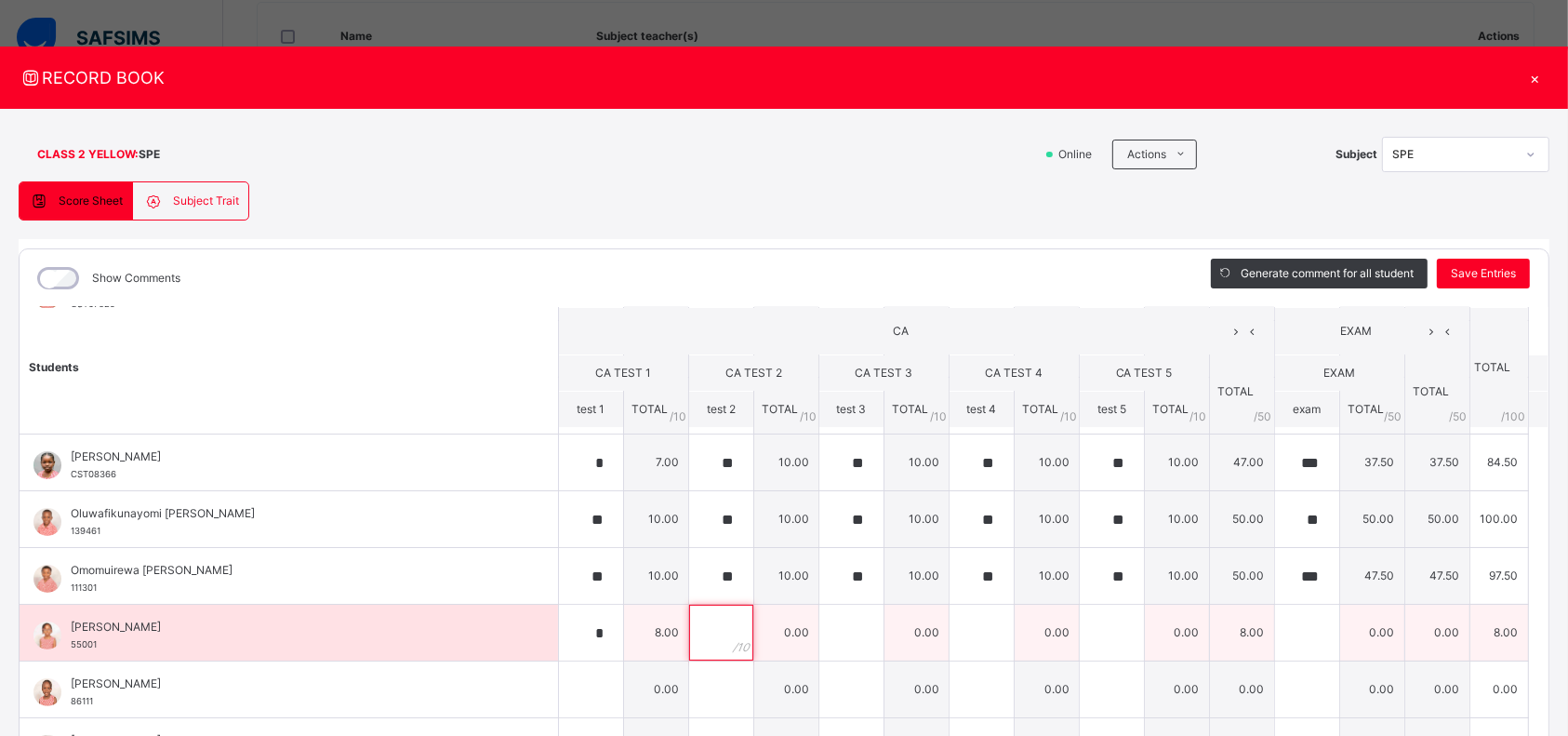 click at bounding box center (721, 633) 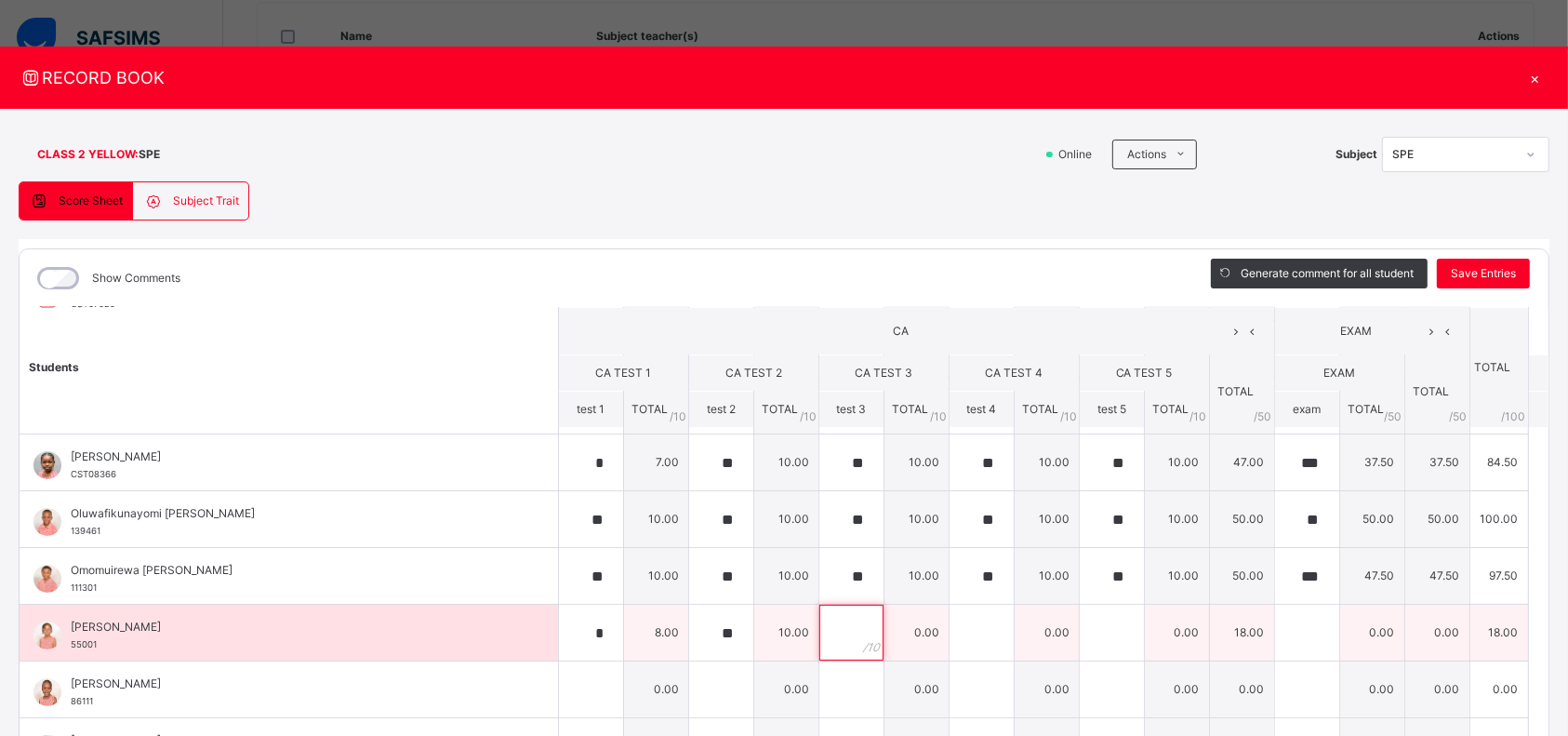 click at bounding box center [851, 633] 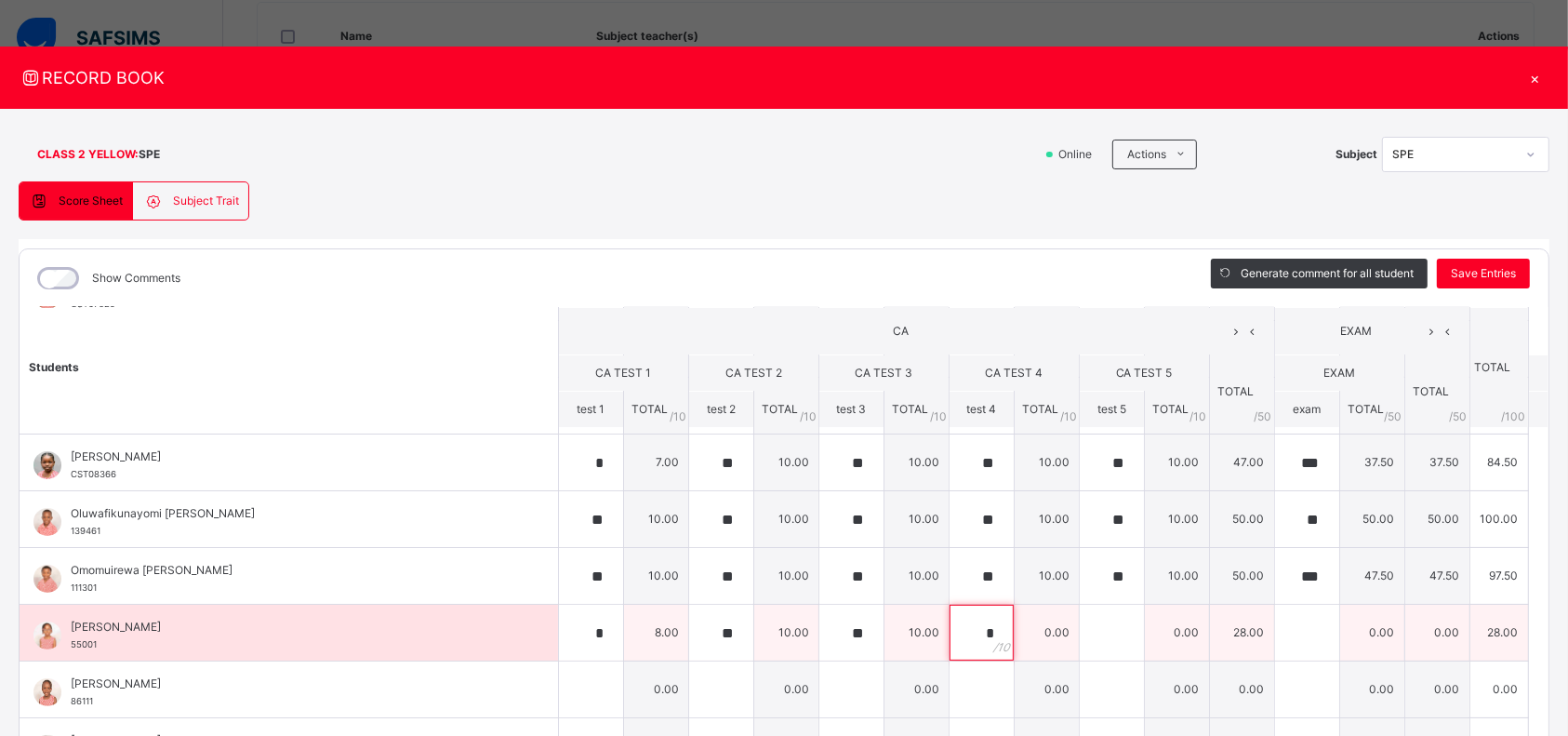 click on "*" at bounding box center (981, 633) 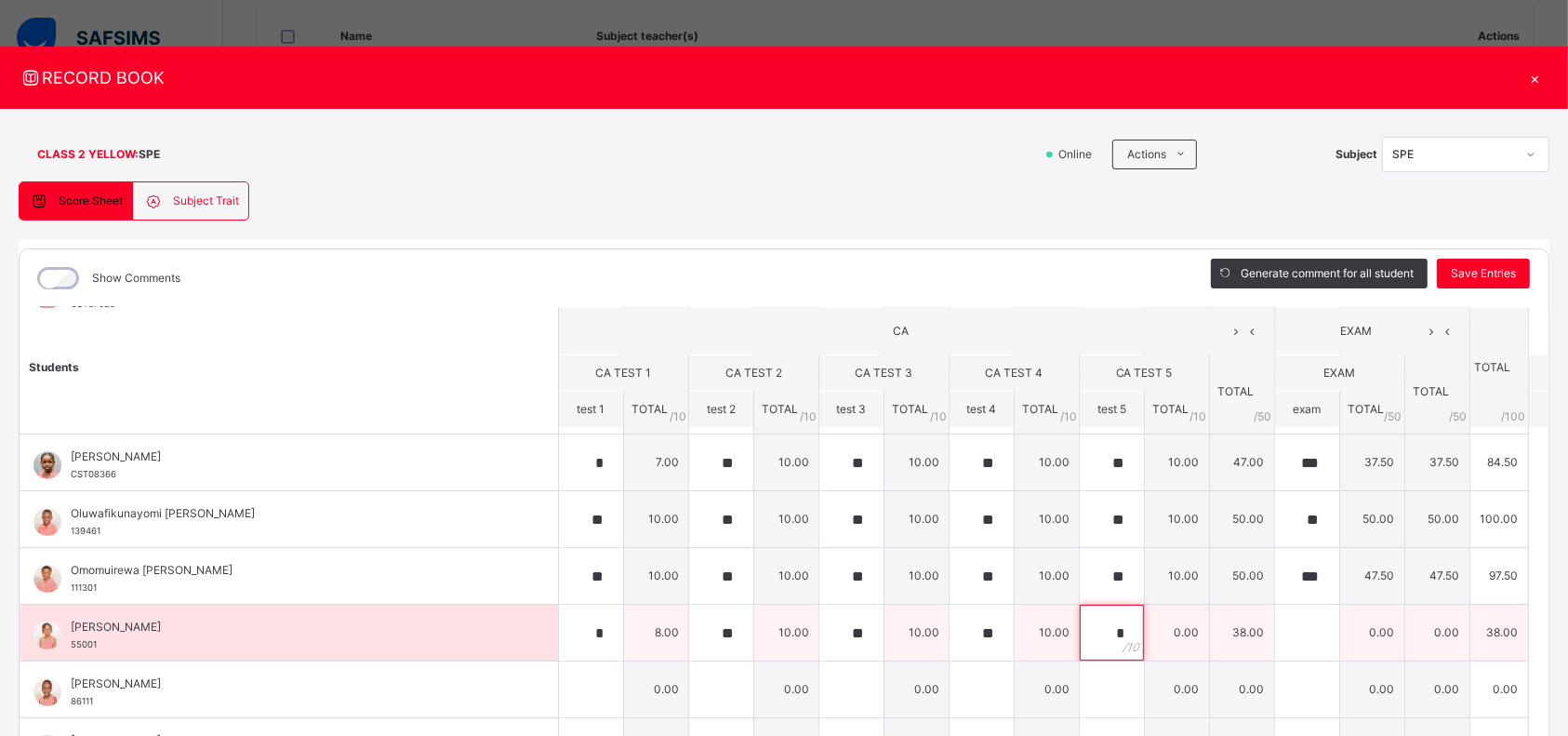 click on "*" at bounding box center [1111, 633] 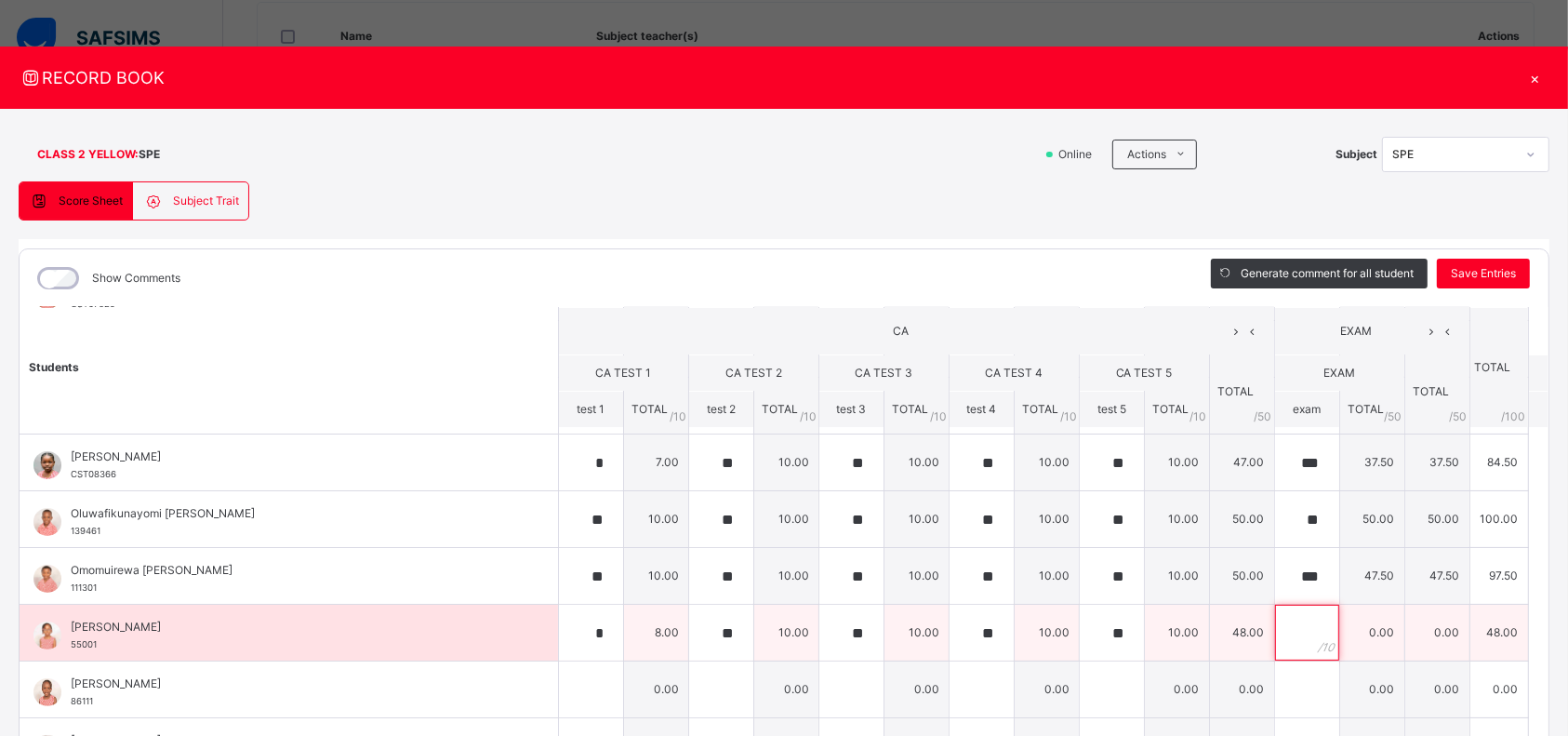 click at bounding box center [1307, 633] 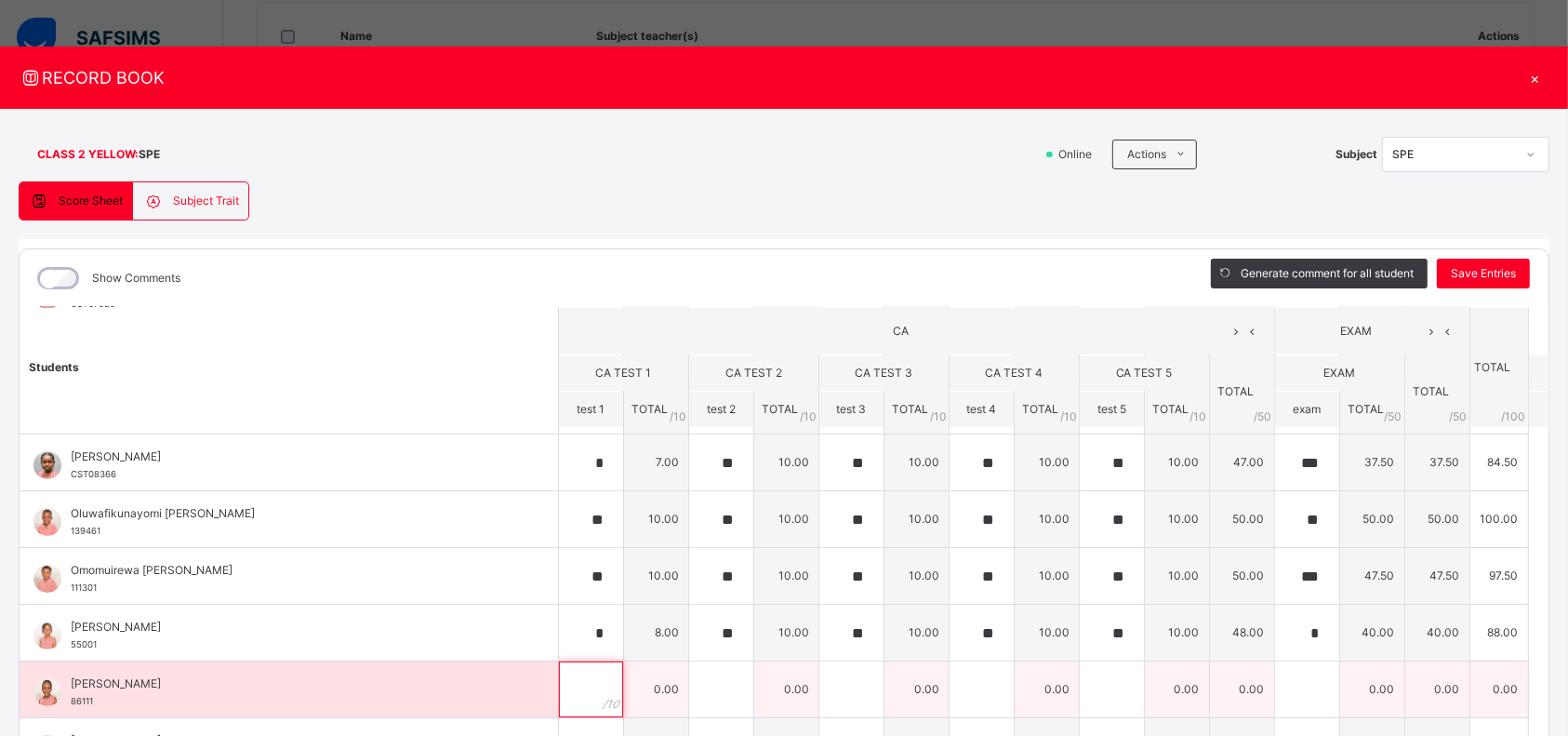 click at bounding box center (591, 689) 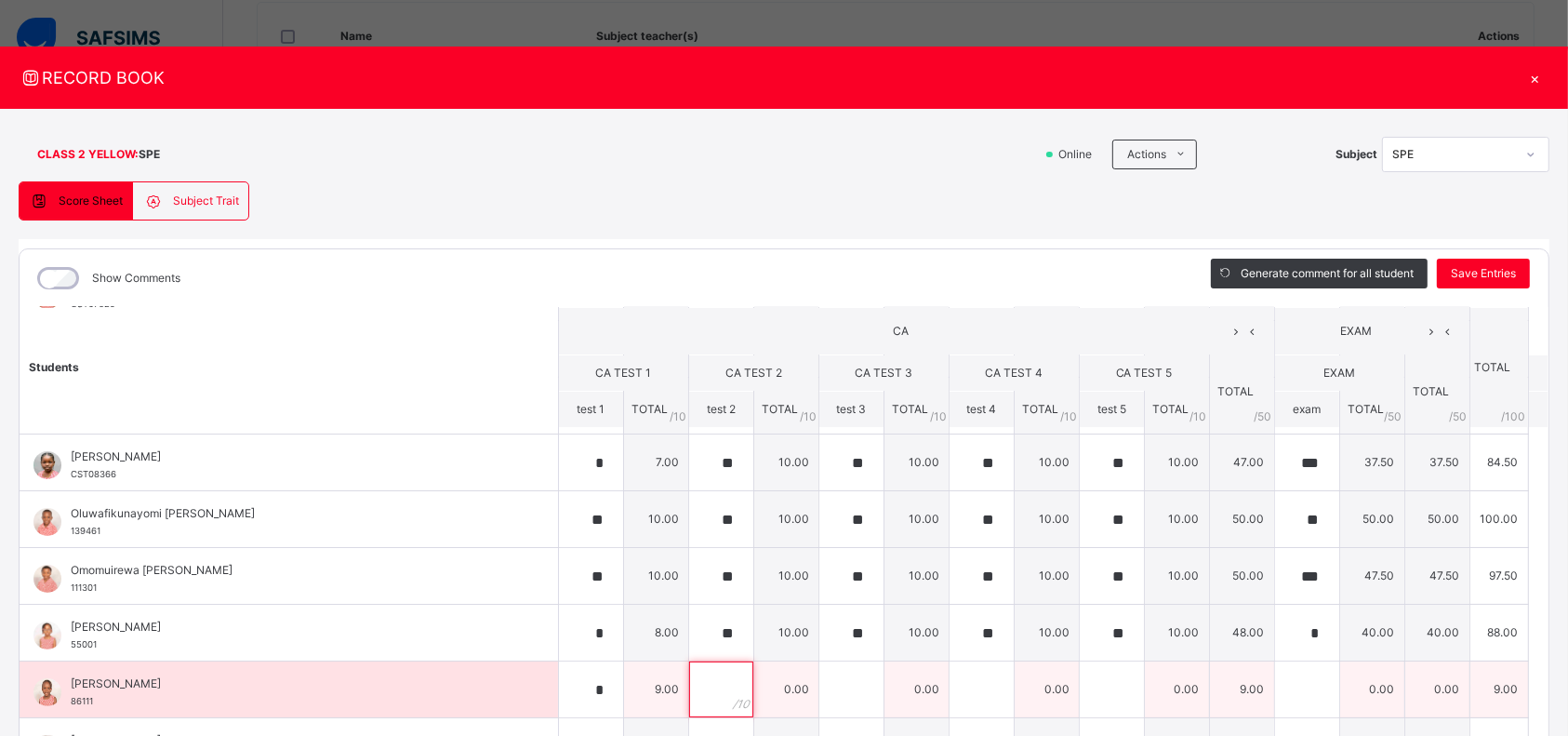 click at bounding box center [721, 689] 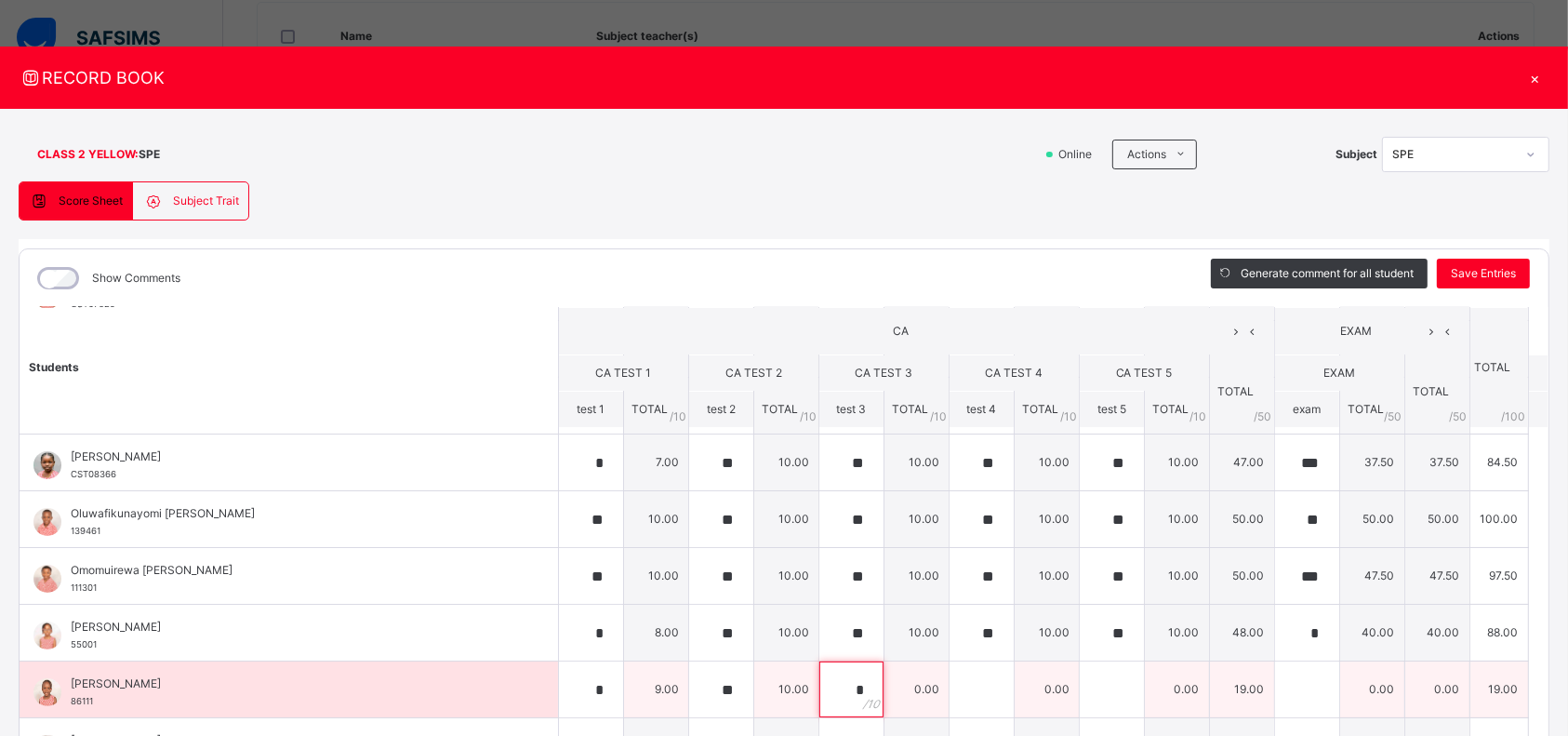 click on "*" at bounding box center [851, 689] 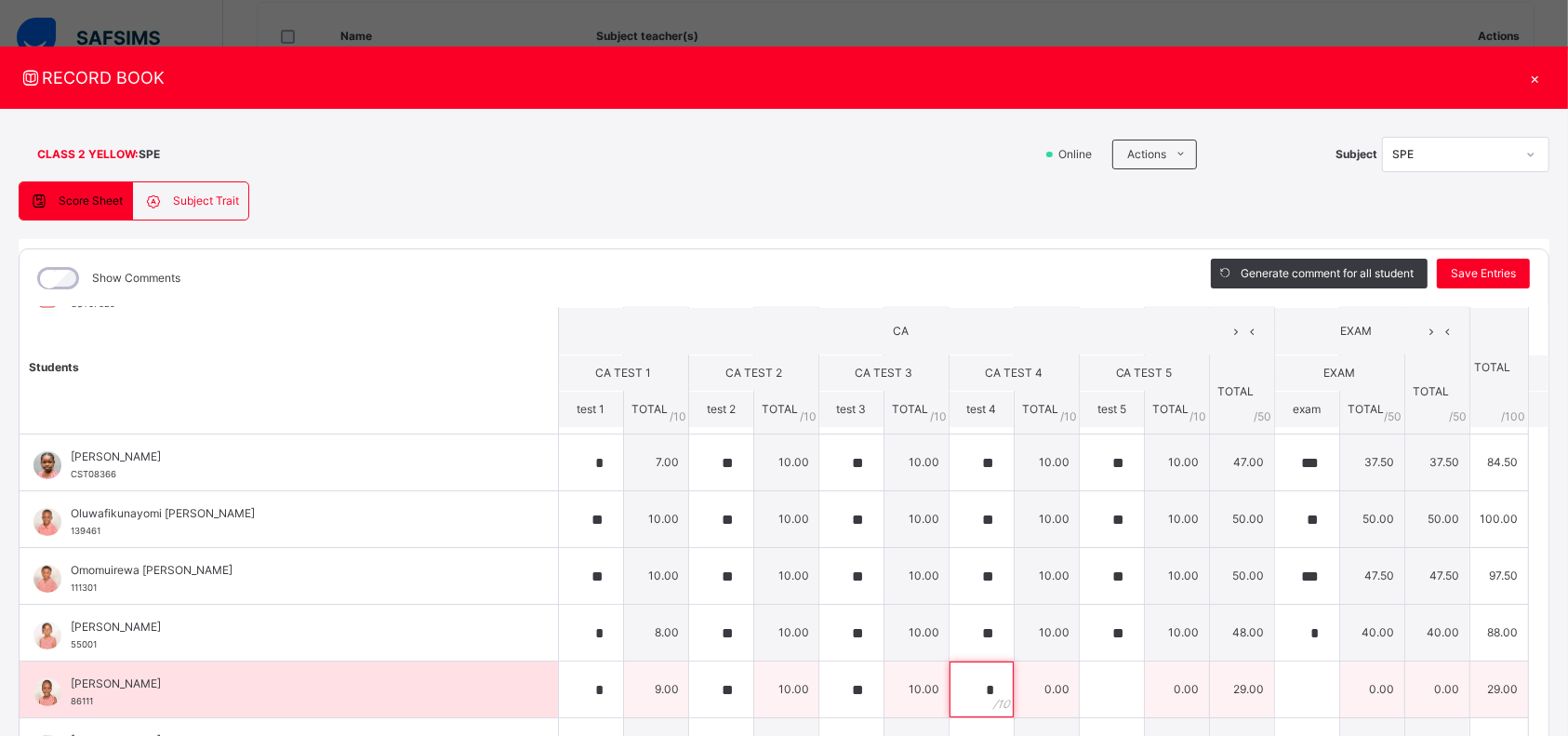 click on "*" at bounding box center [981, 689] 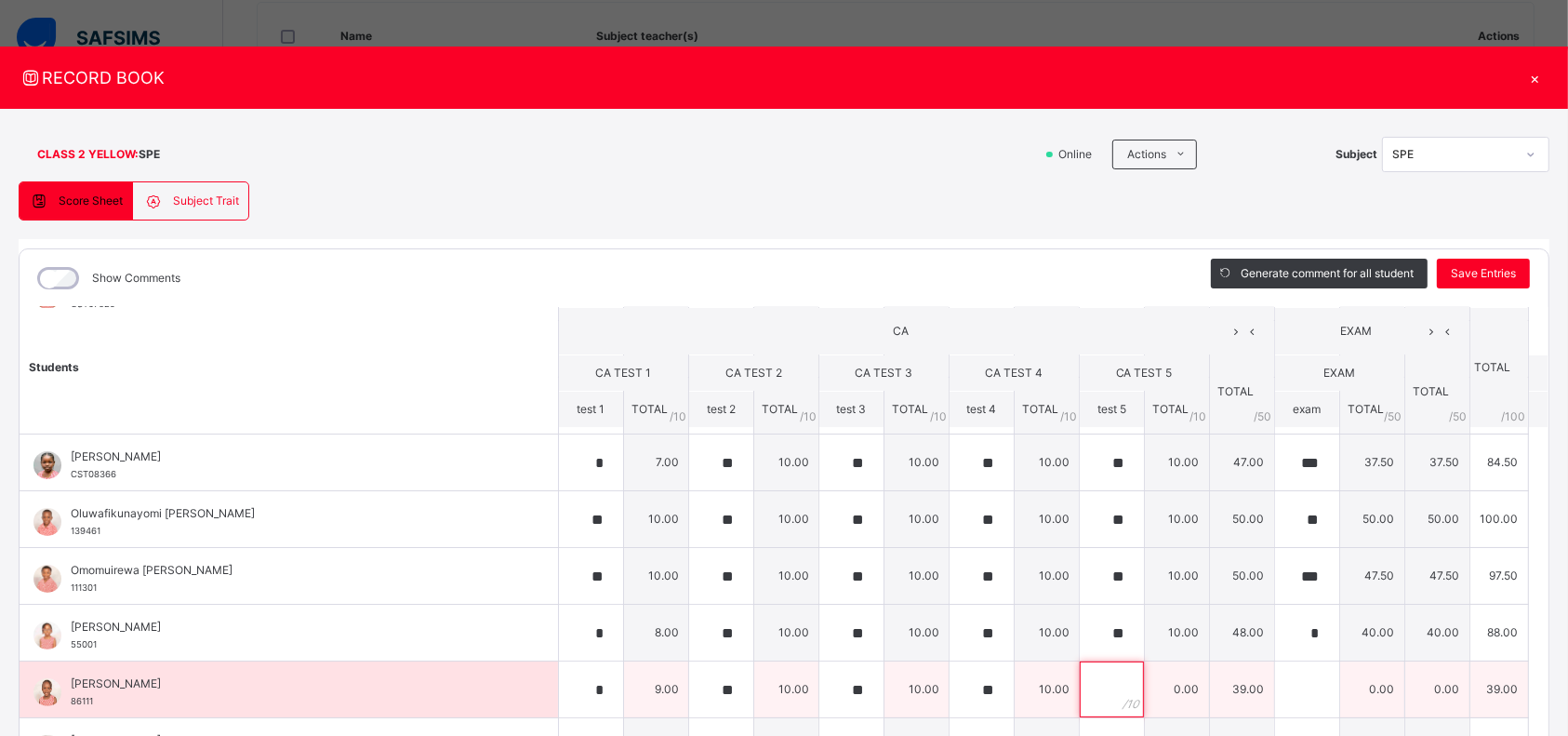click at bounding box center (1111, 689) 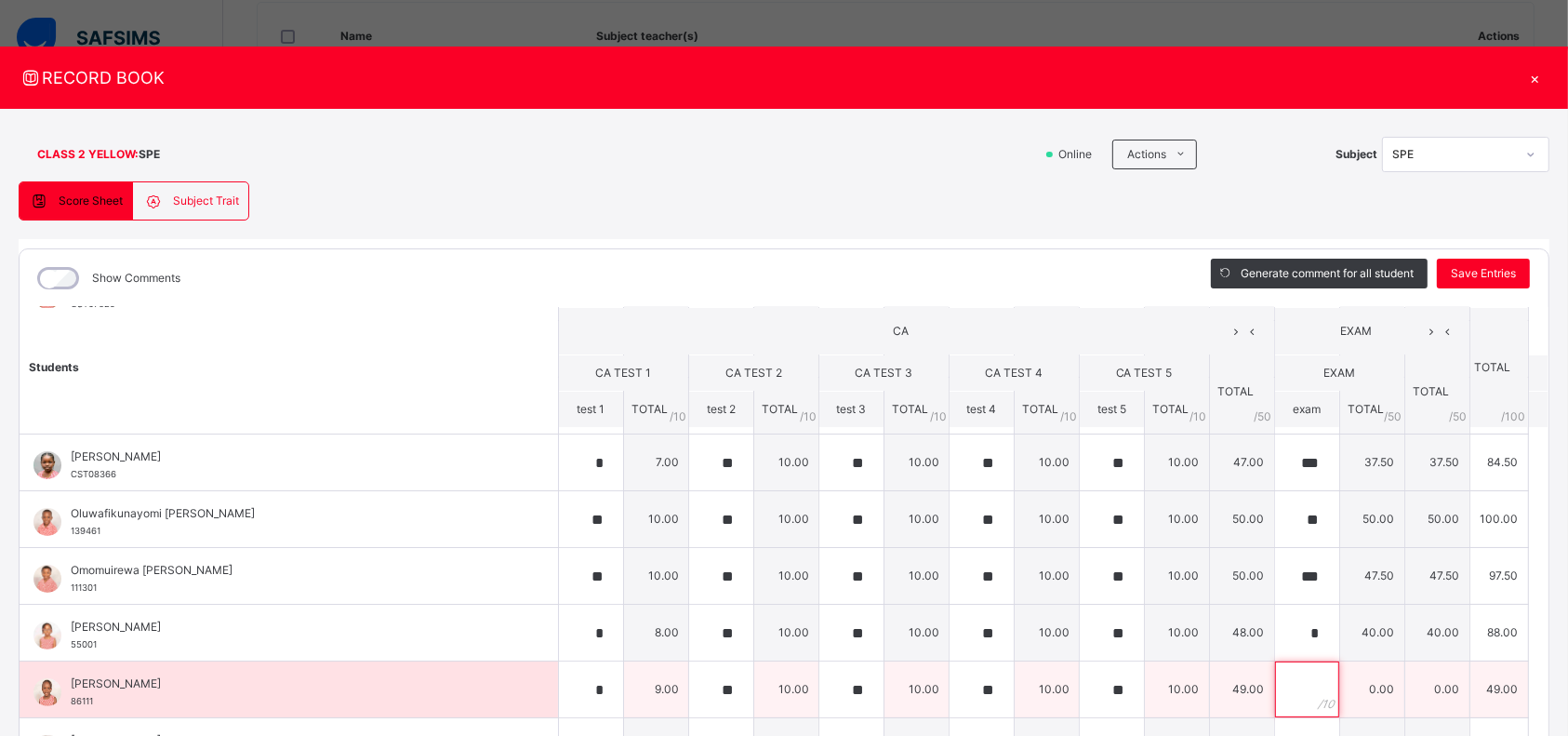 click at bounding box center (1307, 689) 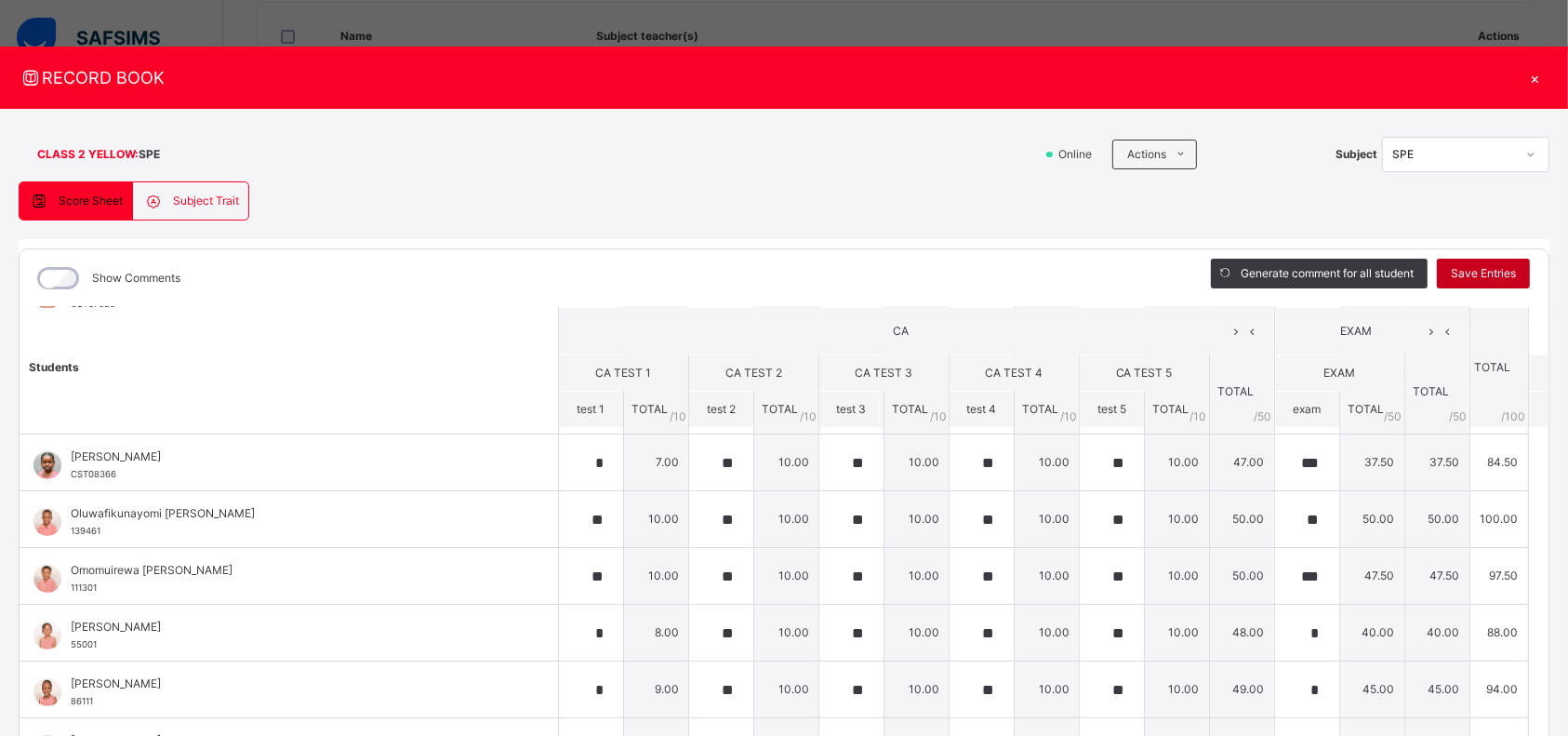 click on "Save Entries" at bounding box center [1483, 274] 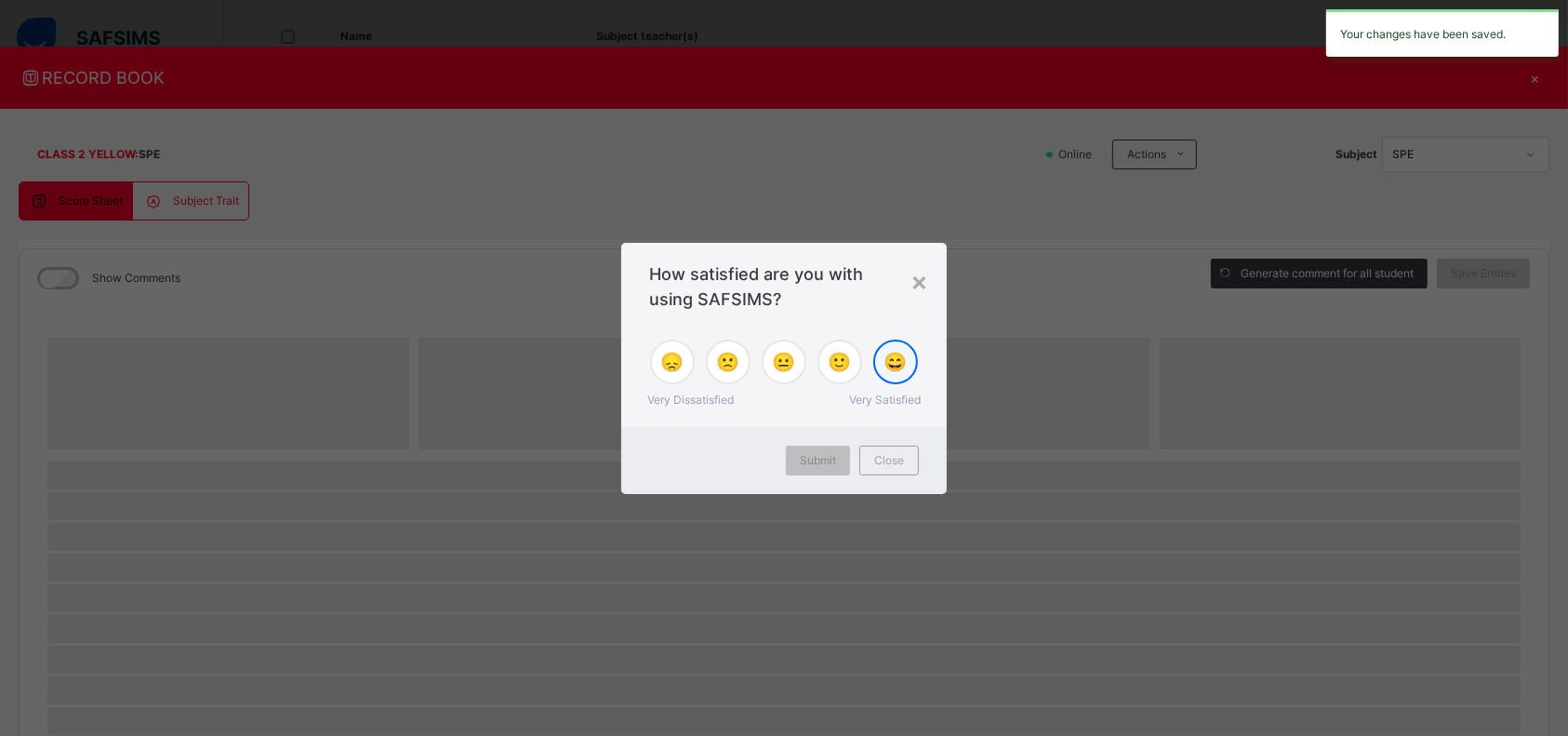 click on "😄" at bounding box center [896, 362] 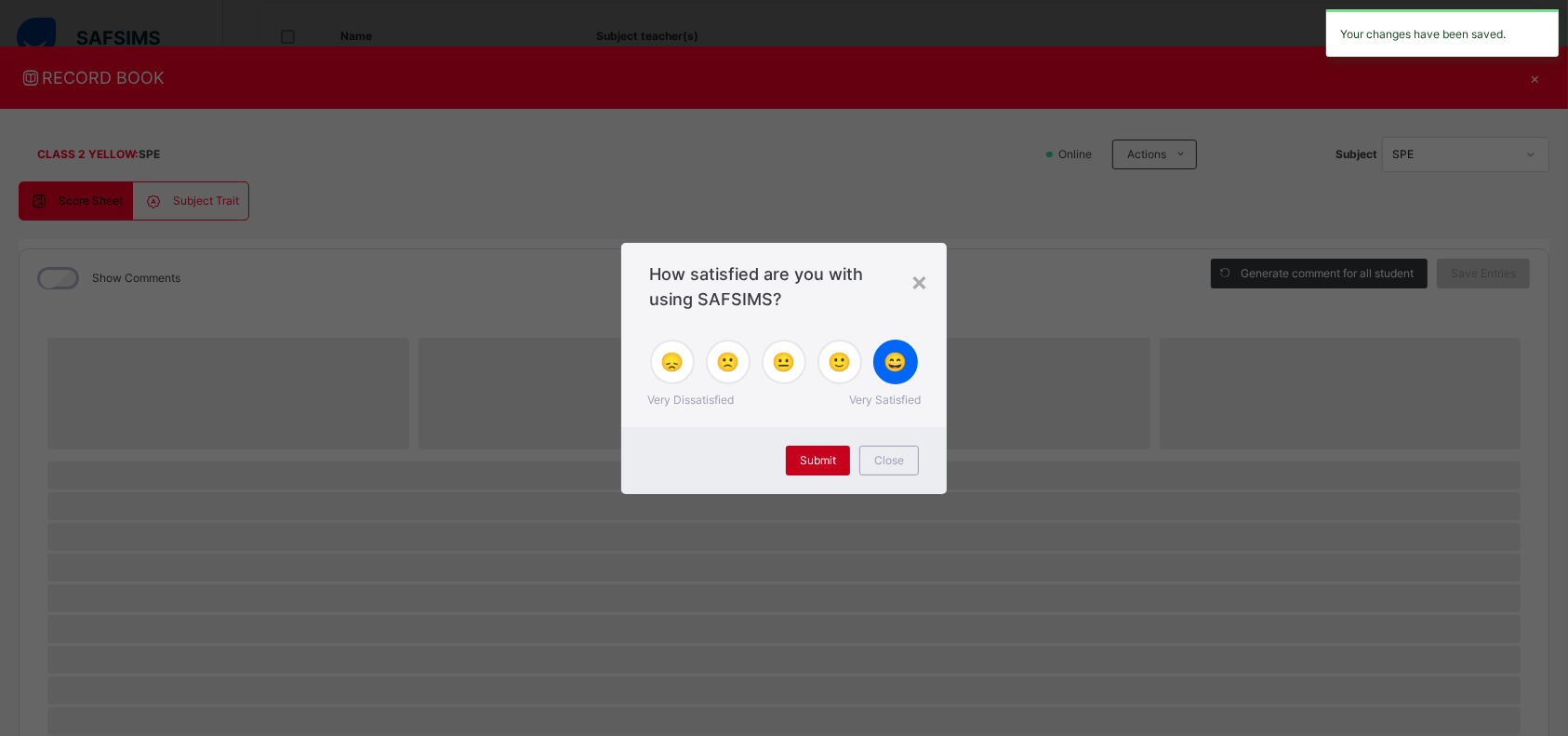 click on "Submit" at bounding box center (817, 461) 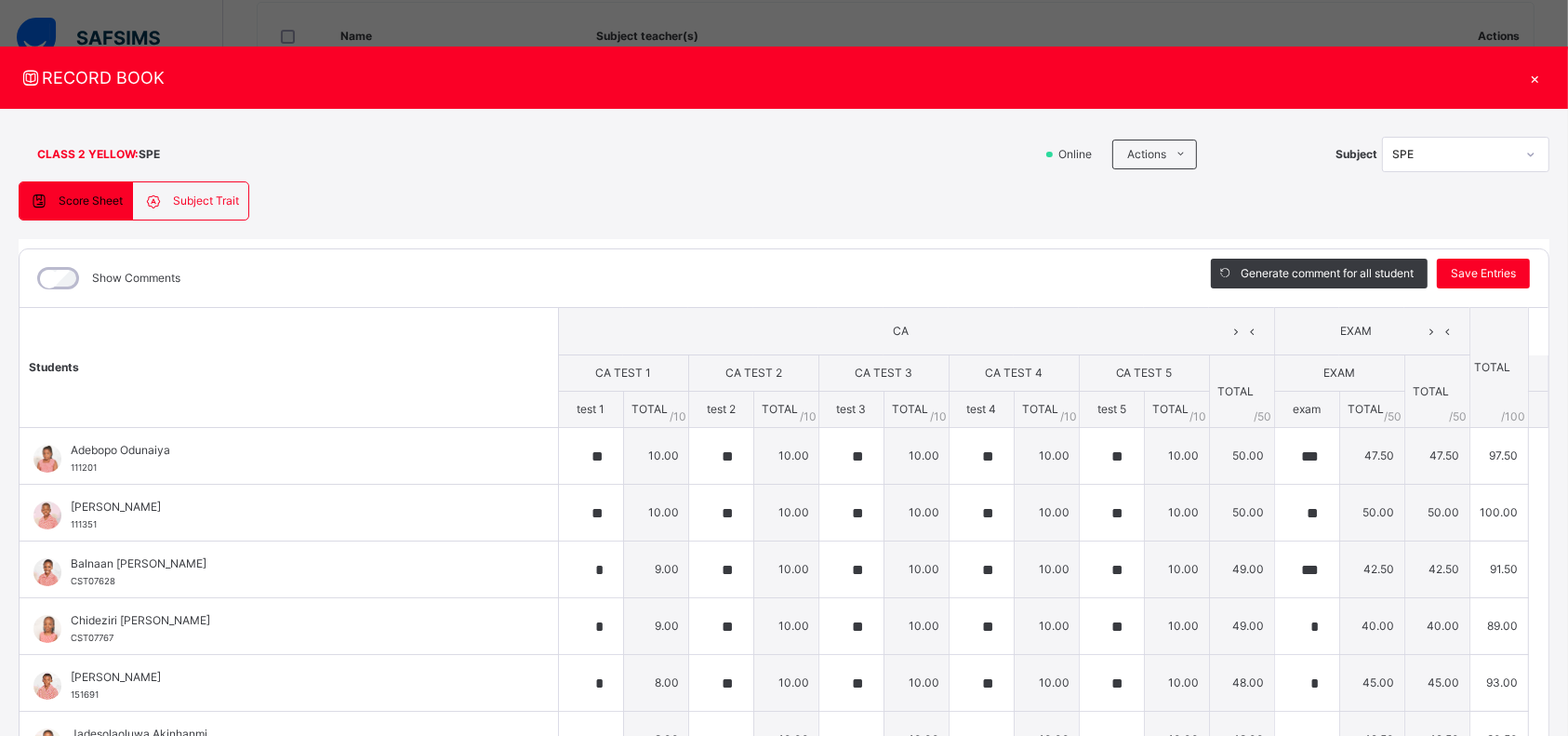 click at bounding box center (1531, 154) 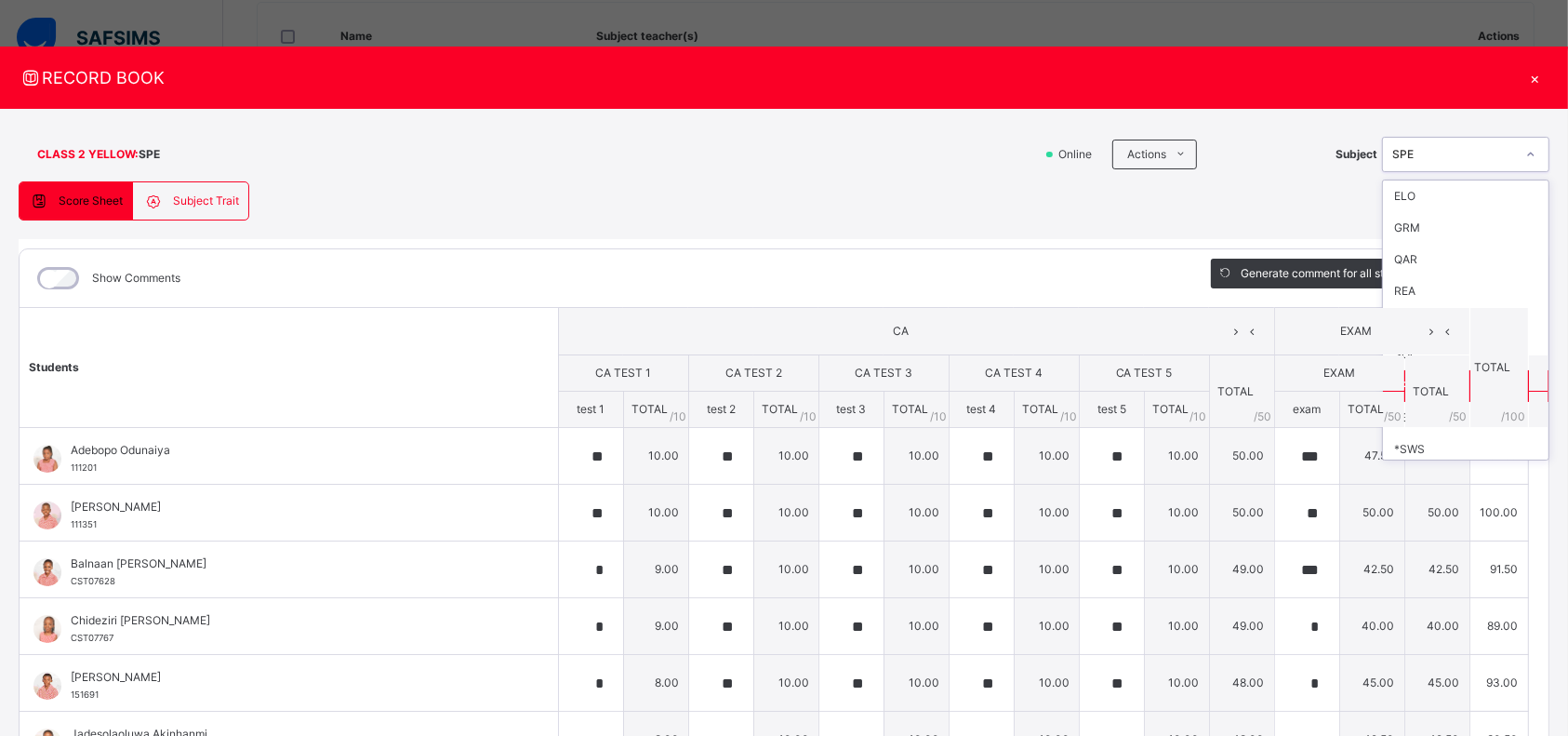 scroll, scrollTop: 164, scrollLeft: 0, axis: vertical 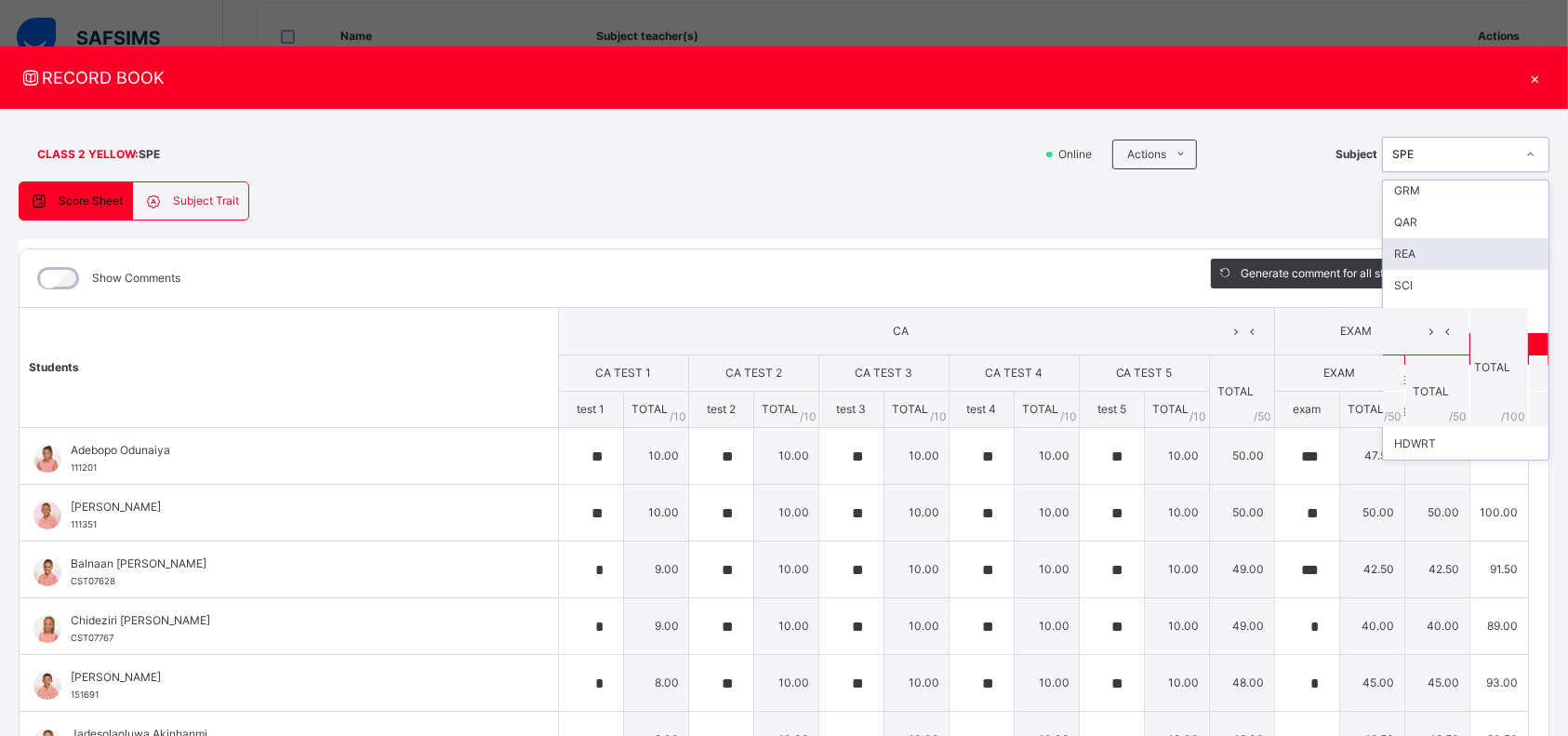click on "REA" at bounding box center [1466, 254] 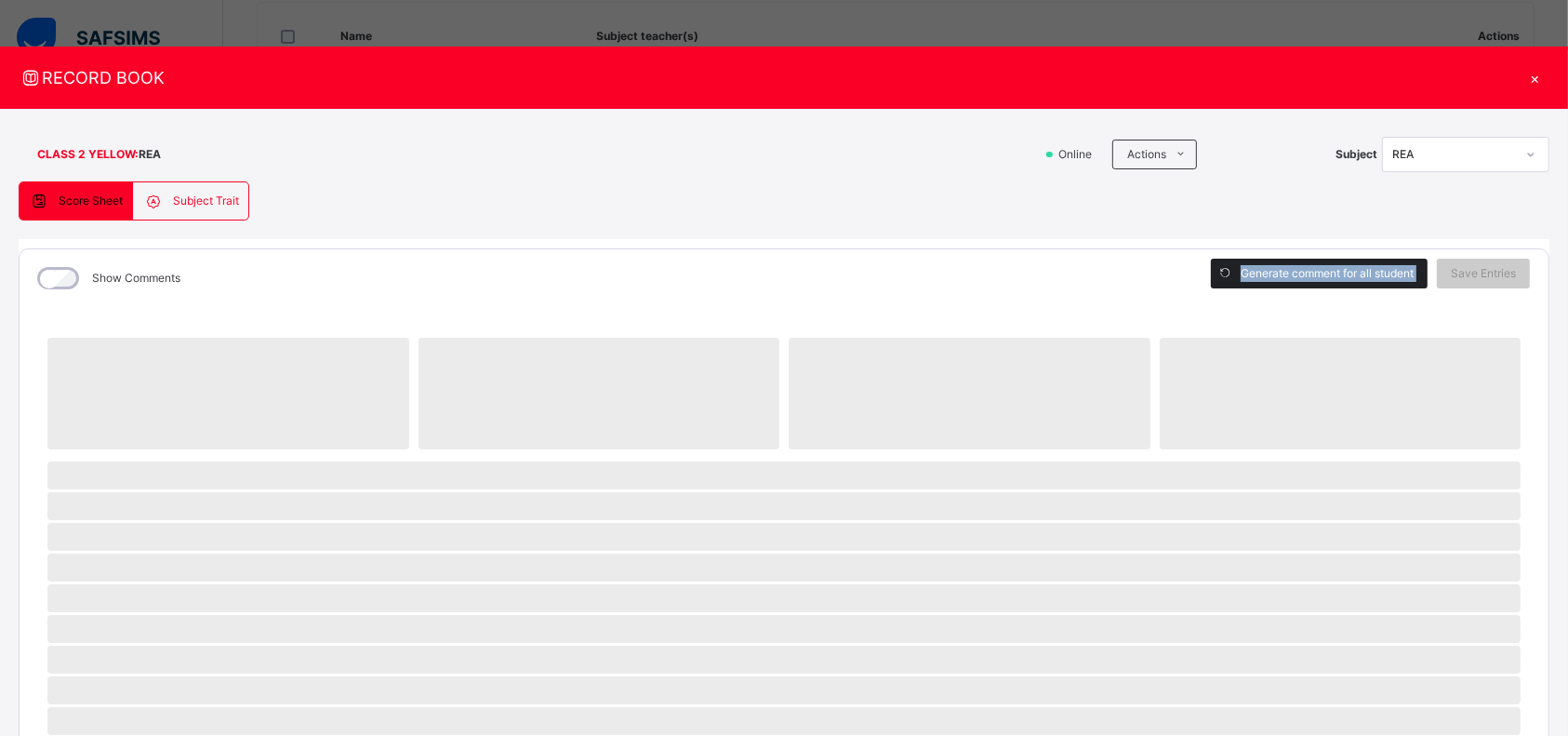 click on "Generate comment for all student" at bounding box center [1319, 274] 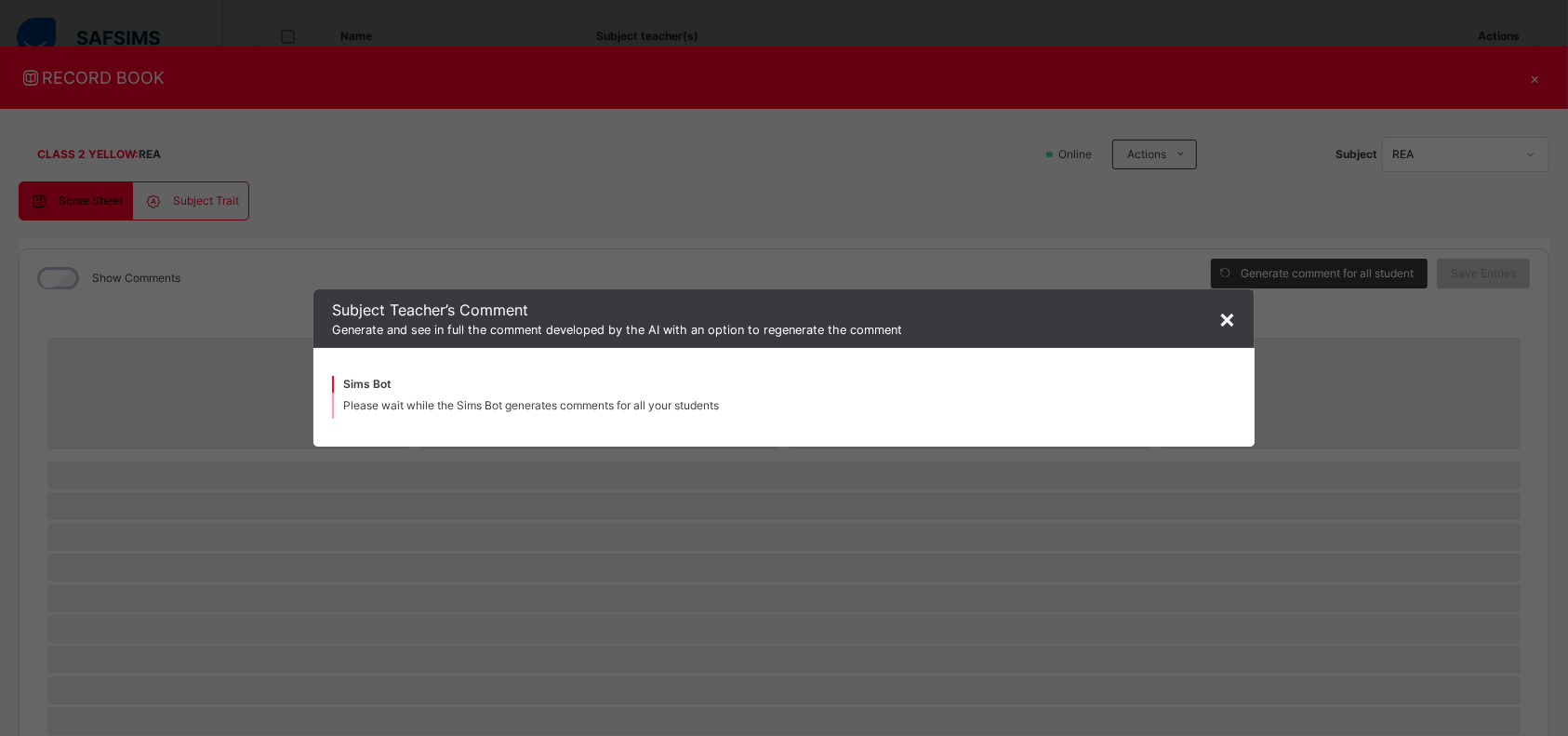 click on "×" at bounding box center [1227, 318] 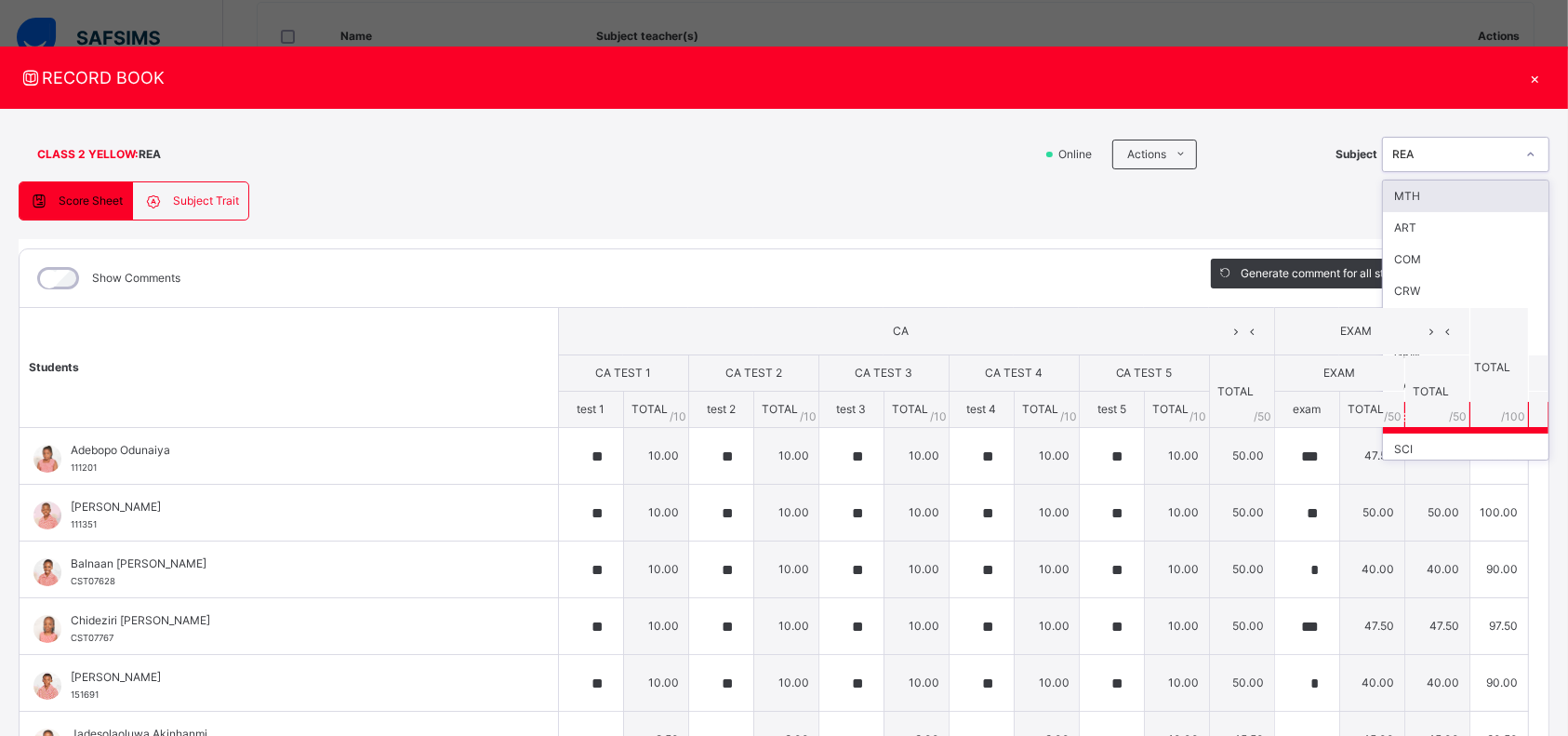 click at bounding box center [1531, 154] 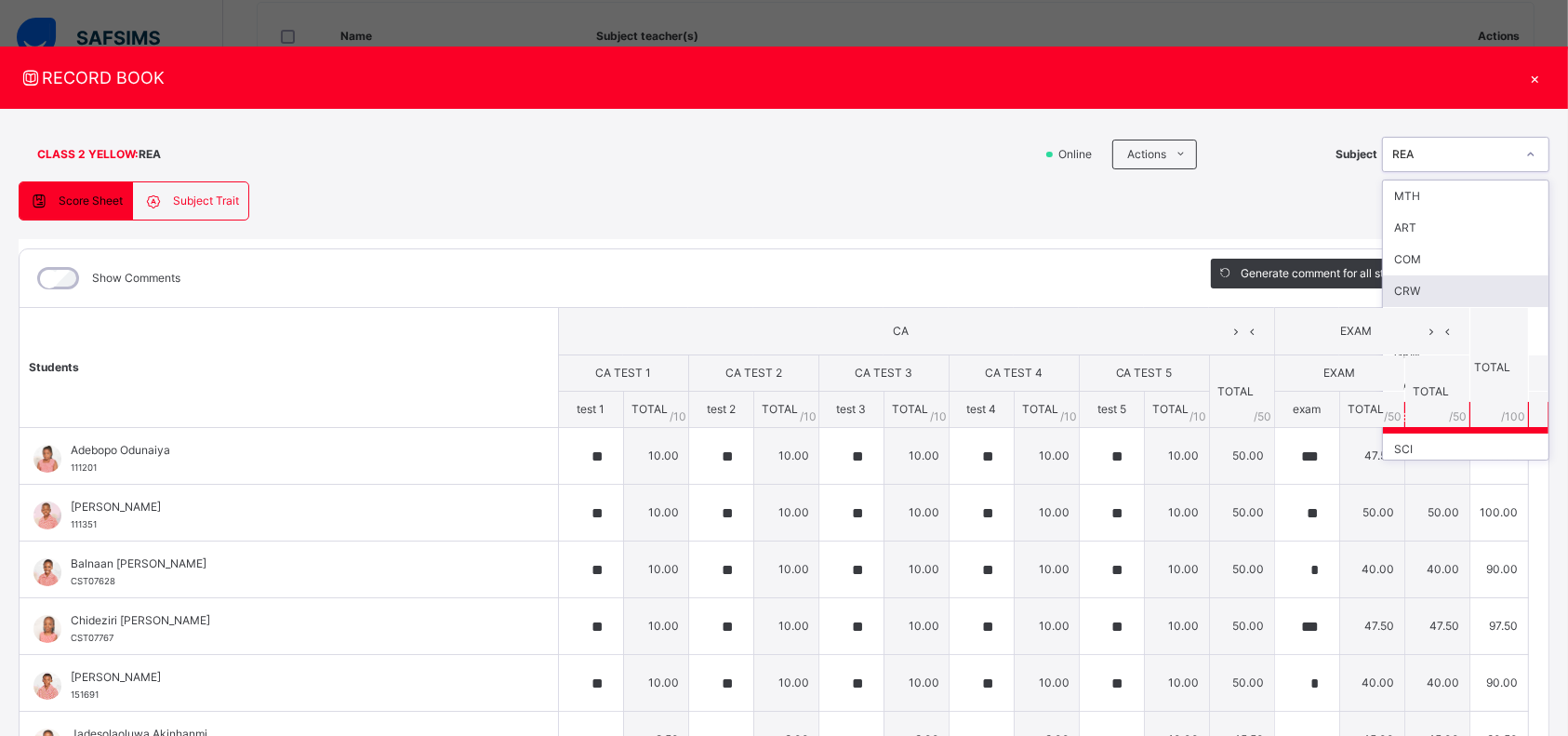 click on "CRW" at bounding box center [1466, 291] 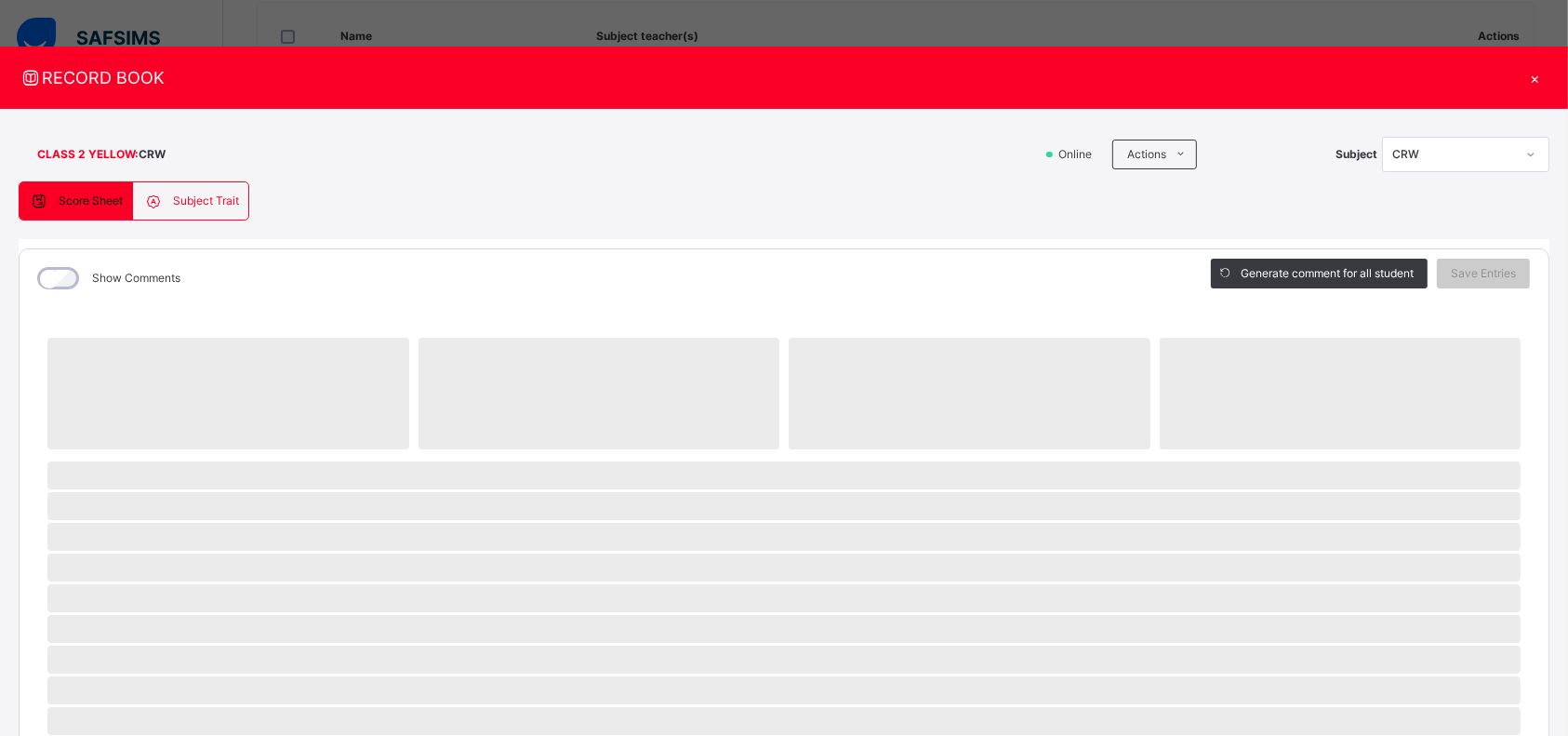 click on "Generate comment for all student   Save Entries" at bounding box center (1370, 278) 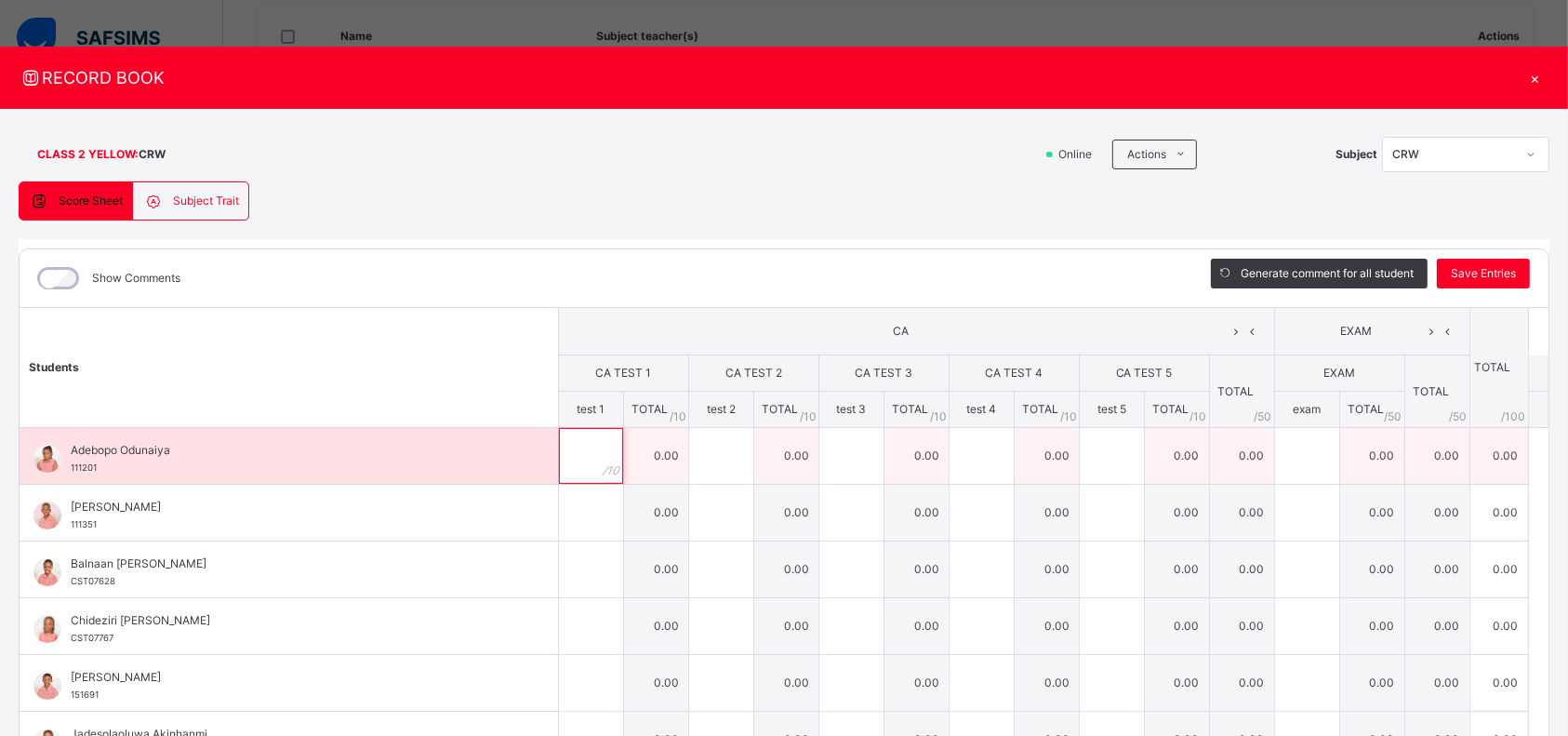 click at bounding box center [591, 456] 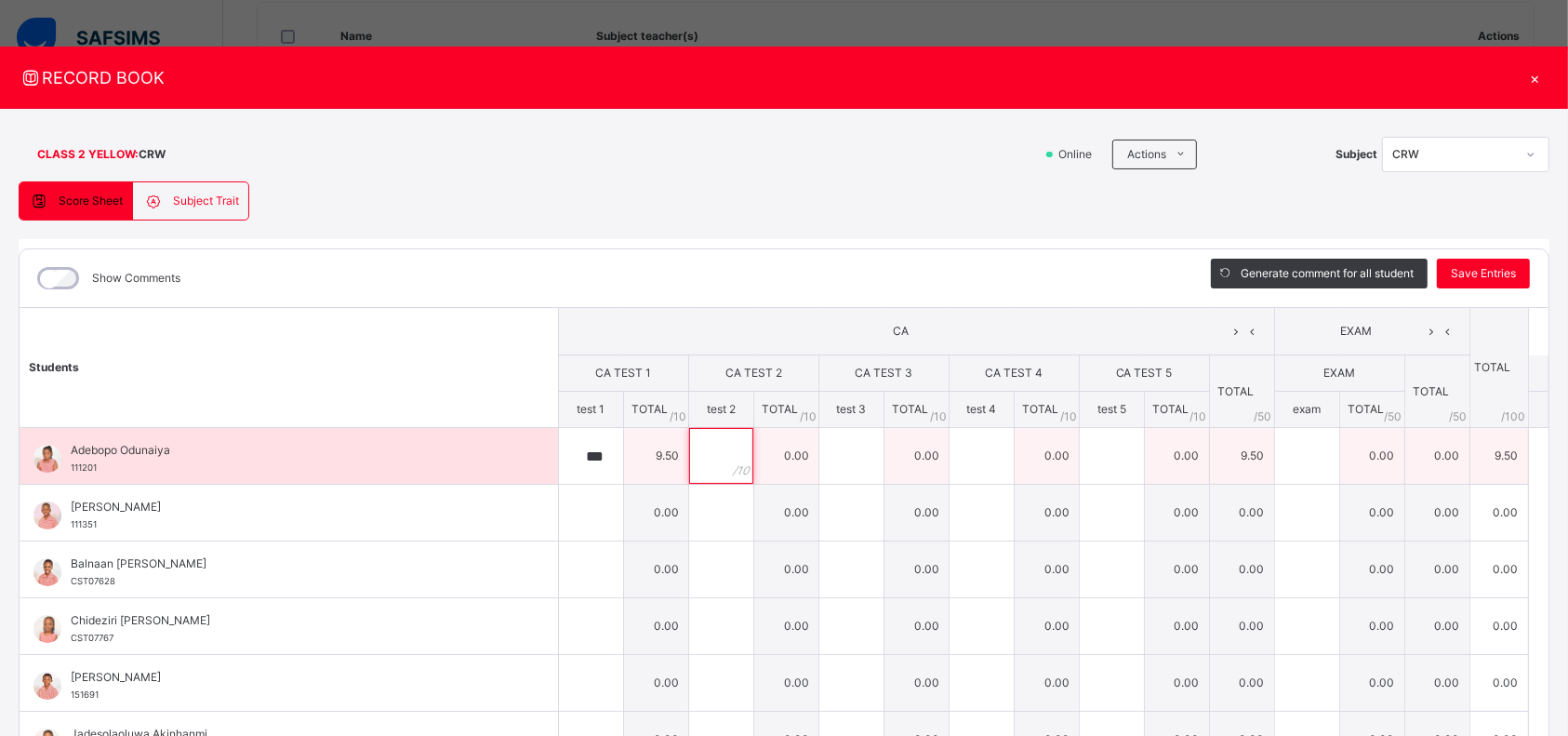 click at bounding box center [721, 456] 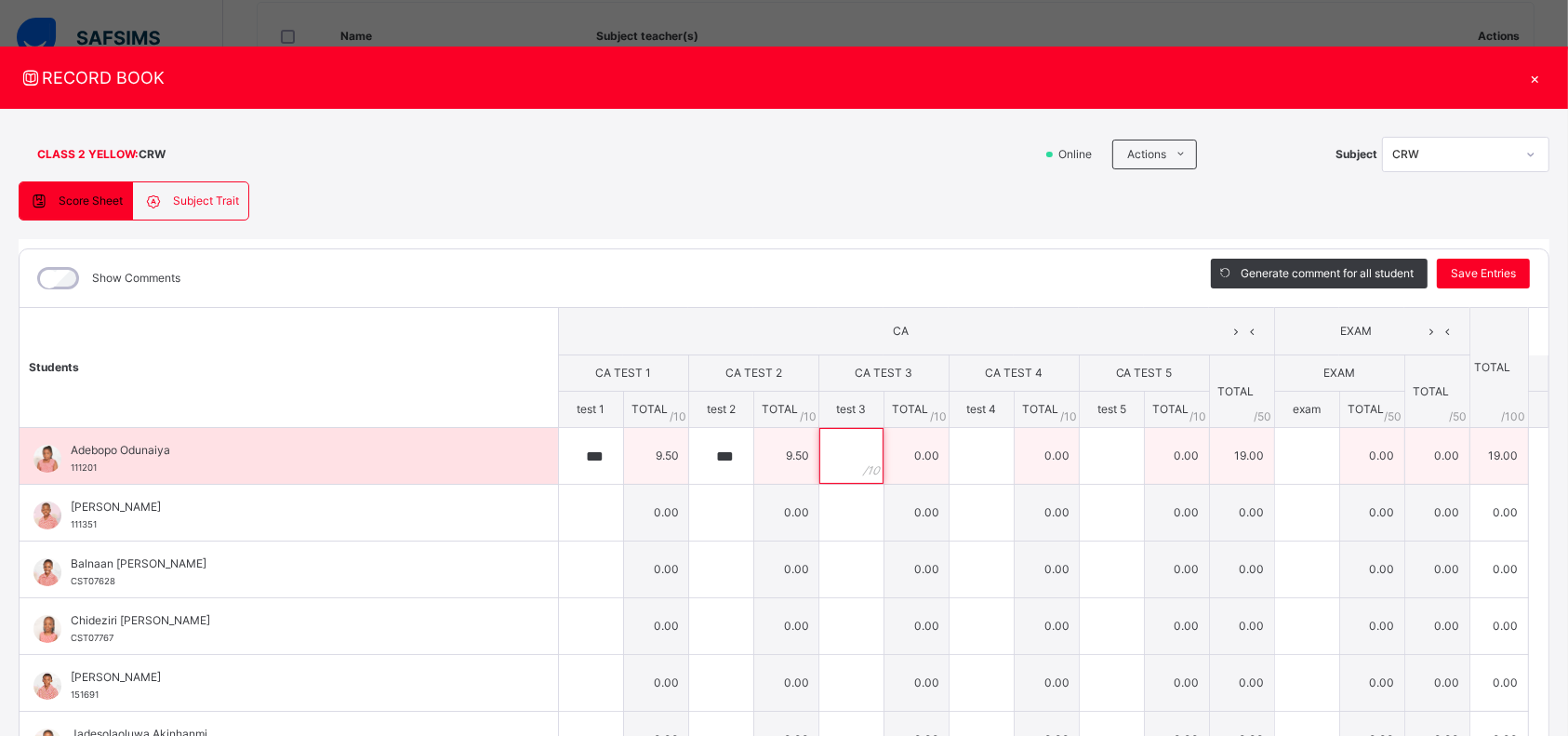 click at bounding box center (851, 456) 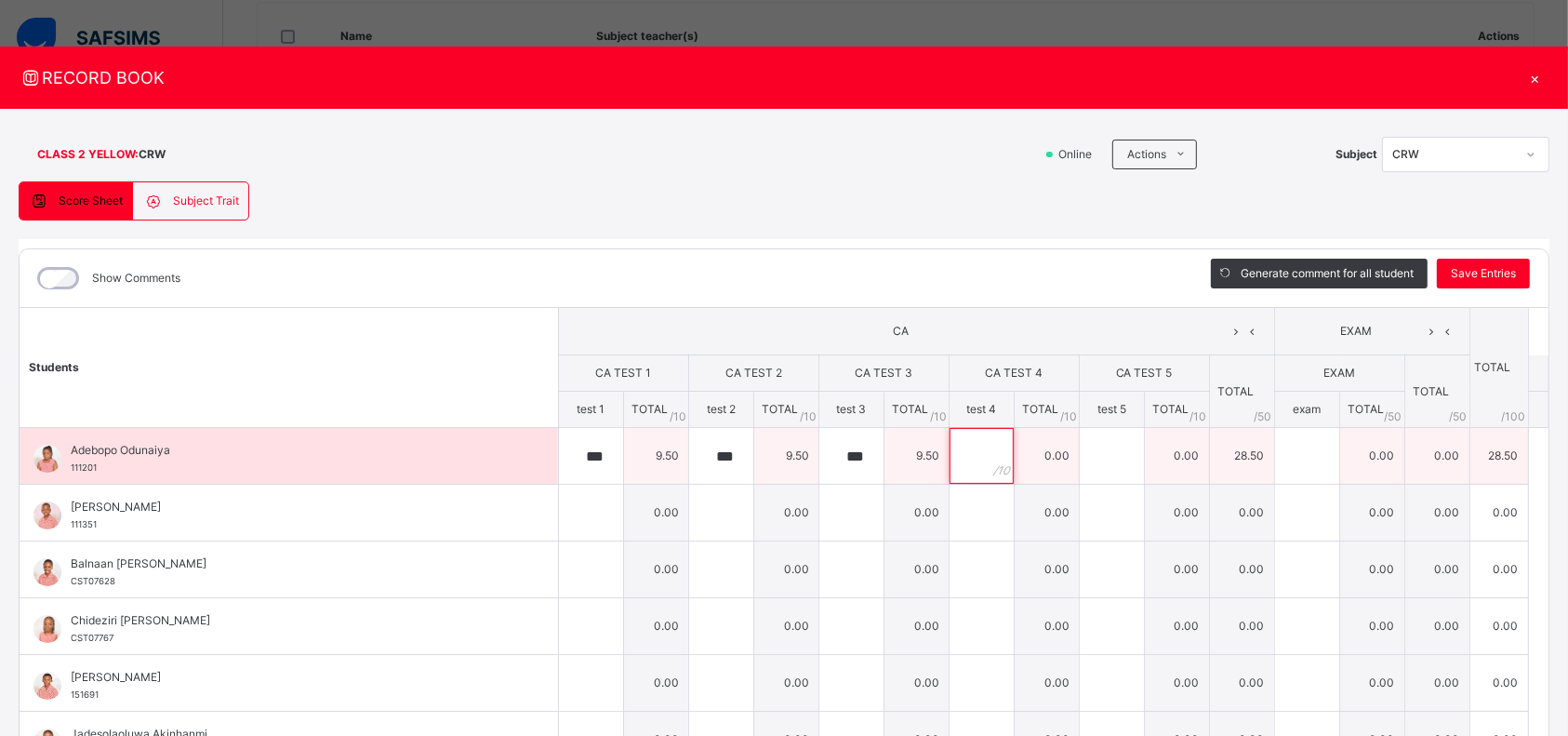click at bounding box center [981, 456] 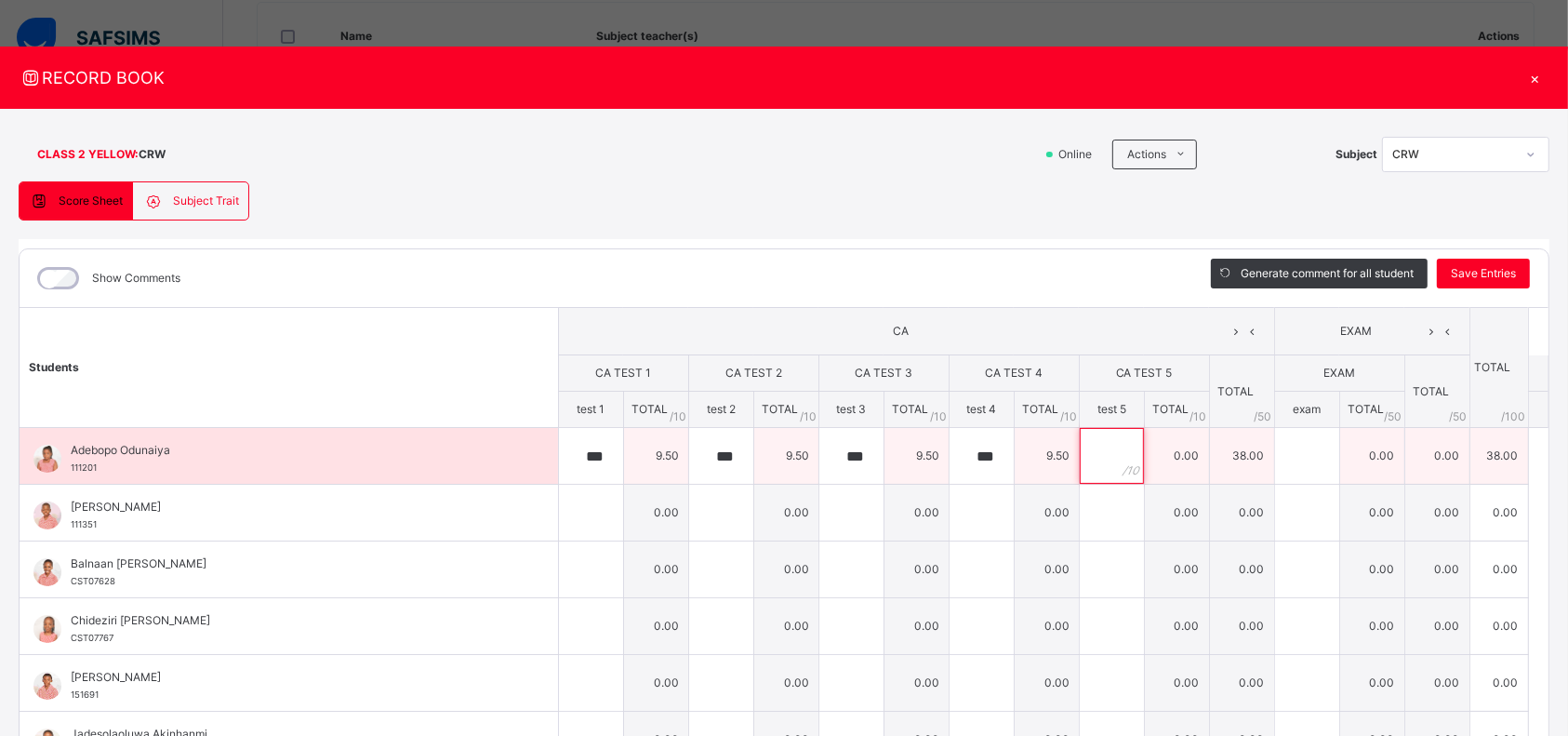 click at bounding box center (1111, 456) 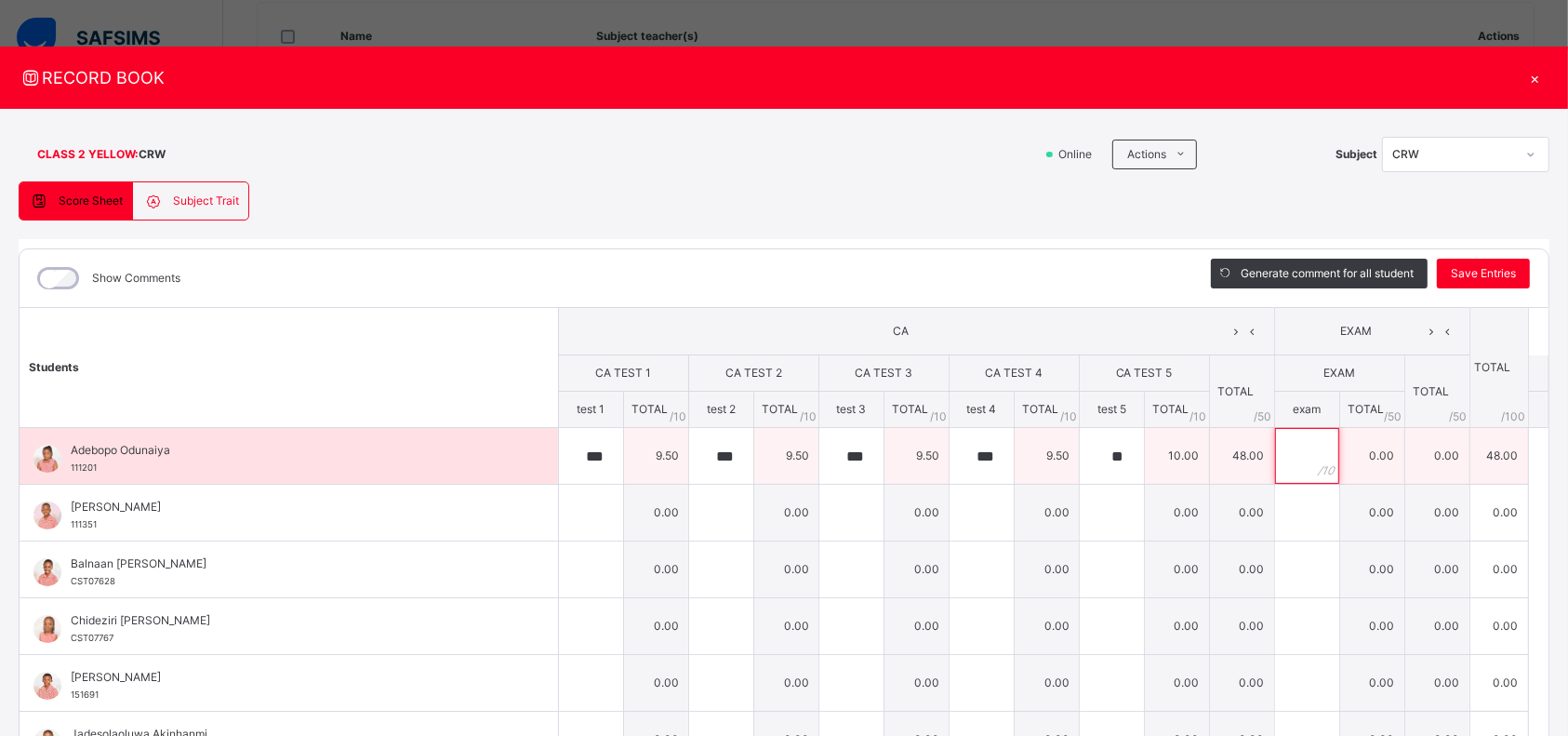click at bounding box center [1307, 456] 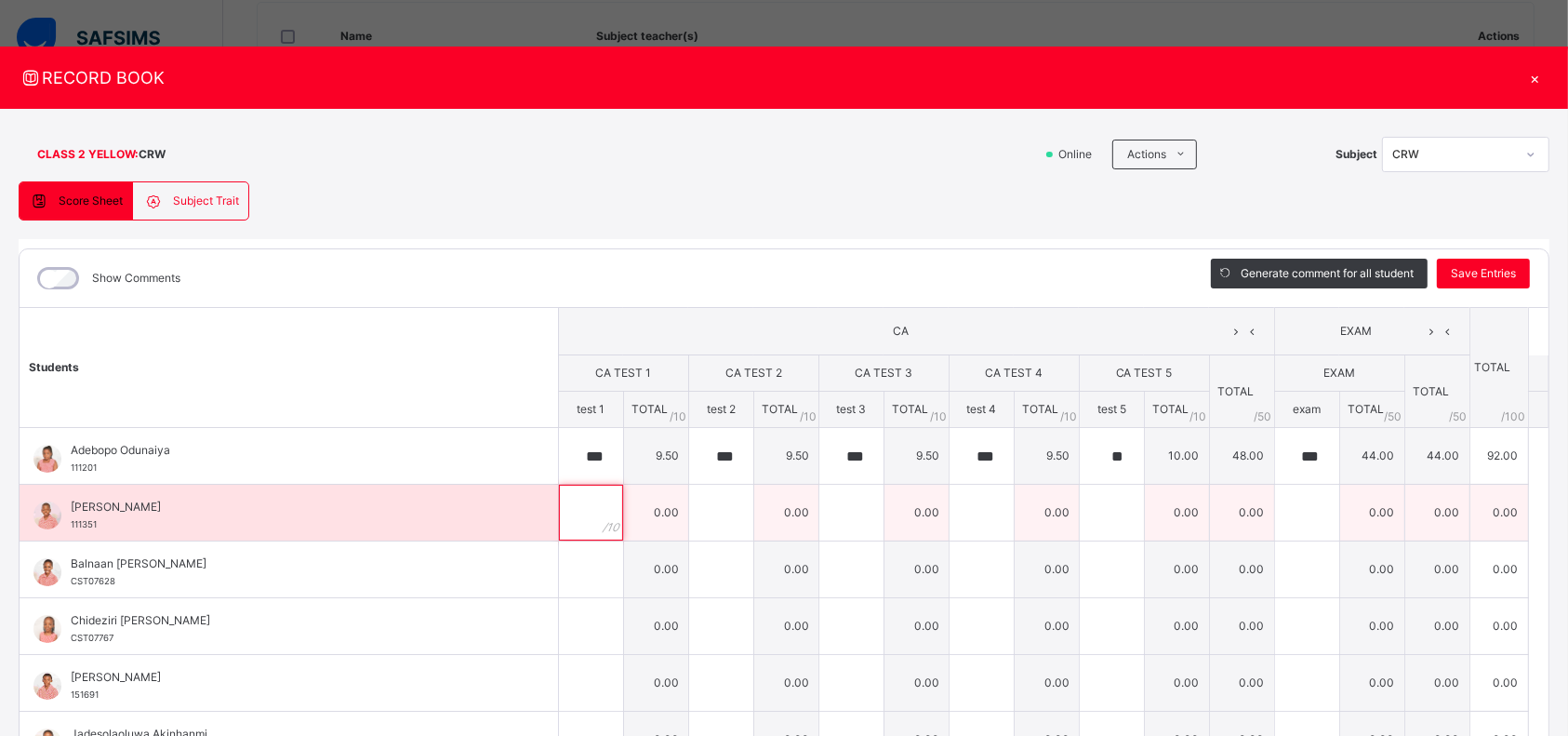 click at bounding box center [591, 513] 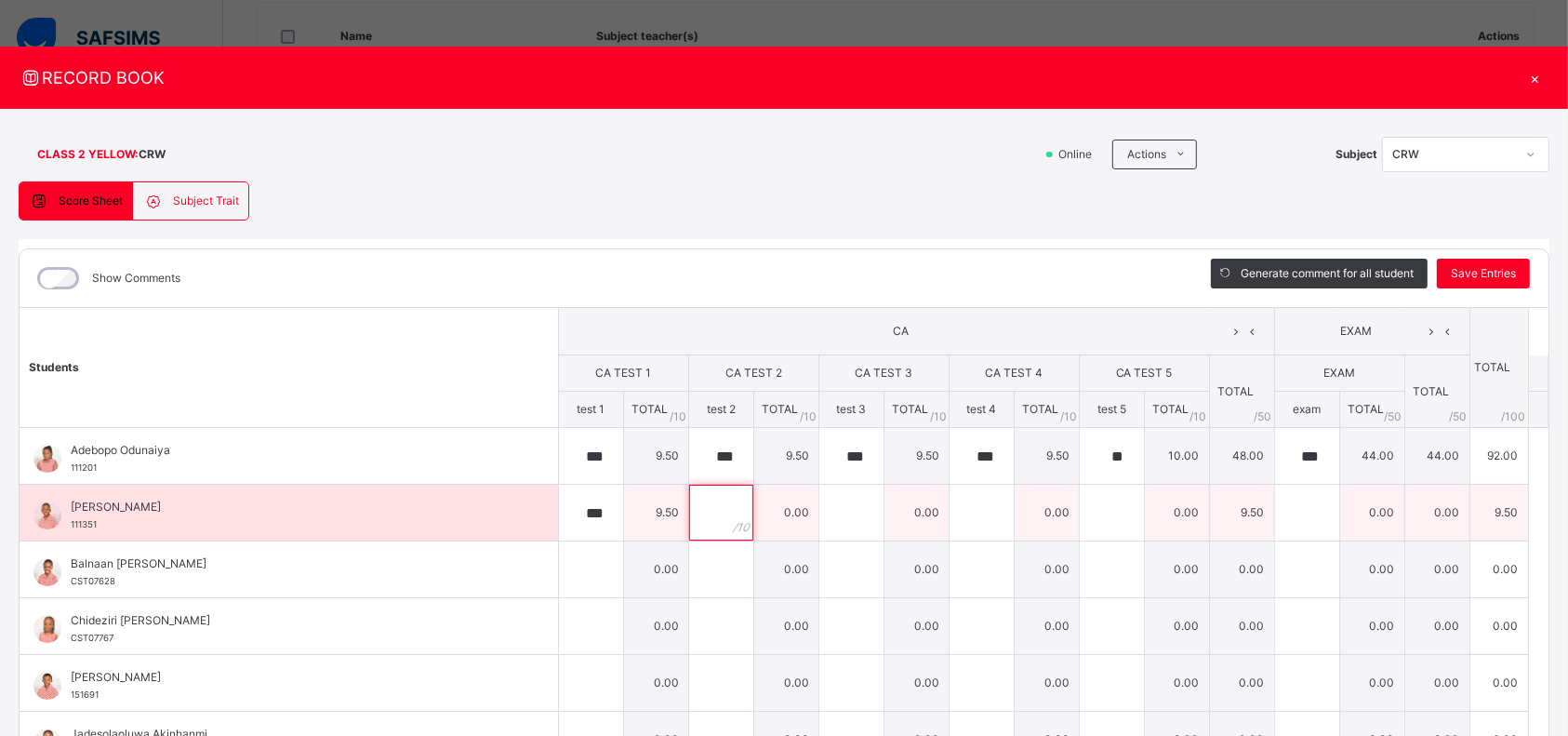 click at bounding box center [721, 513] 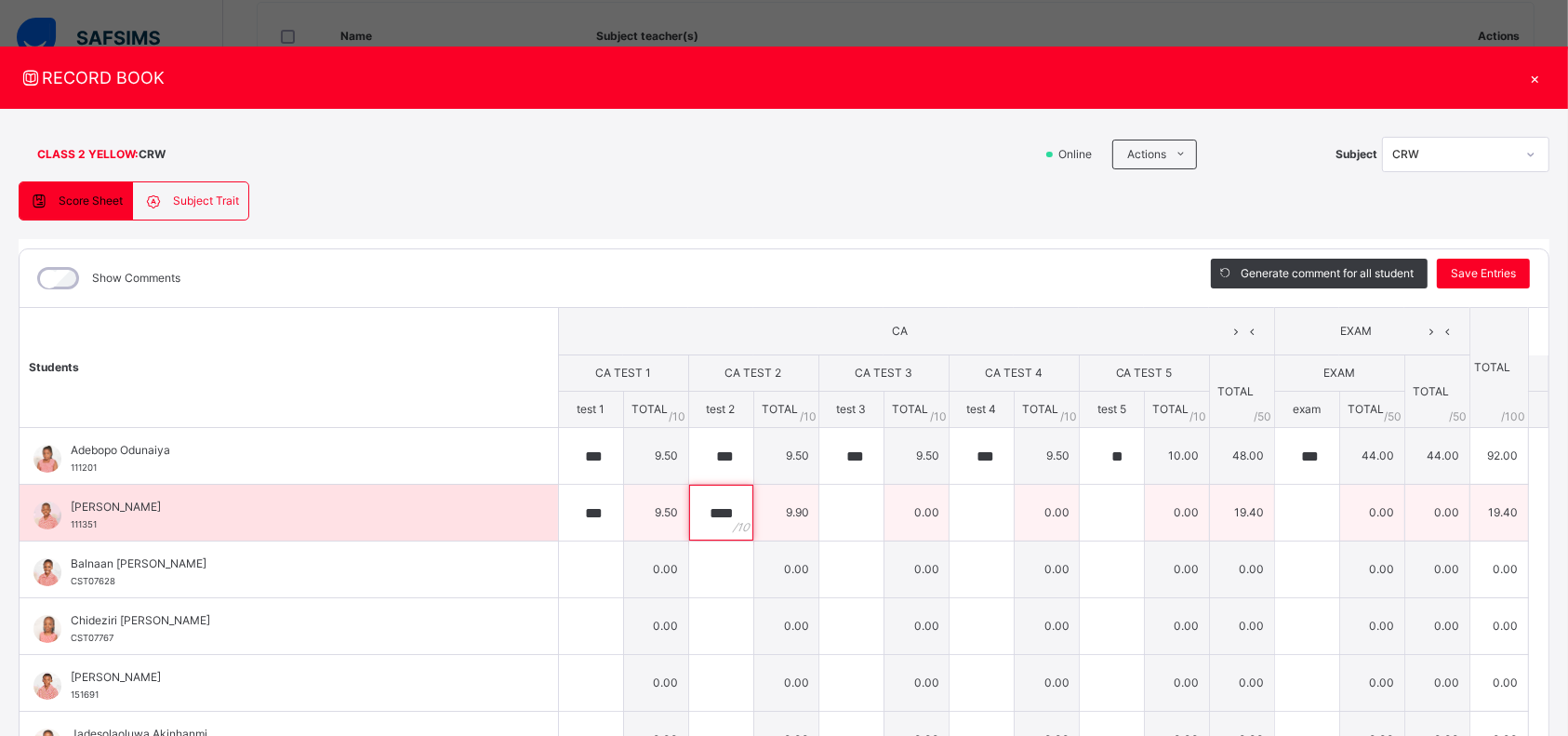 scroll, scrollTop: 0, scrollLeft: 0, axis: both 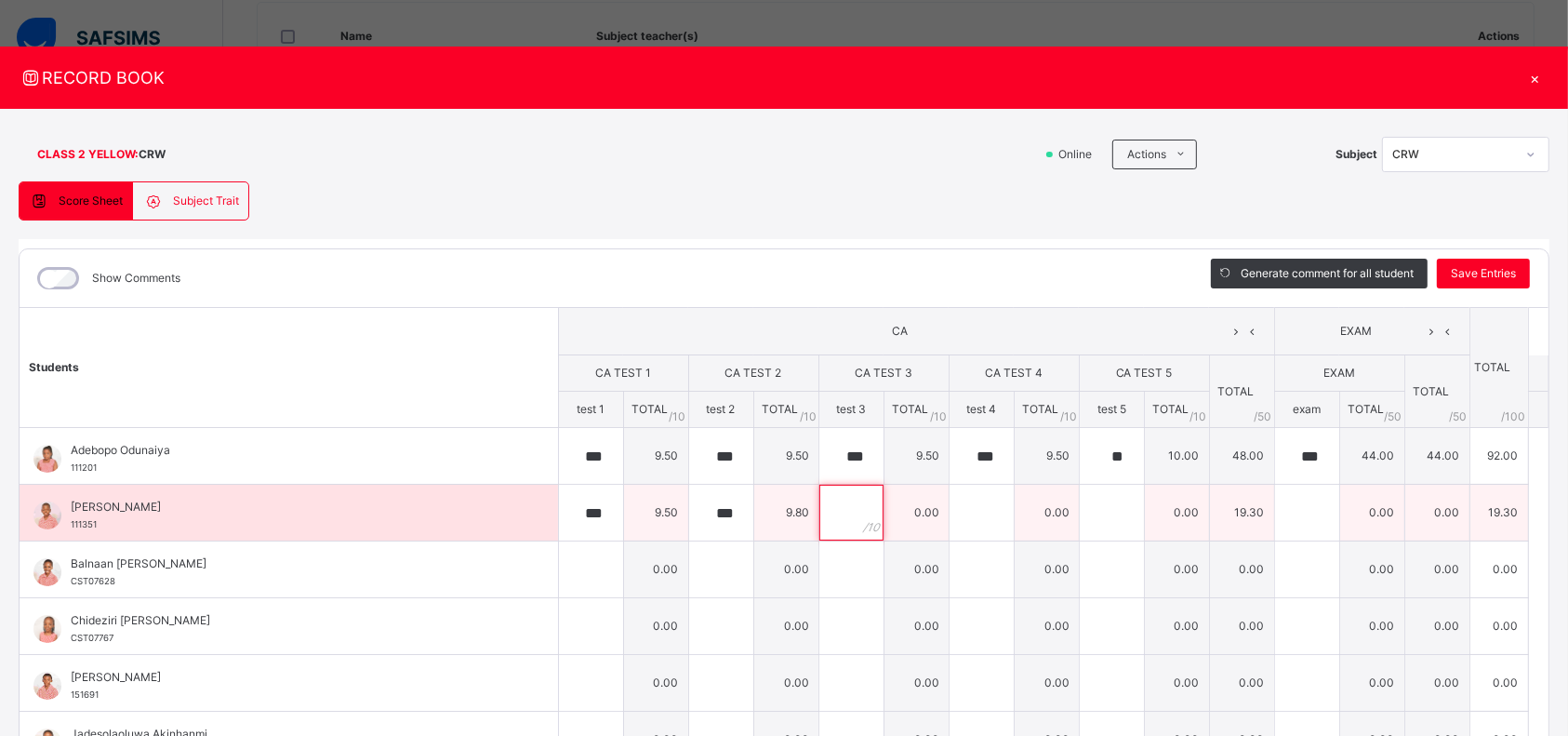 click at bounding box center [851, 513] 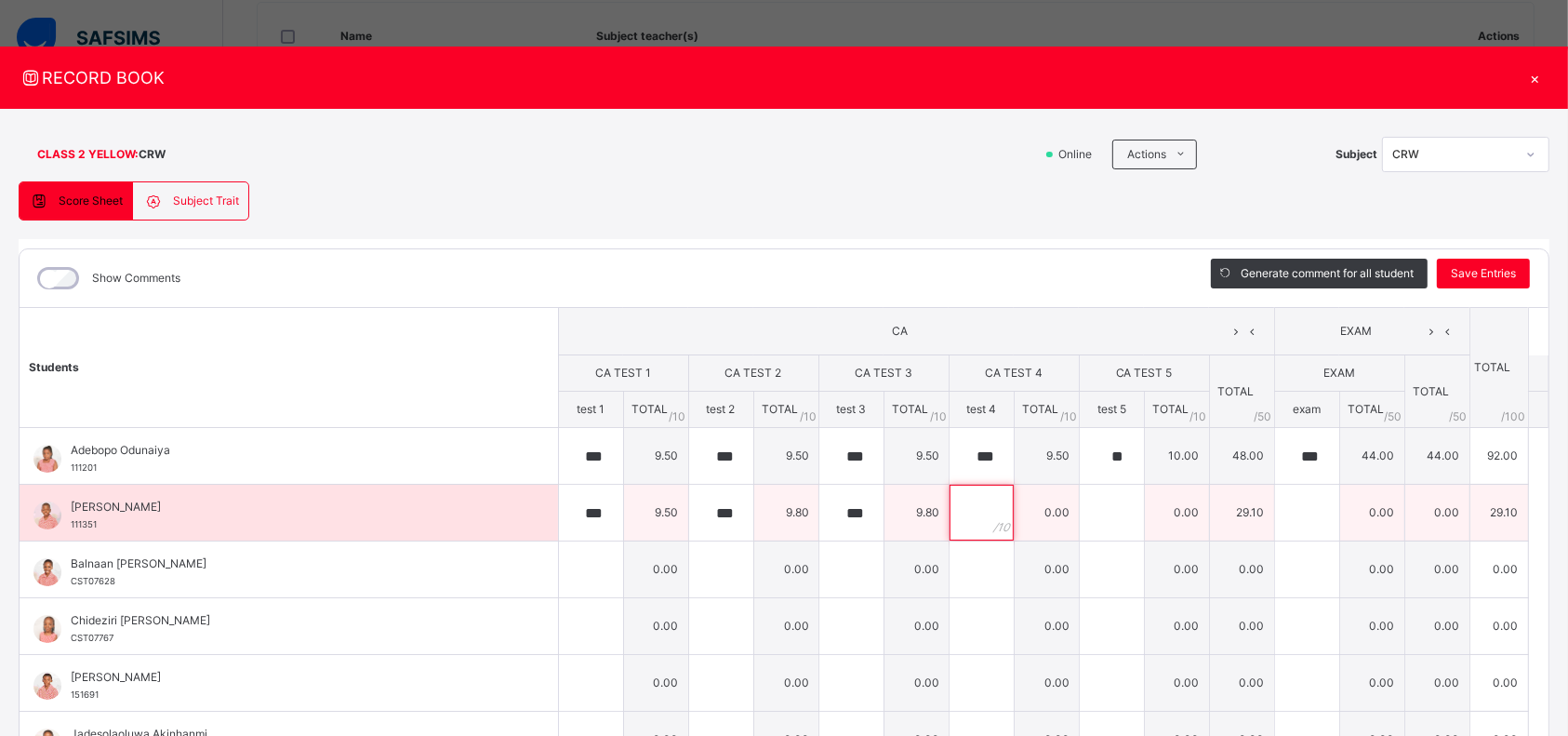 click at bounding box center [981, 513] 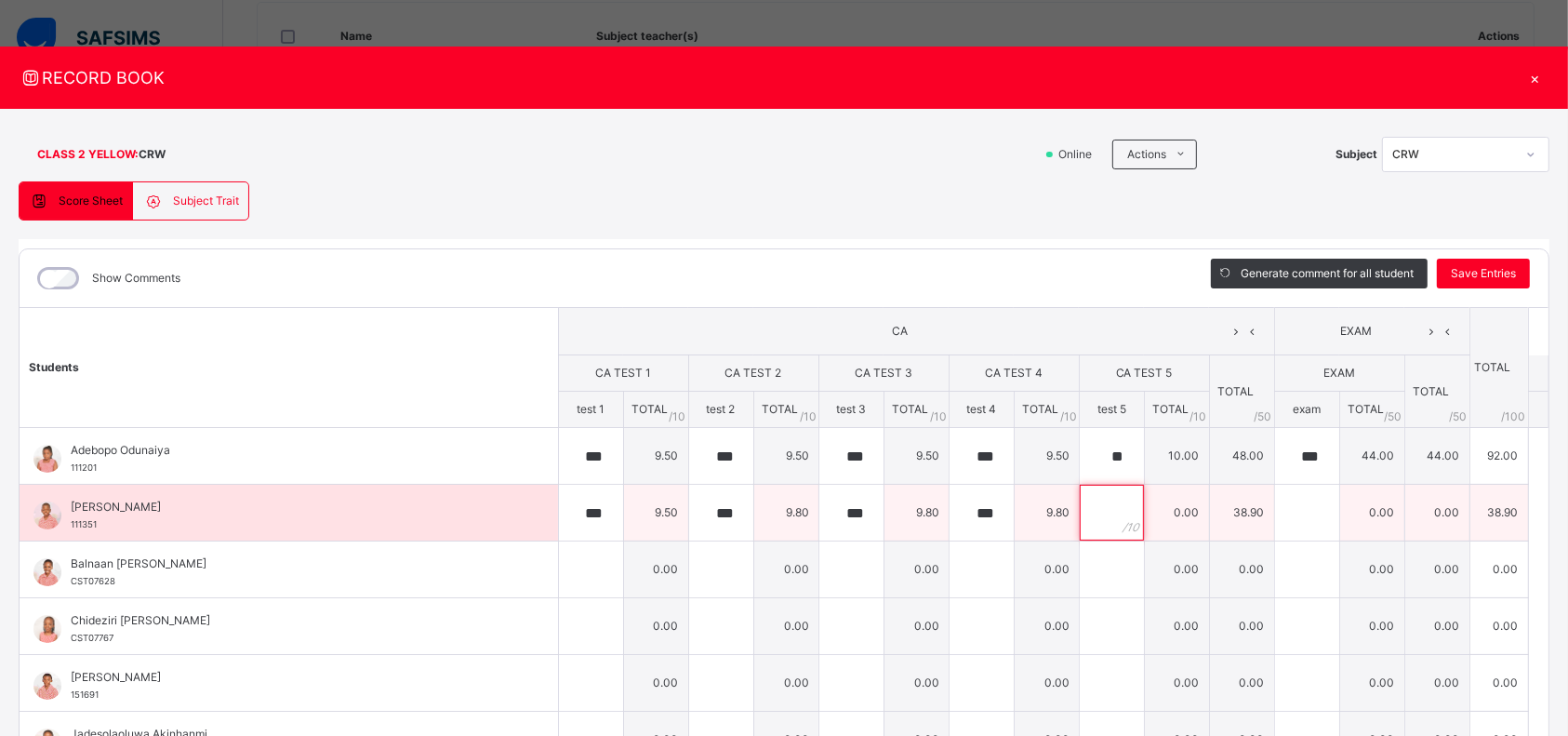 click at bounding box center (1111, 513) 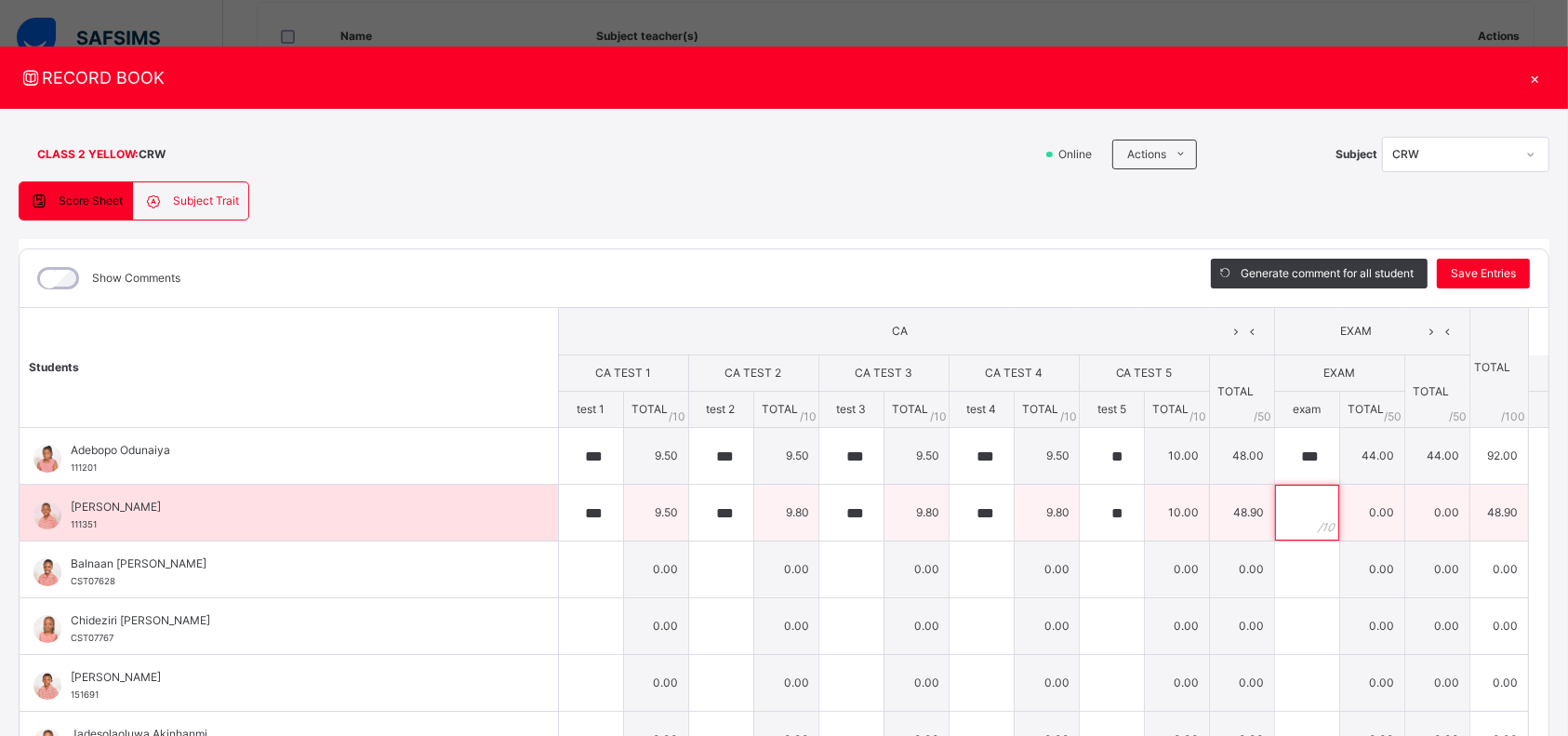 click at bounding box center [1307, 513] 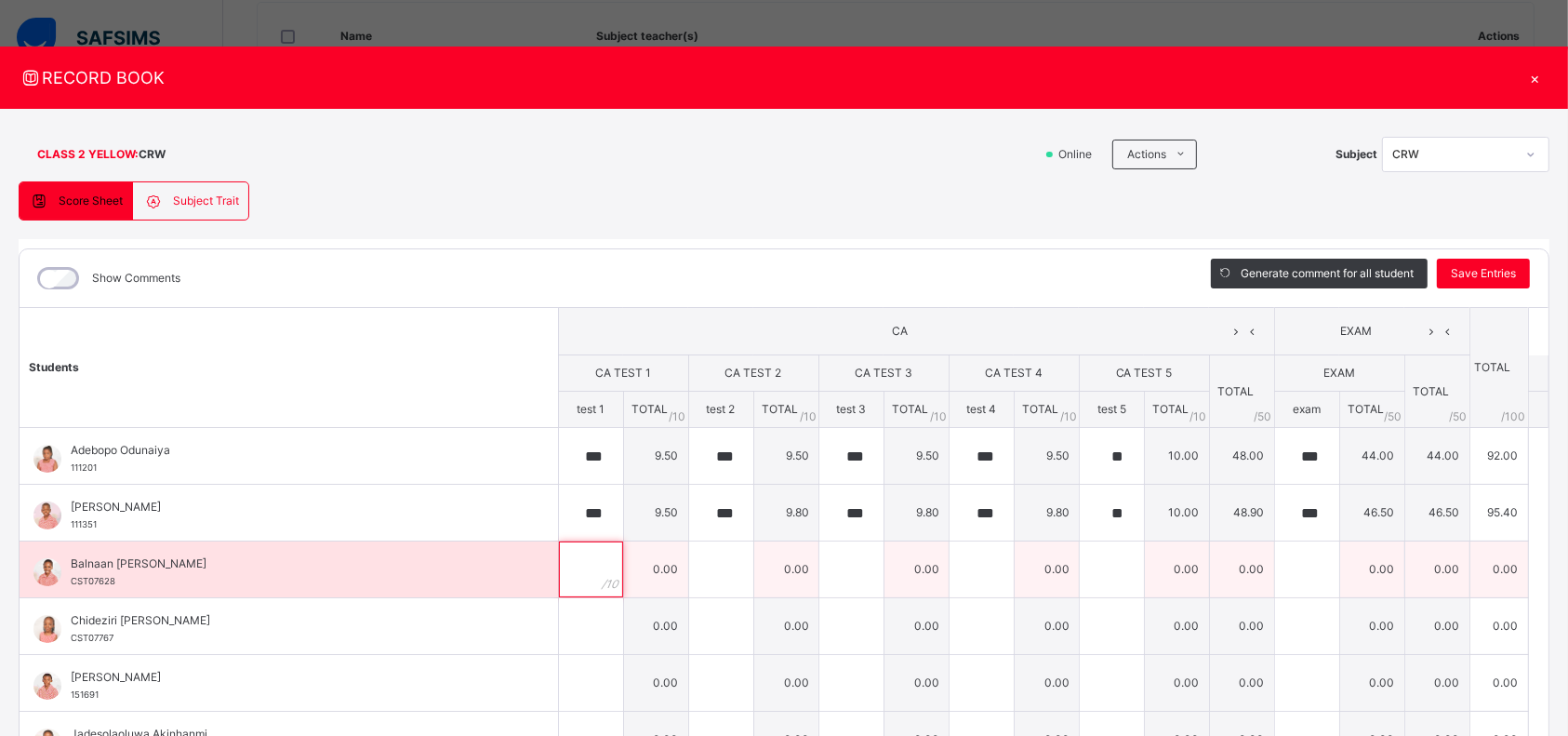 click at bounding box center [591, 569] 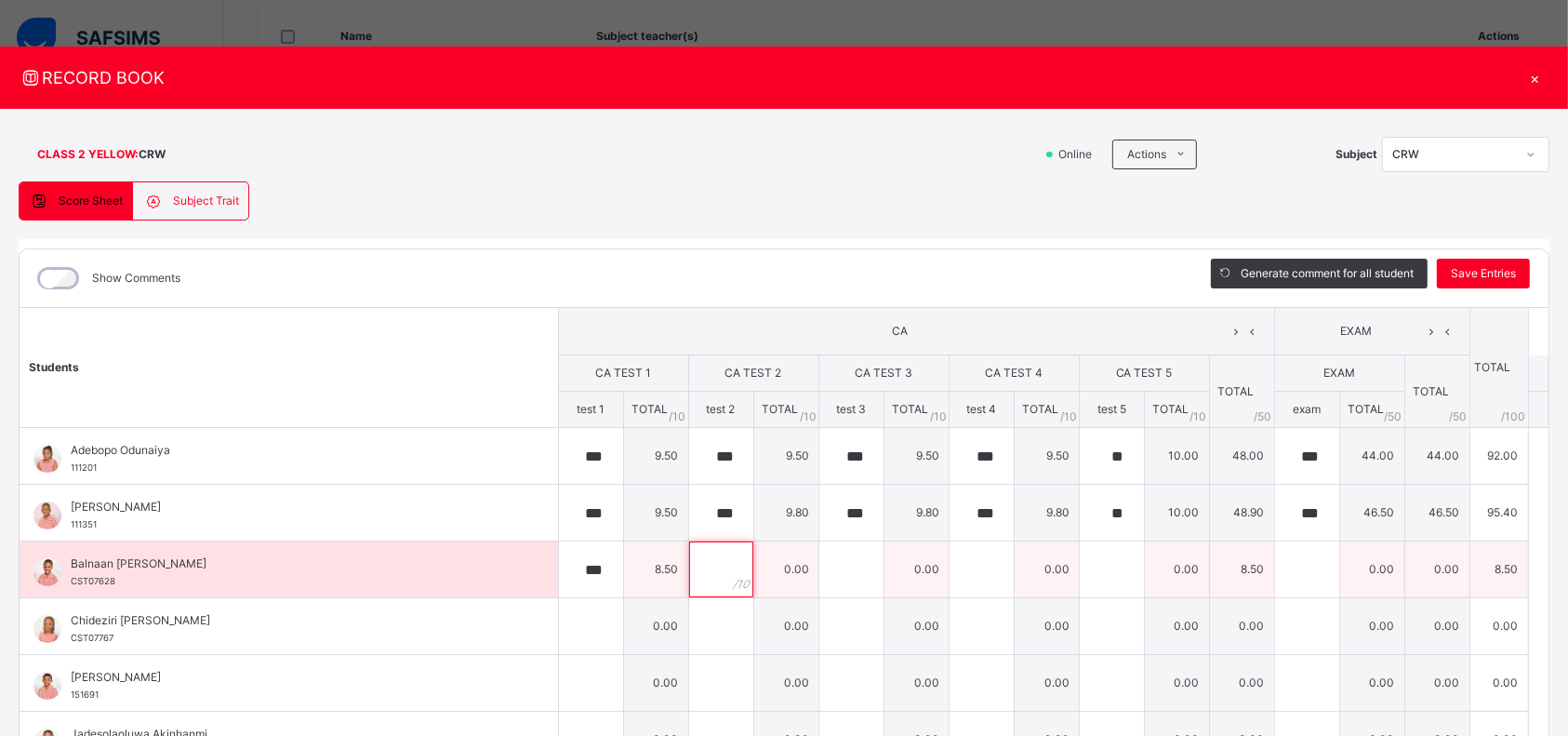 click at bounding box center (721, 569) 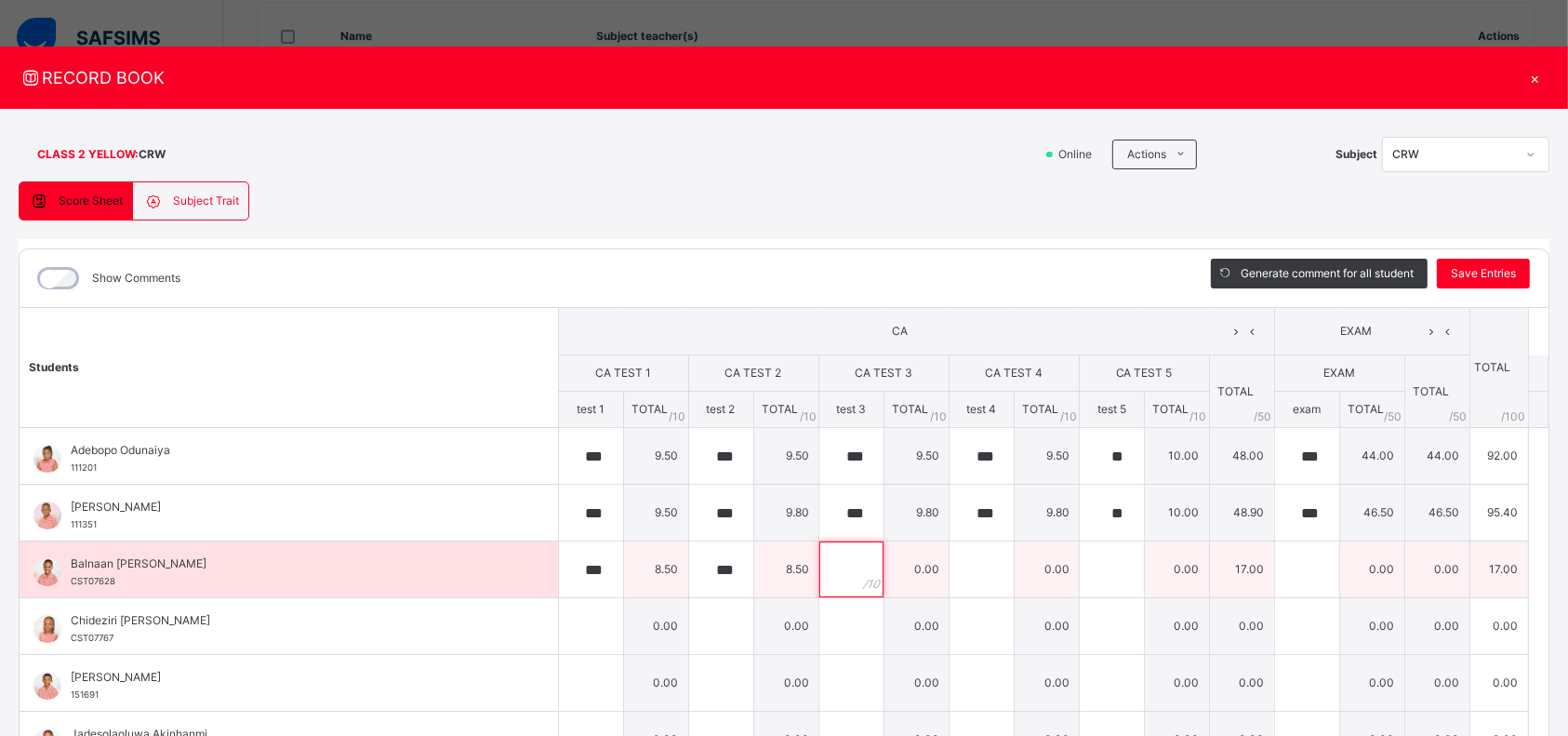 click at bounding box center [851, 569] 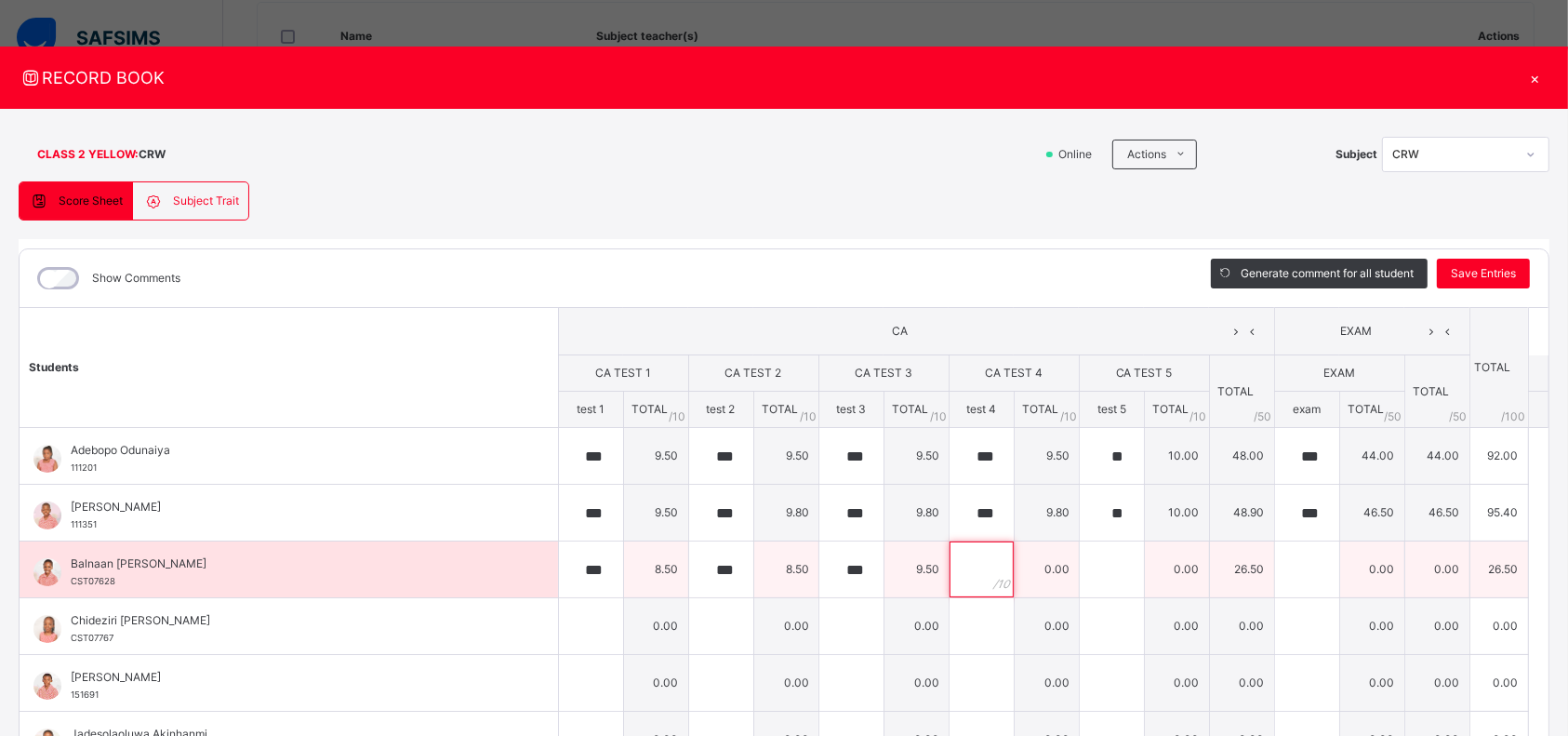 click at bounding box center [981, 569] 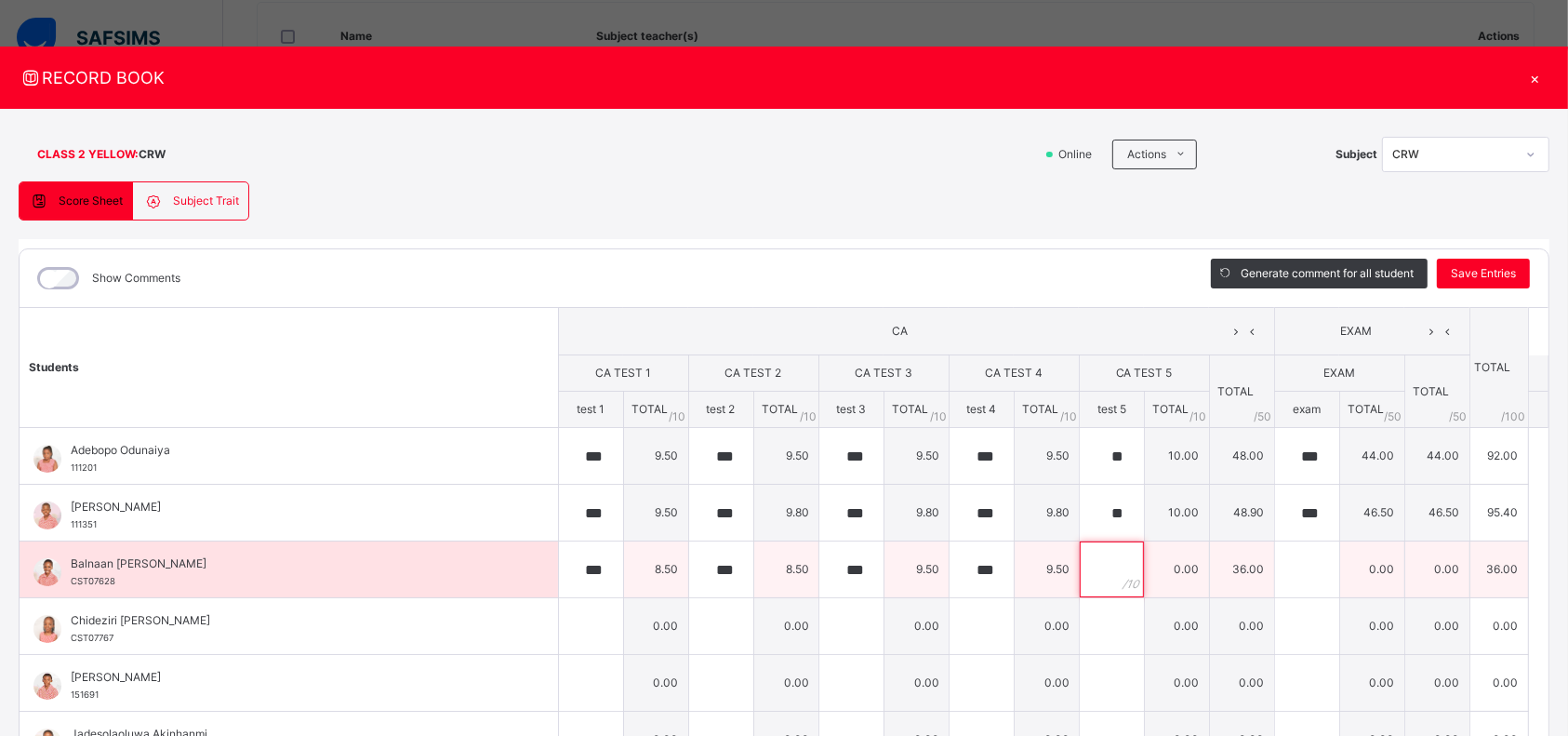 click at bounding box center (1111, 569) 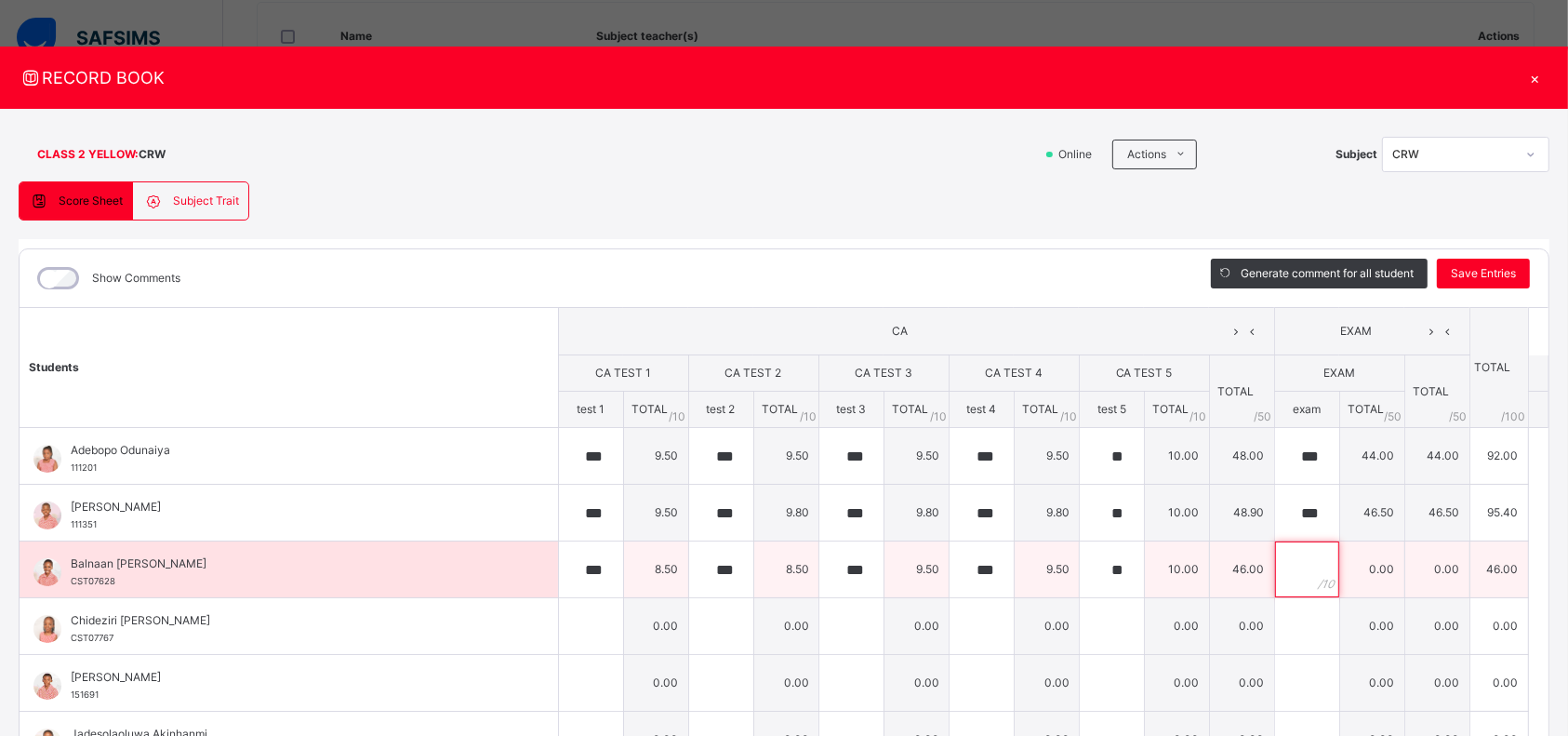 click at bounding box center [1307, 569] 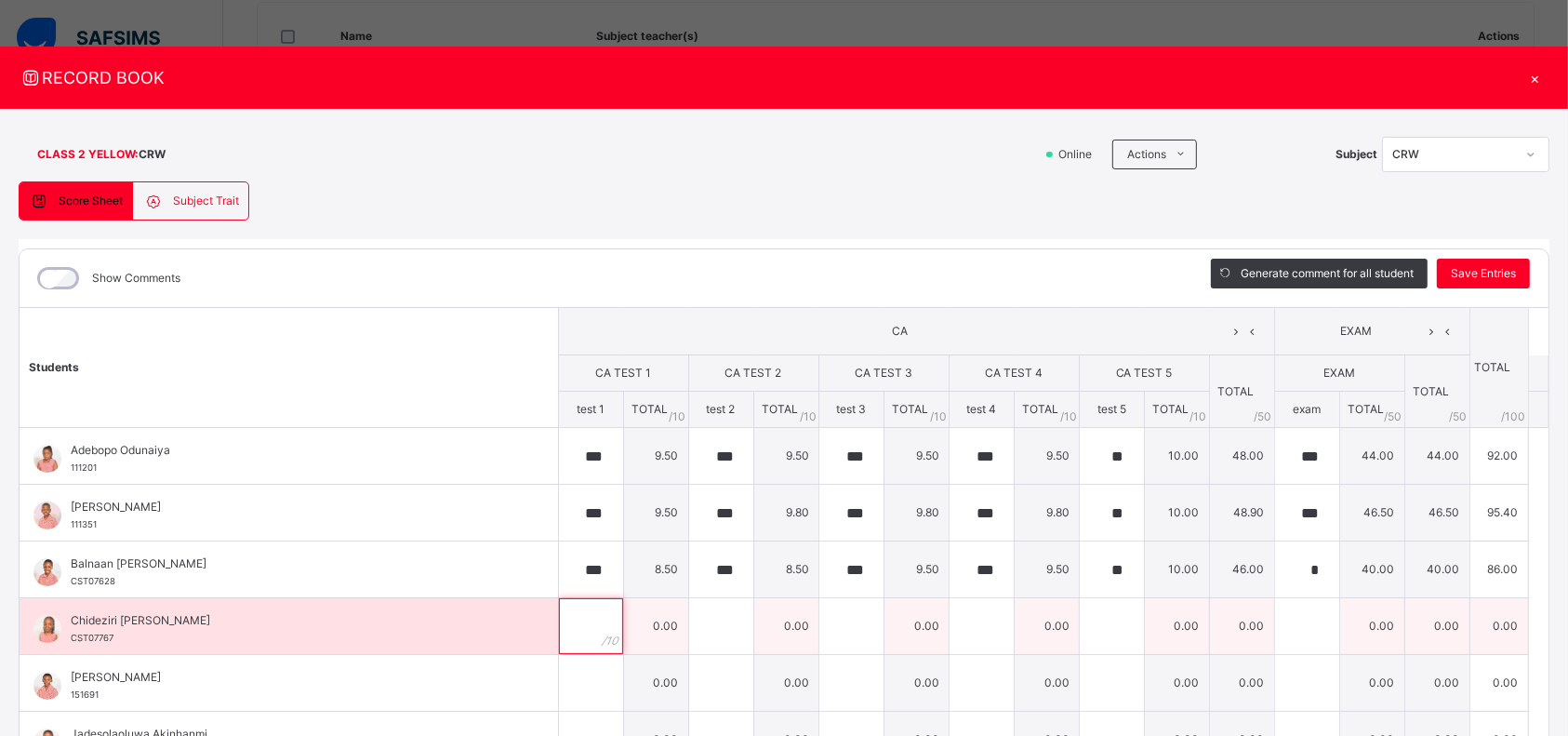click at bounding box center (591, 626) 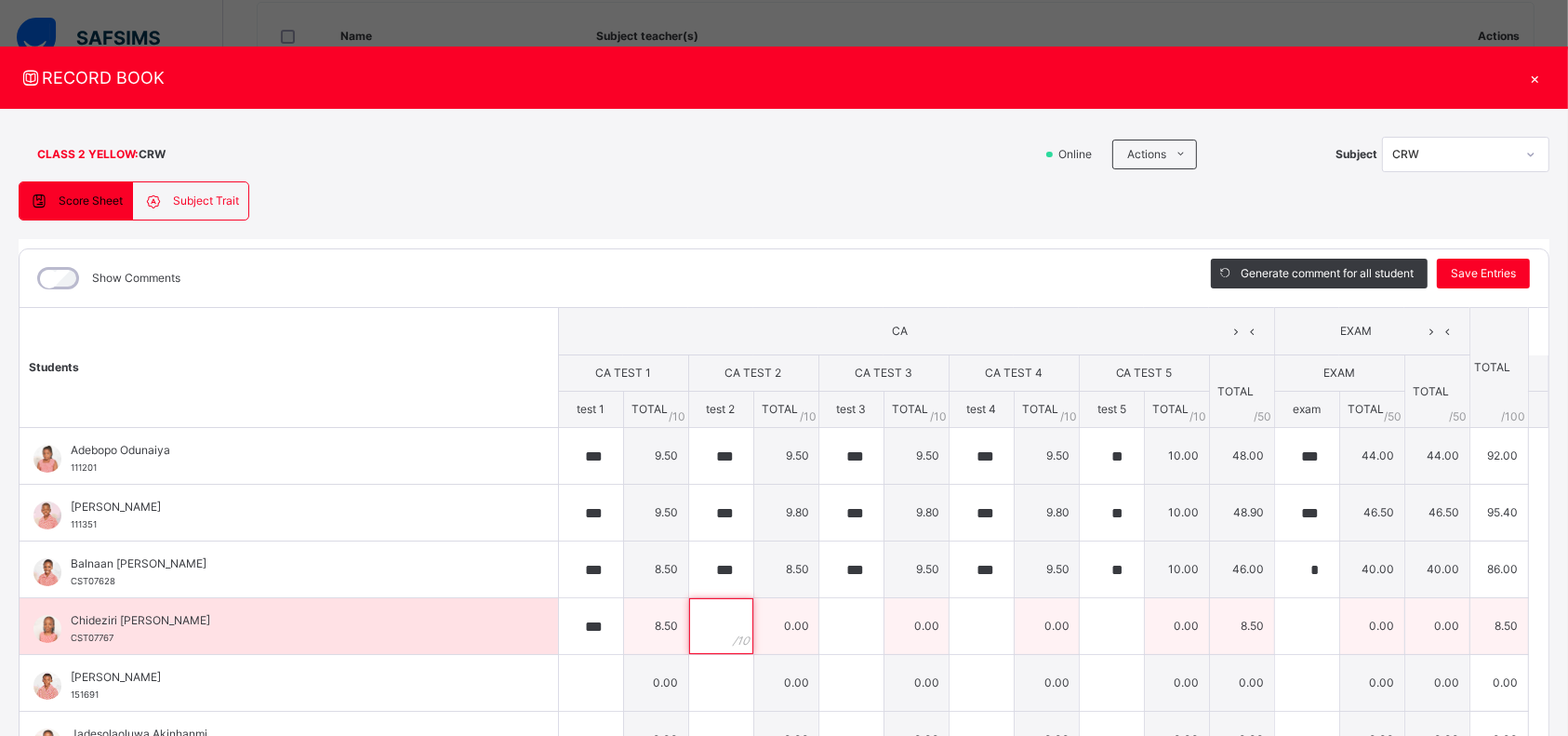 click at bounding box center (721, 626) 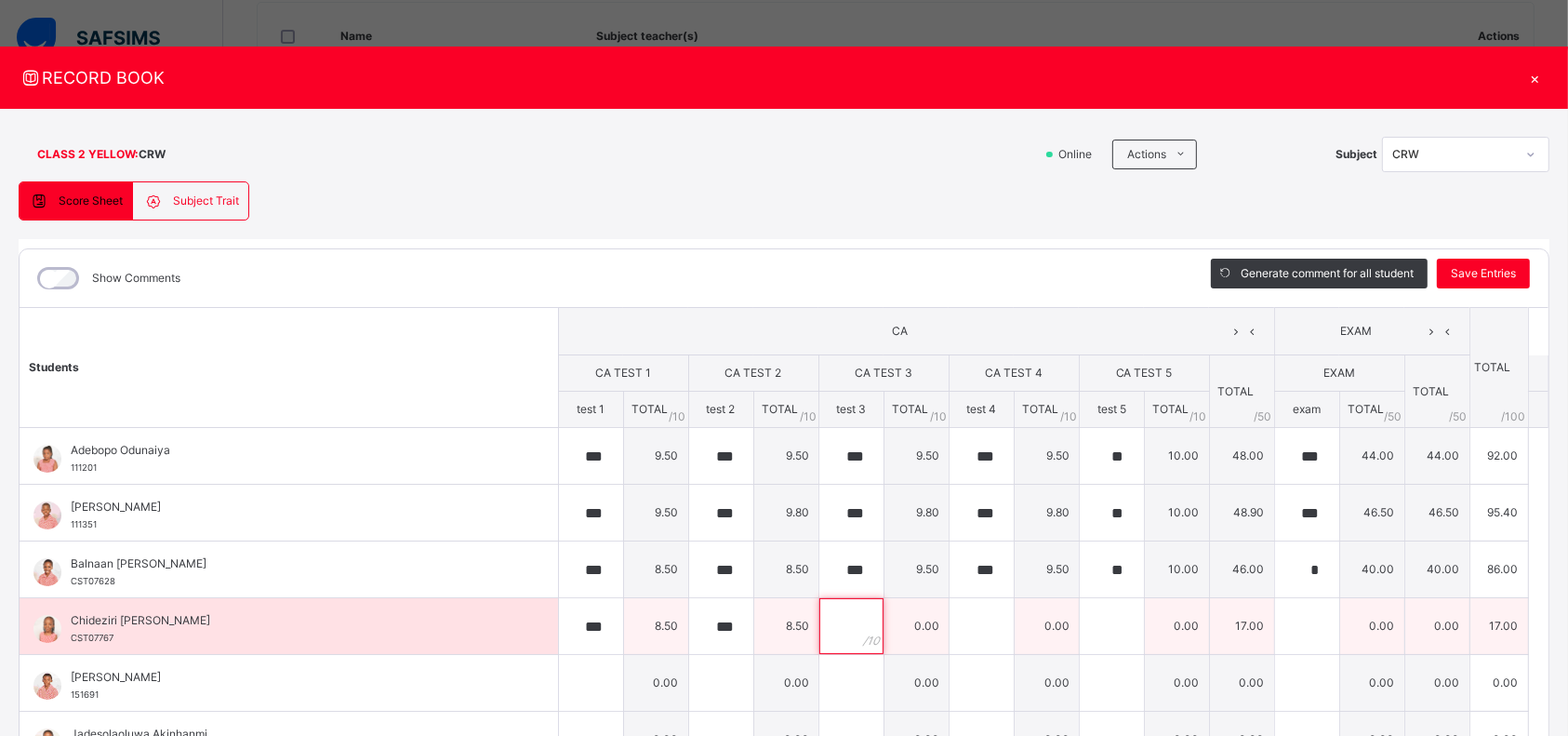 click at bounding box center (851, 626) 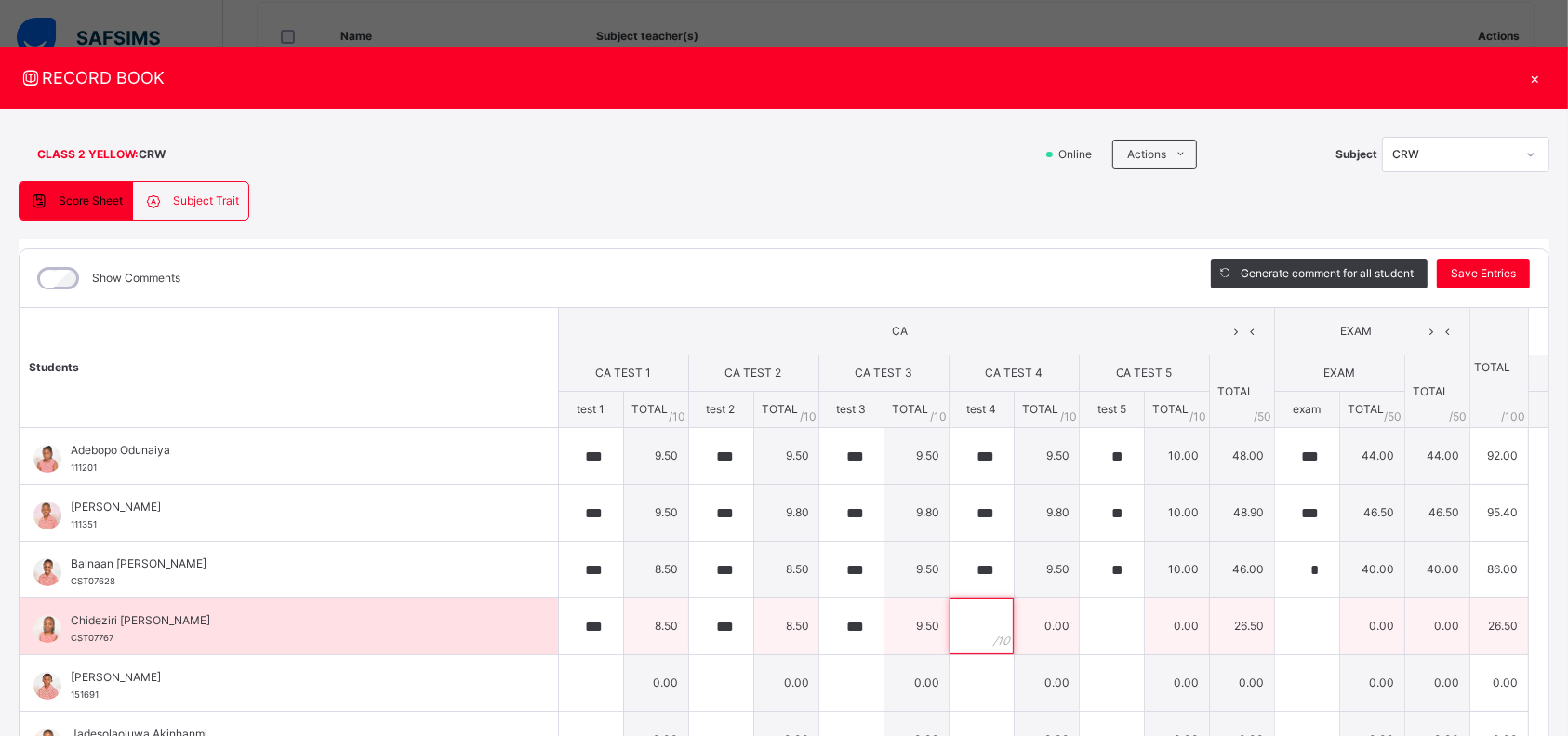 click at bounding box center (981, 626) 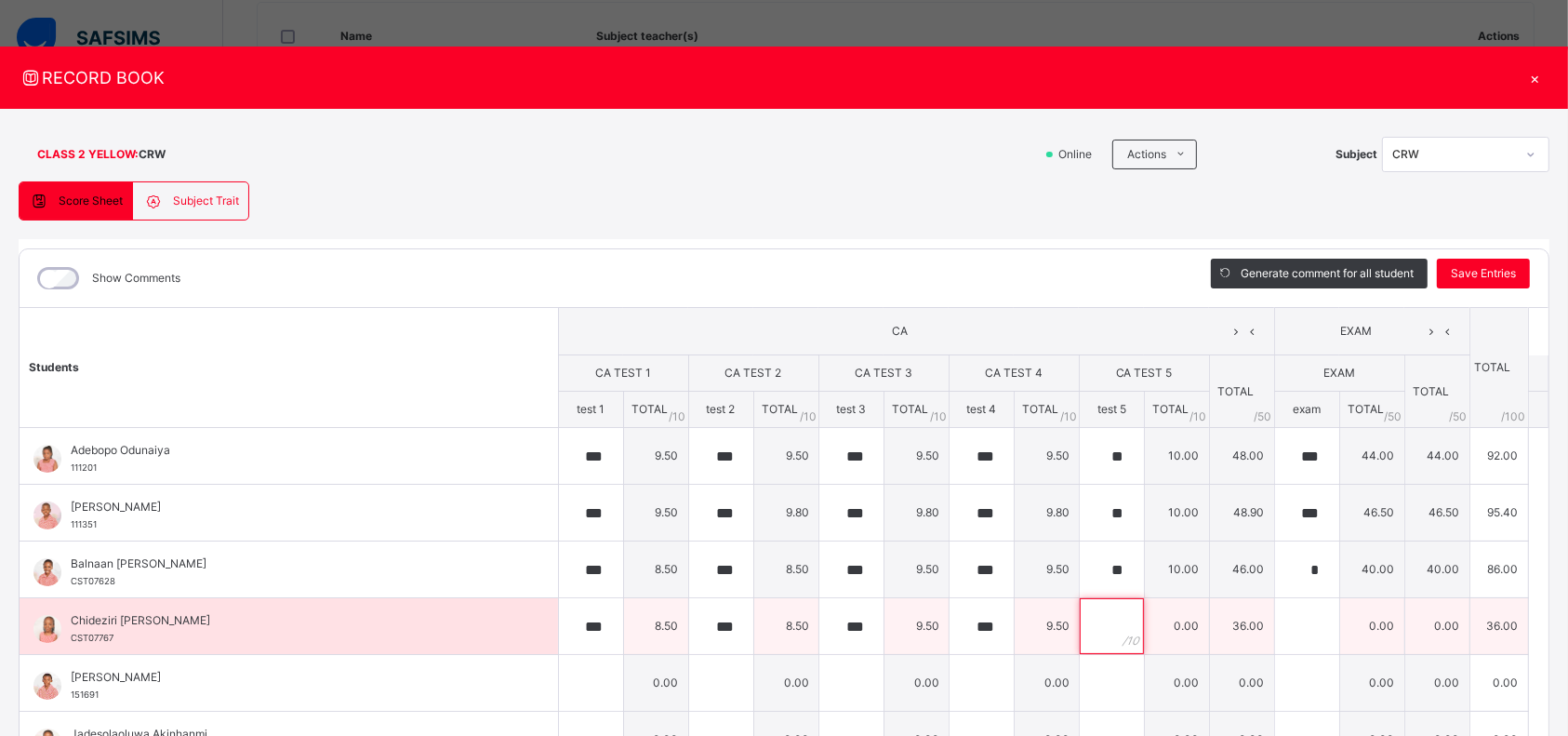 click at bounding box center [1111, 626] 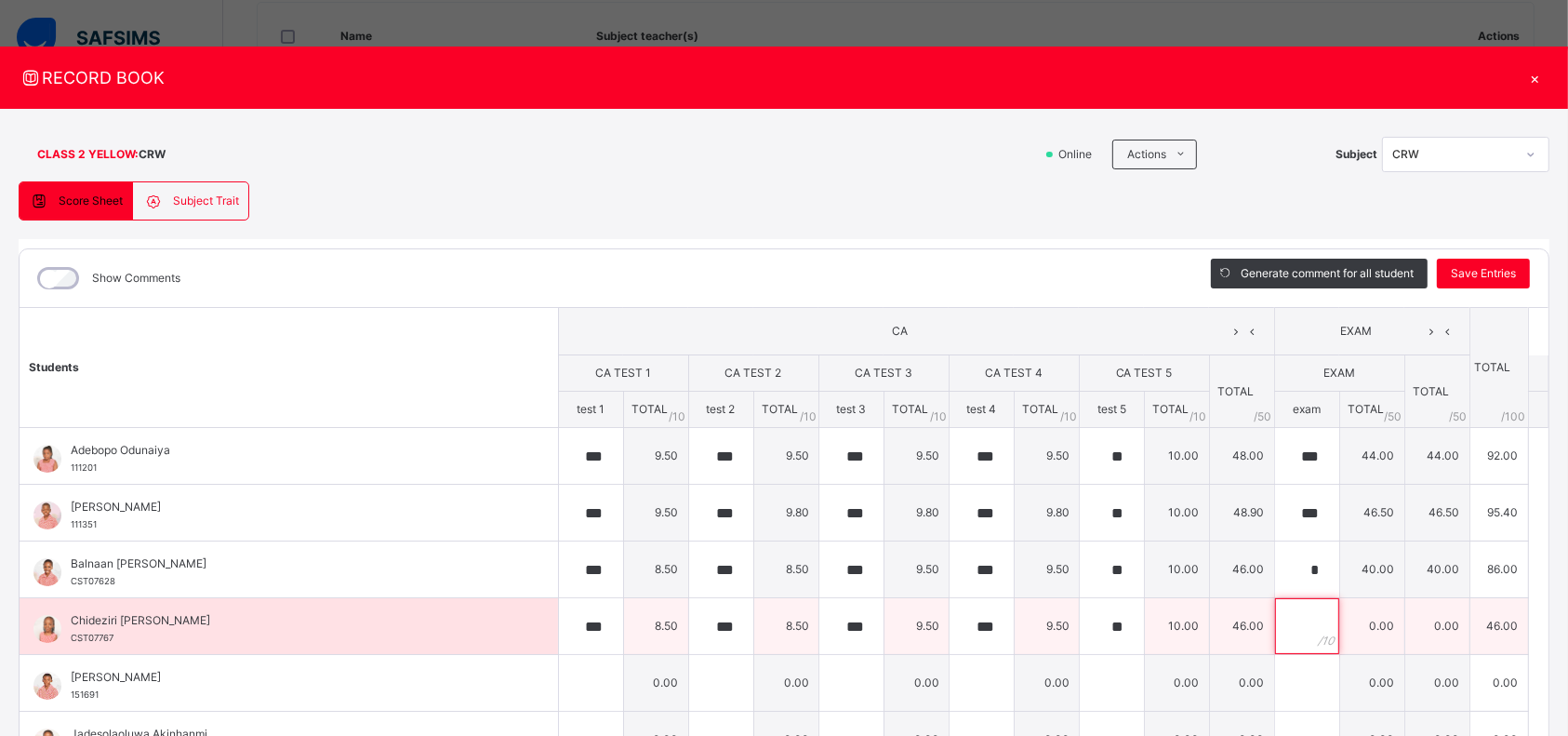 click at bounding box center (1307, 626) 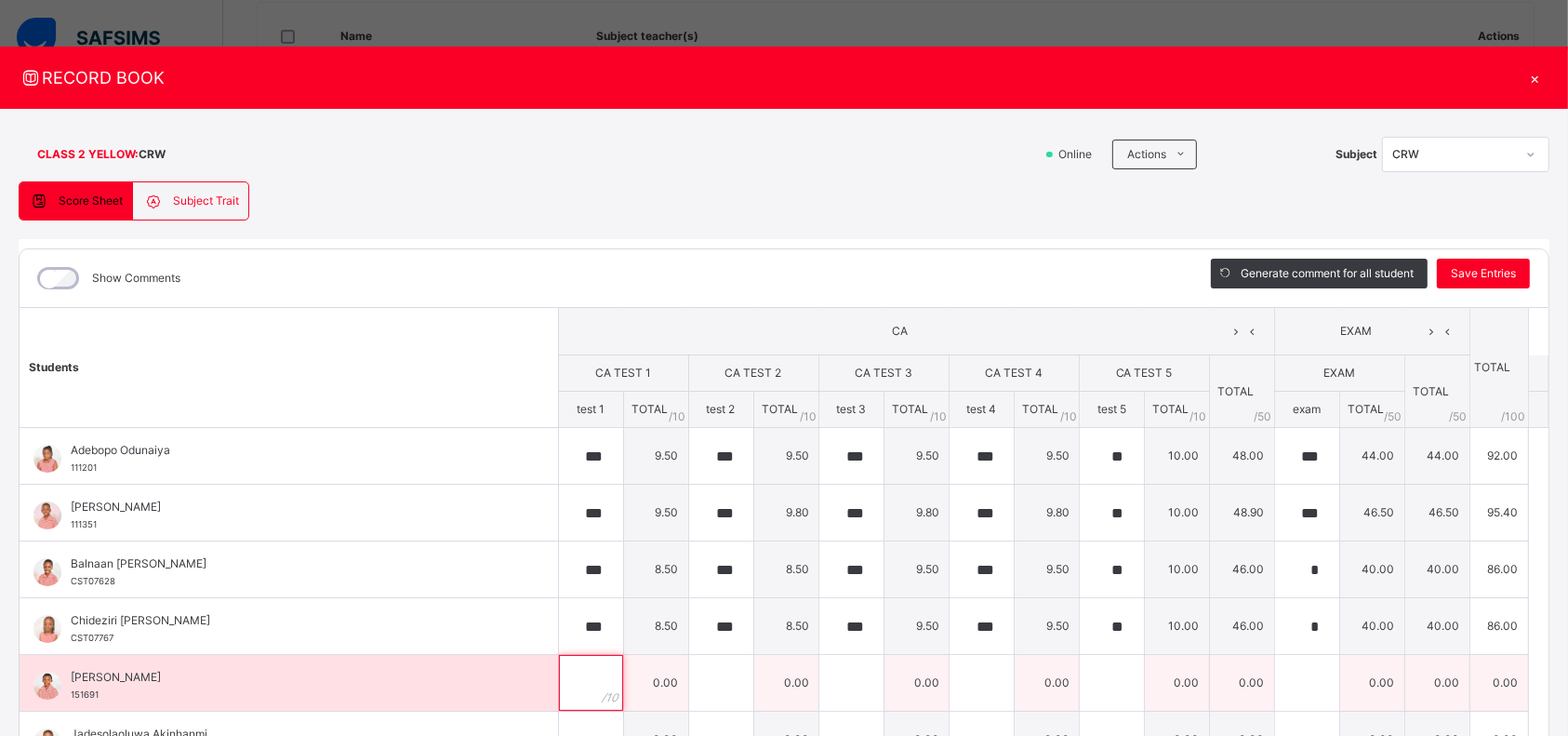 click at bounding box center [591, 683] 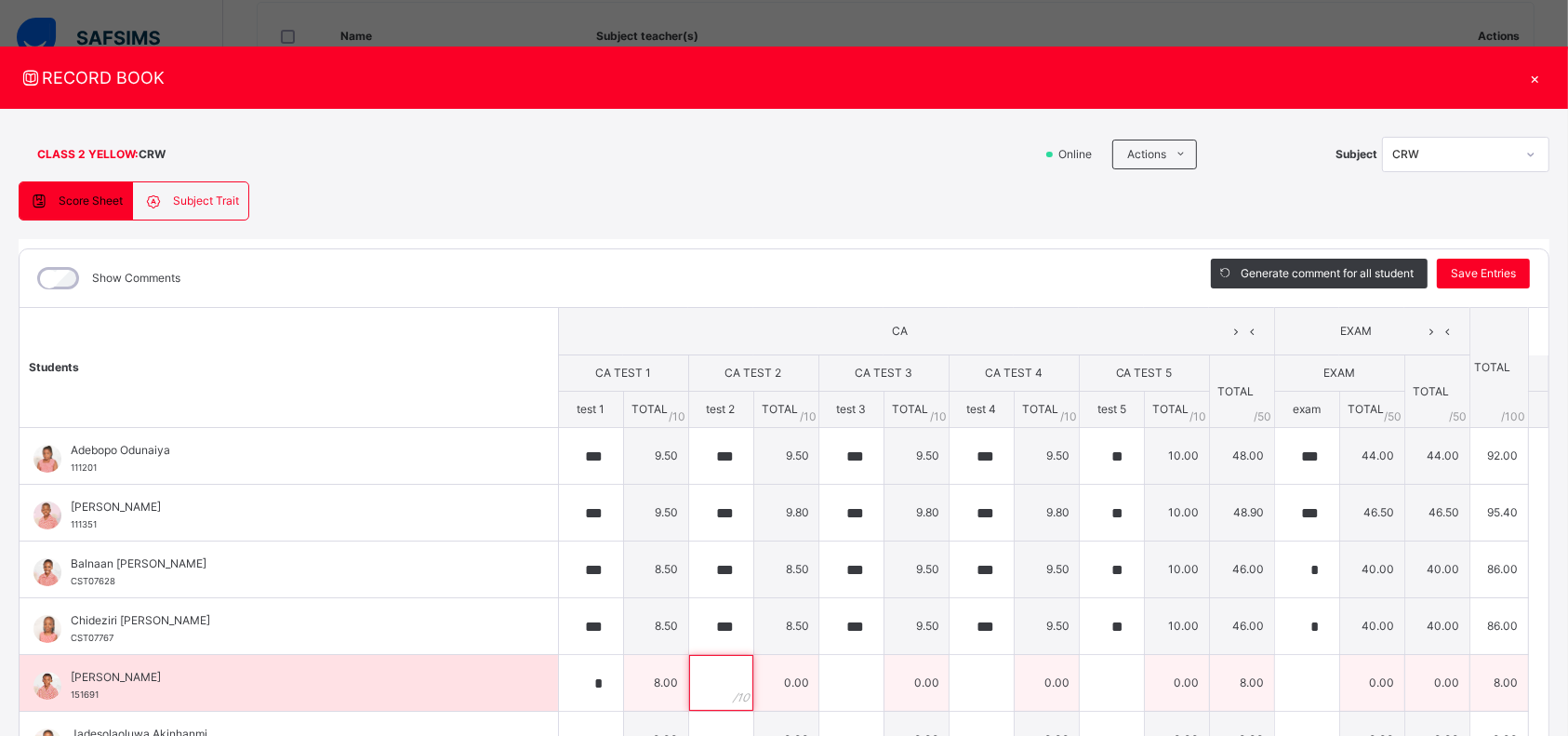 click at bounding box center [721, 683] 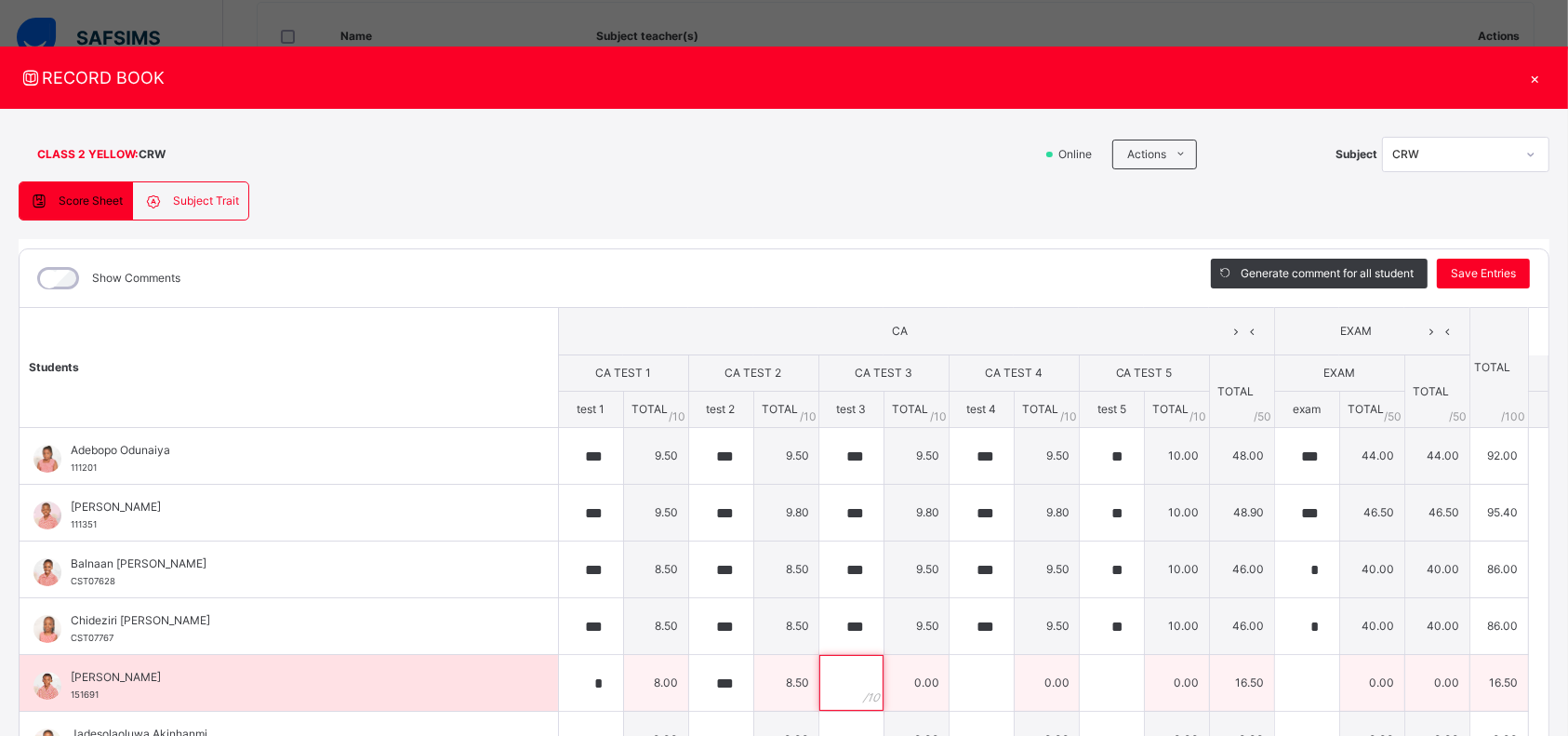 click at bounding box center [851, 683] 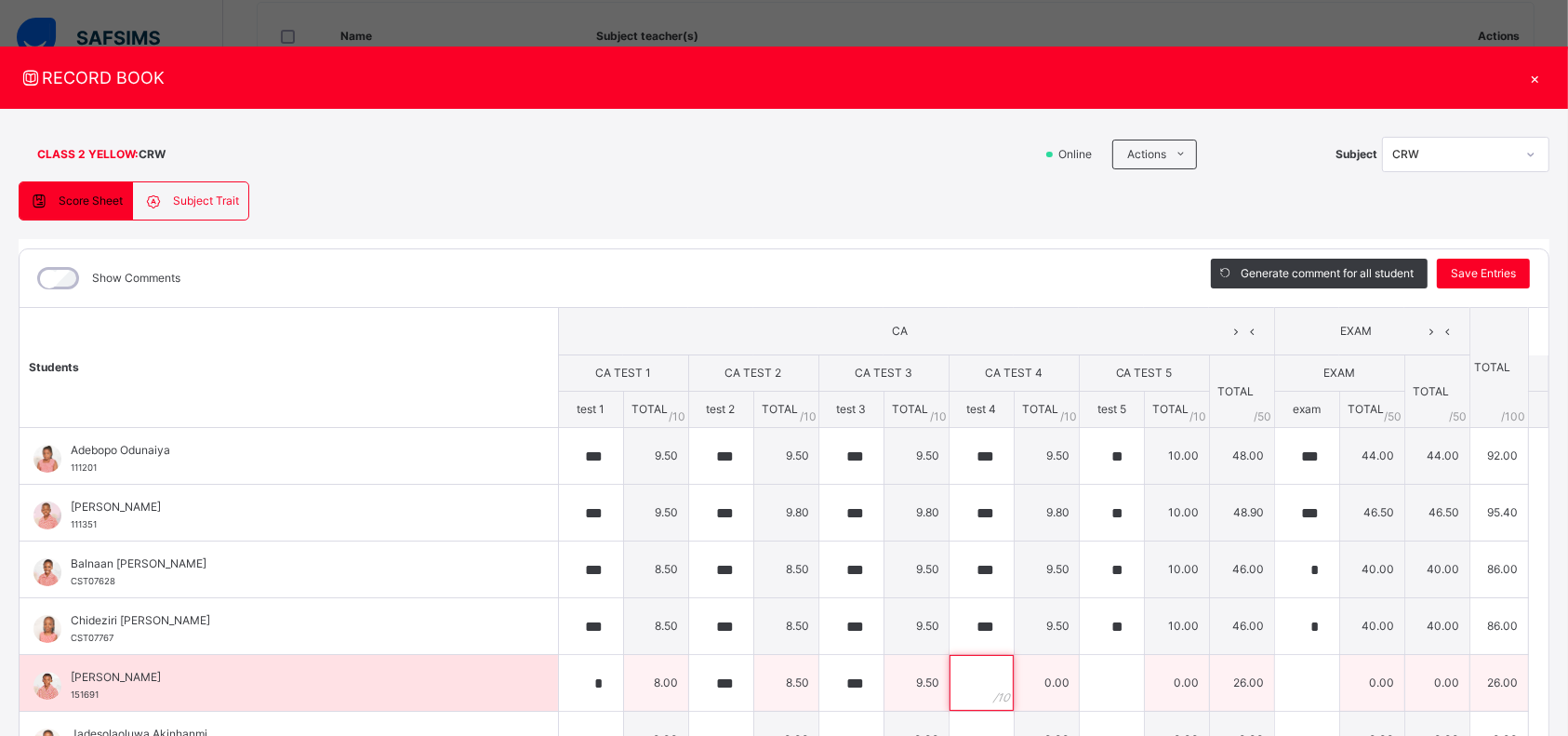 click at bounding box center [981, 683] 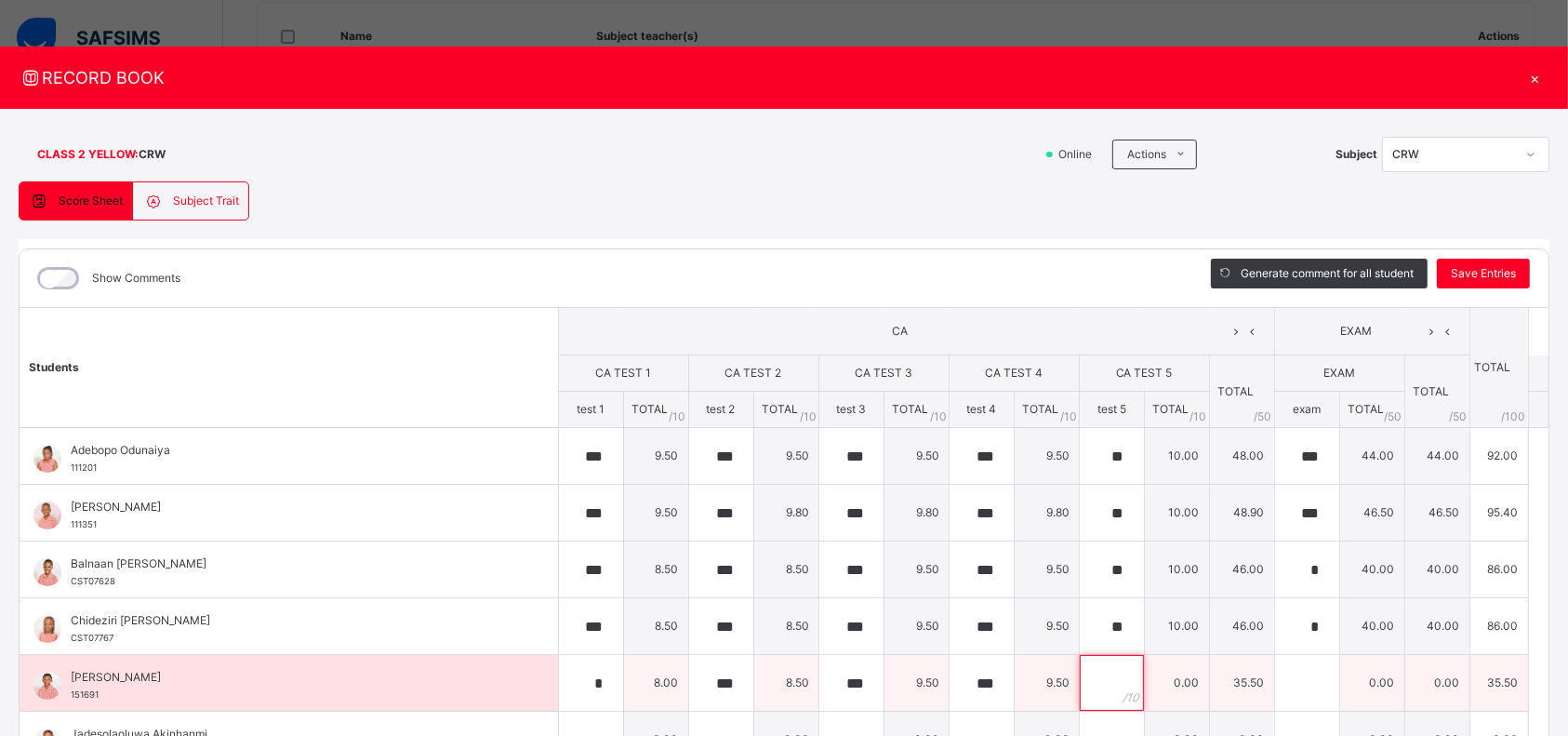 click at bounding box center [1111, 683] 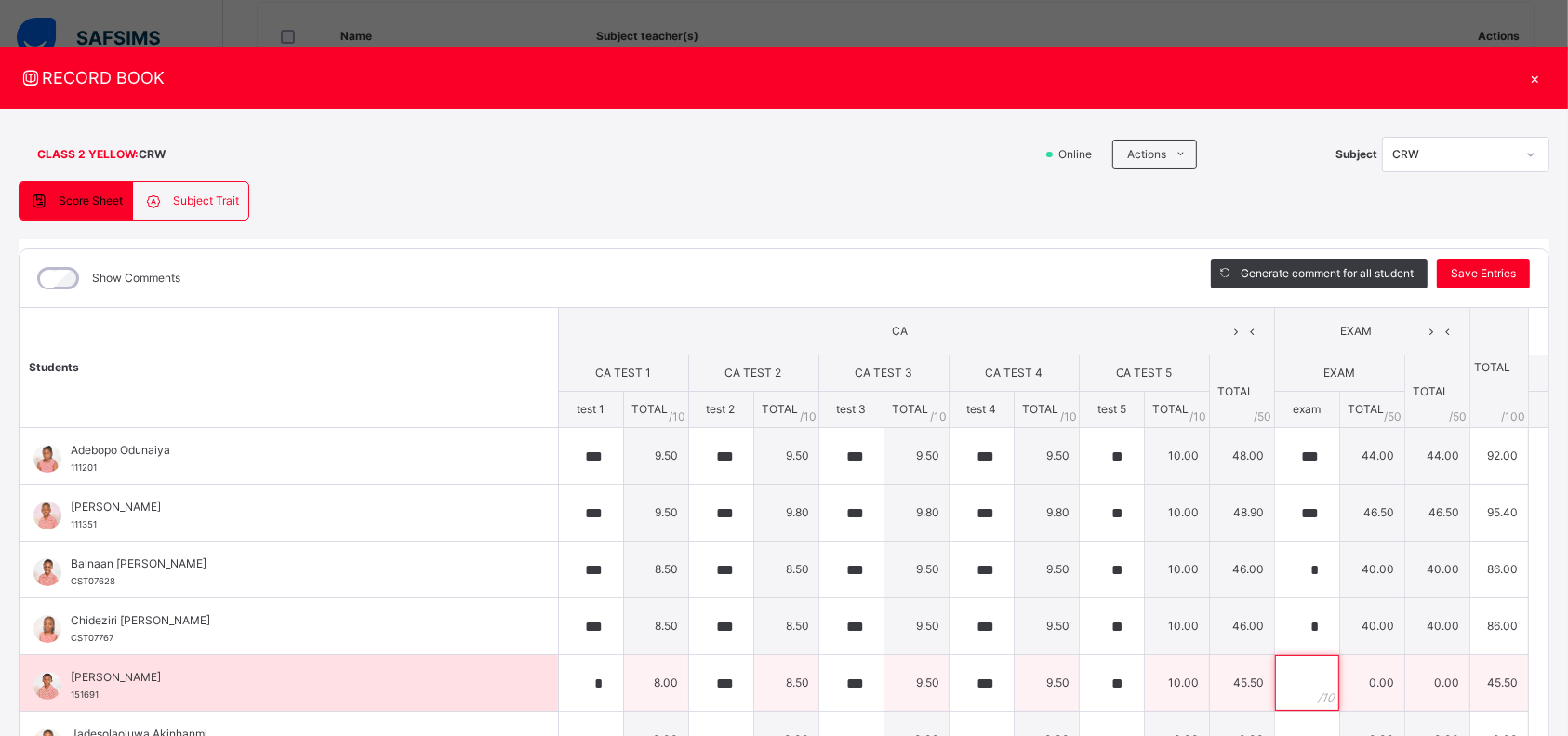 click at bounding box center [1307, 683] 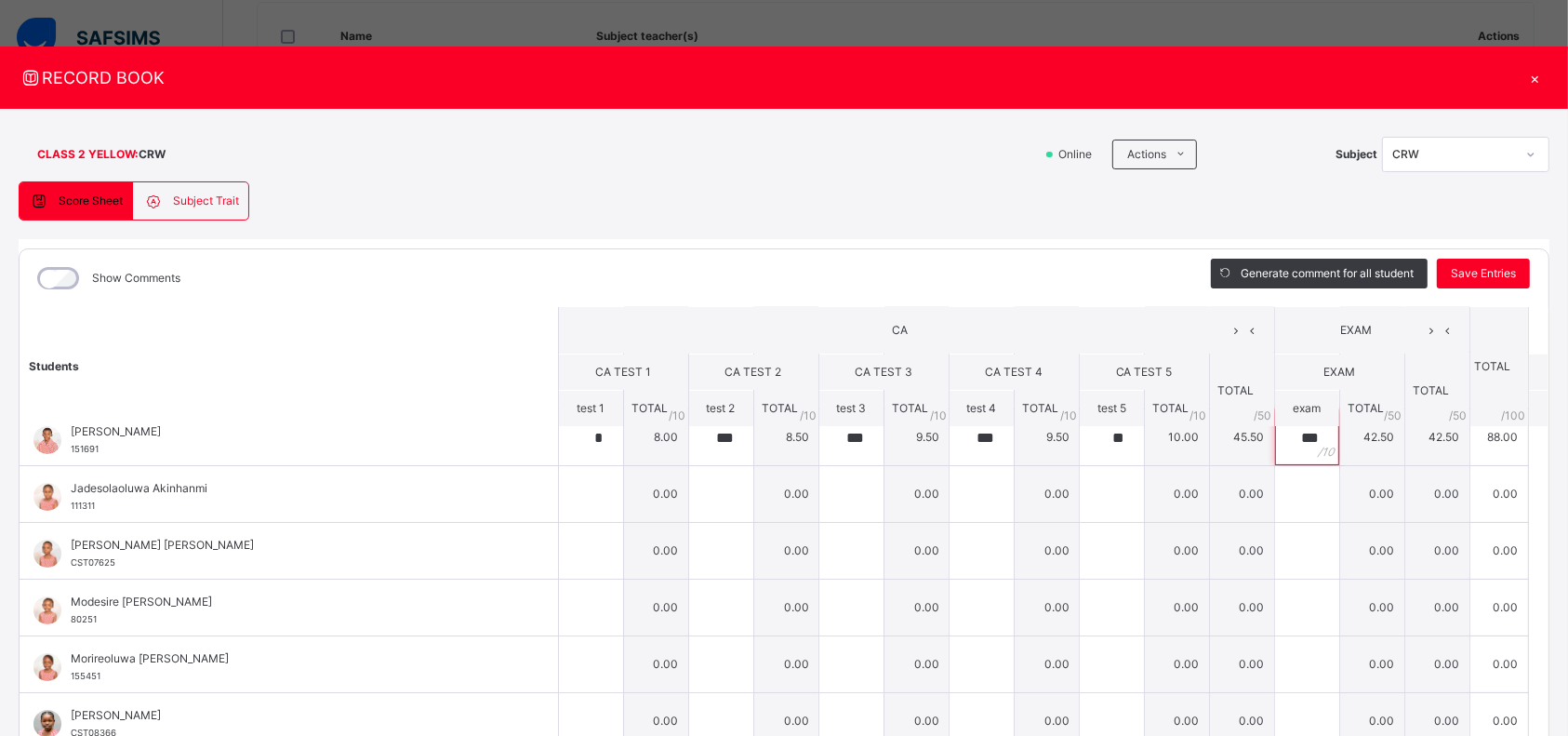 scroll, scrollTop: 244, scrollLeft: 0, axis: vertical 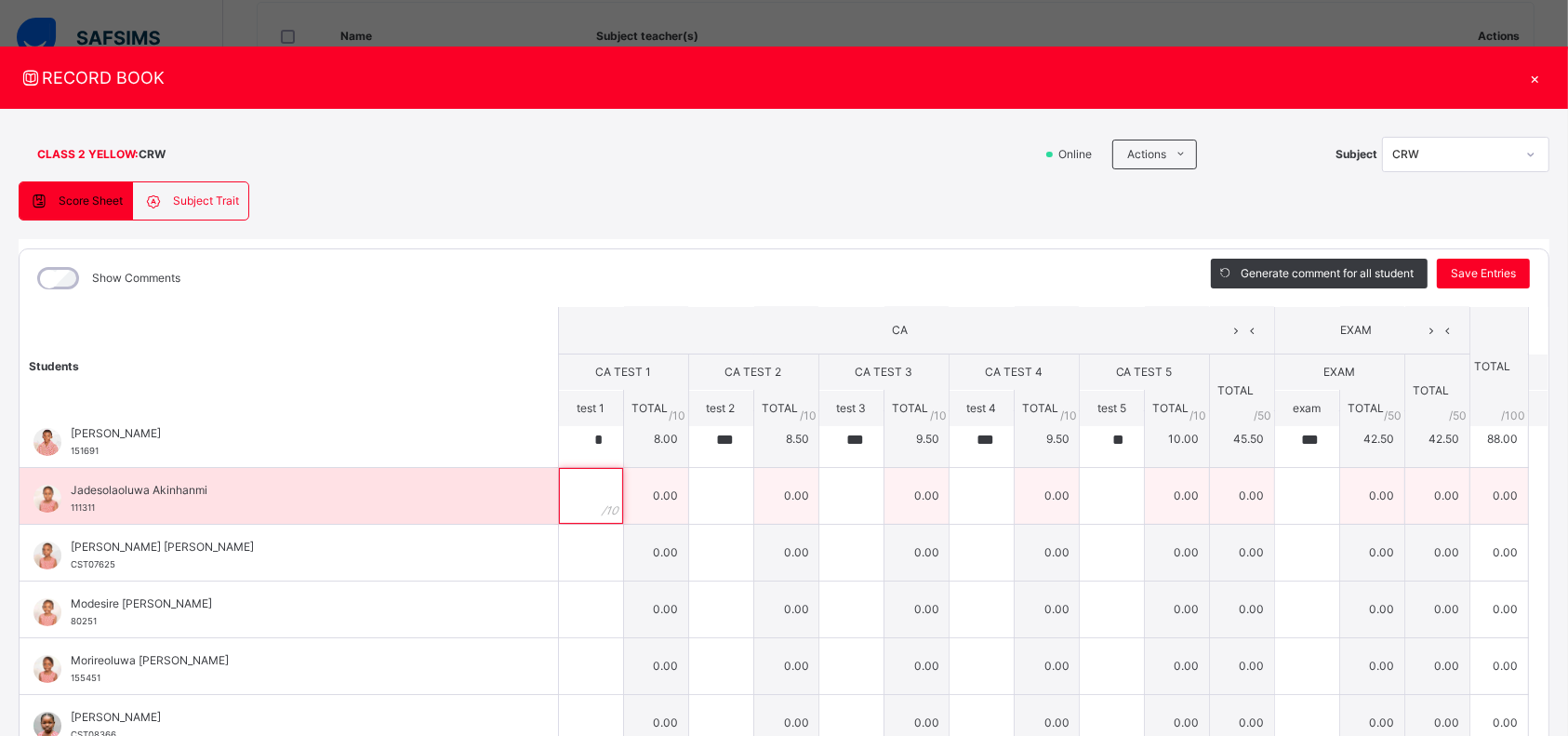 click at bounding box center [591, 496] 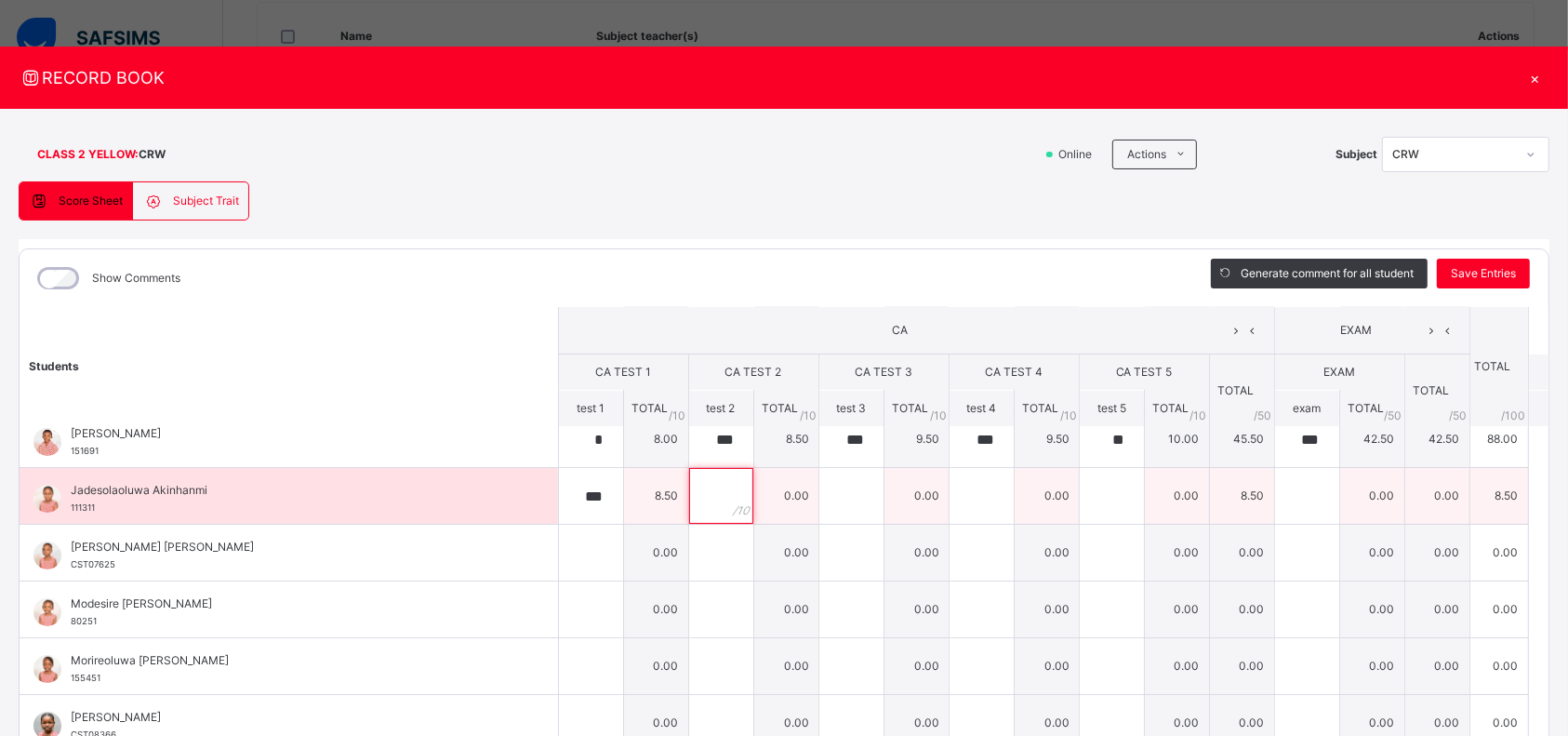 click at bounding box center [721, 496] 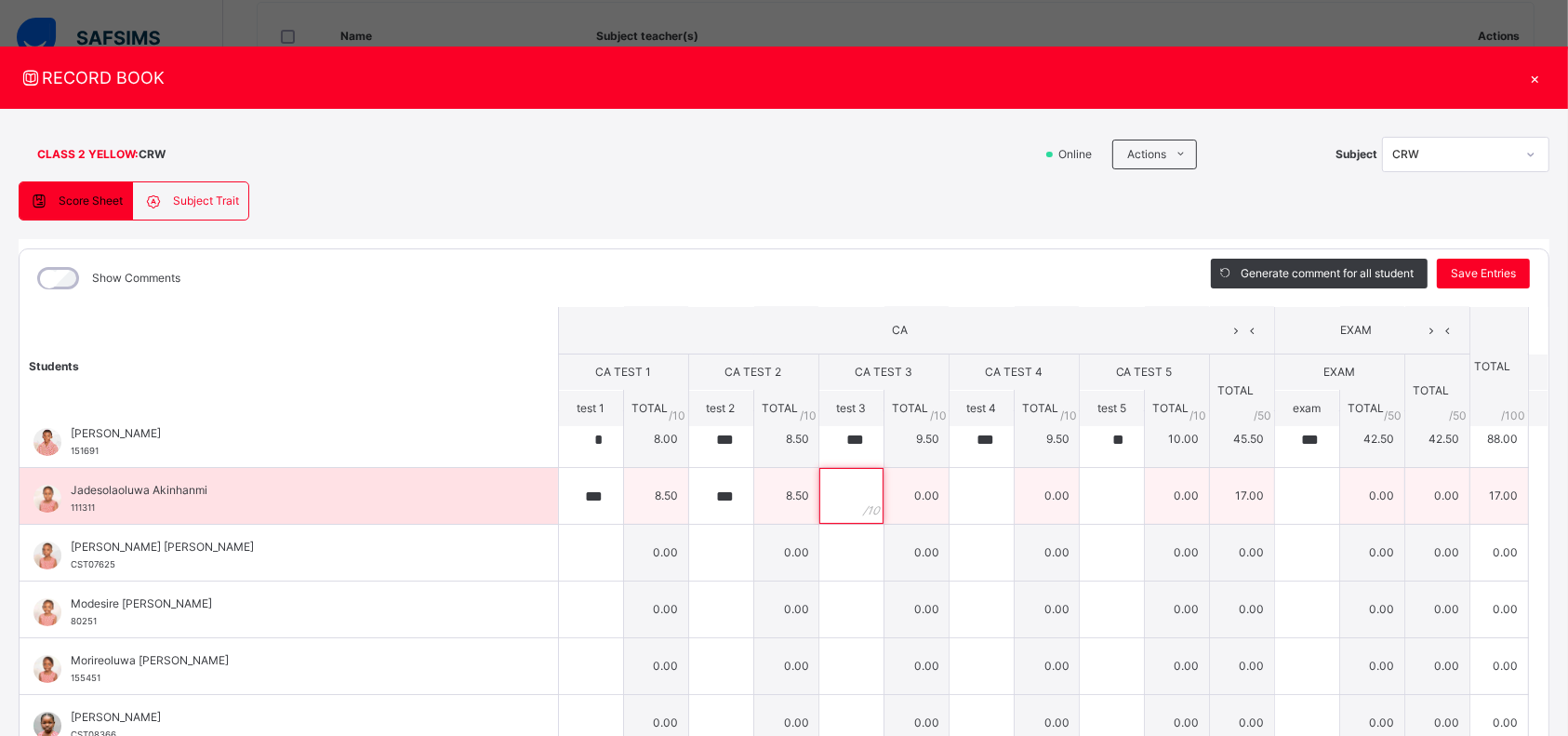 click at bounding box center (851, 496) 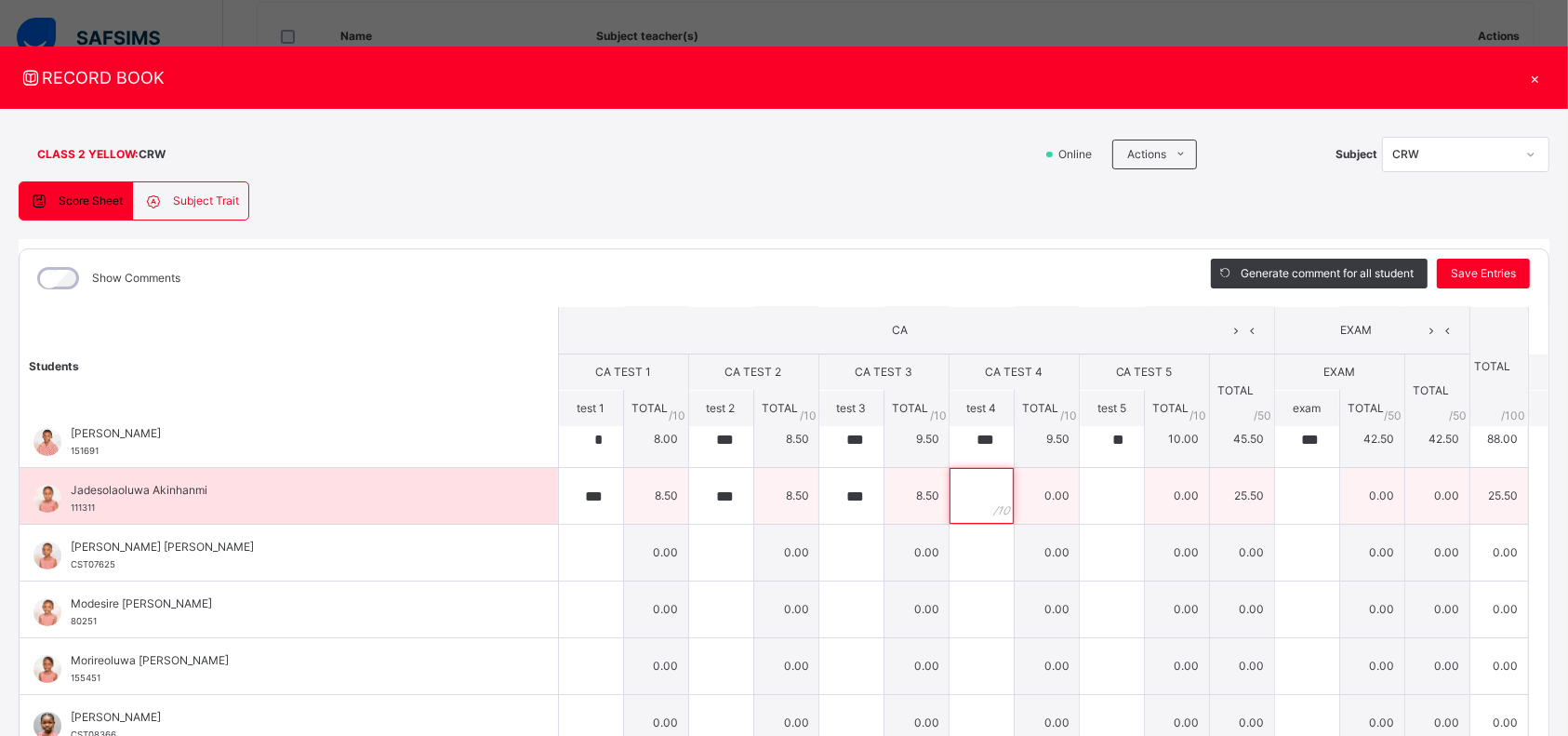 click at bounding box center [981, 496] 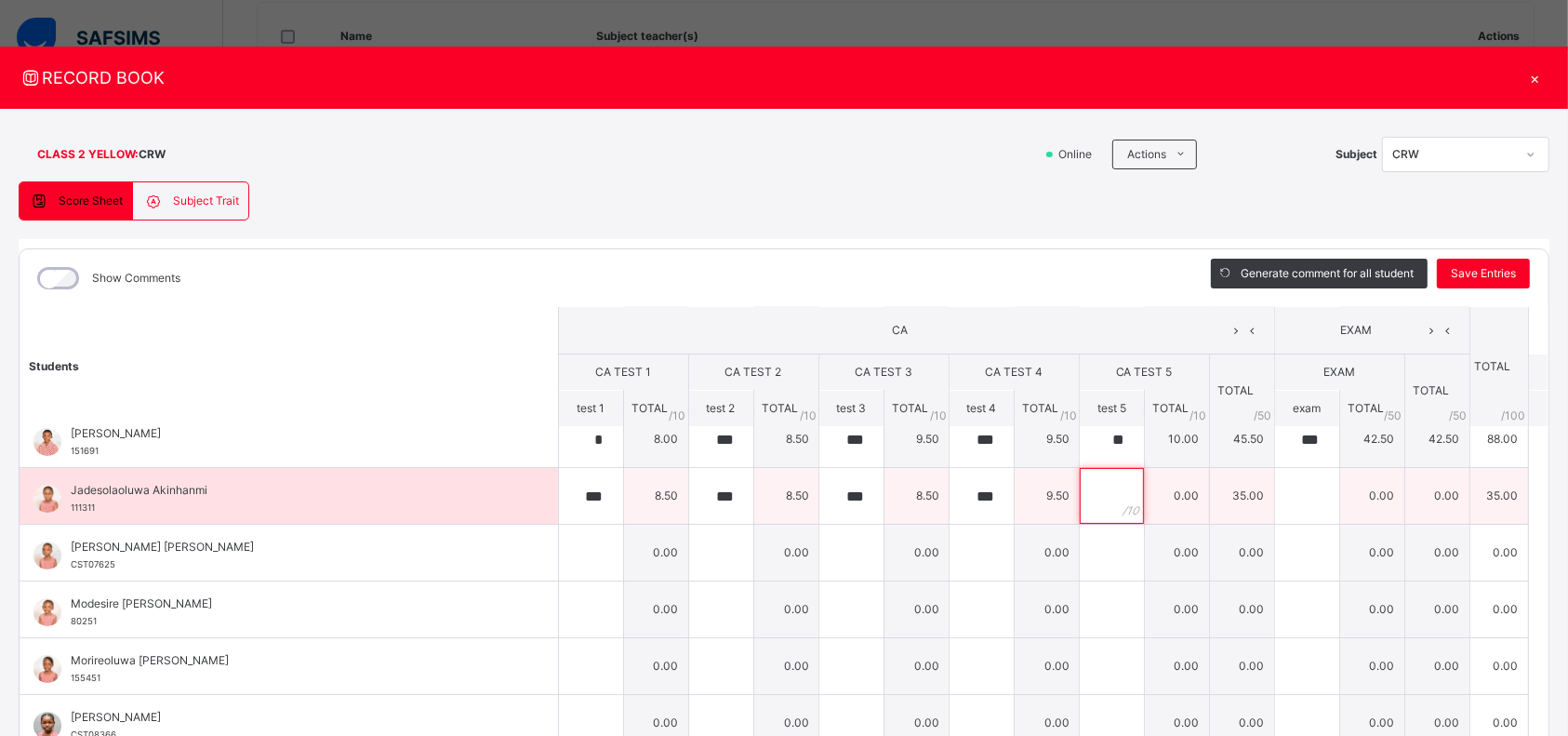 click at bounding box center (1111, 496) 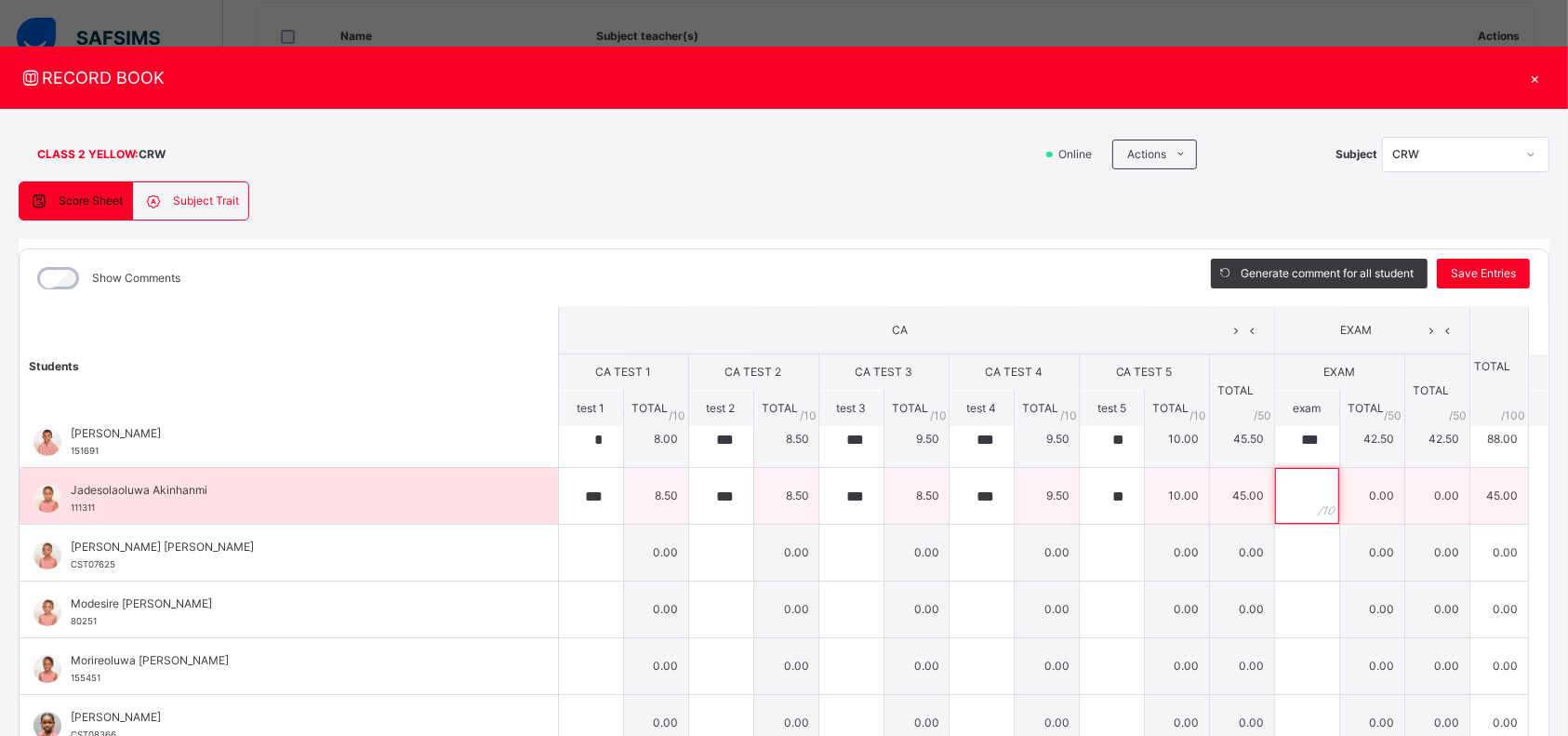 click at bounding box center (1307, 496) 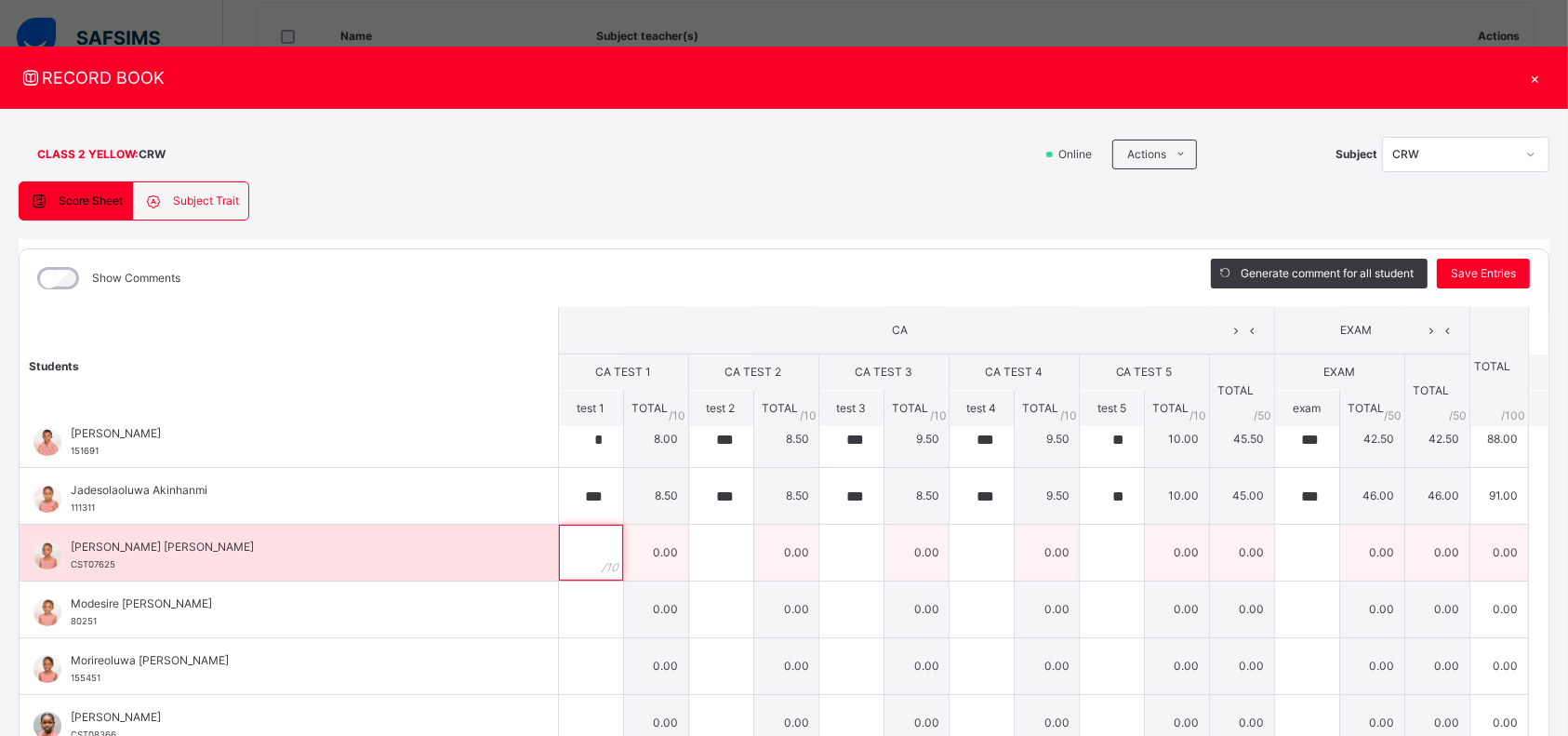 click at bounding box center [591, 553] 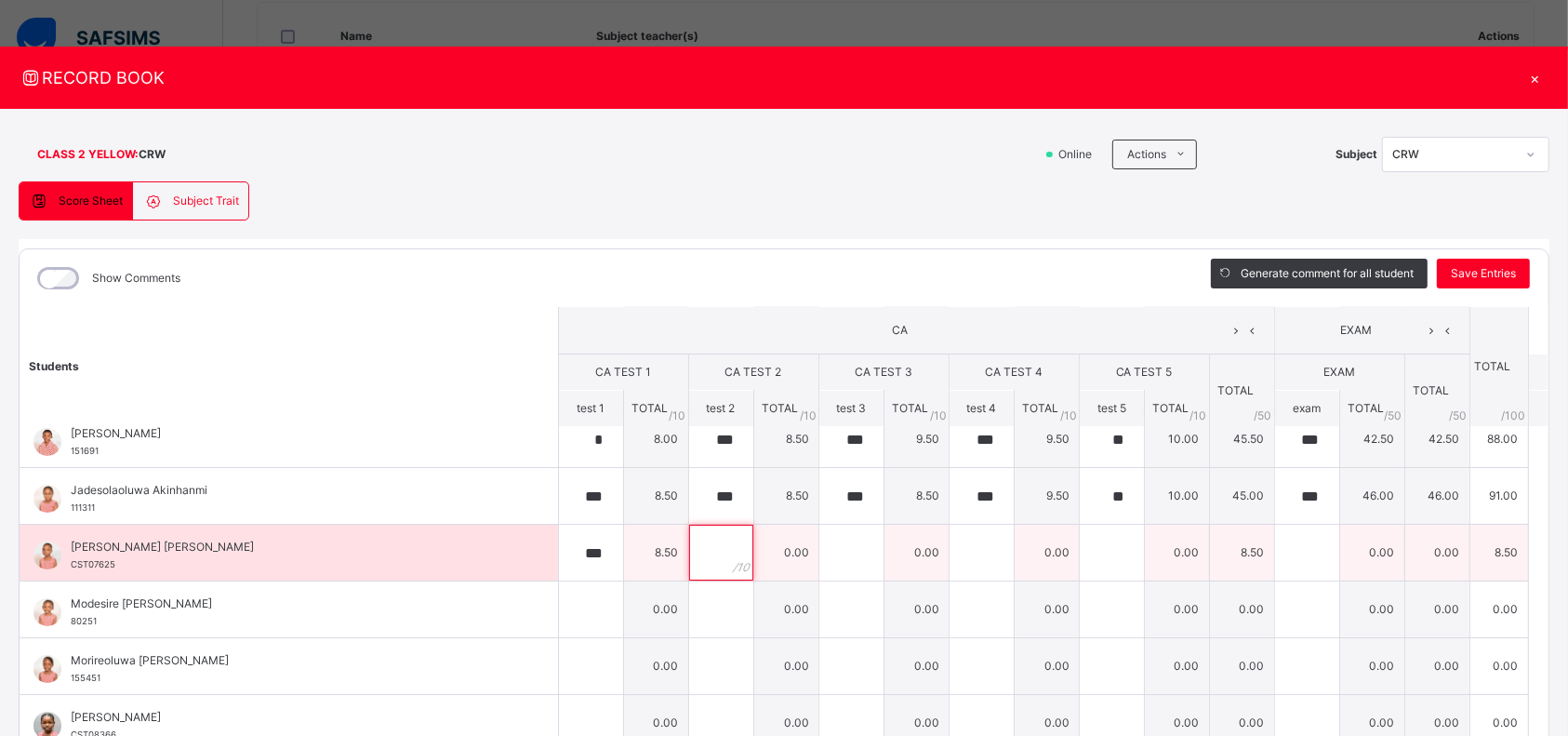 click at bounding box center [721, 553] 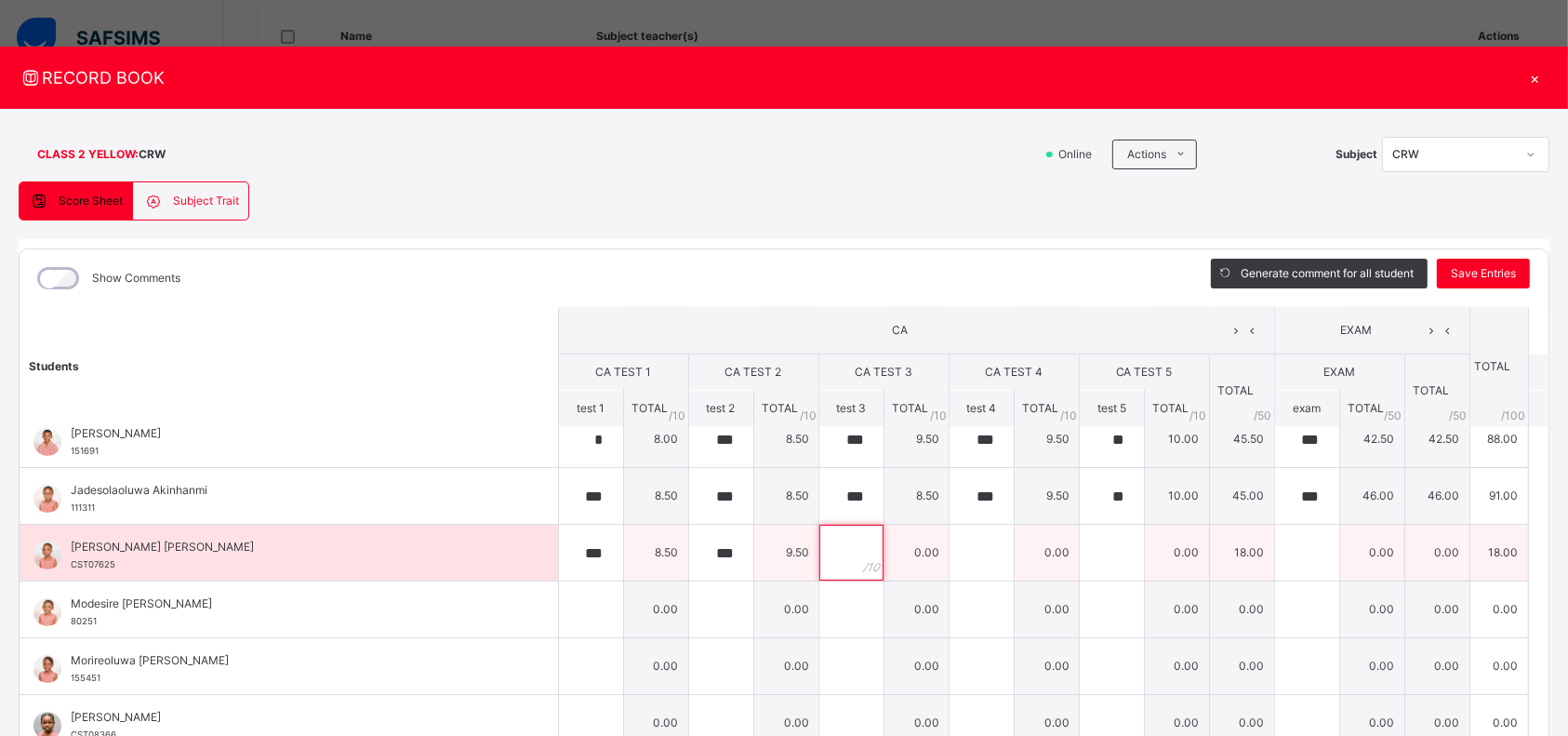 click at bounding box center (851, 553) 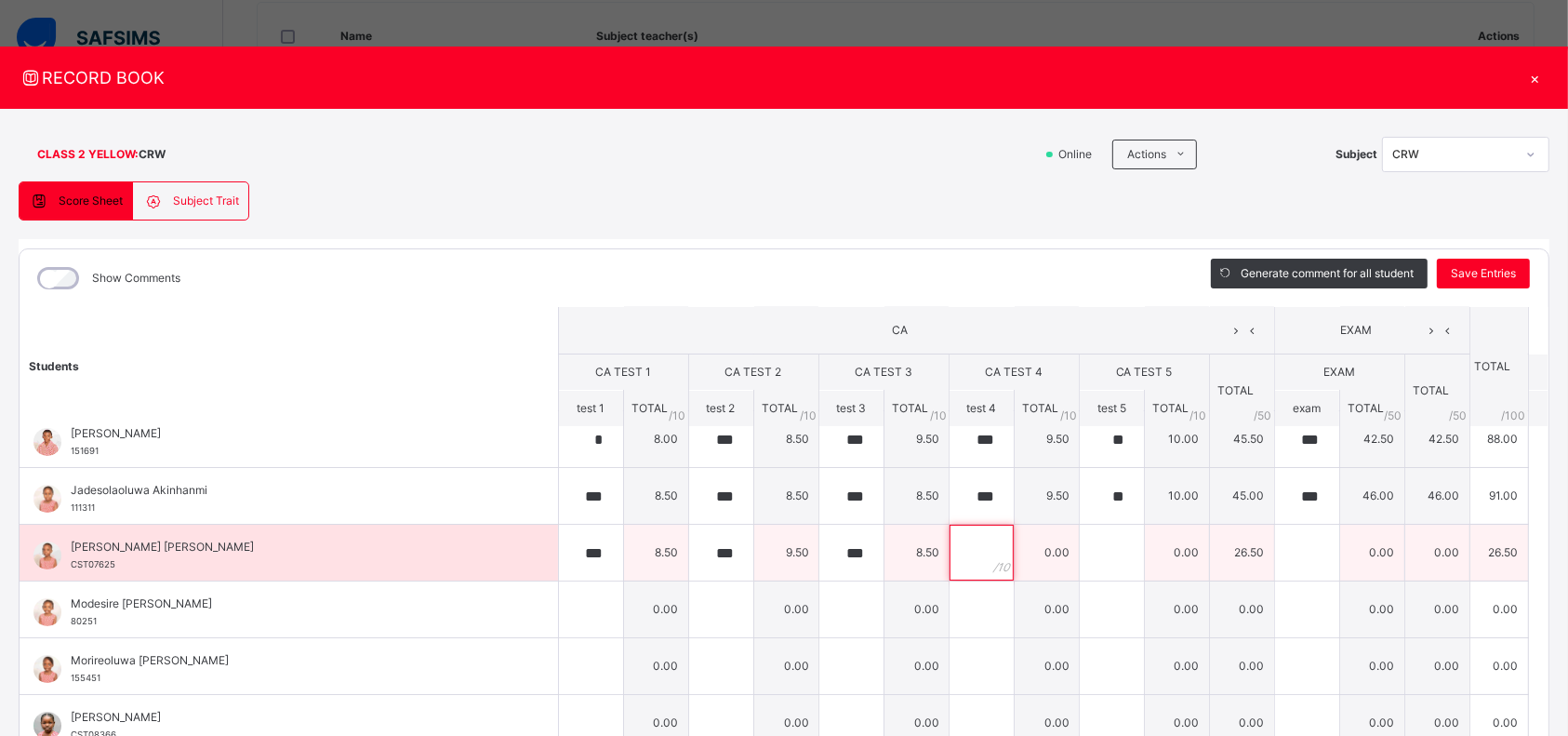 click at bounding box center [981, 553] 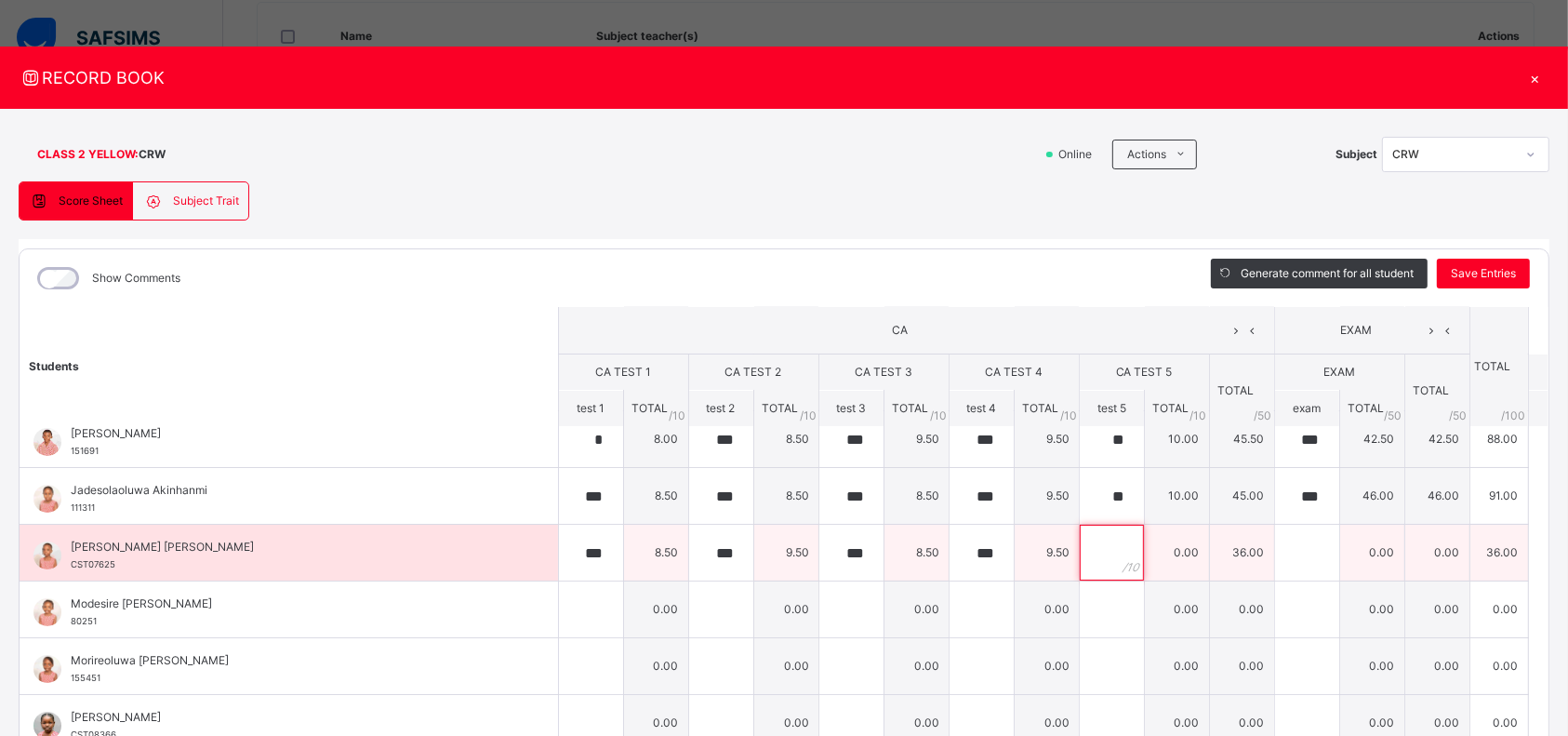 click at bounding box center (1111, 553) 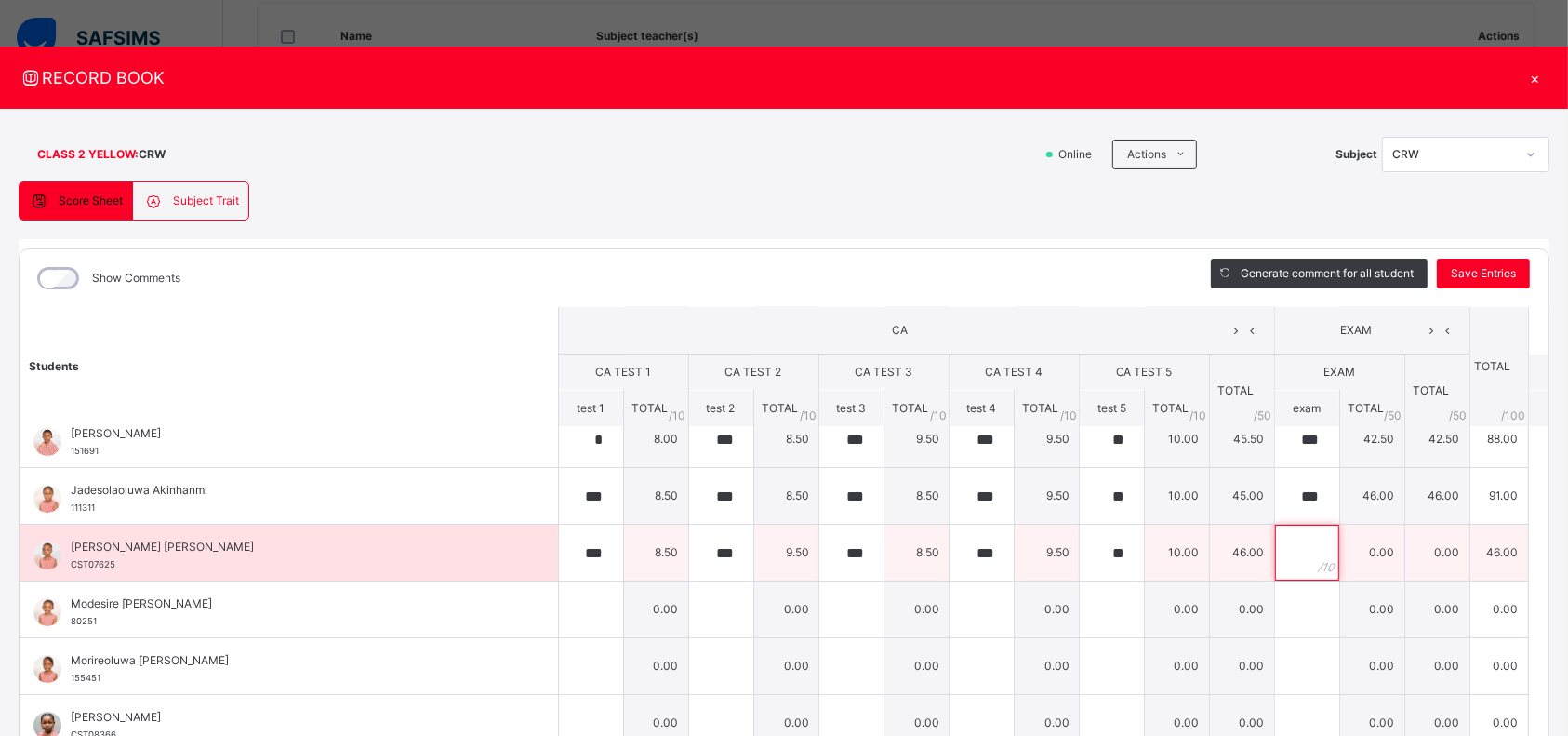 click at bounding box center (1307, 553) 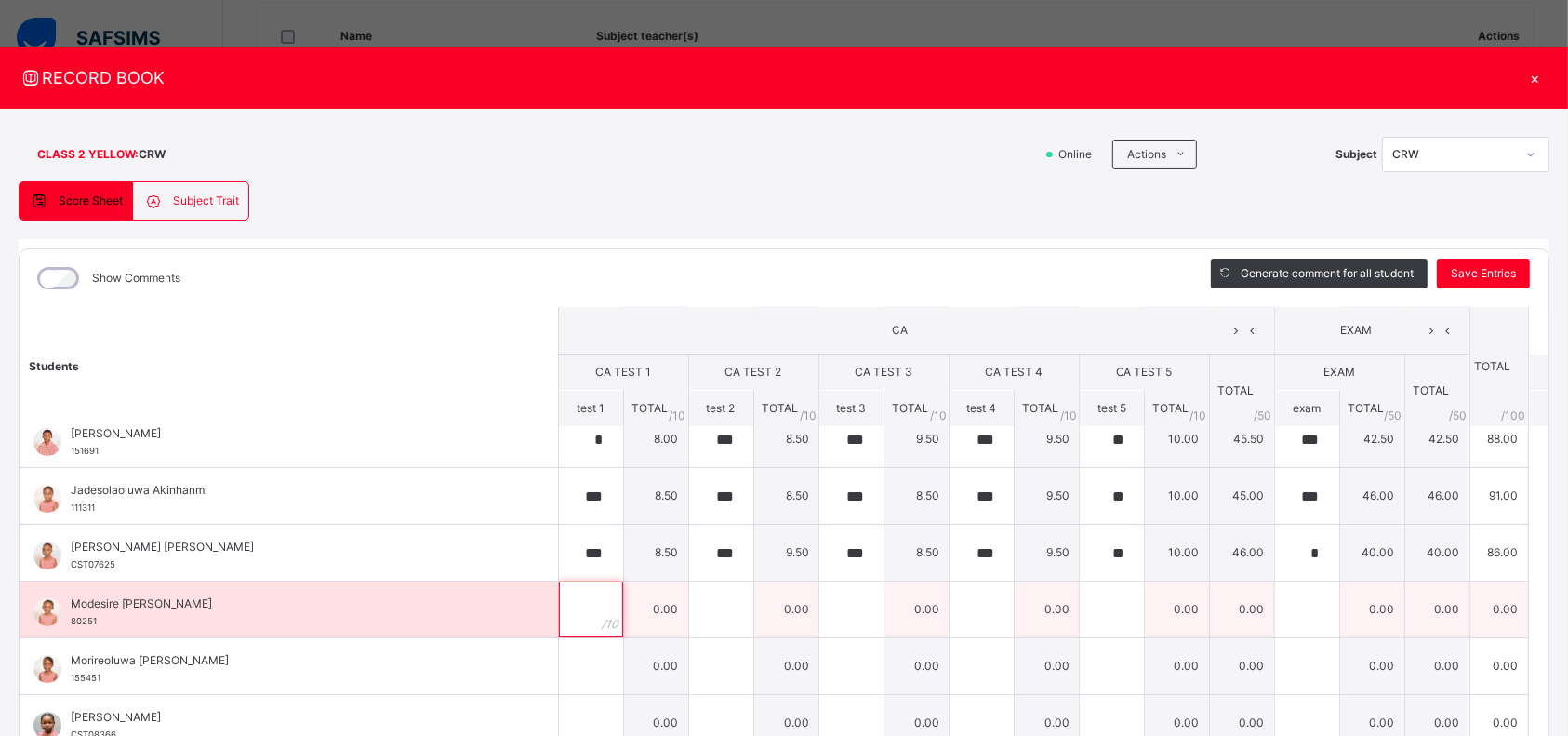 click at bounding box center [591, 609] 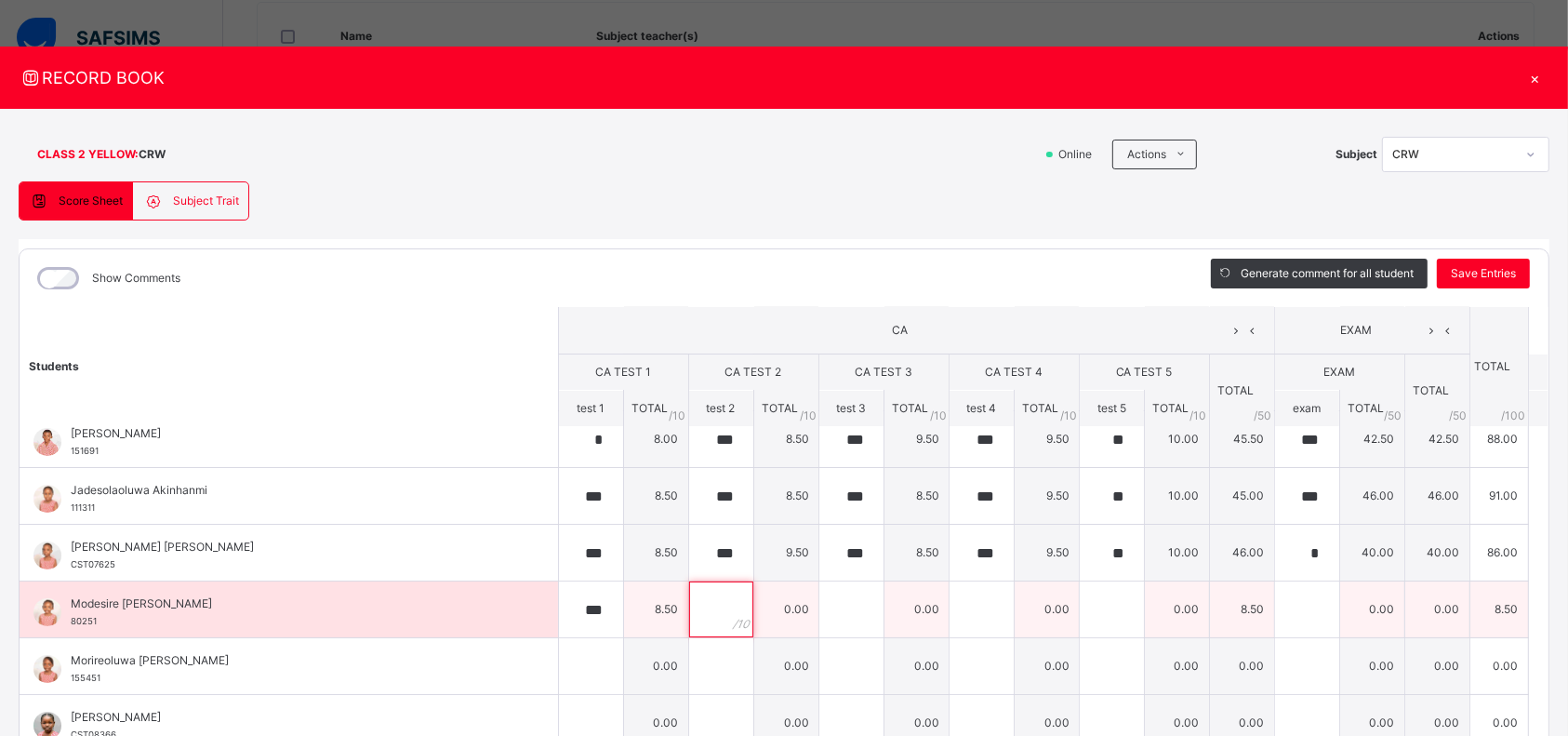click at bounding box center [721, 609] 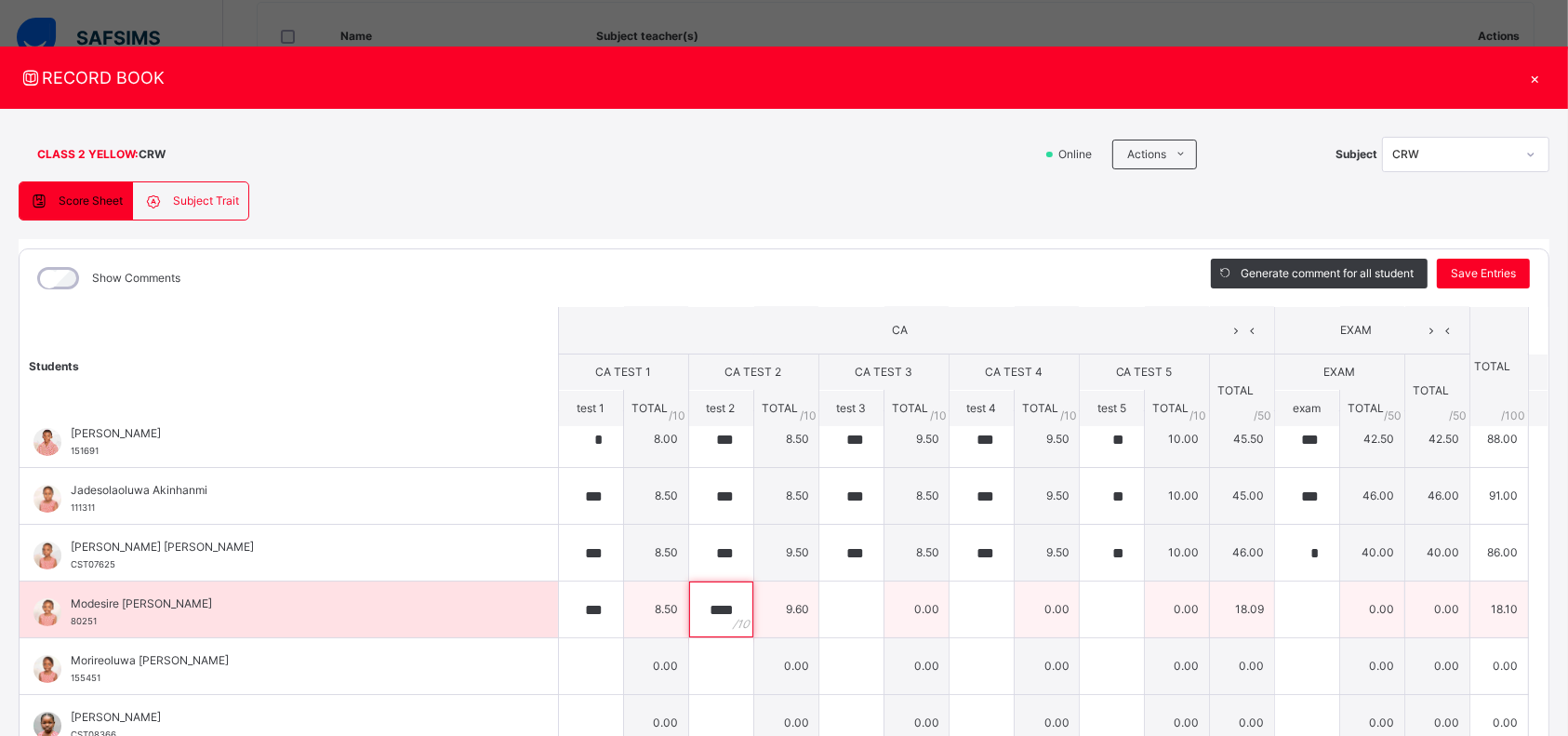 scroll, scrollTop: 0, scrollLeft: 0, axis: both 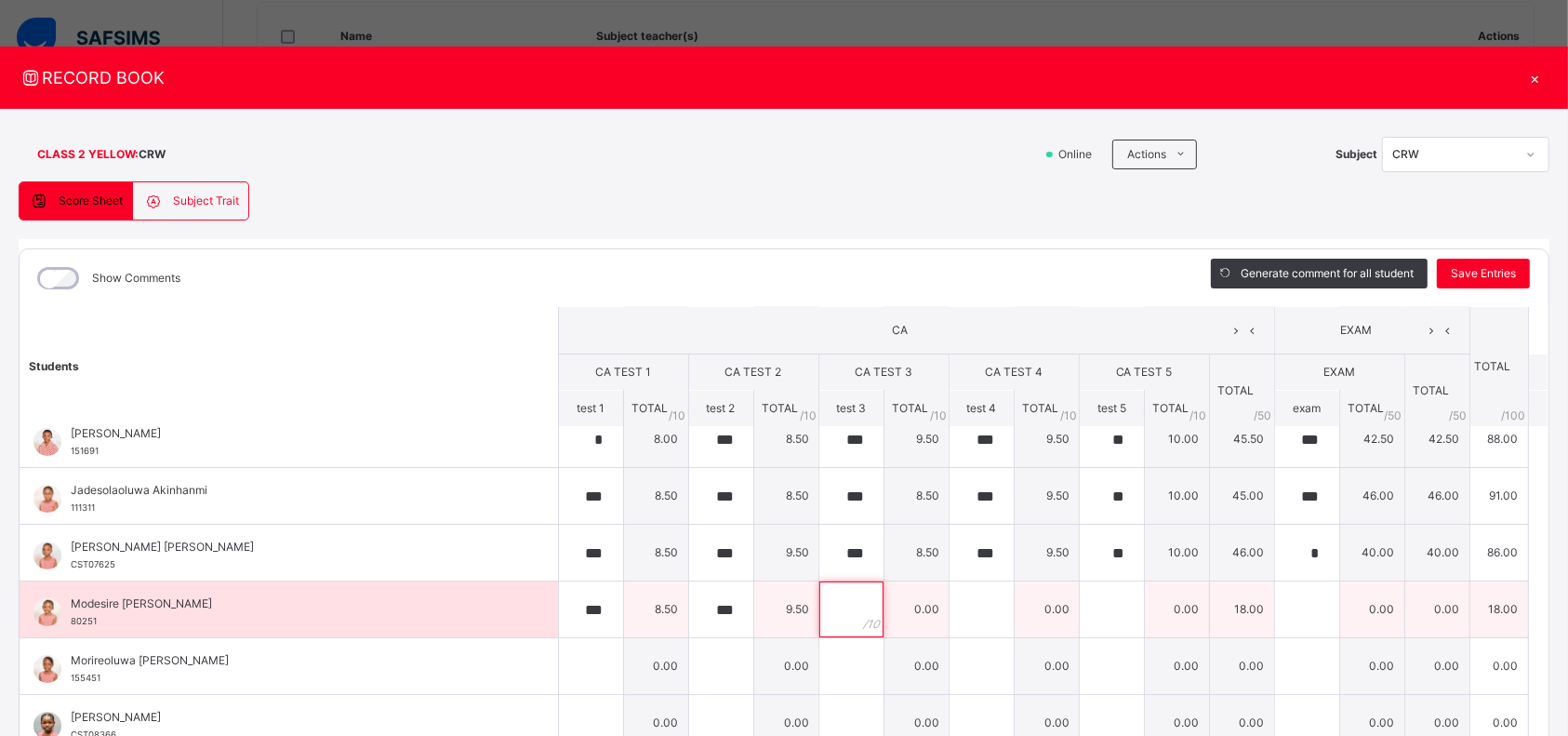click at bounding box center (851, 609) 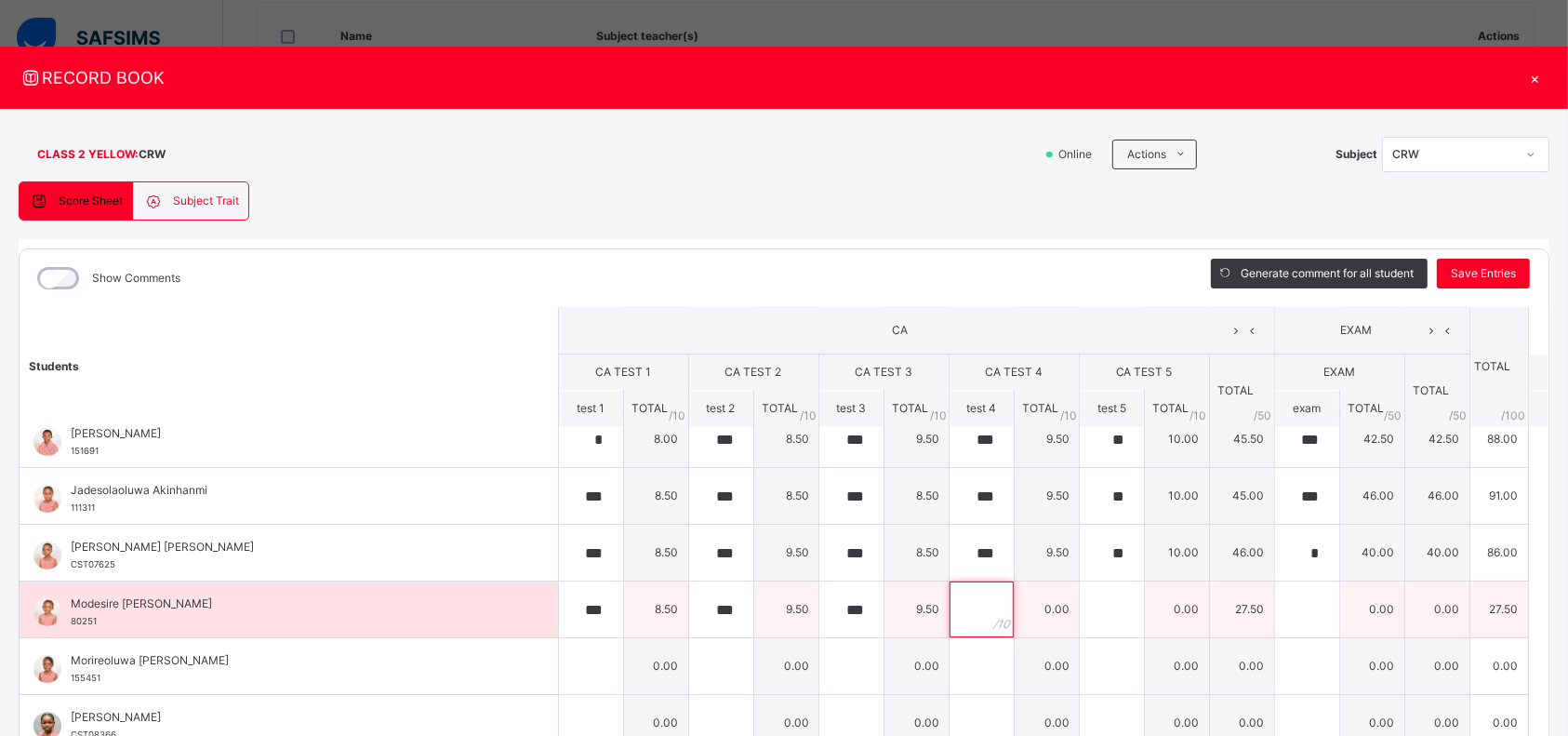 click at bounding box center (981, 609) 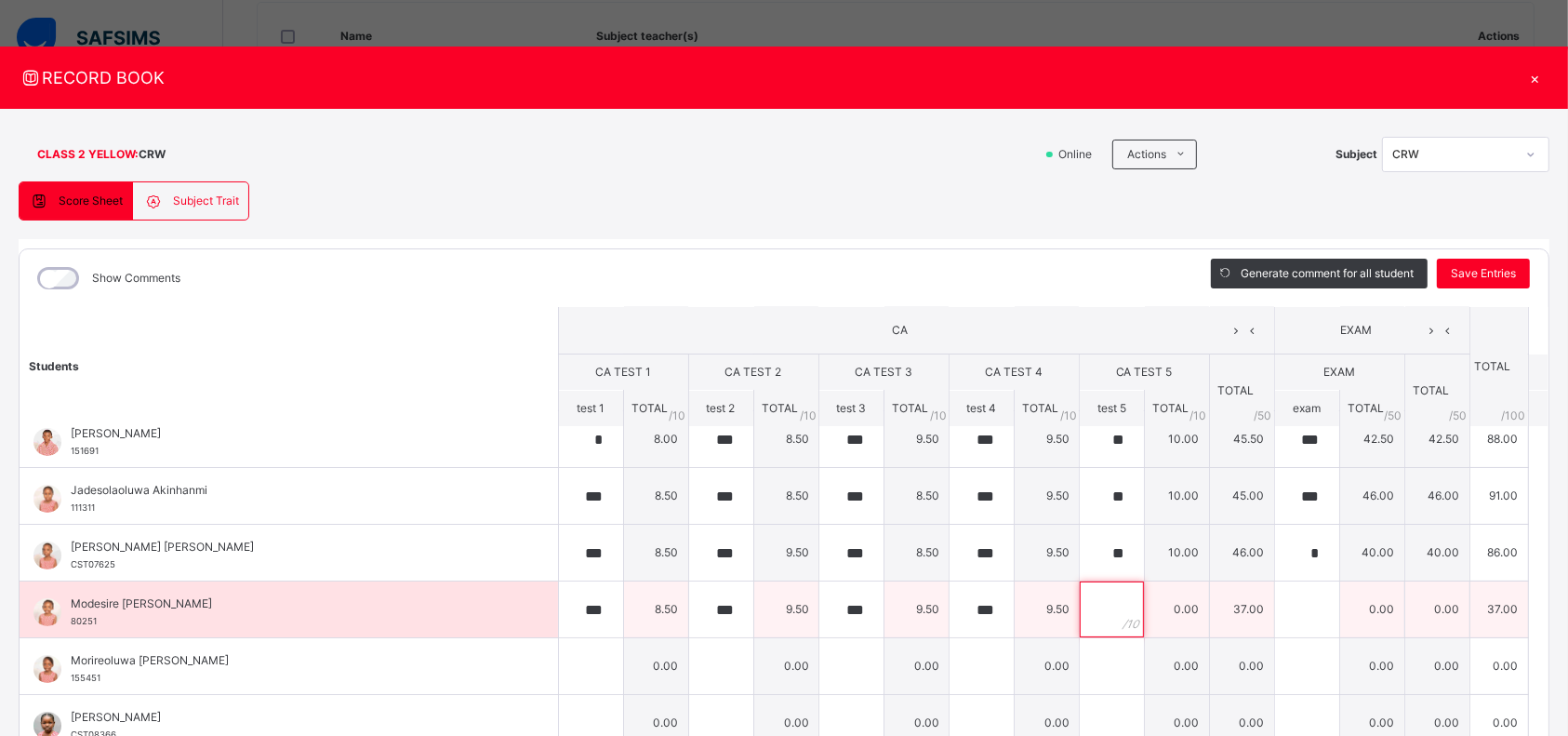 click at bounding box center [1111, 609] 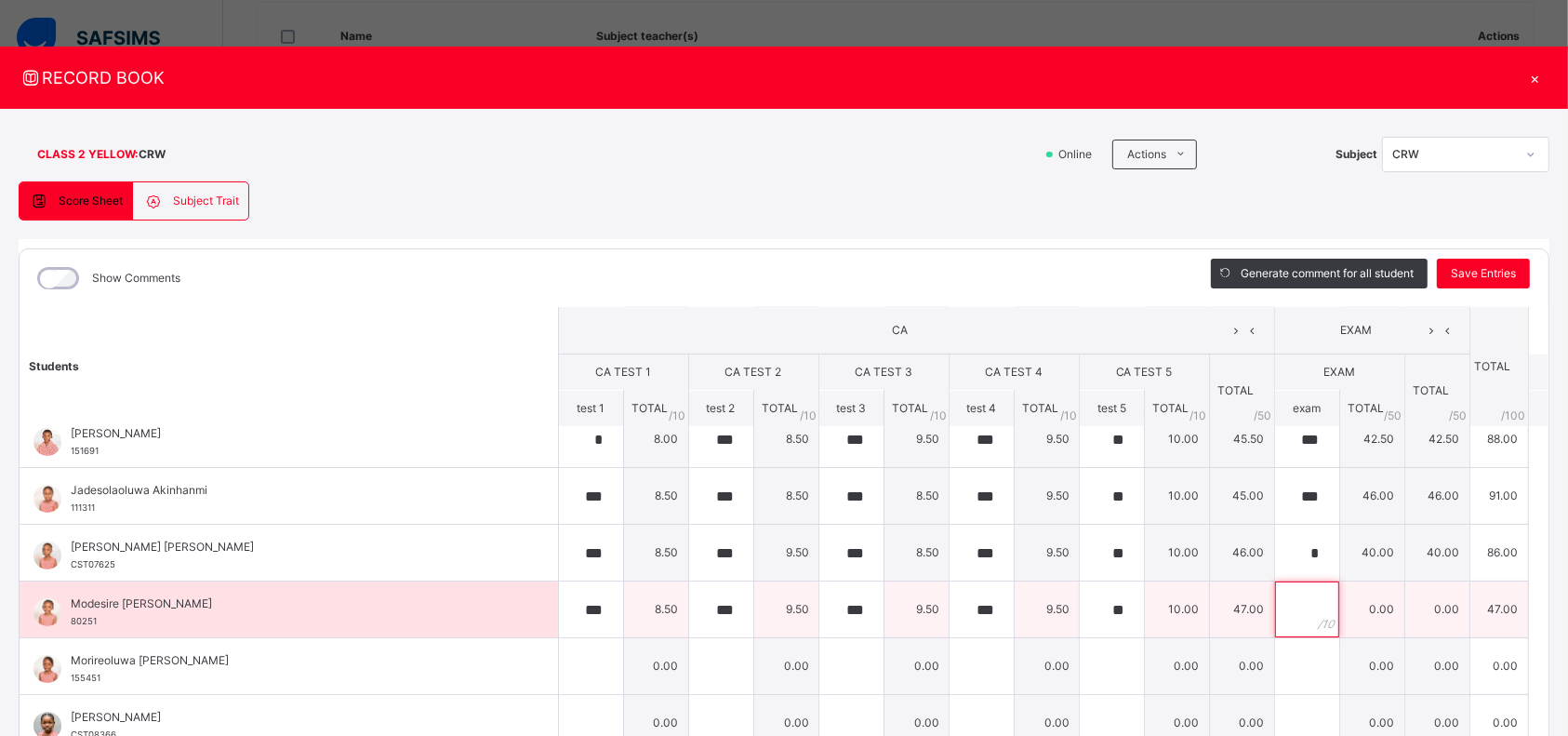 click at bounding box center (1307, 609) 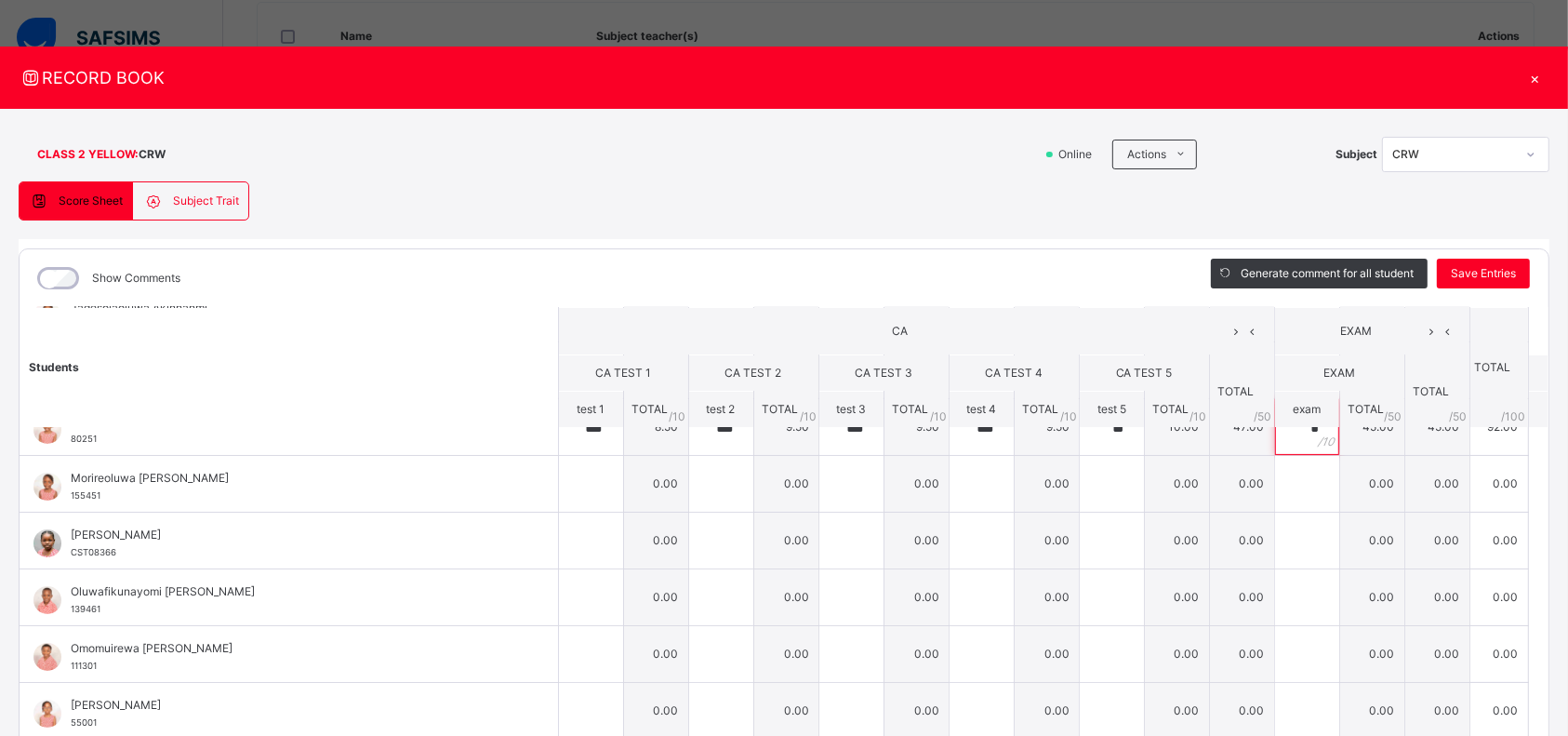 scroll, scrollTop: 432, scrollLeft: 0, axis: vertical 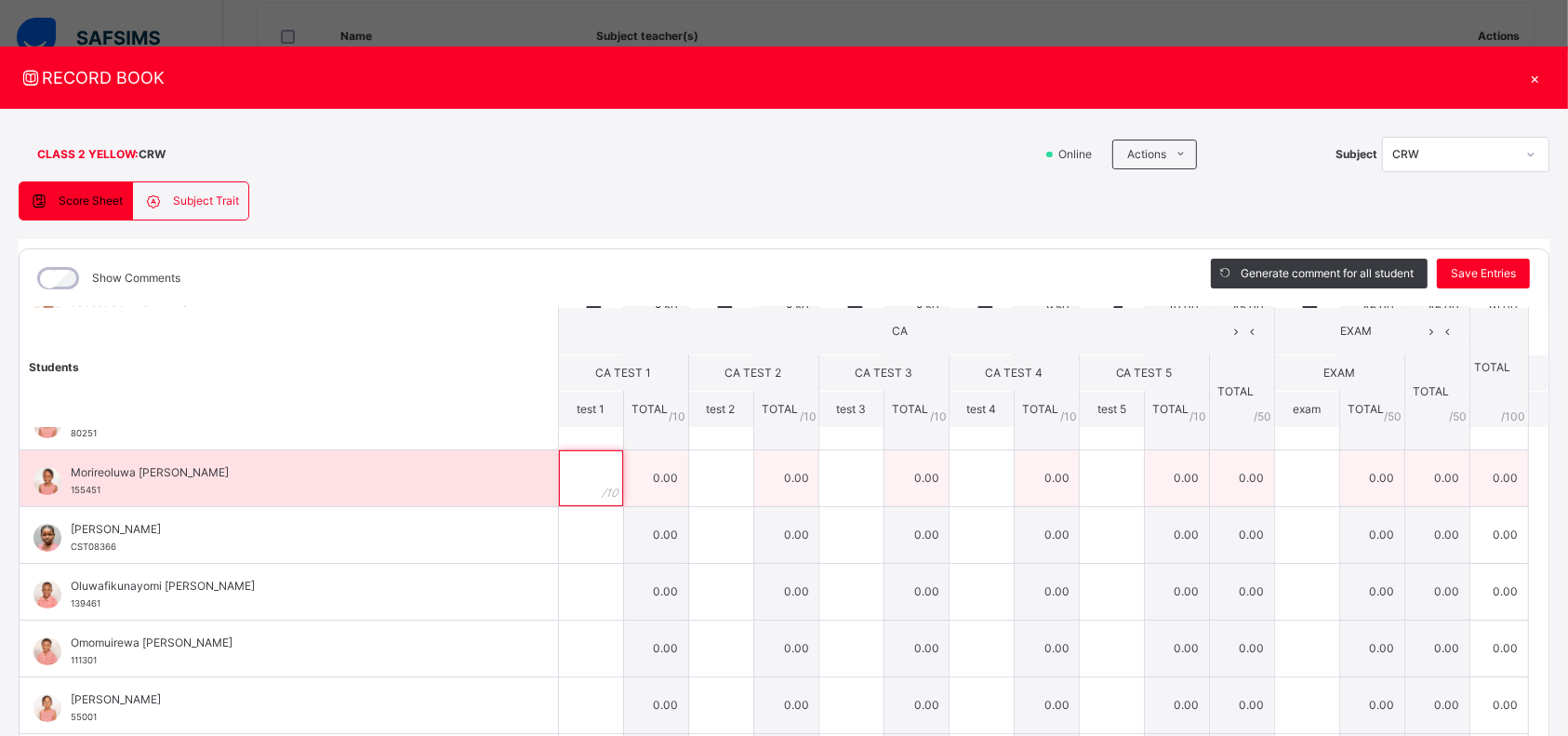 click at bounding box center [591, 478] 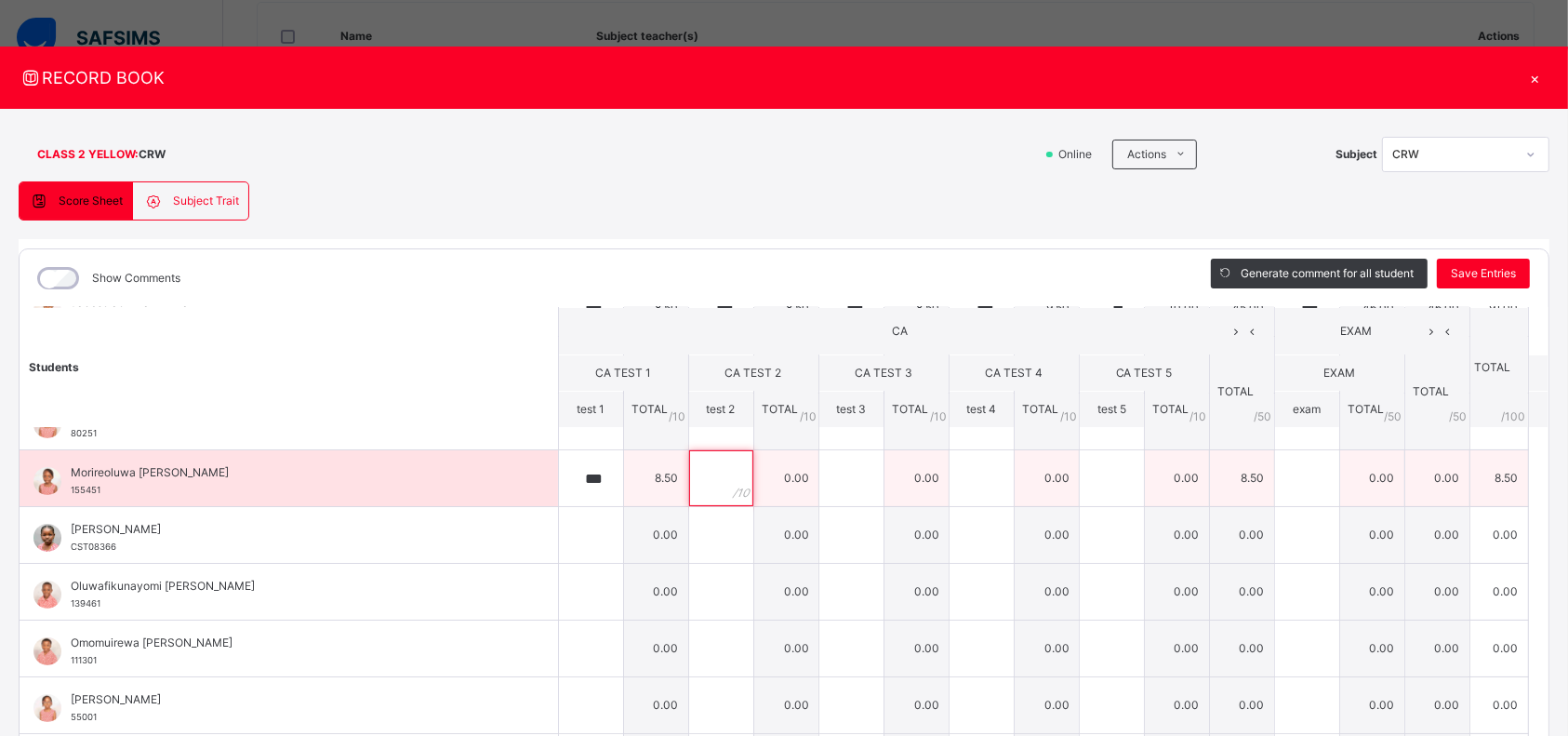 click at bounding box center [721, 478] 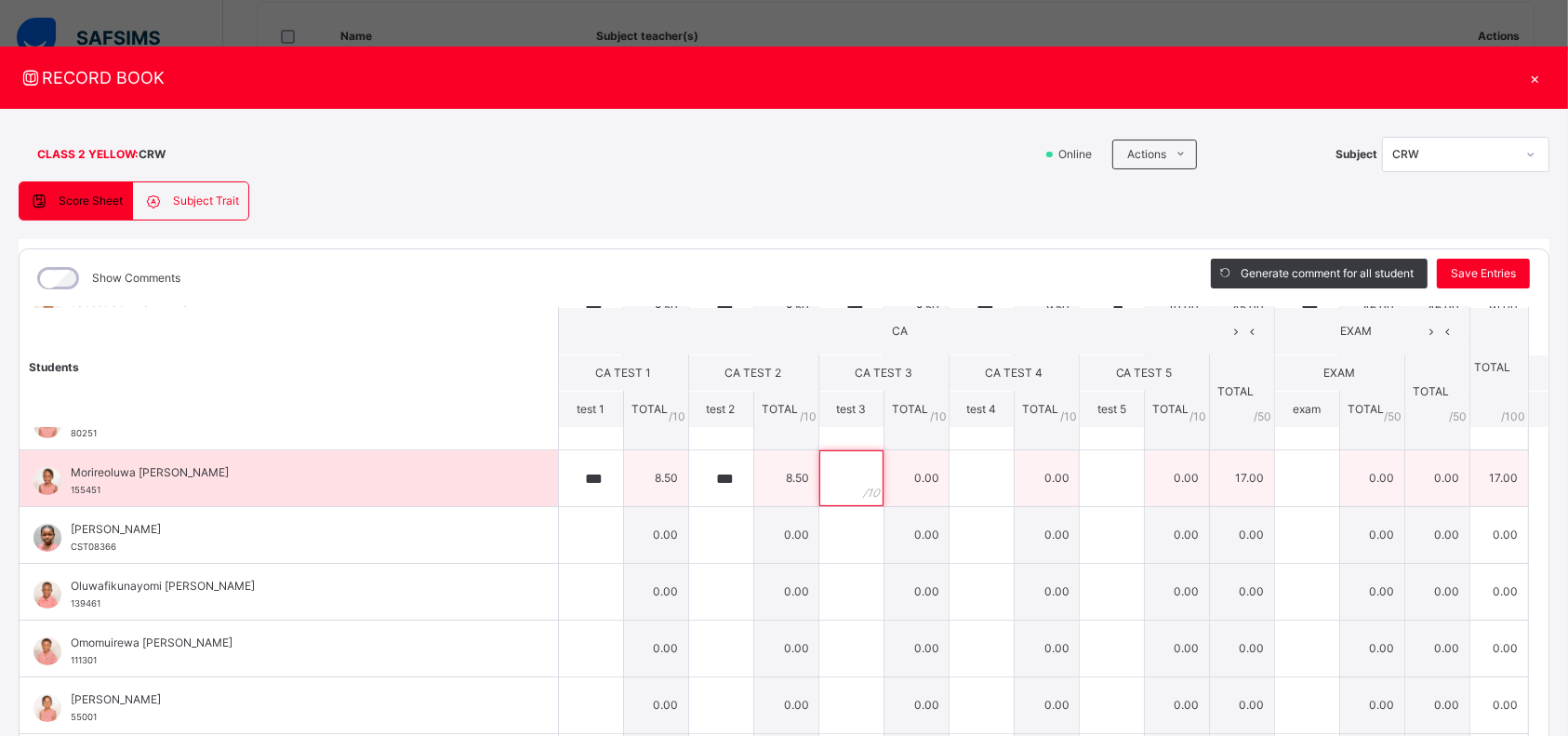 click at bounding box center [851, 478] 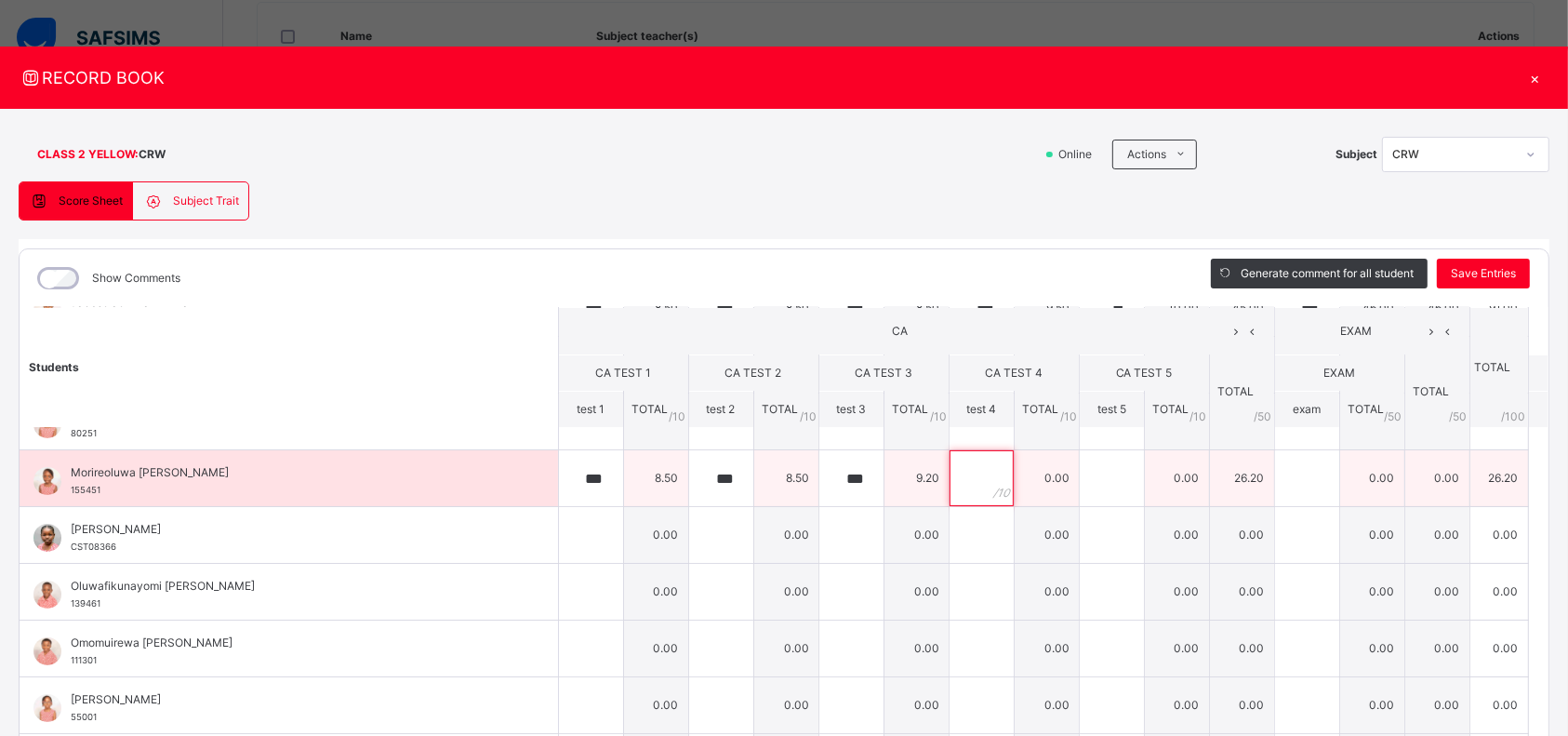 click at bounding box center [981, 478] 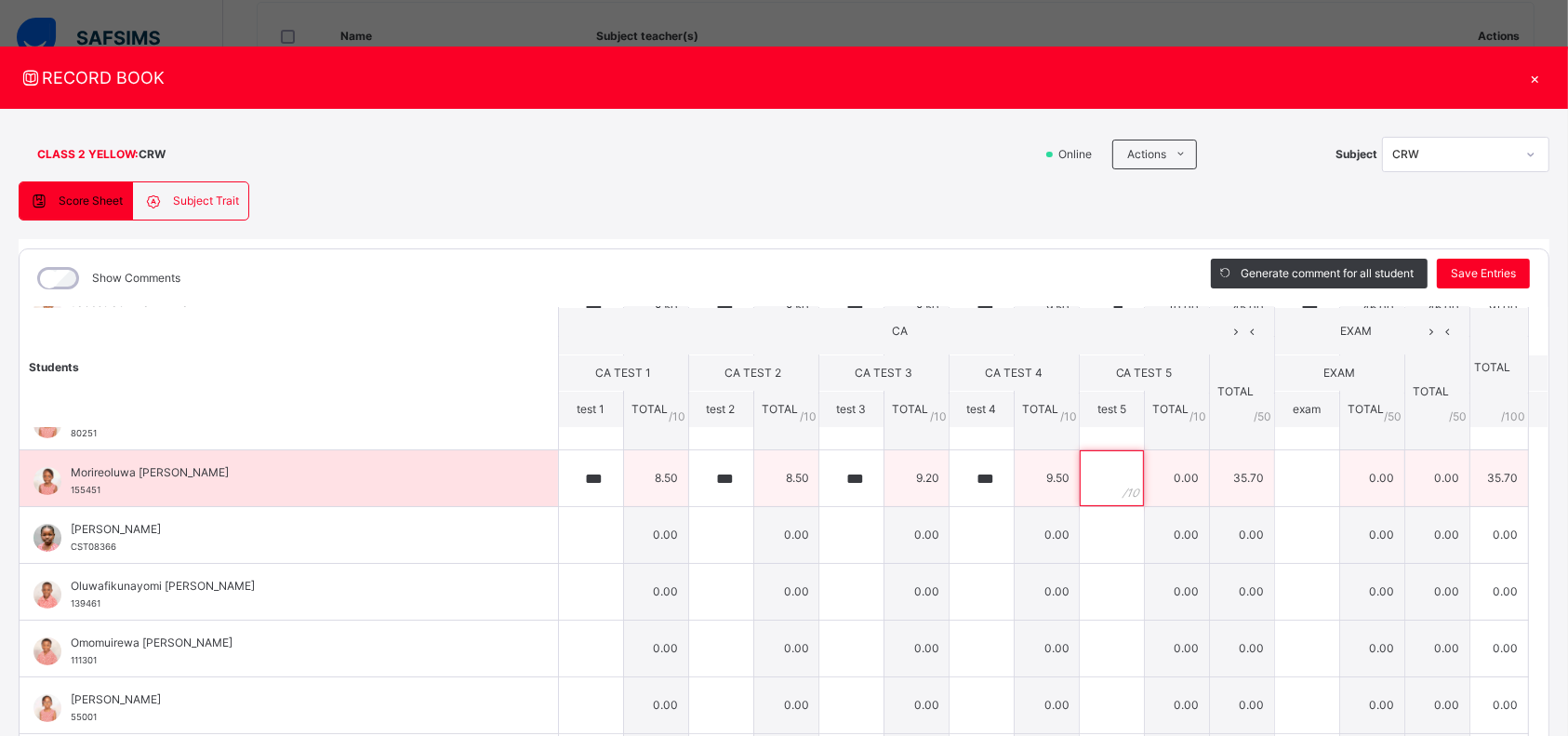 click at bounding box center (1111, 478) 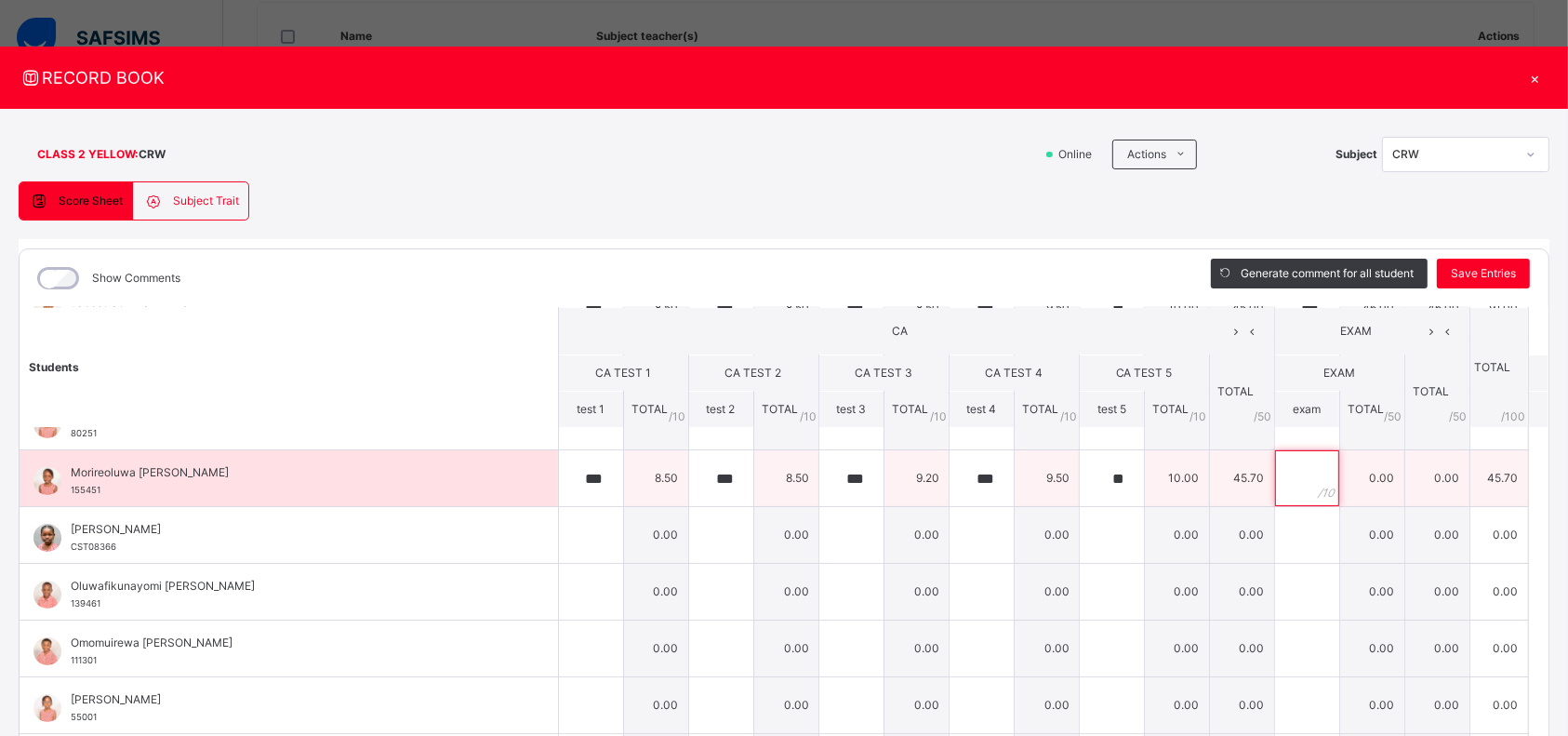 click at bounding box center (1307, 478) 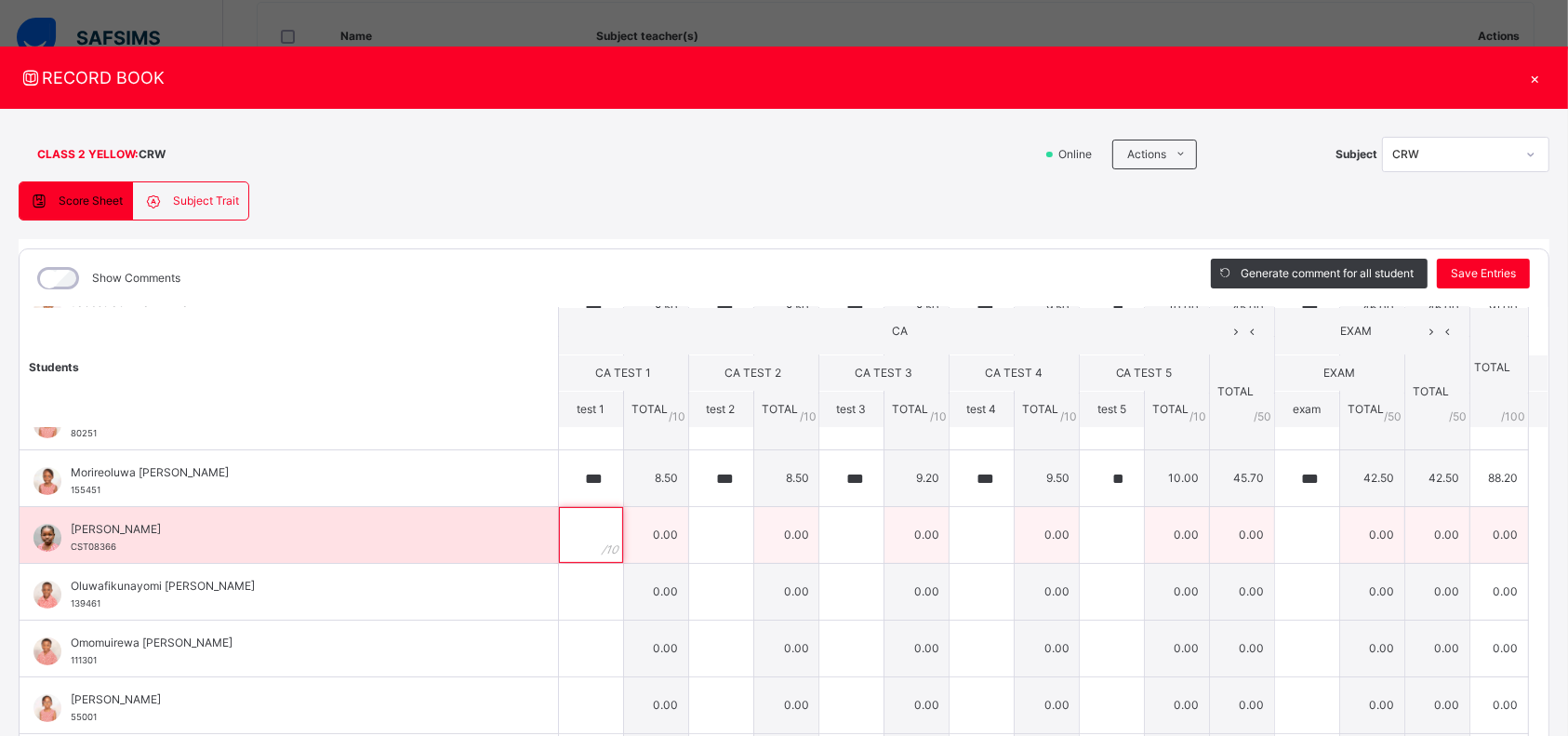 click at bounding box center [591, 535] 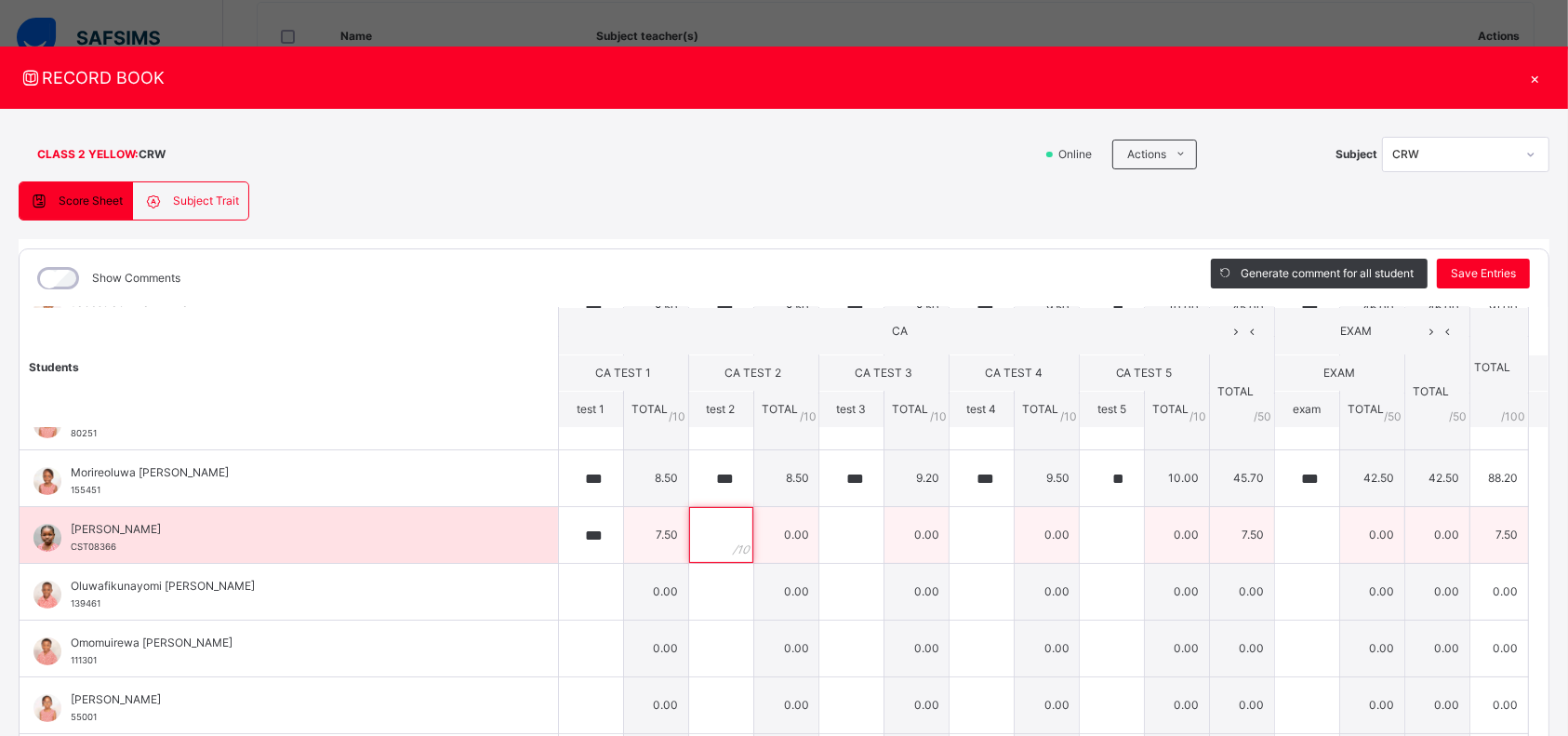 click at bounding box center (721, 535) 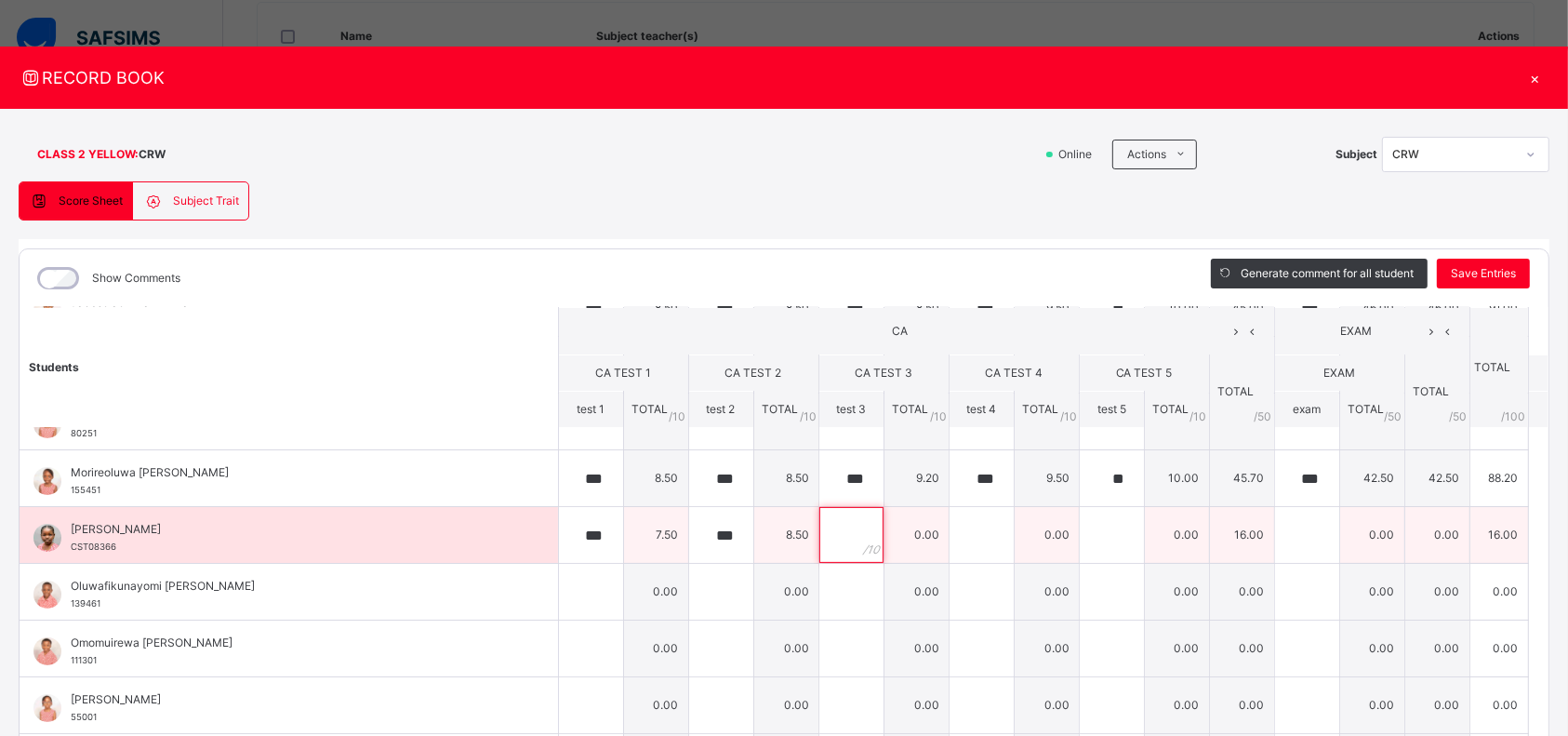 click at bounding box center [851, 535] 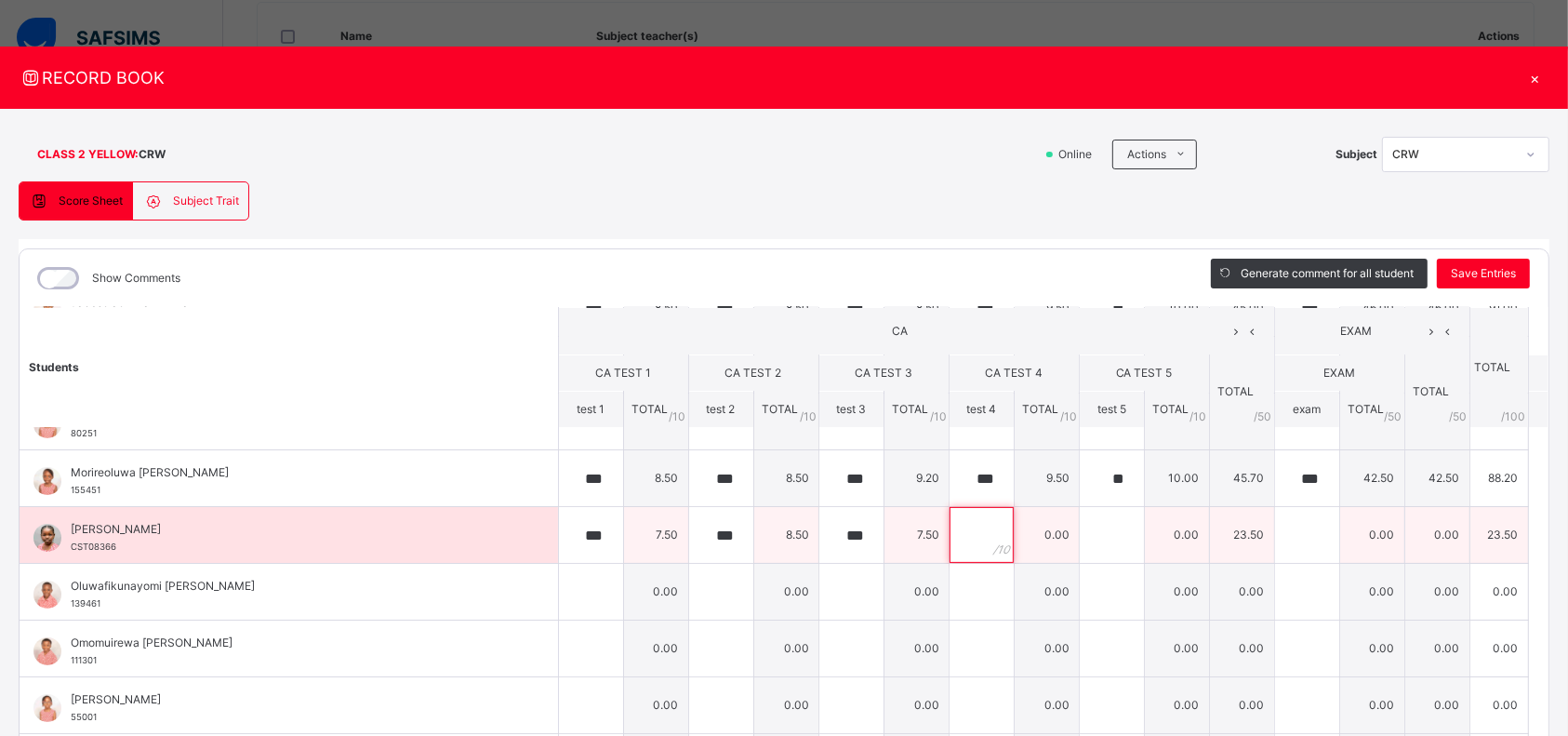 click at bounding box center [981, 535] 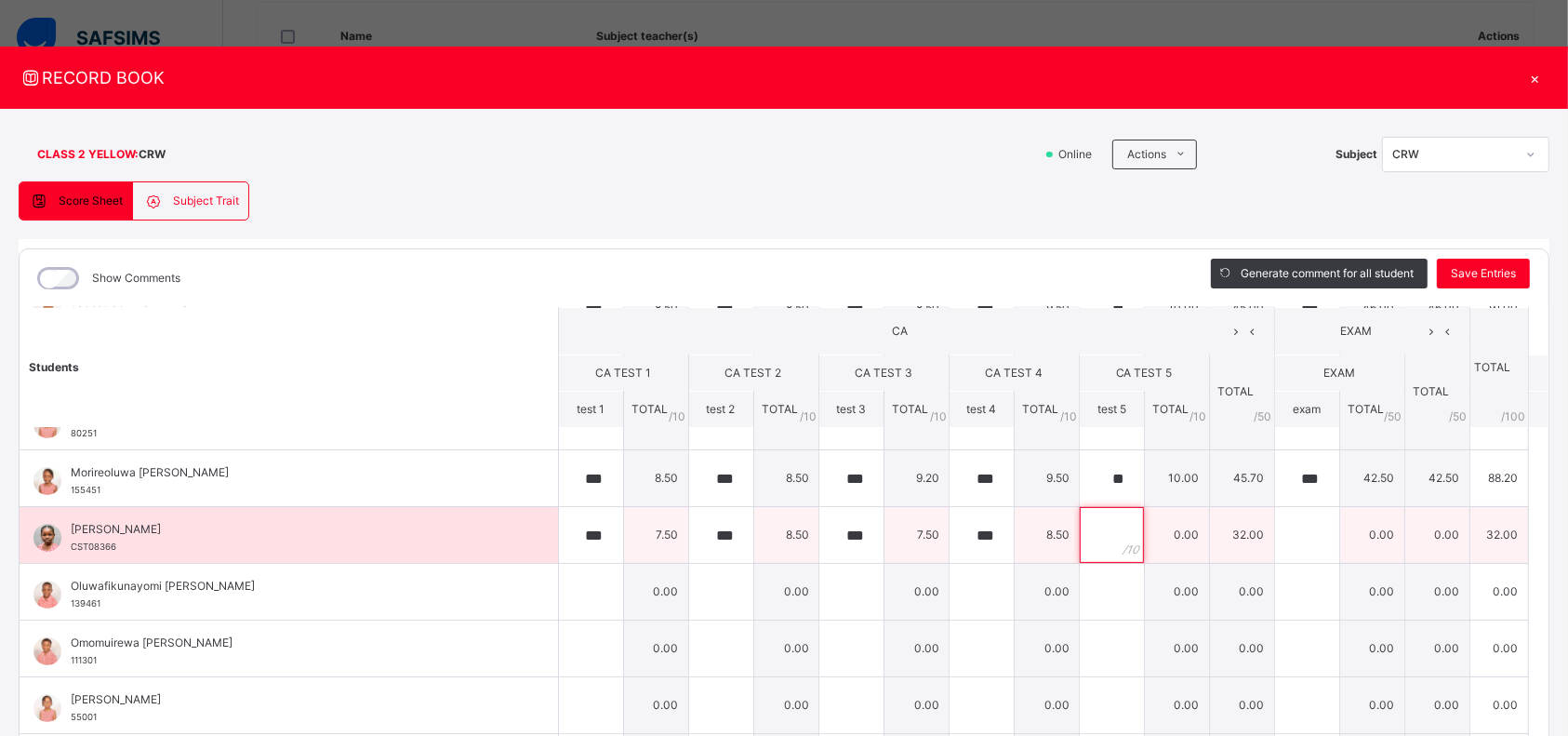 click at bounding box center (1111, 535) 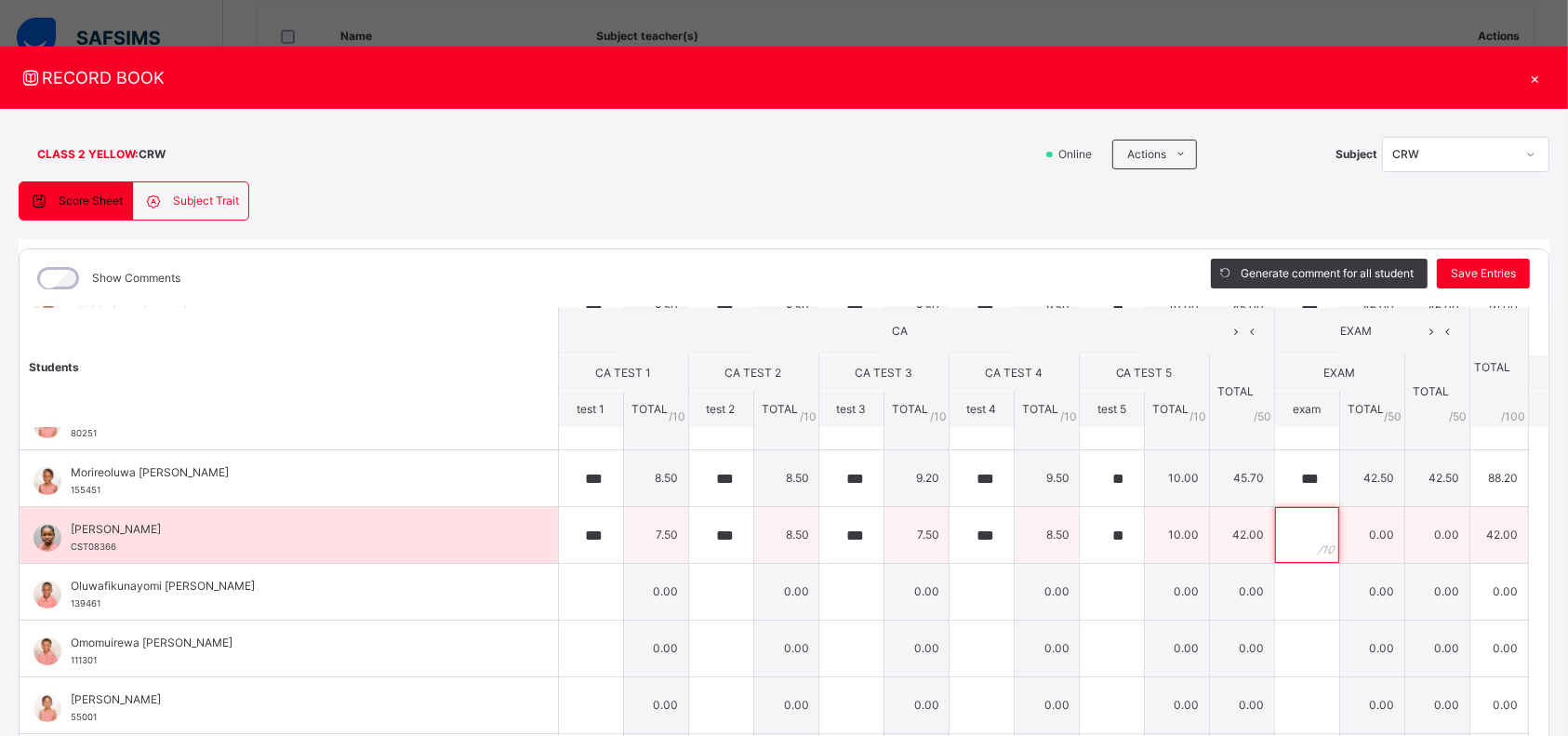 click at bounding box center [1307, 535] 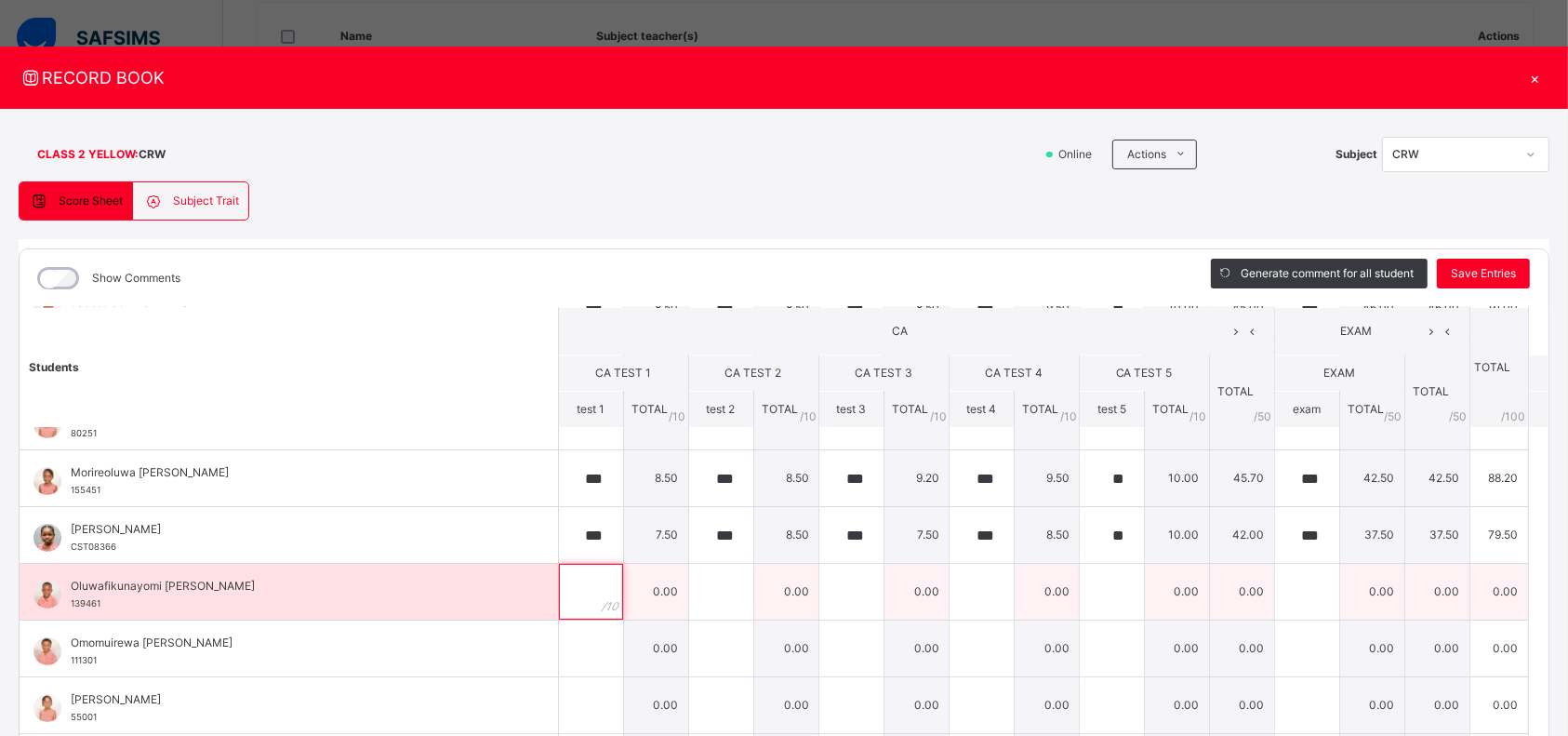 click at bounding box center (591, 592) 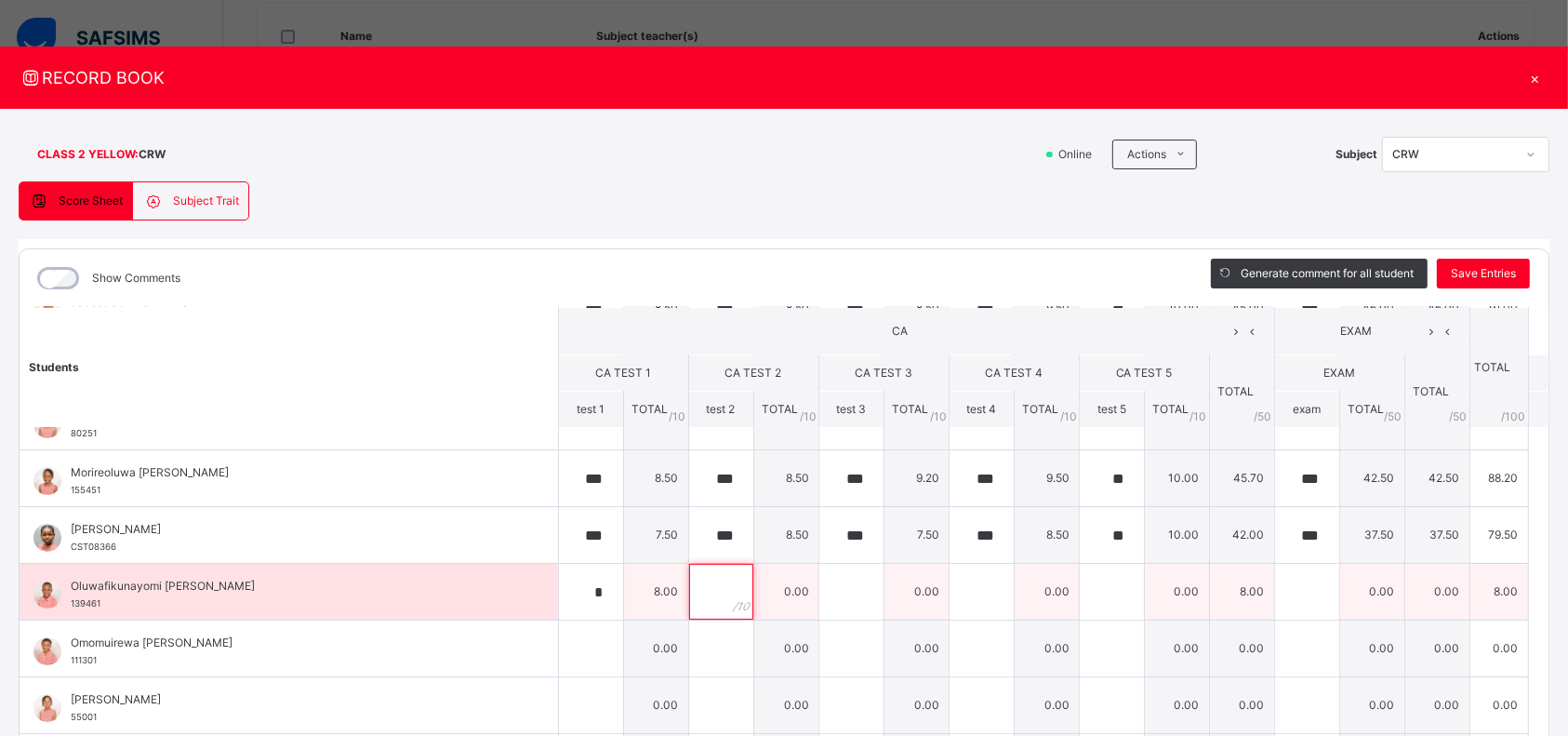click at bounding box center [721, 592] 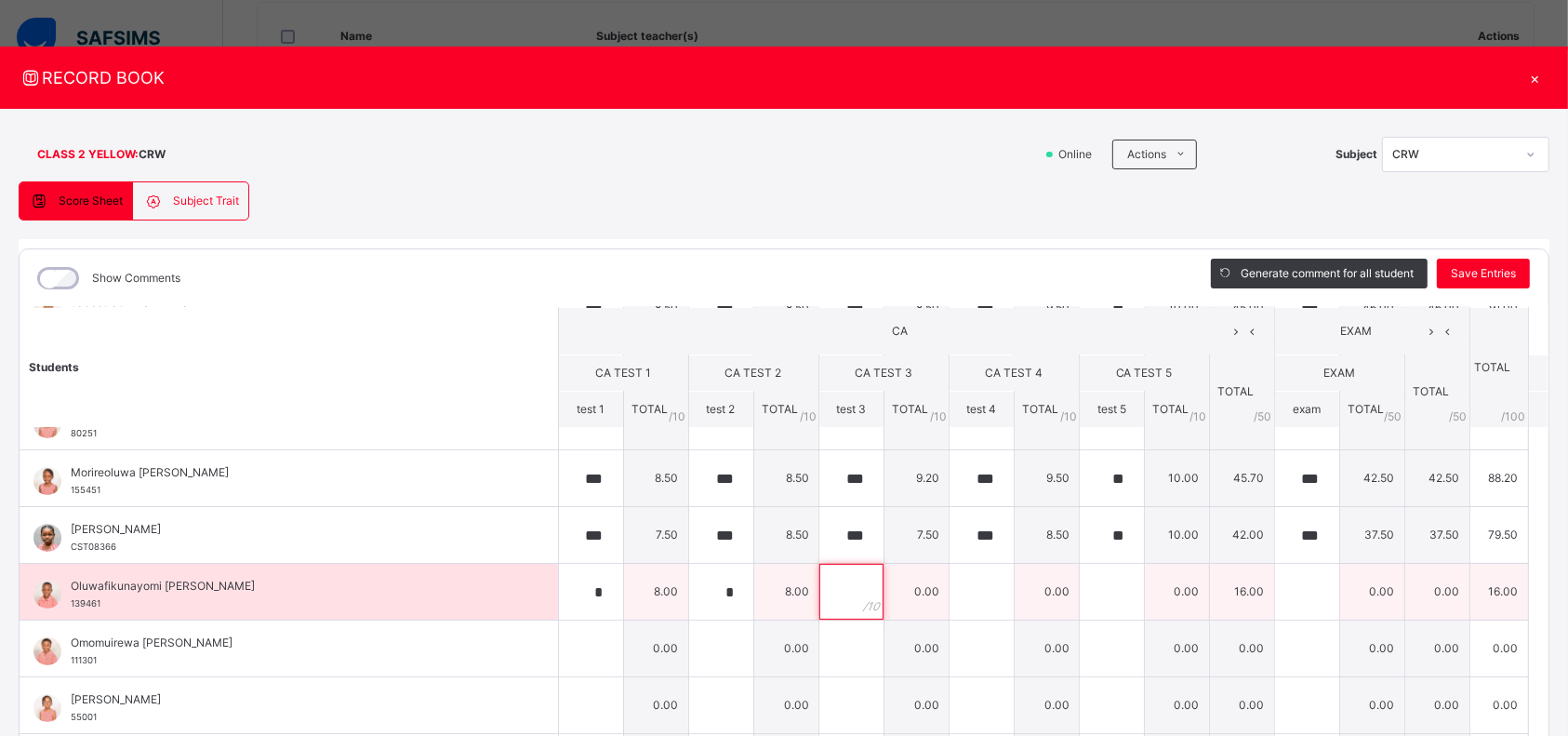 click at bounding box center [851, 592] 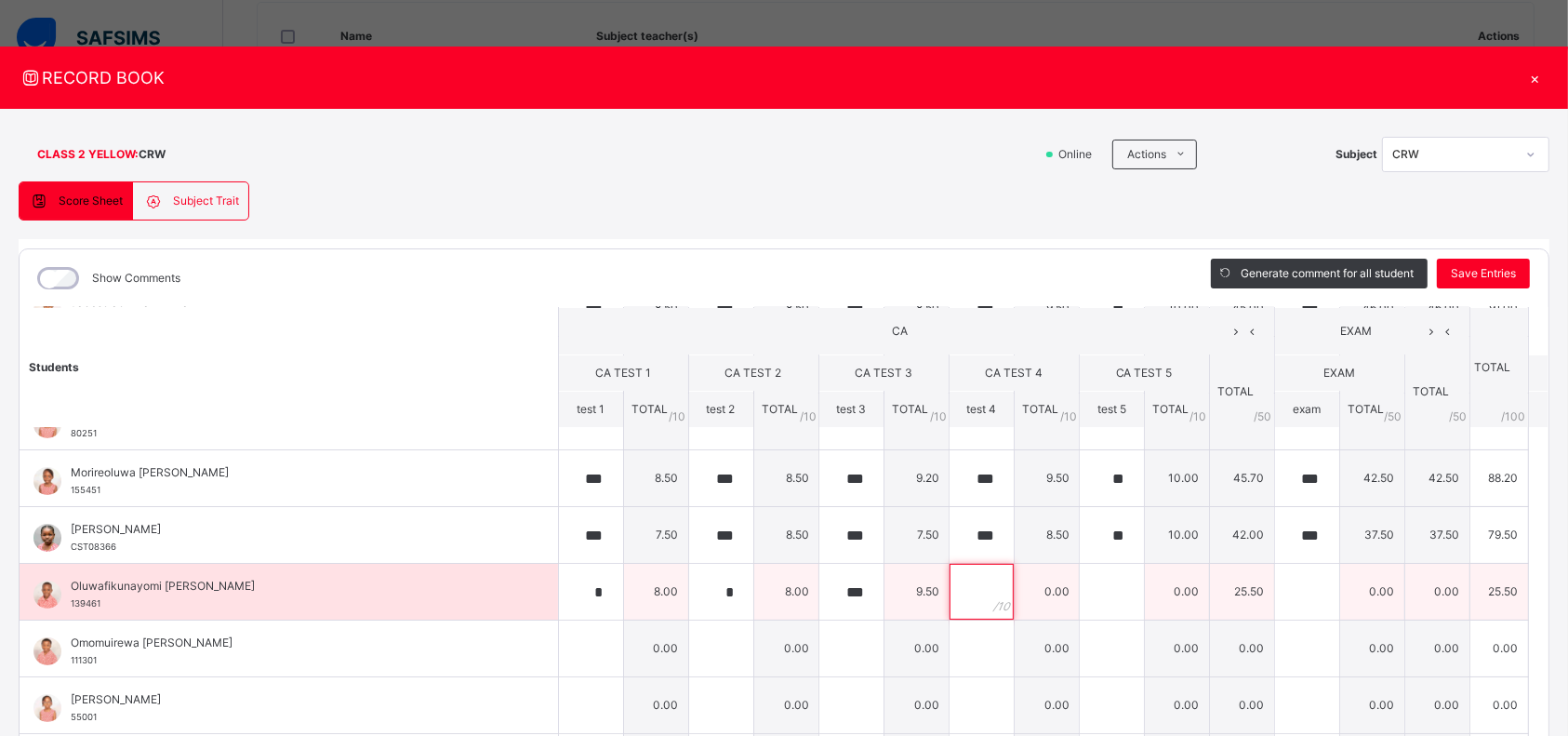 click at bounding box center [981, 592] 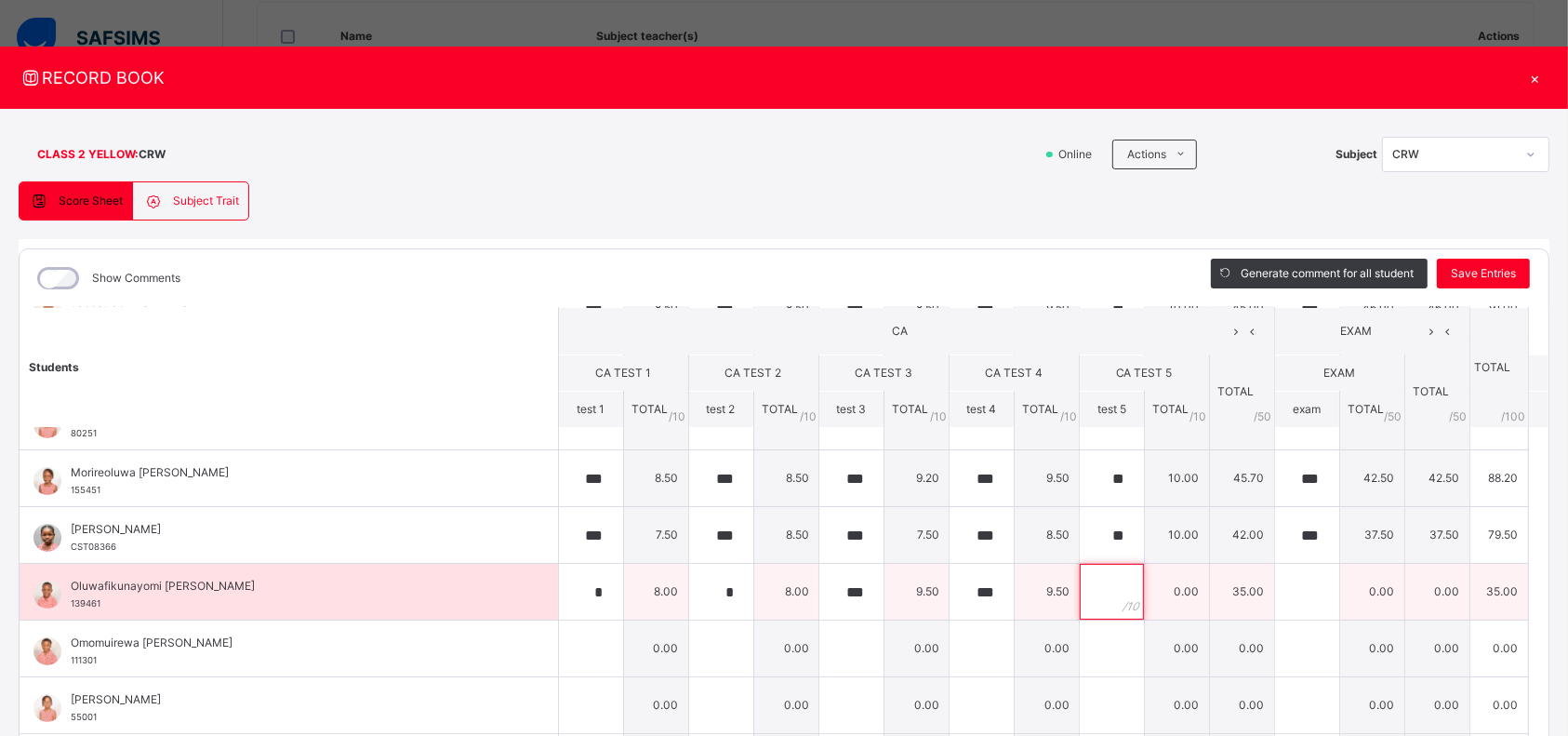 click at bounding box center (1111, 592) 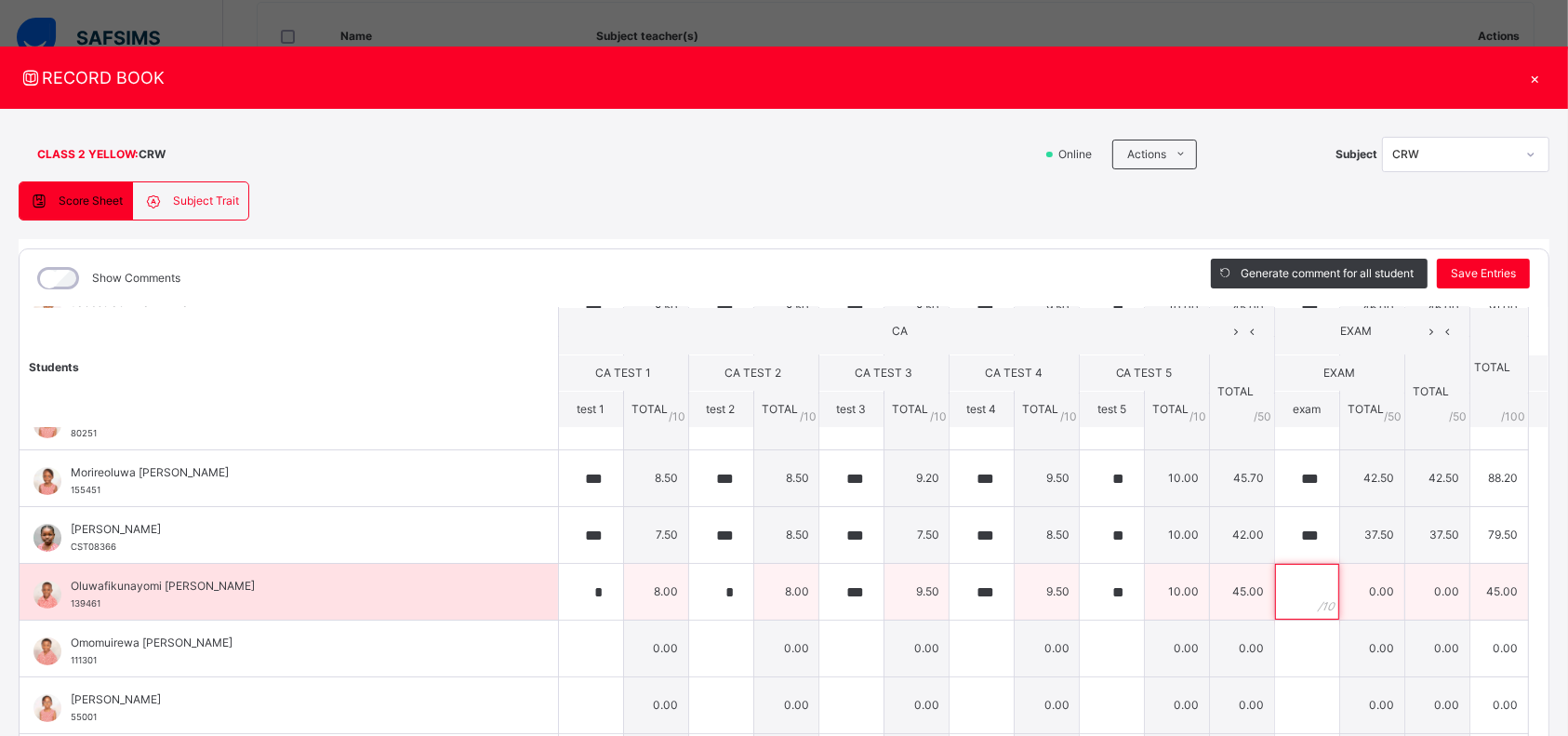 click at bounding box center (1307, 592) 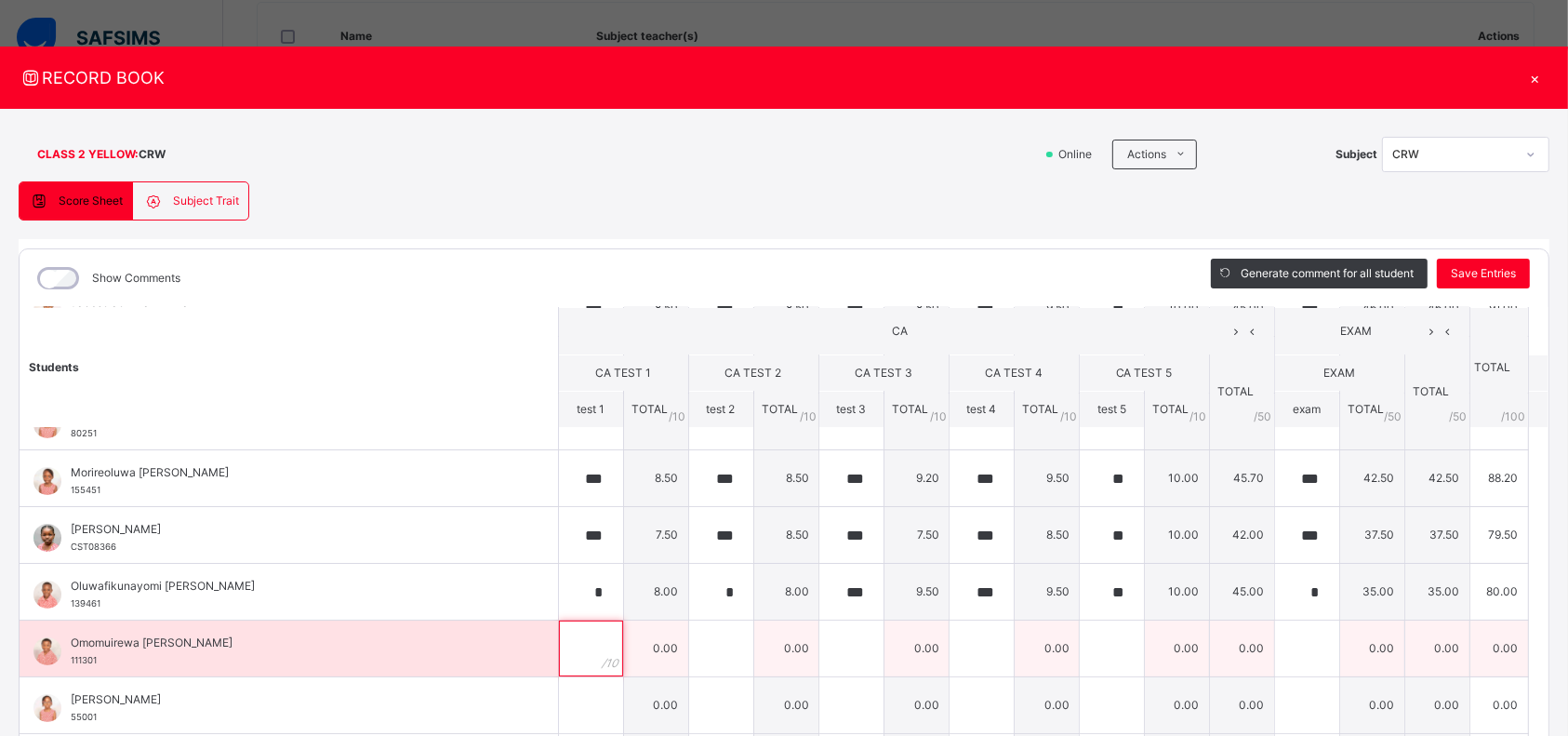 click at bounding box center (591, 649) 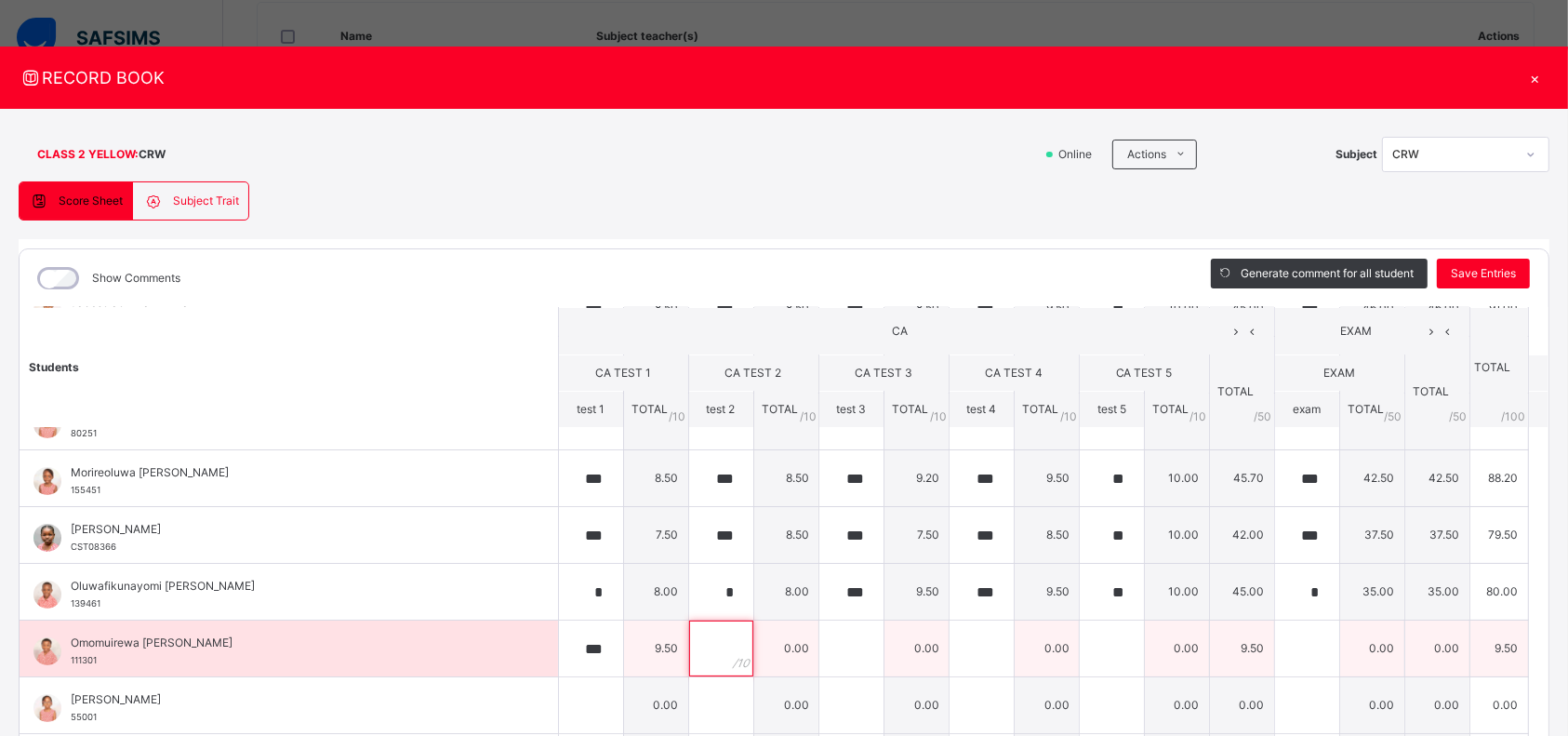 click at bounding box center [721, 649] 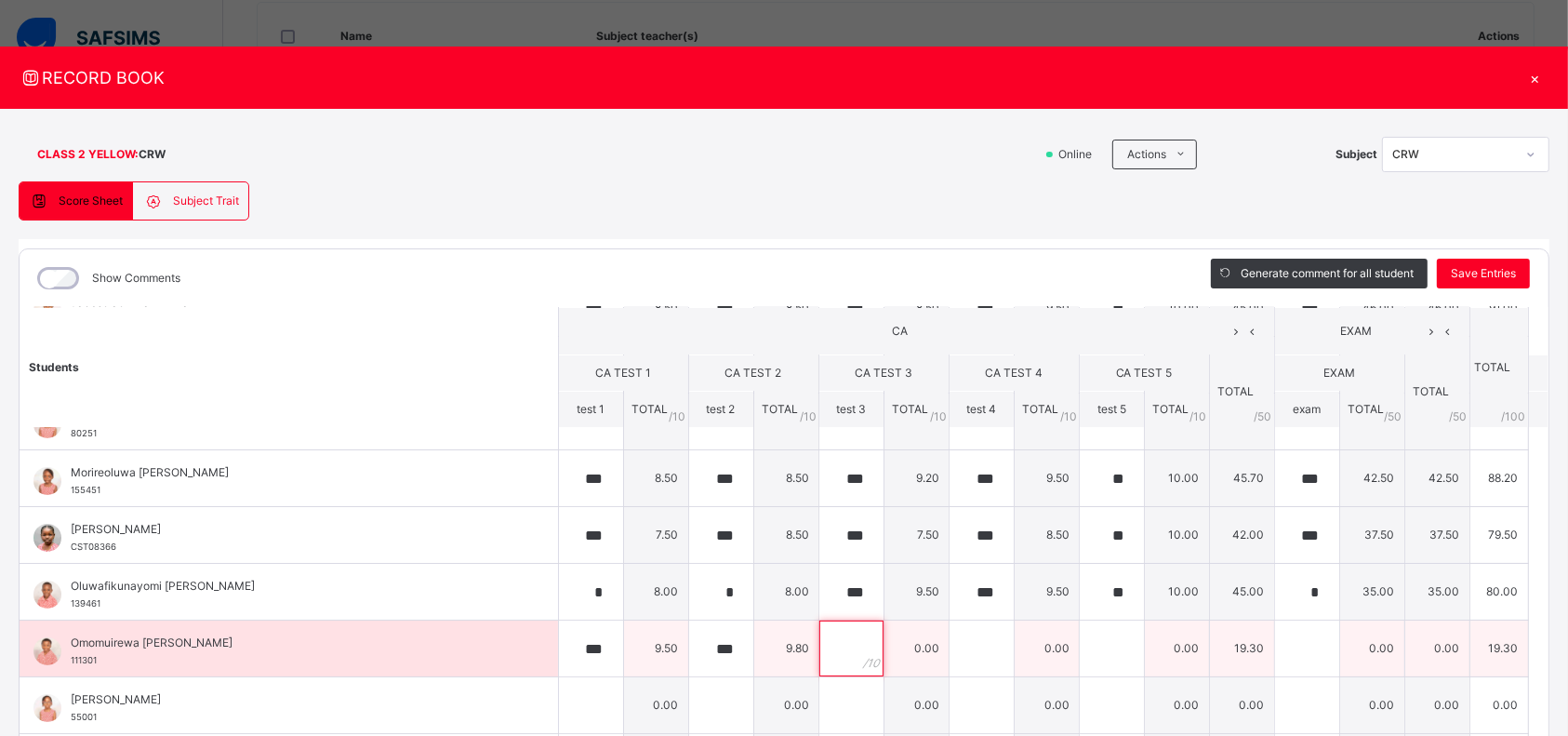 click at bounding box center [851, 649] 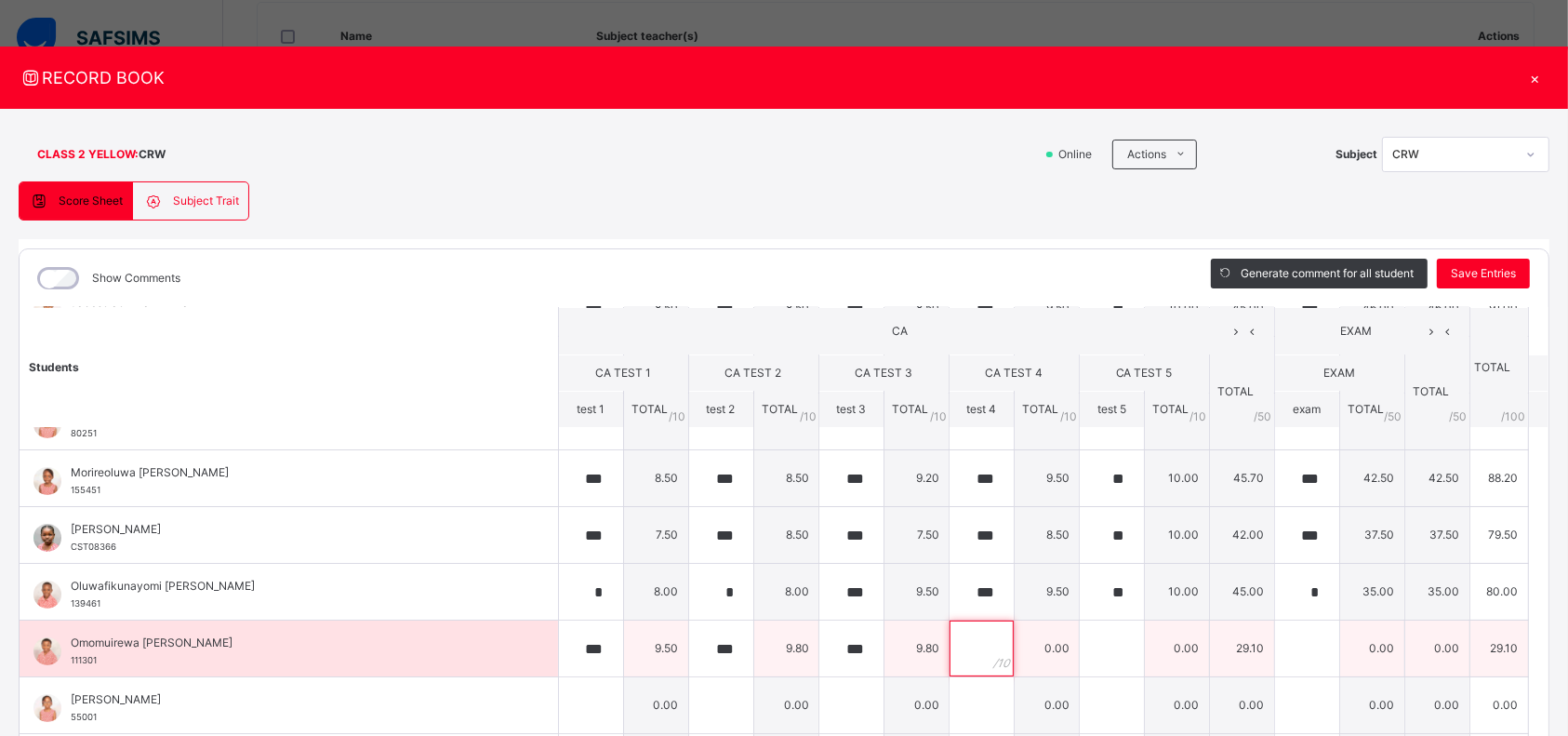 click at bounding box center (981, 649) 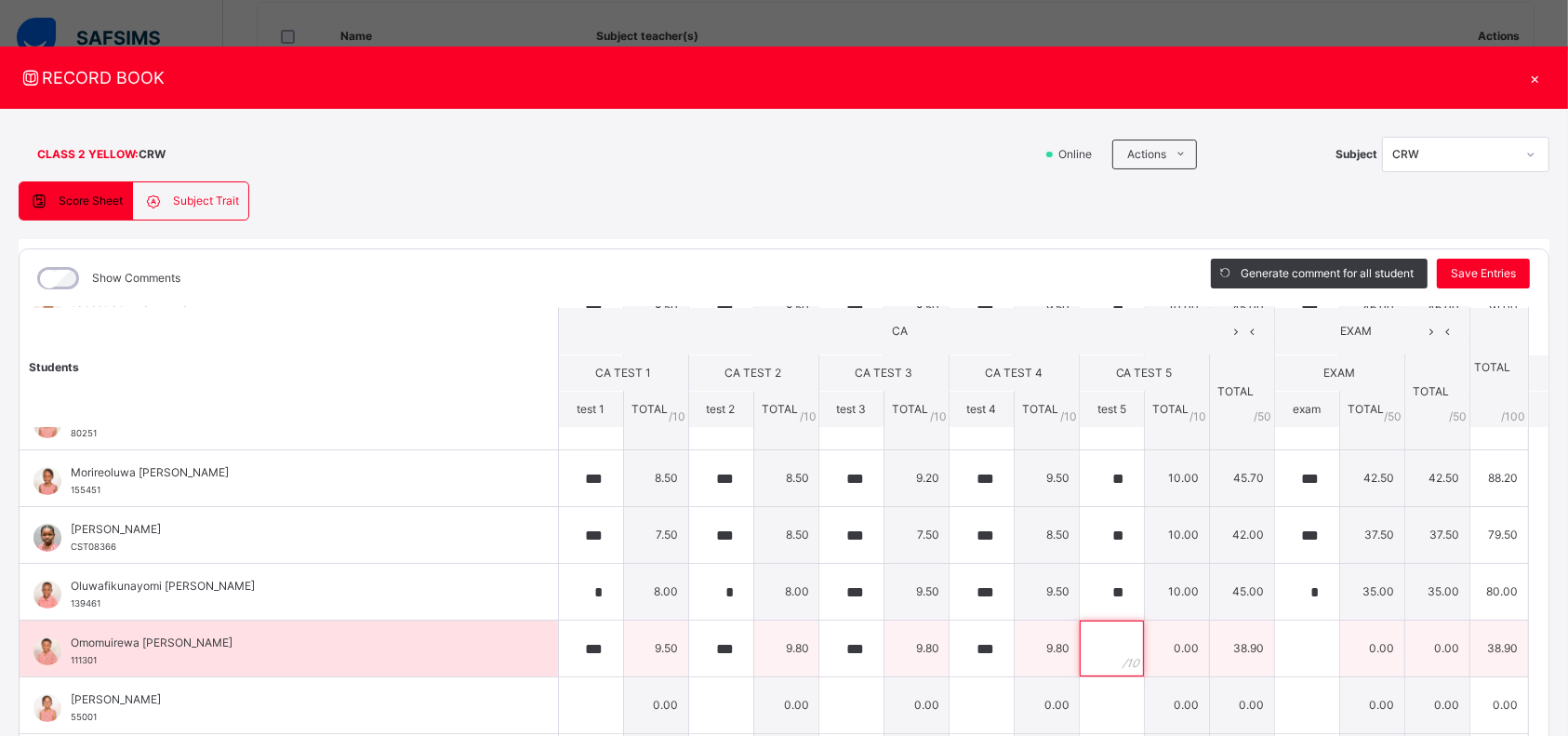 click at bounding box center [1111, 649] 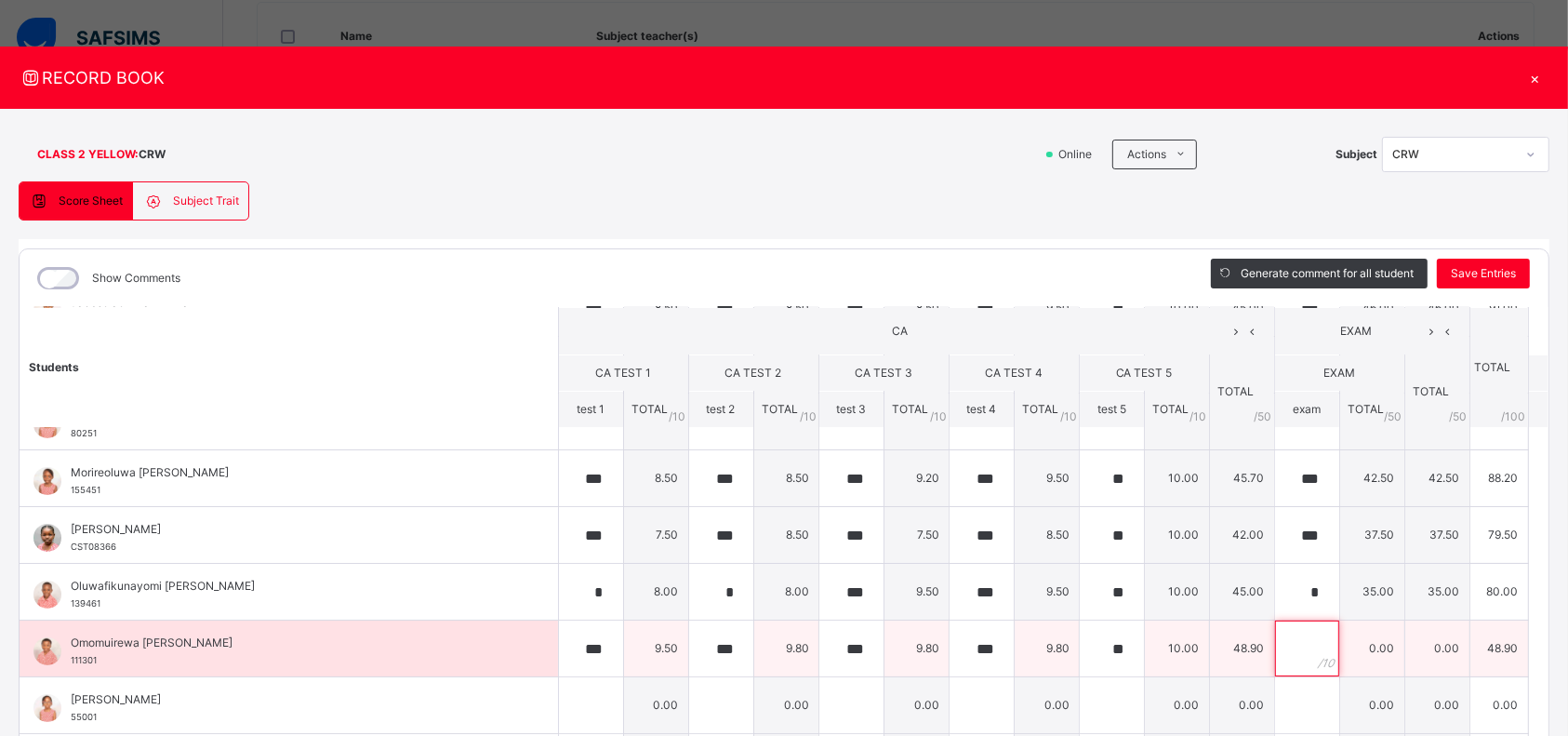 click at bounding box center (1307, 649) 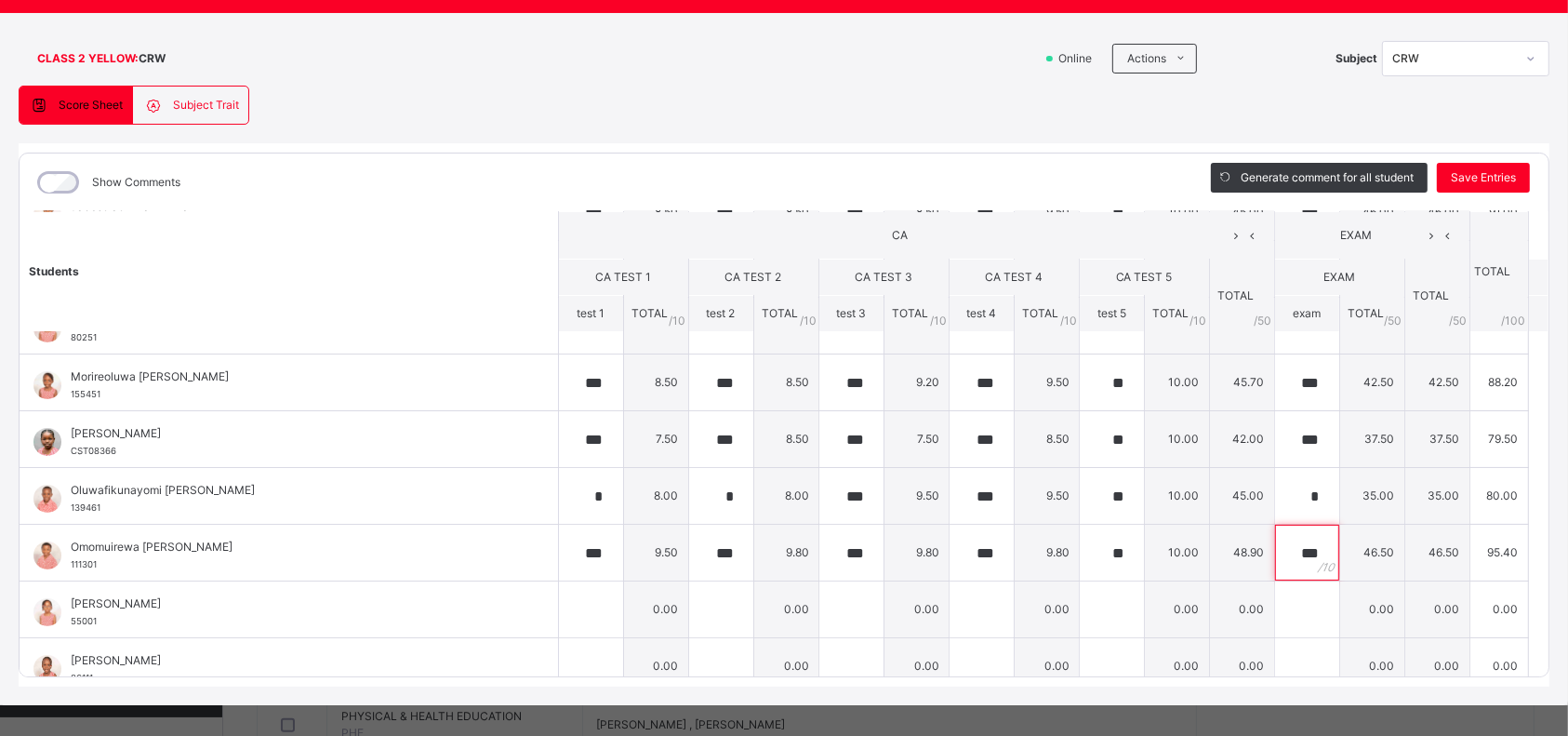 scroll, scrollTop: 111, scrollLeft: 0, axis: vertical 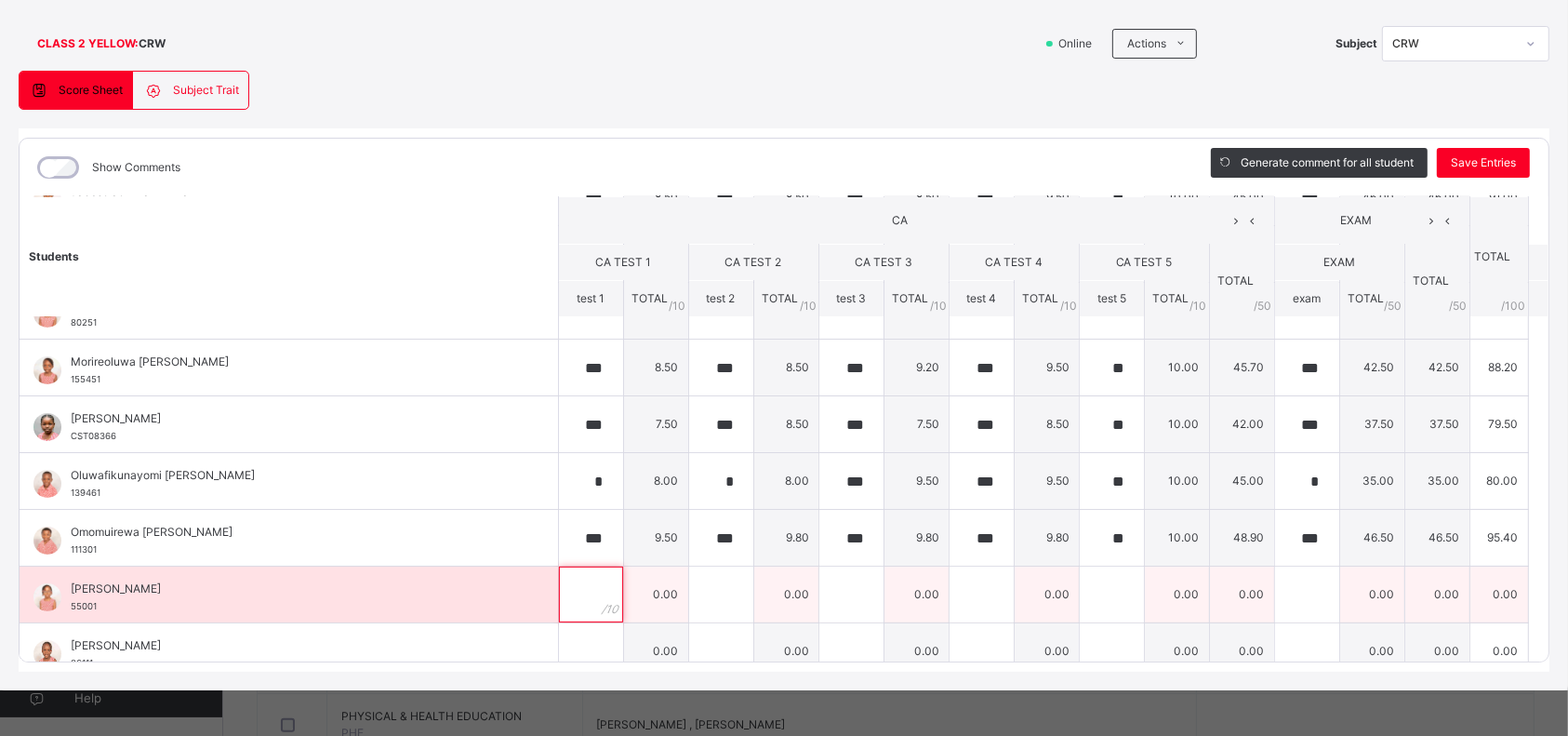 click at bounding box center [591, 595] 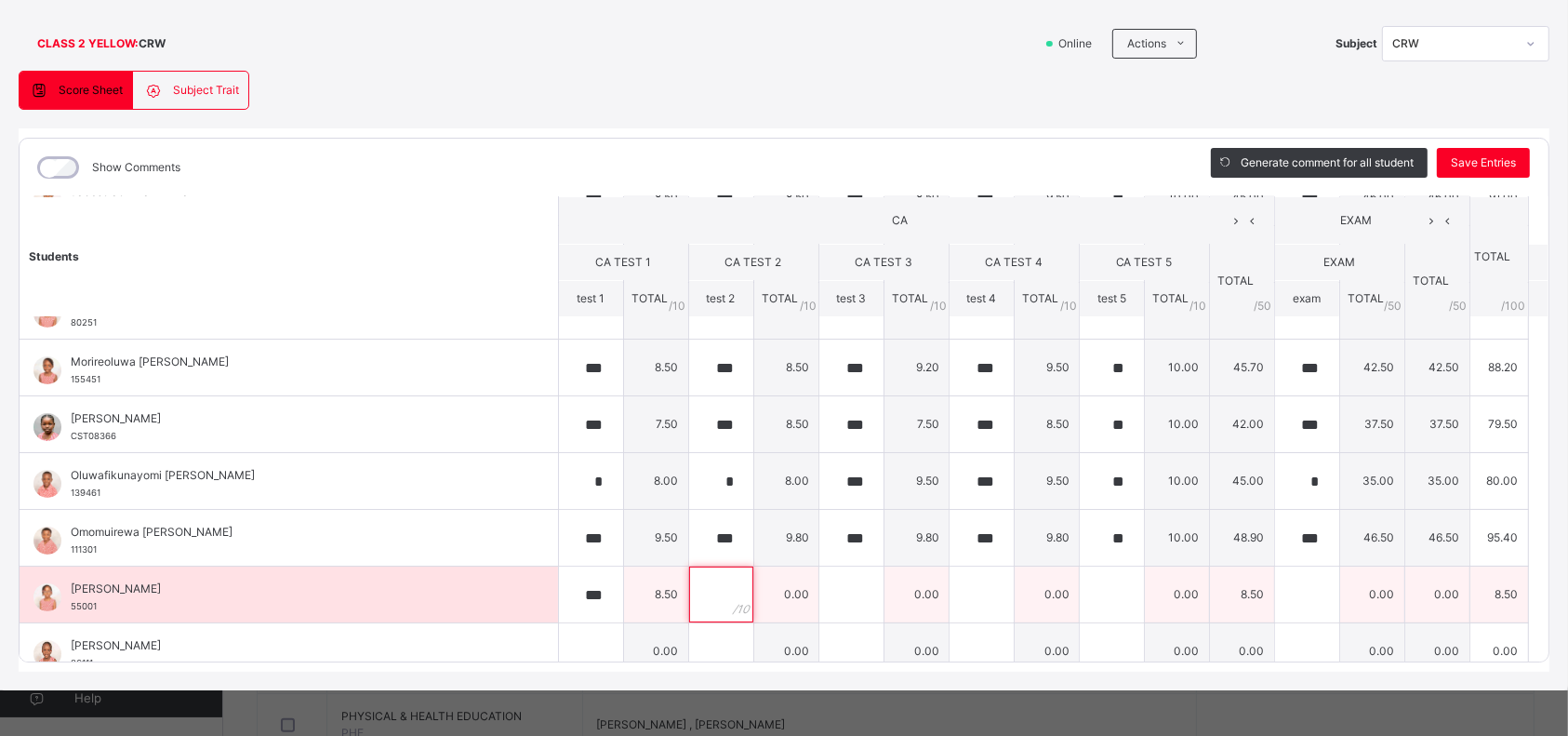 click at bounding box center (721, 595) 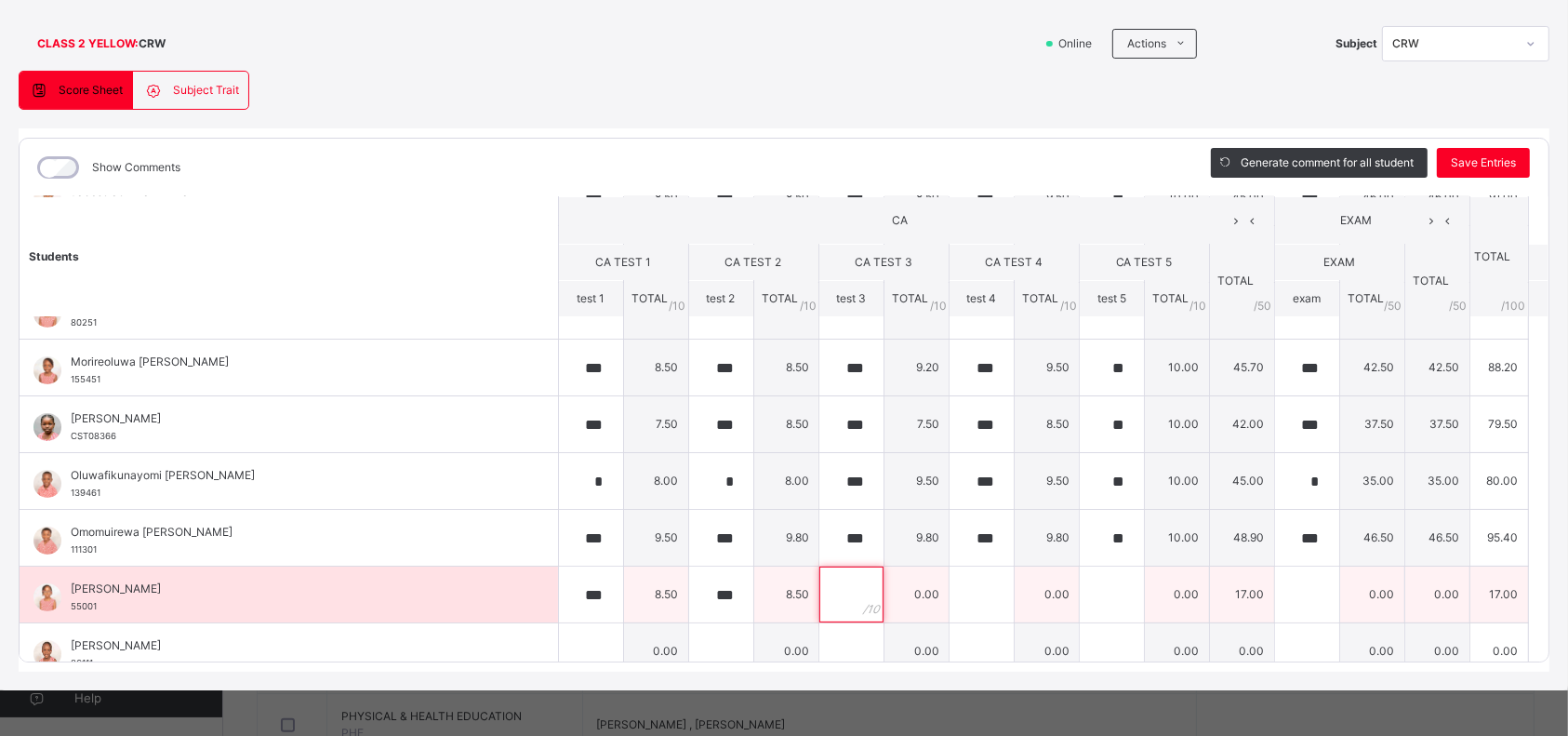 click at bounding box center [851, 595] 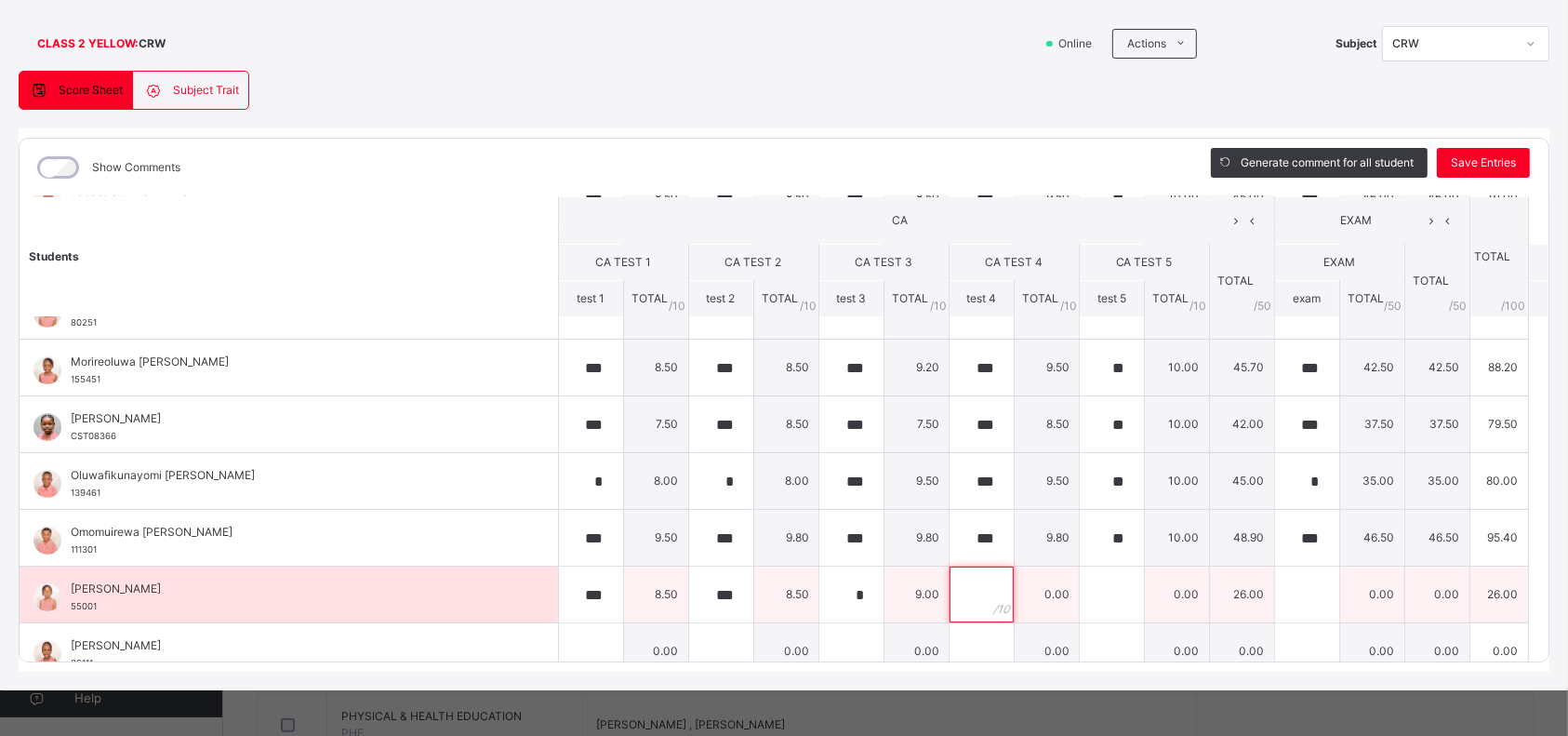 click at bounding box center [981, 595] 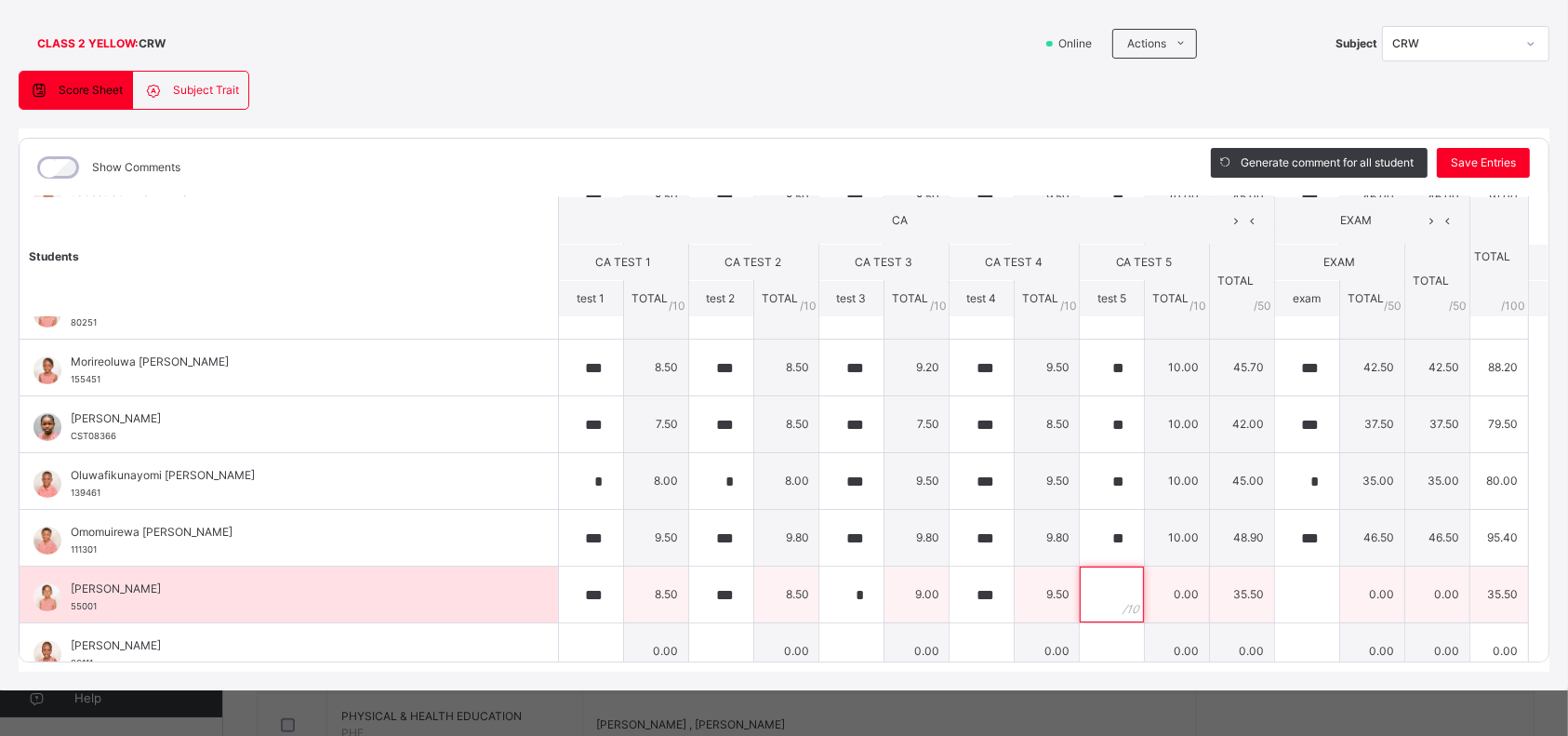 click at bounding box center [1111, 595] 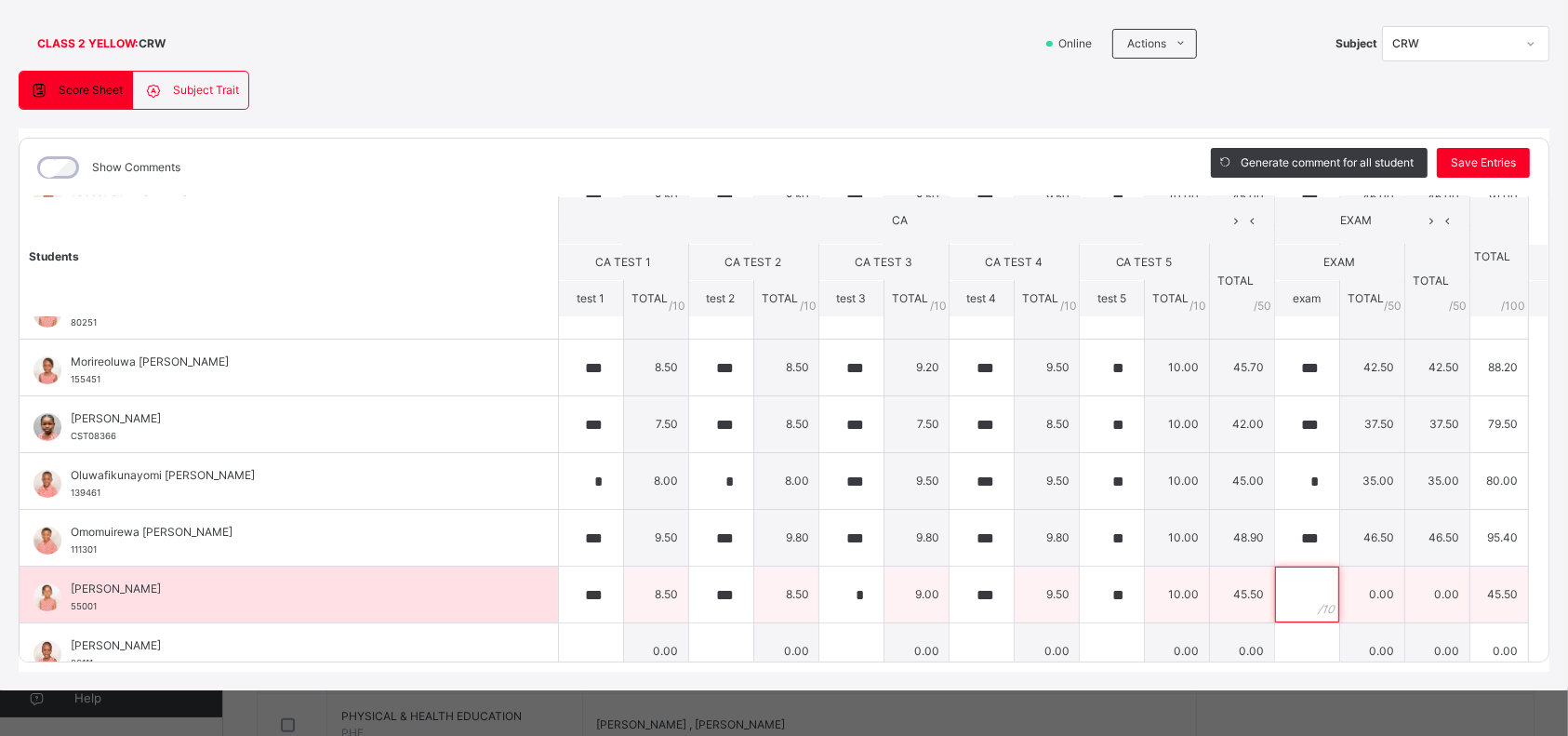click at bounding box center [1307, 595] 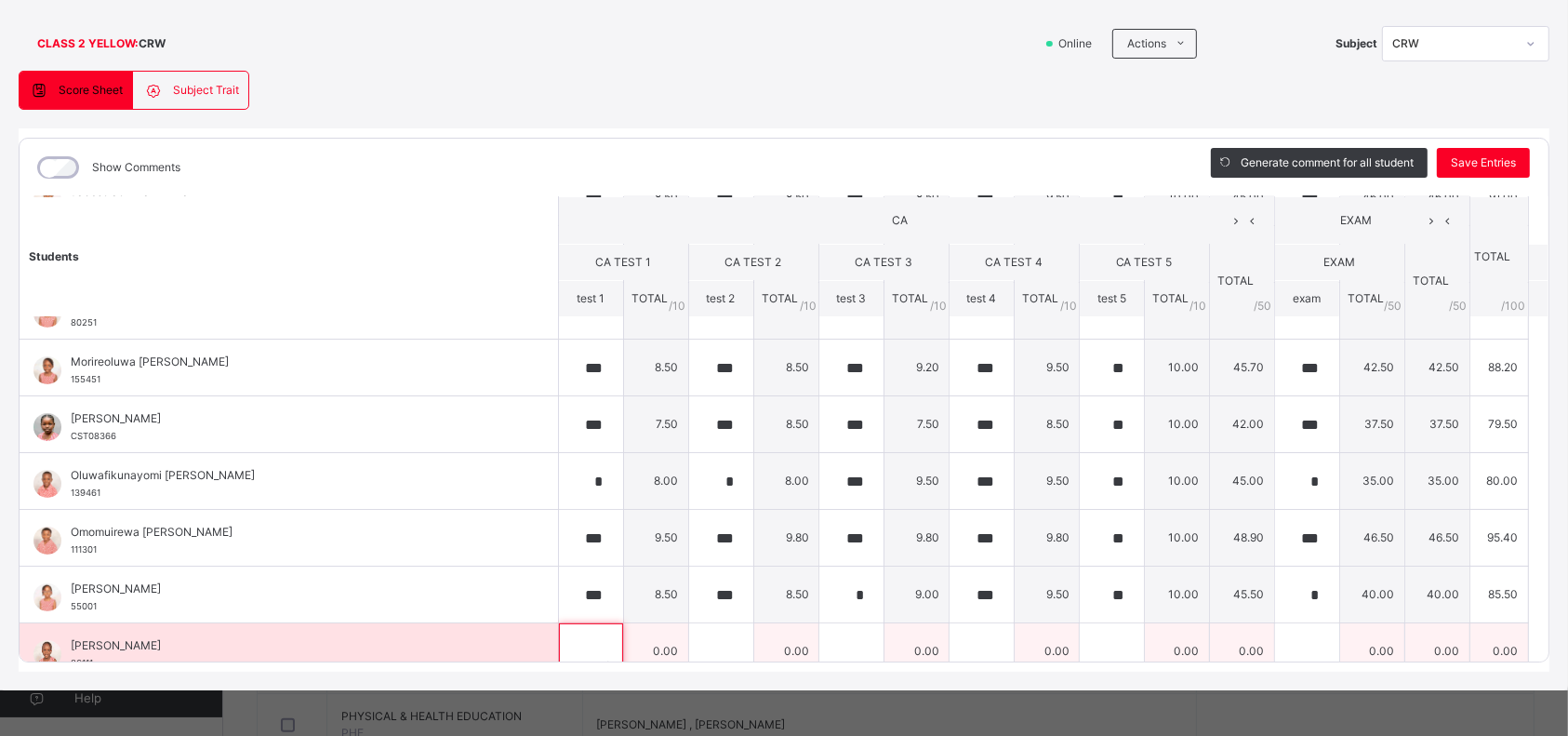click at bounding box center (591, 651) 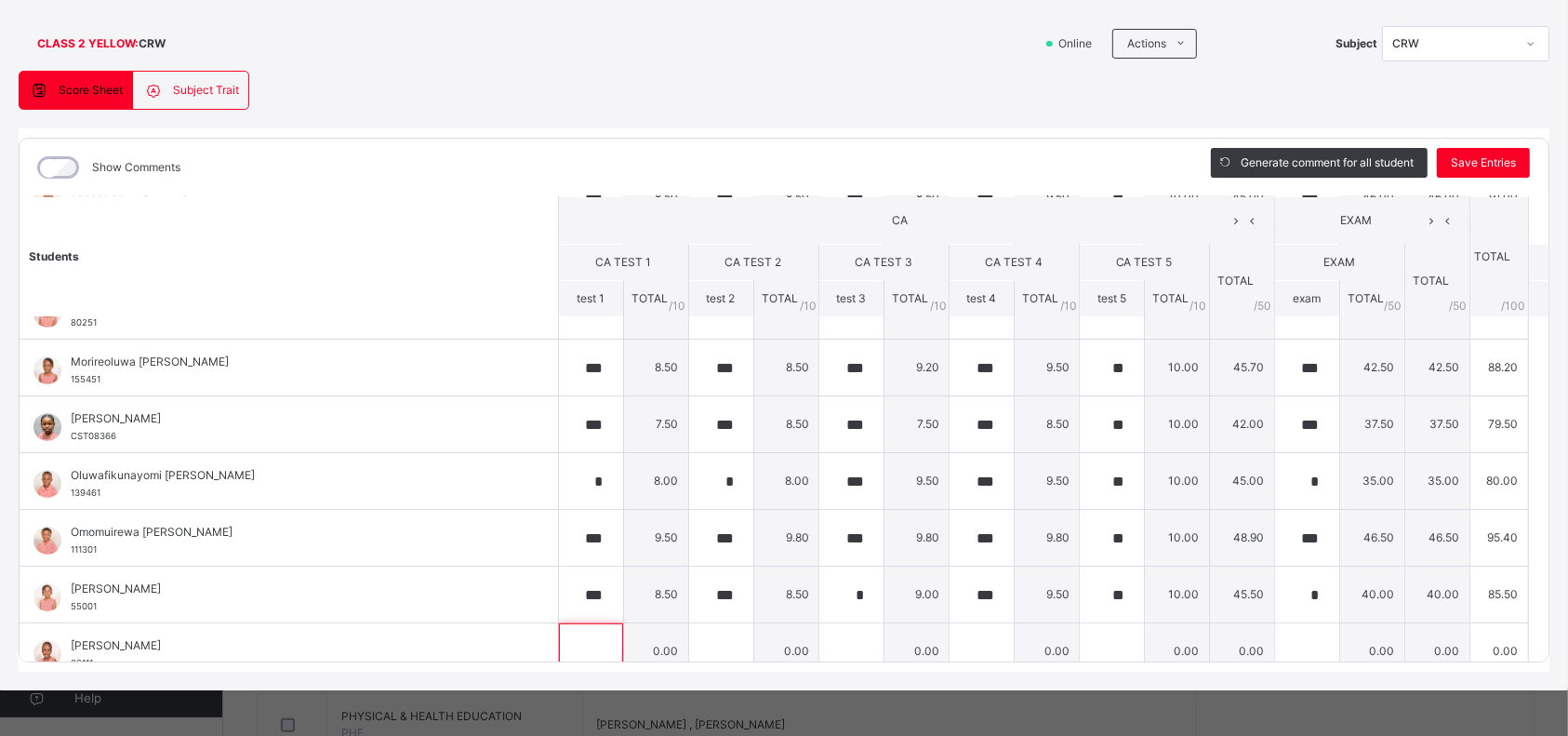 scroll, scrollTop: 504, scrollLeft: 0, axis: vertical 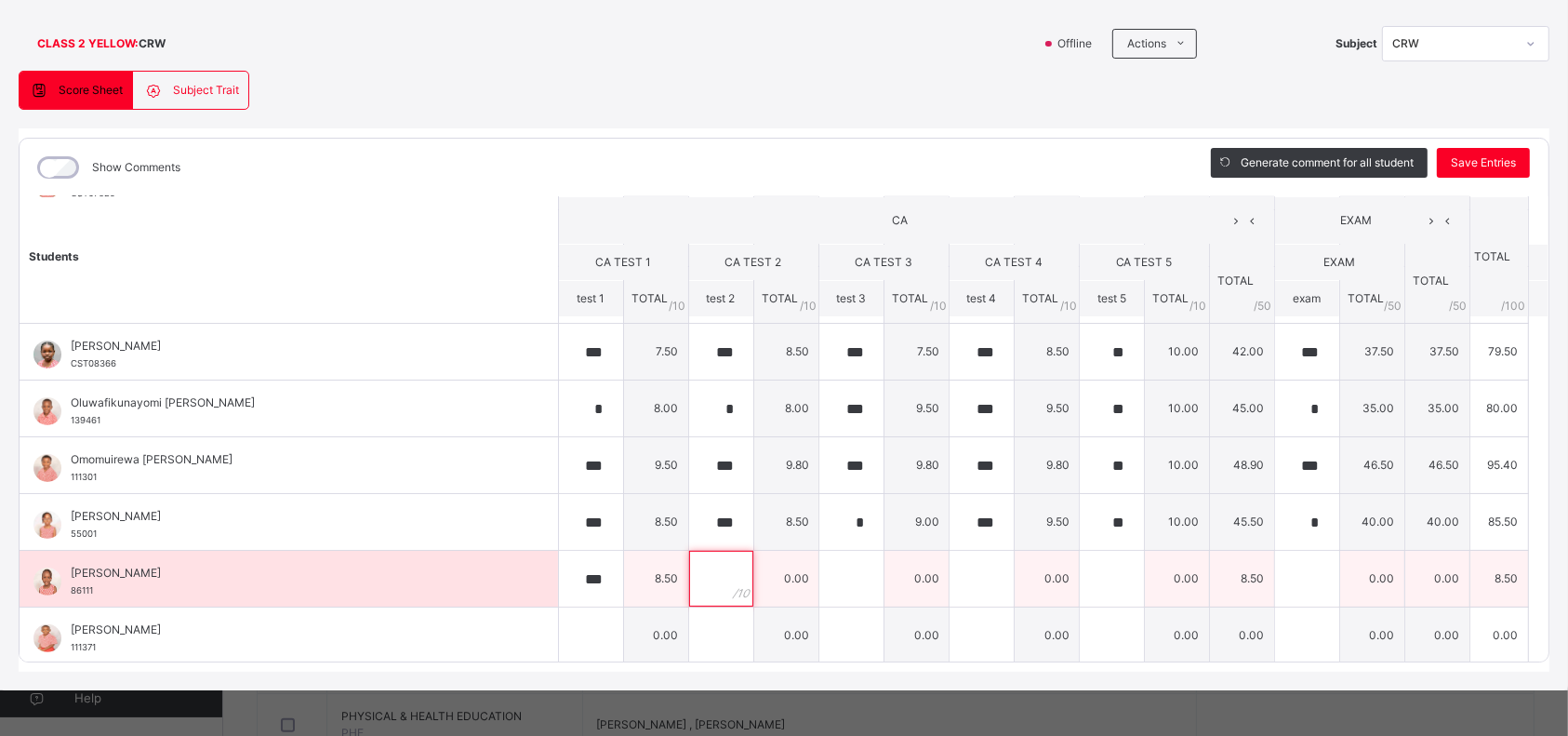 click at bounding box center [721, 579] 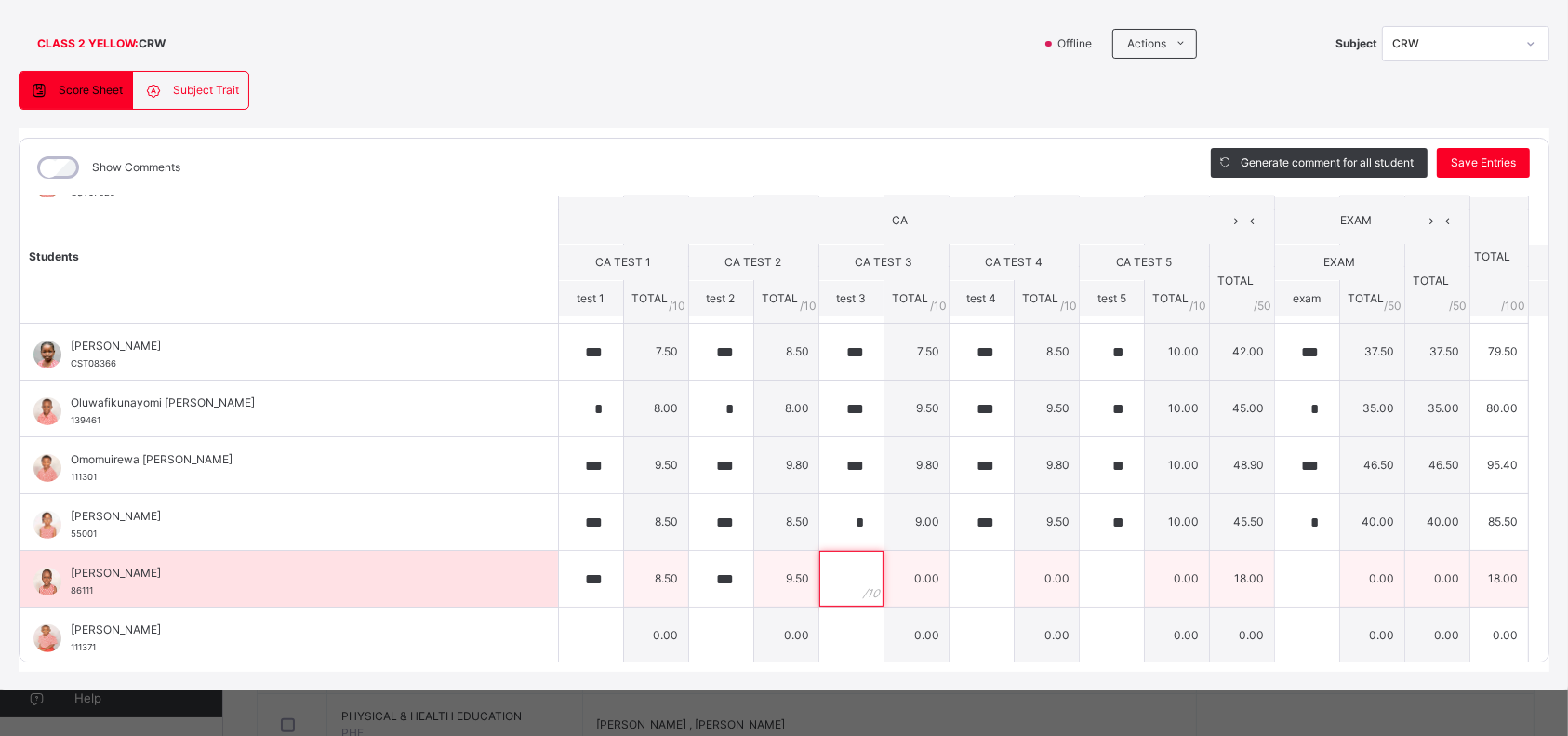 click at bounding box center [851, 579] 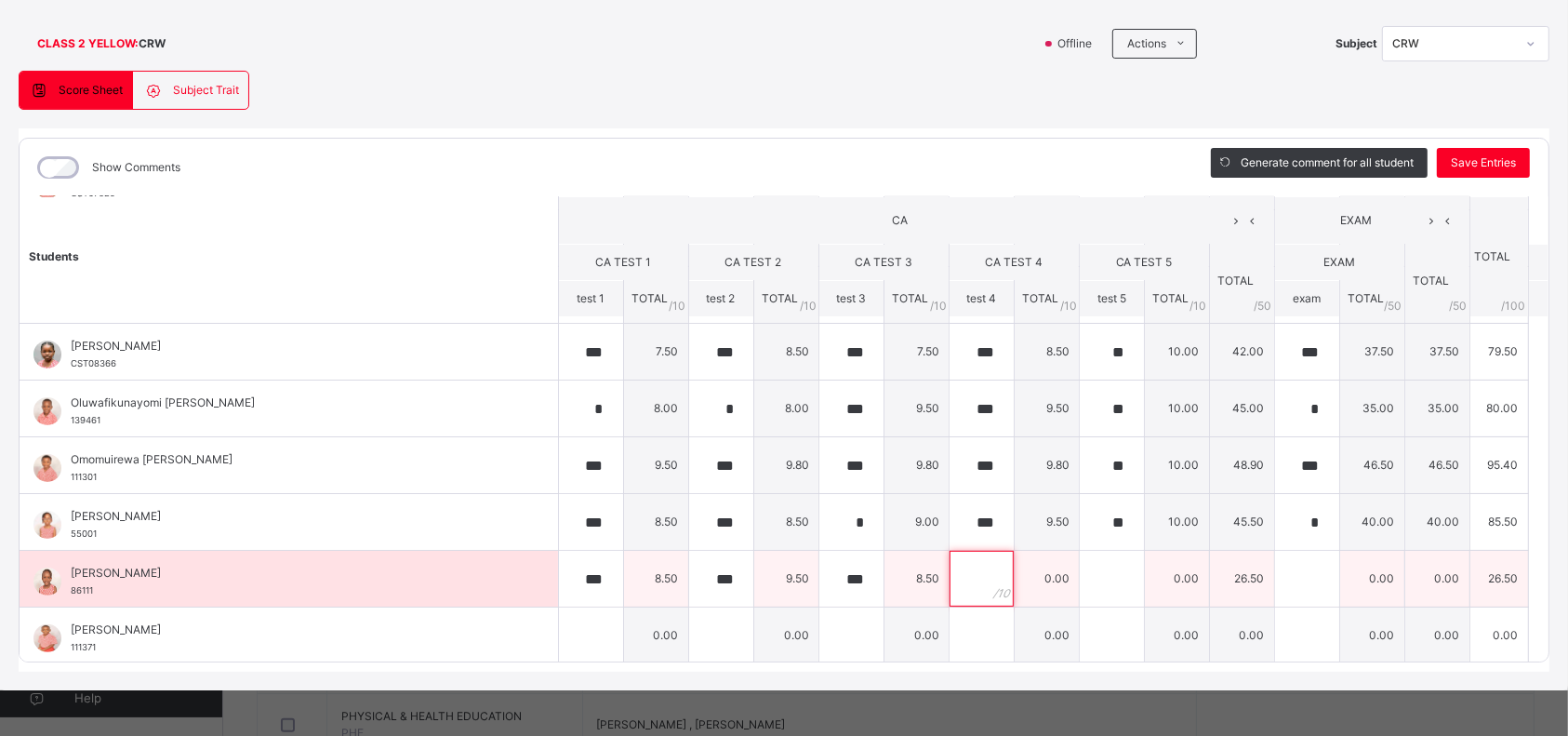 click at bounding box center (981, 579) 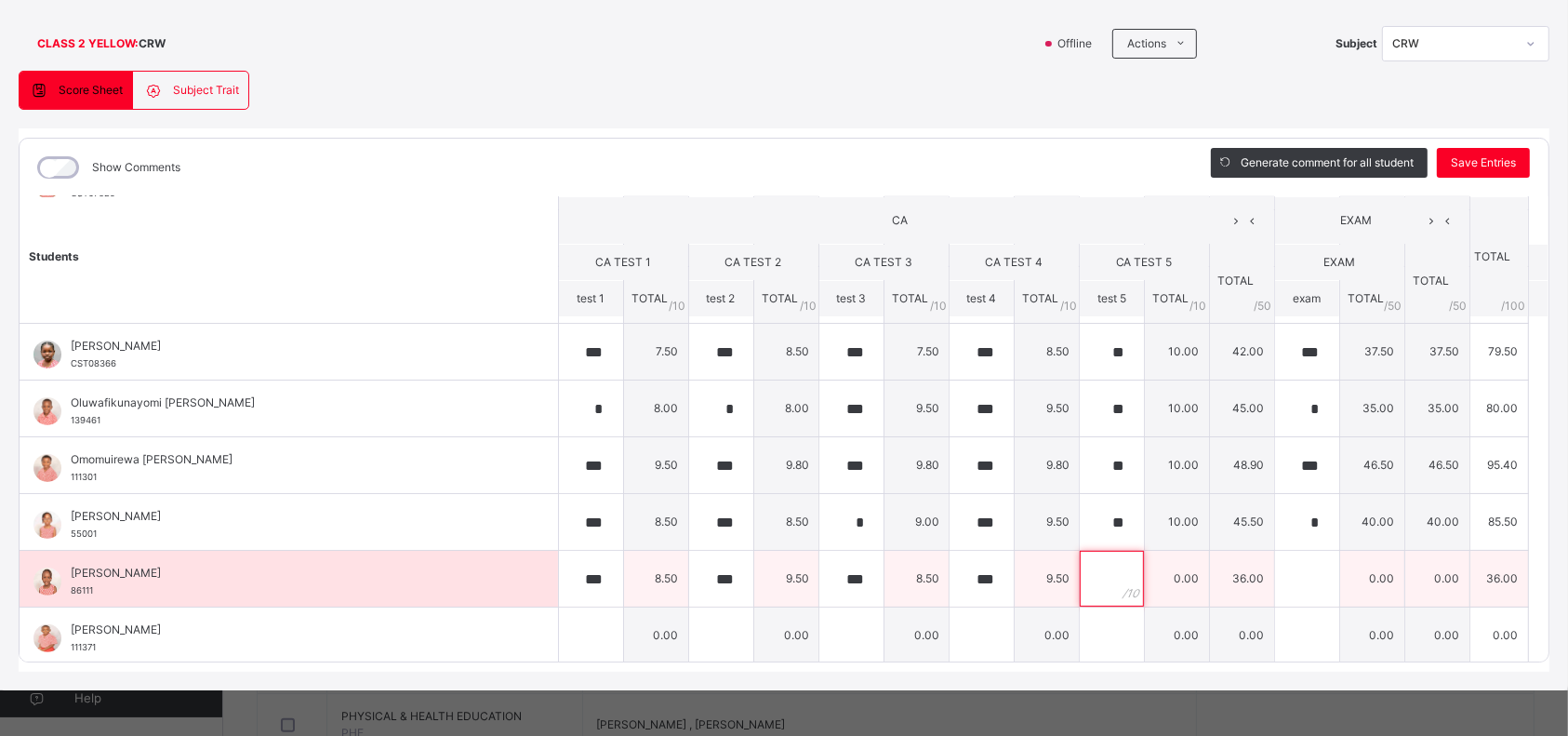 click at bounding box center (1111, 579) 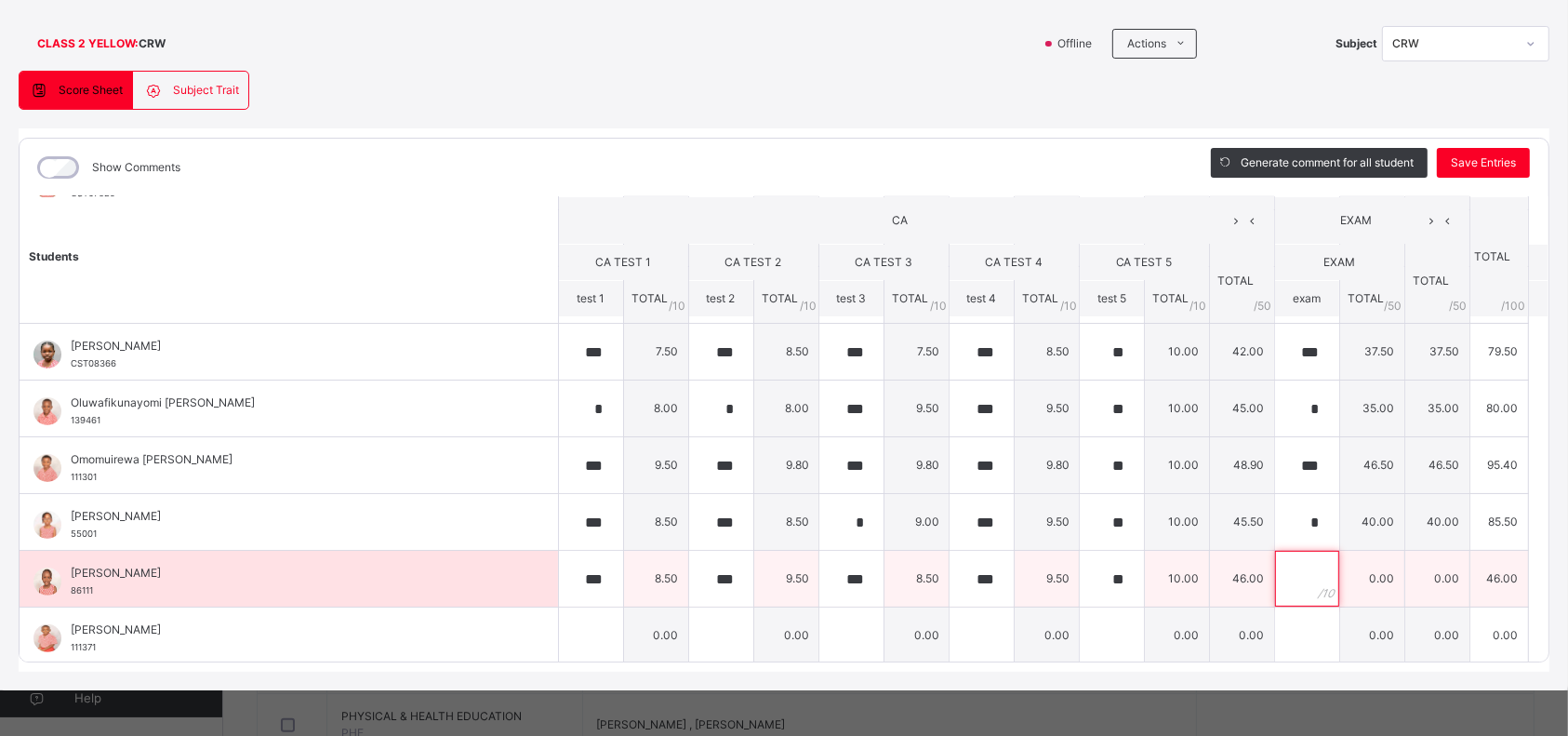 click at bounding box center [1307, 579] 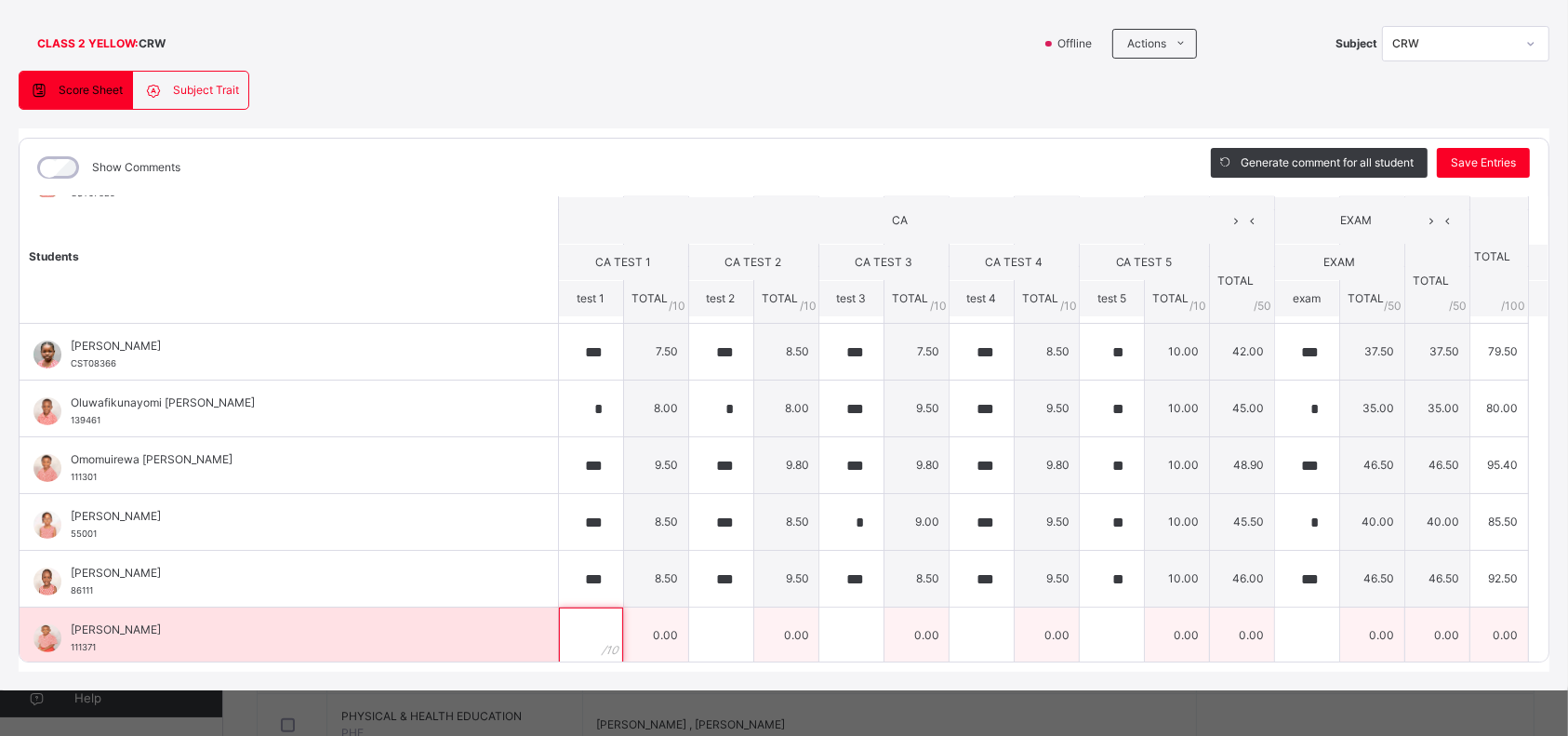 click at bounding box center (591, 636) 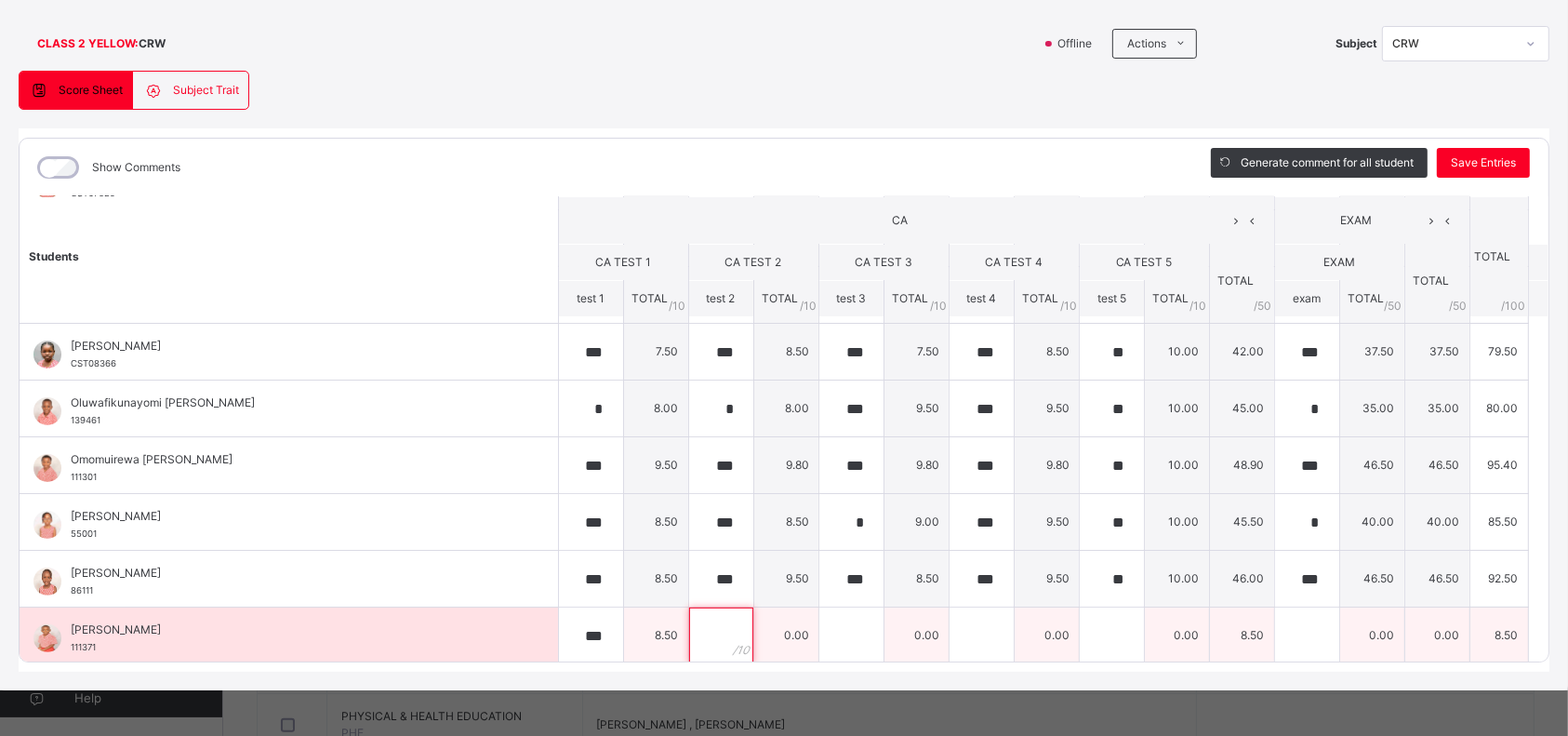click at bounding box center (721, 636) 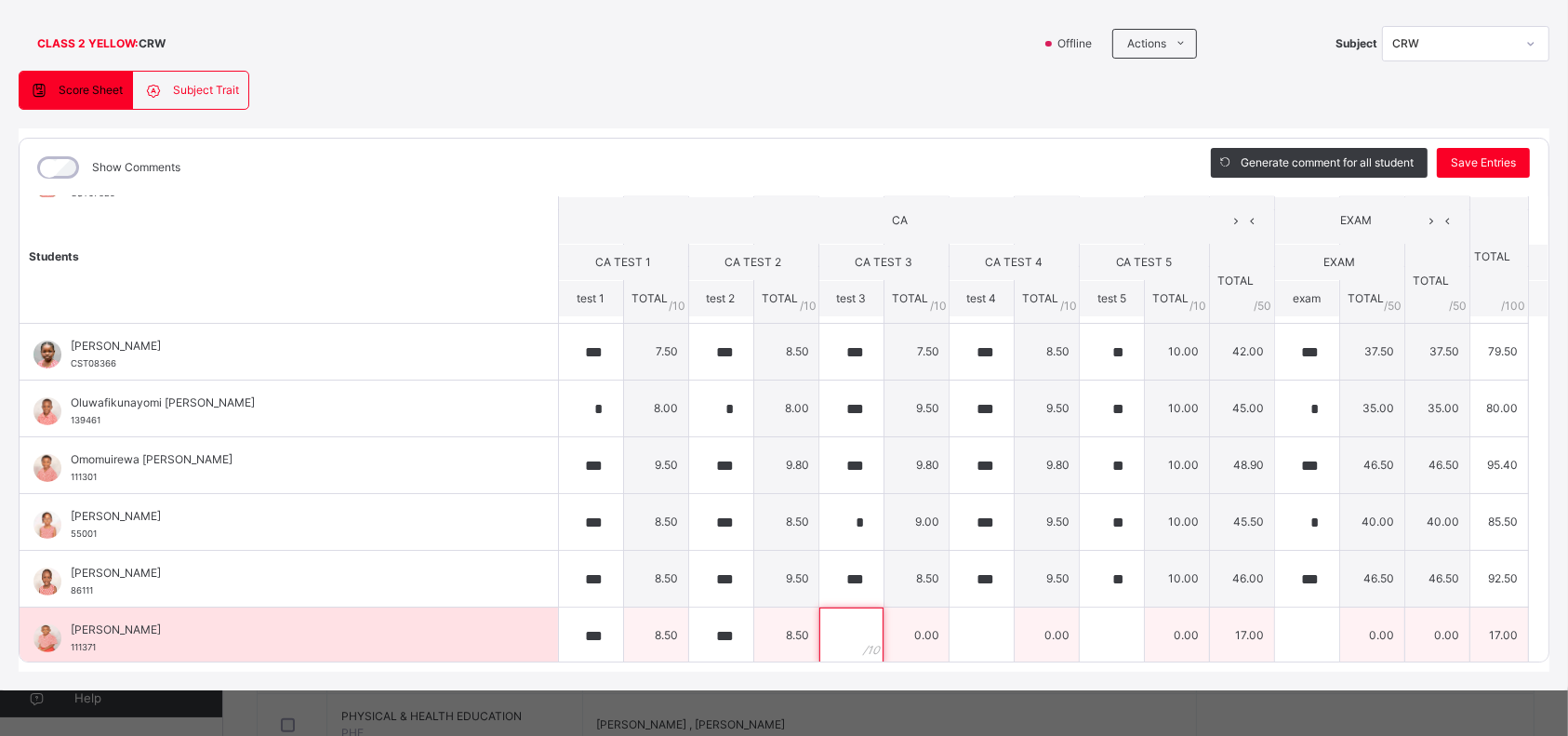 click at bounding box center (851, 636) 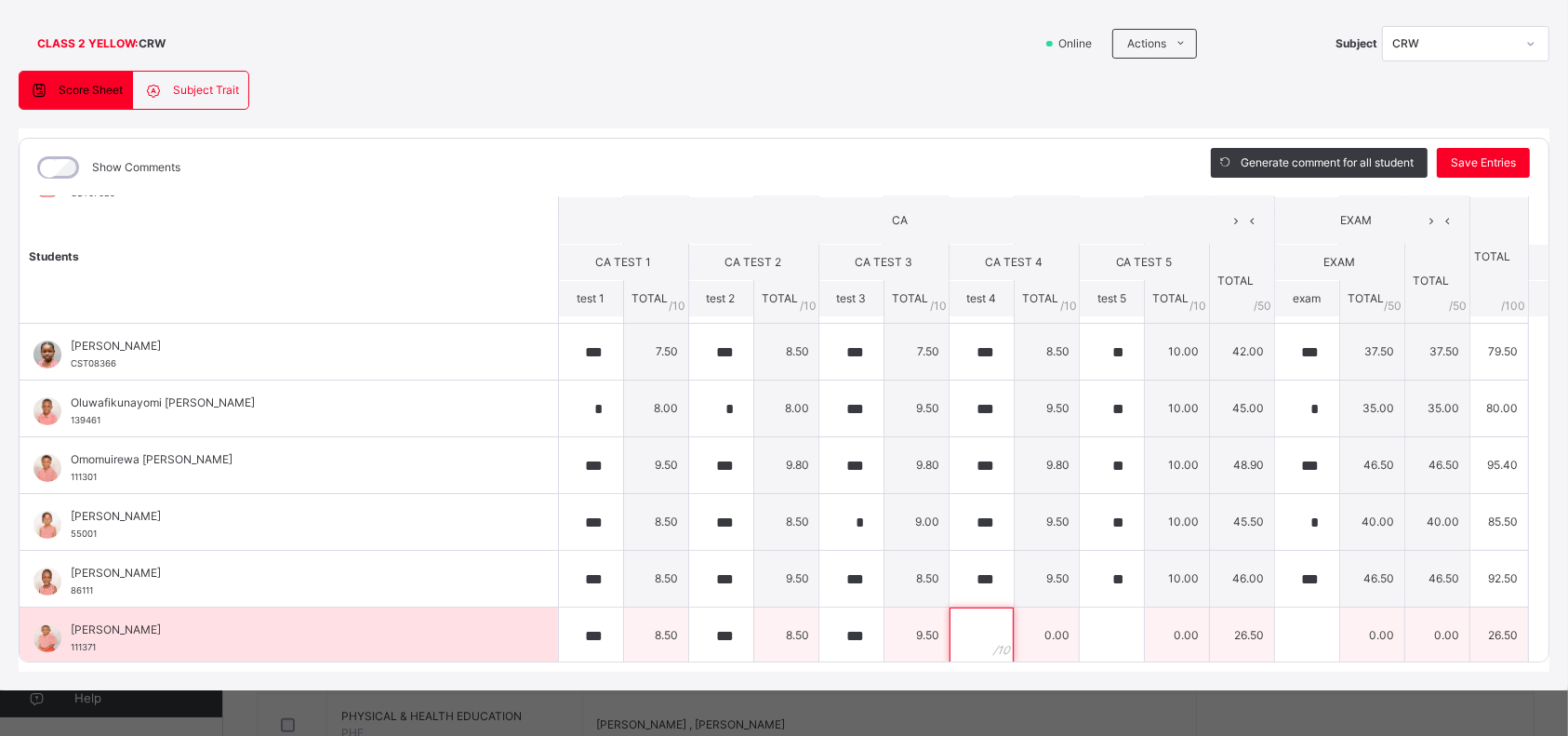 click at bounding box center [981, 636] 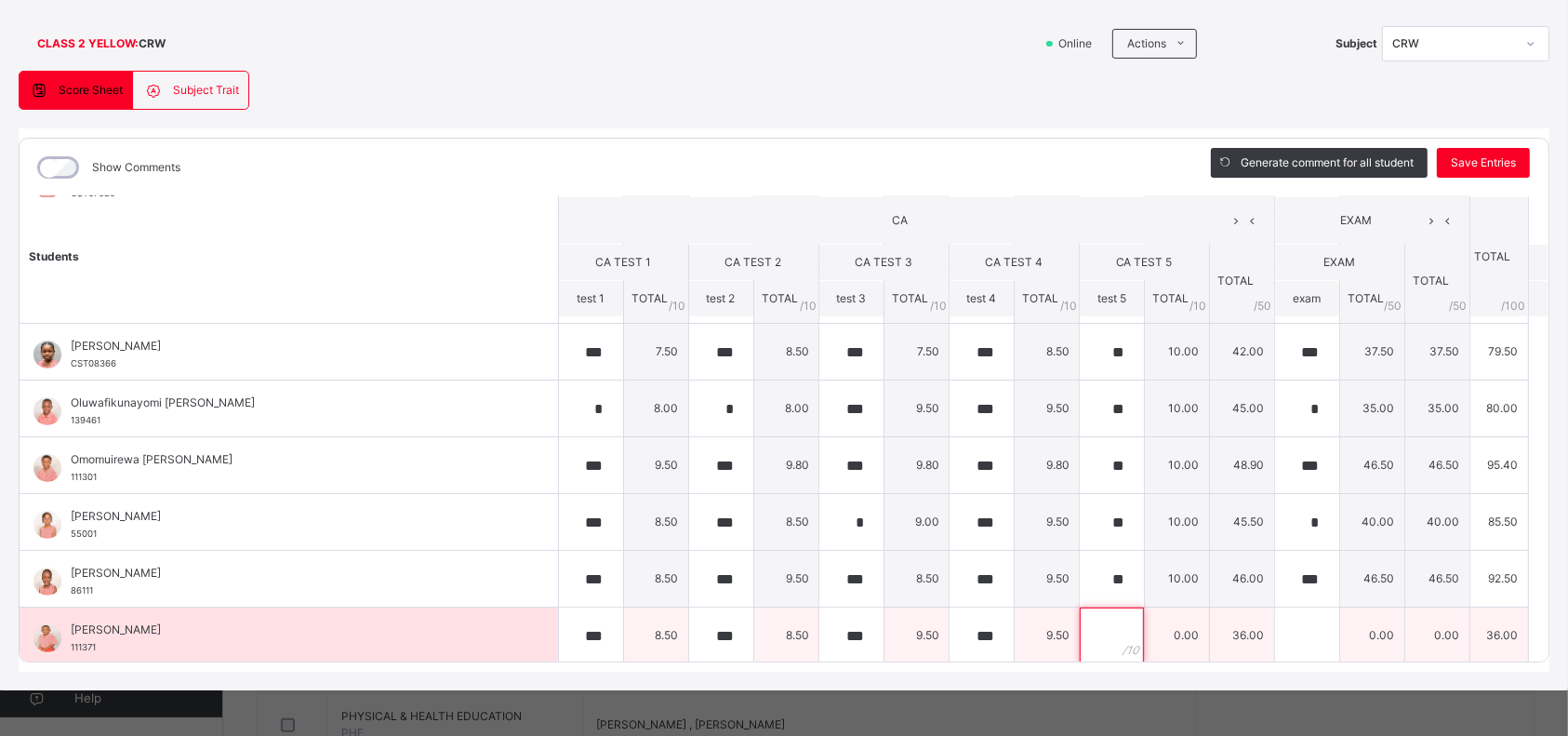 click at bounding box center [1111, 636] 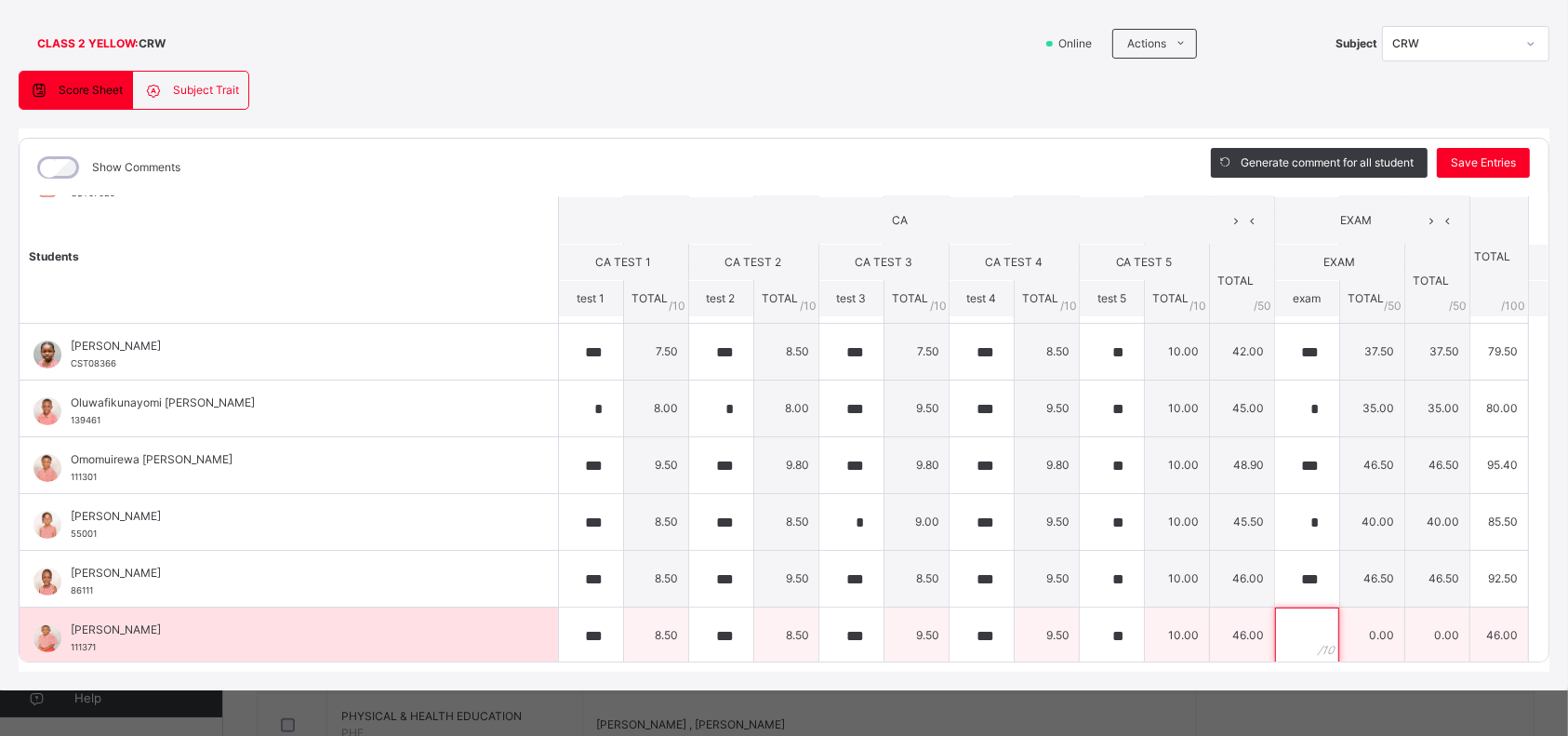 click at bounding box center [1307, 636] 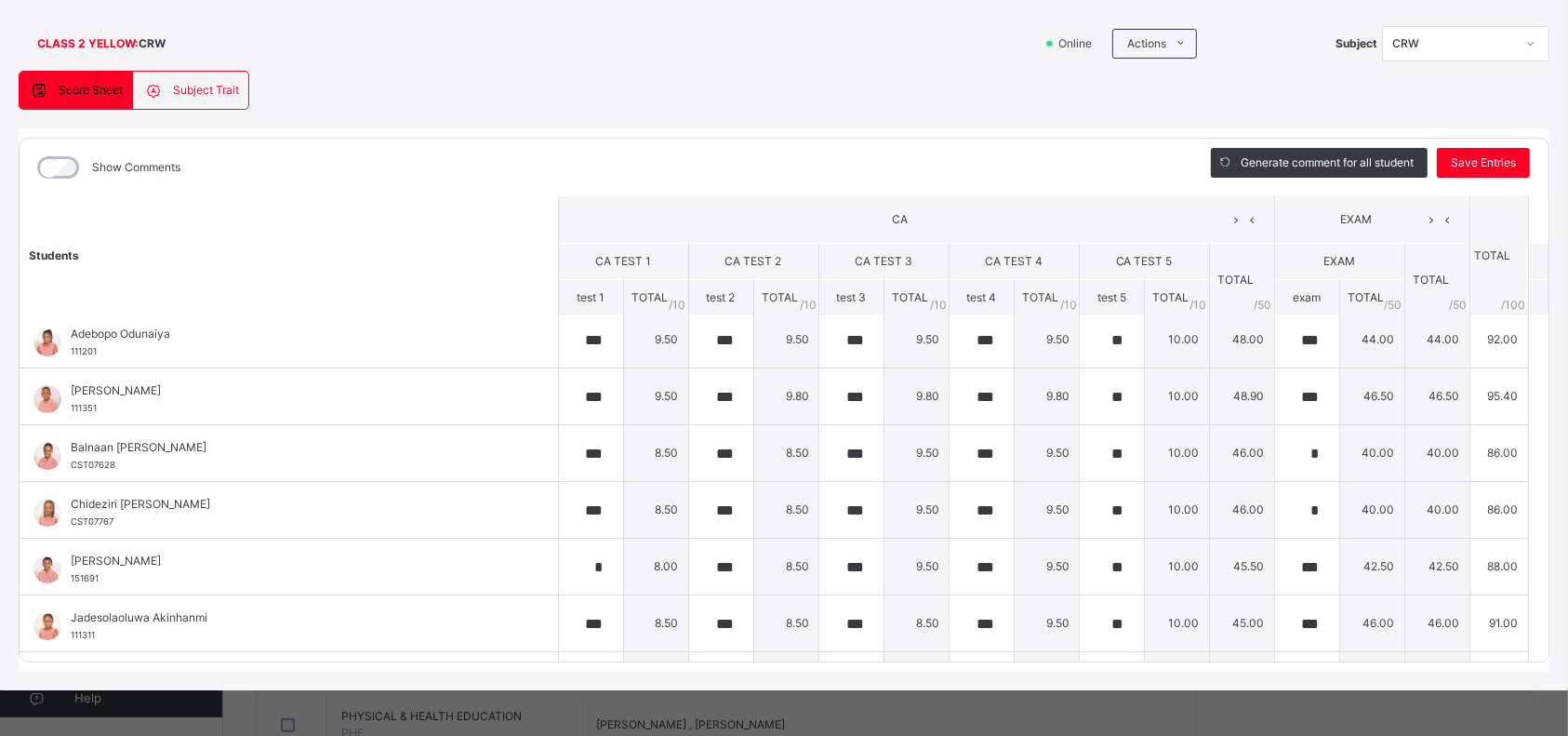 scroll, scrollTop: 0, scrollLeft: 0, axis: both 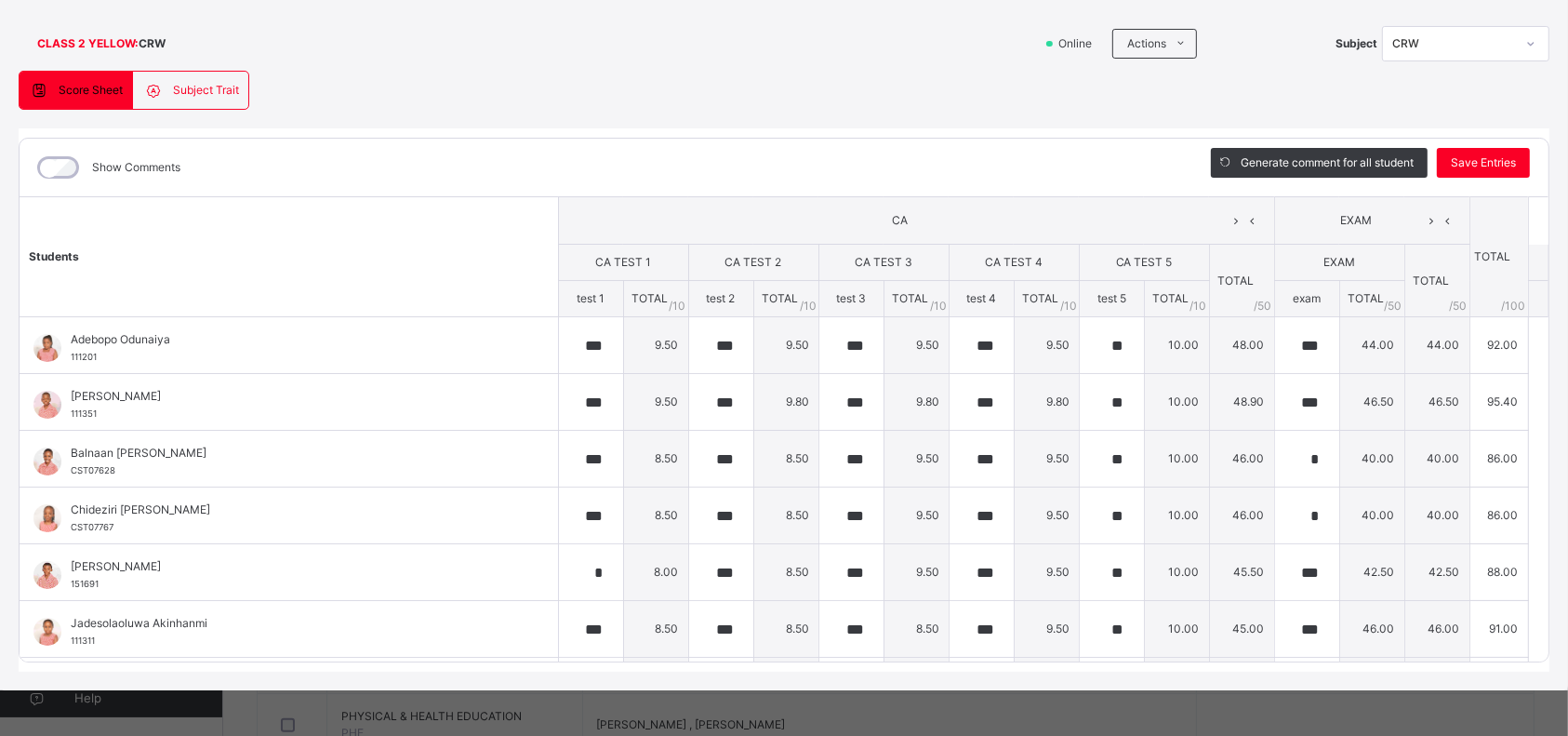click on "Generate comment for all student   Save Entries" at bounding box center [1370, 167] 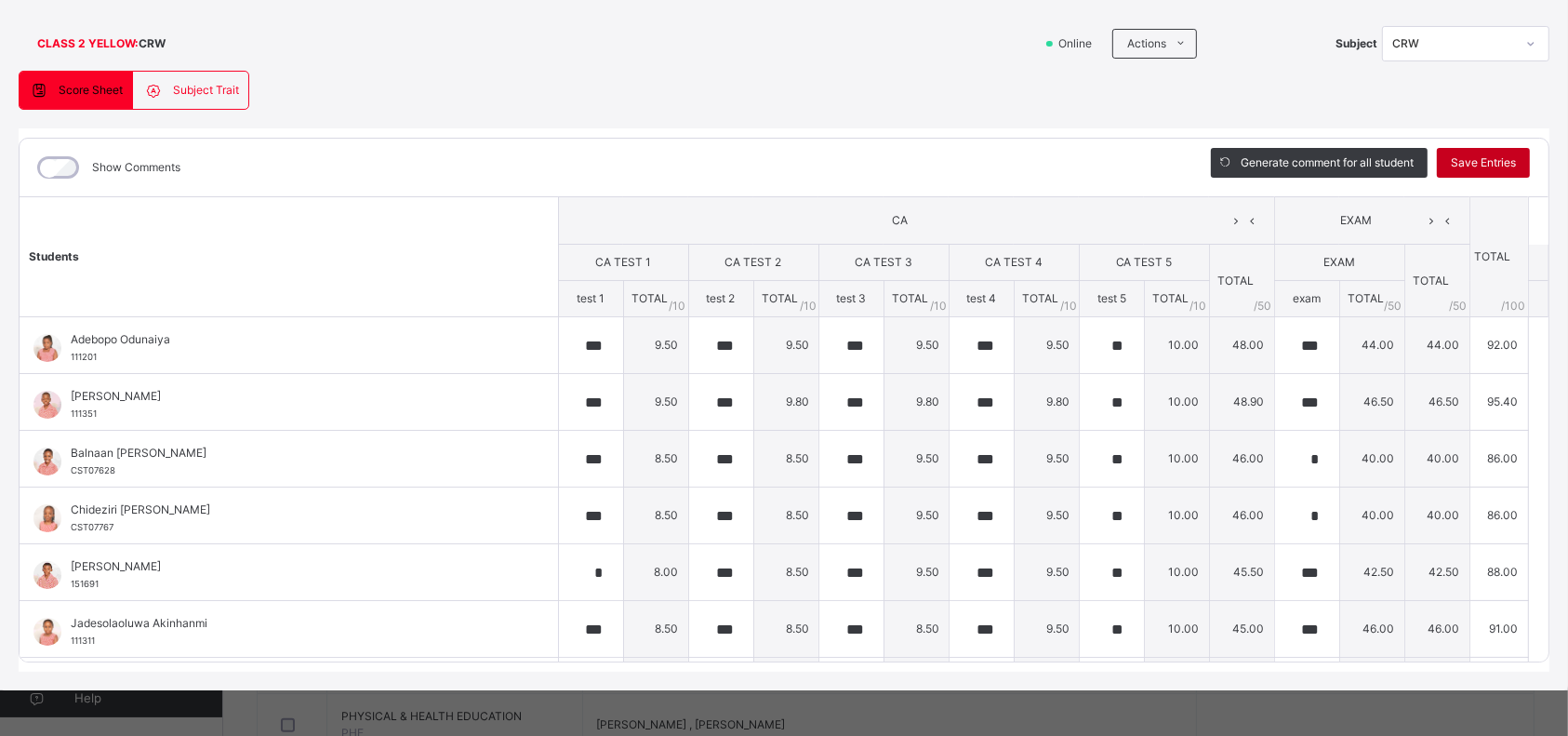 click on "Save Entries" at bounding box center [1483, 163] 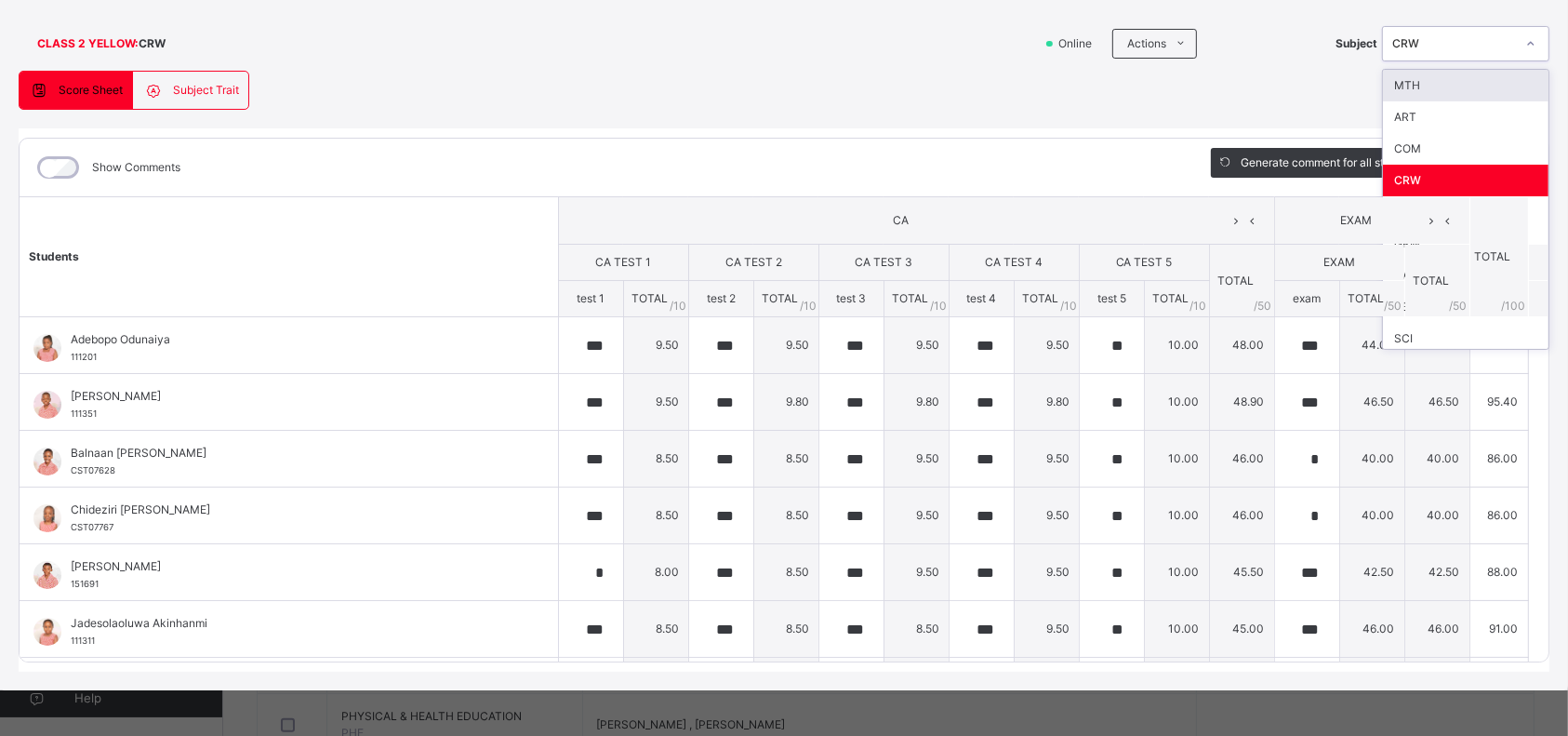 click at bounding box center [1531, 44] 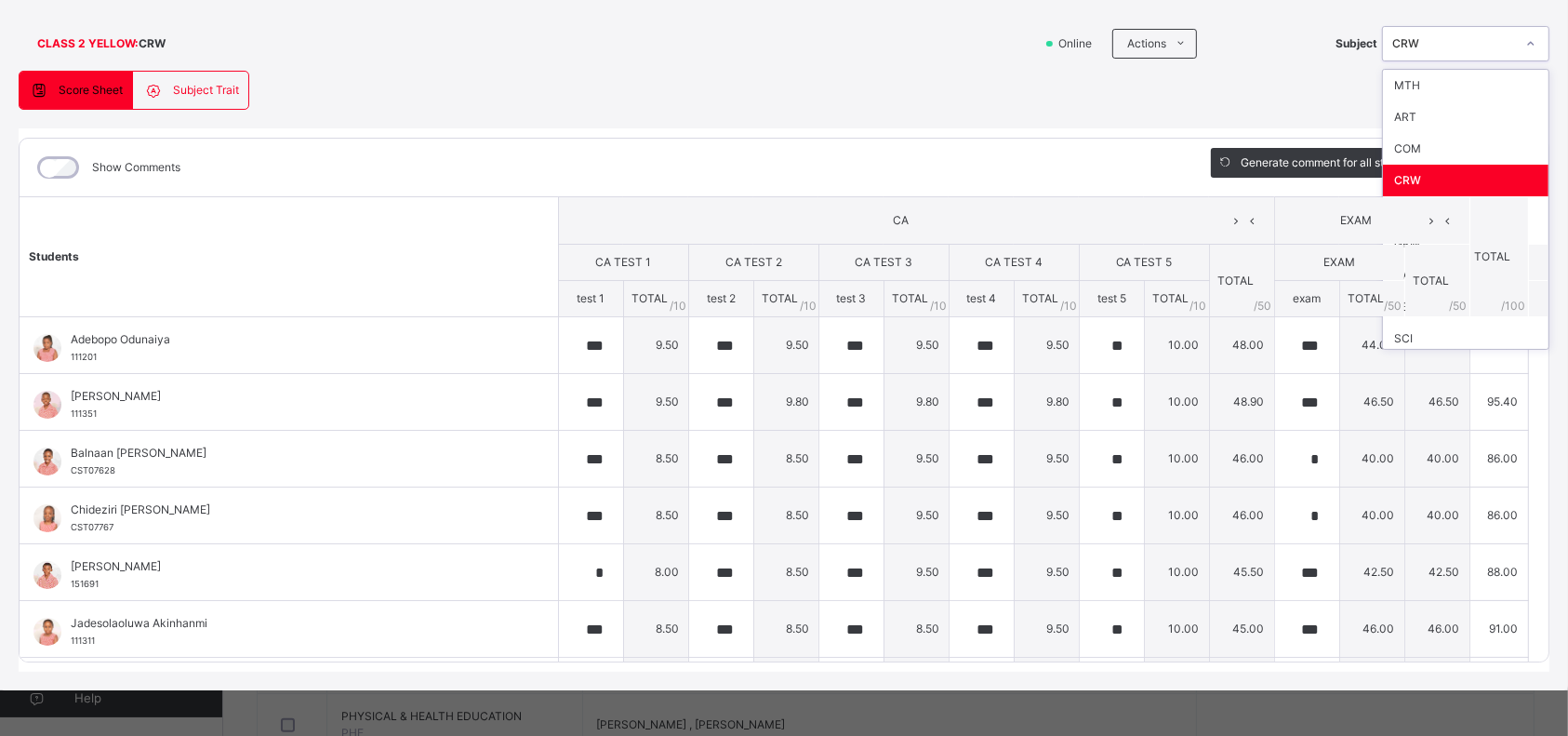 scroll, scrollTop: 164, scrollLeft: 0, axis: vertical 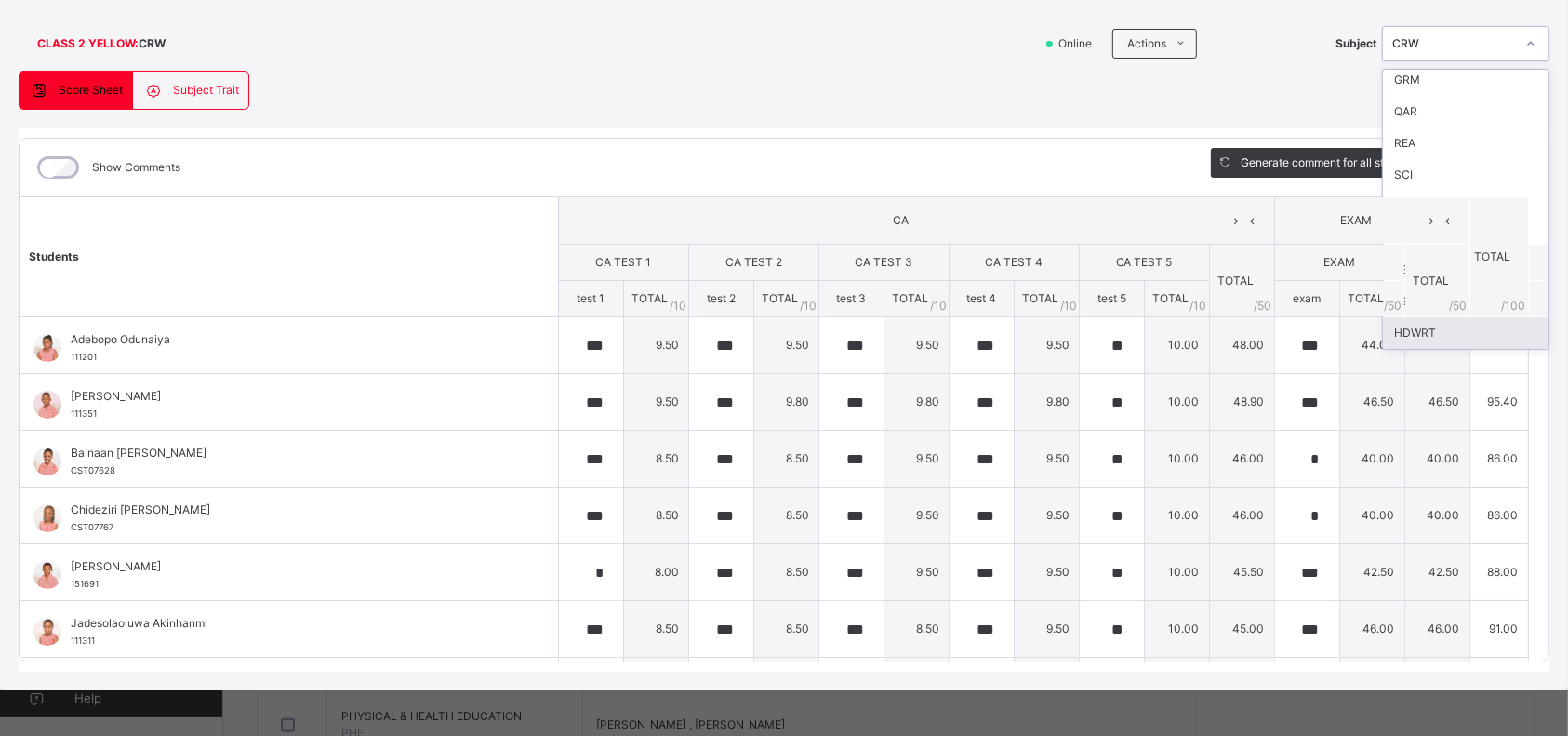 click on "HDWRT" at bounding box center (1466, 333) 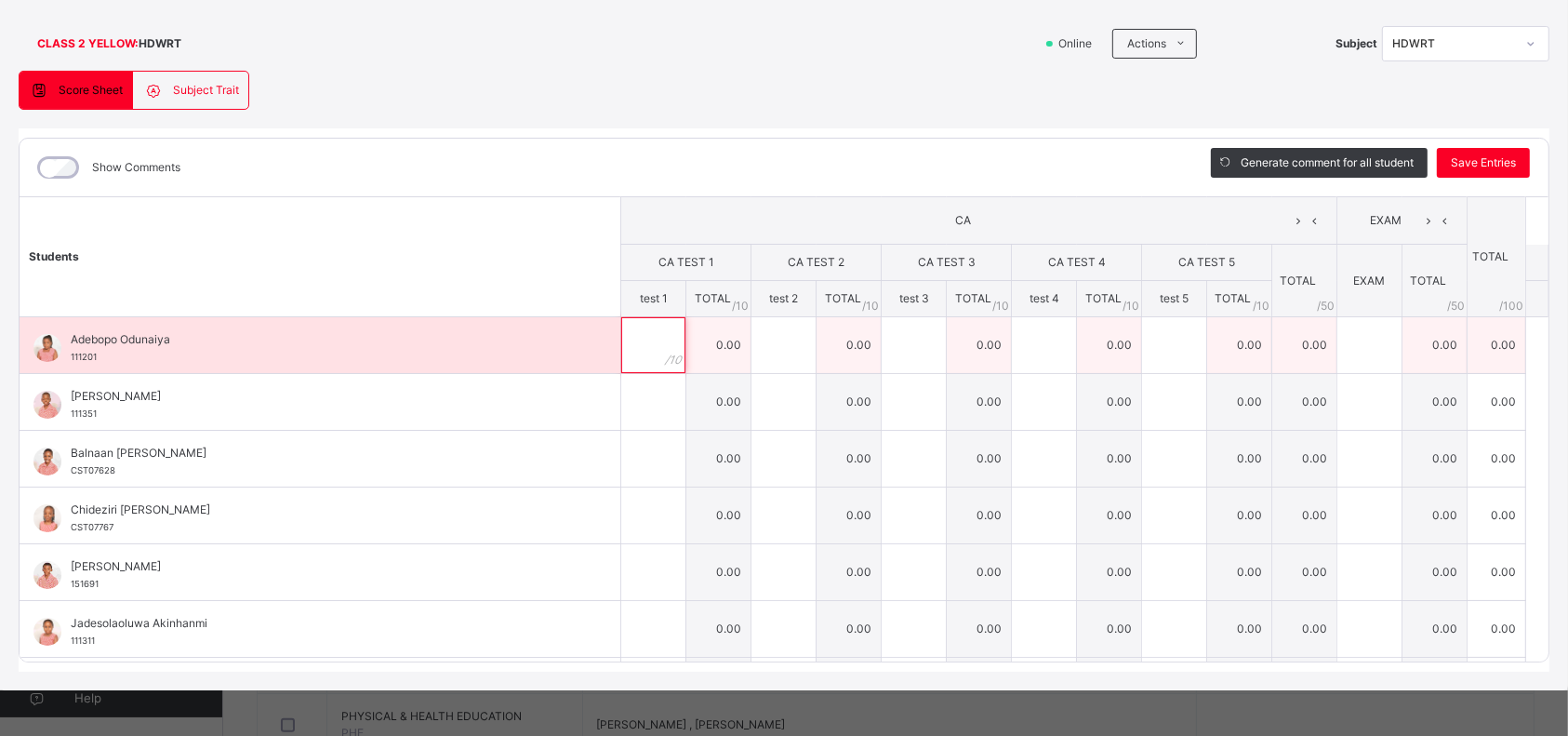 click at bounding box center [653, 345] 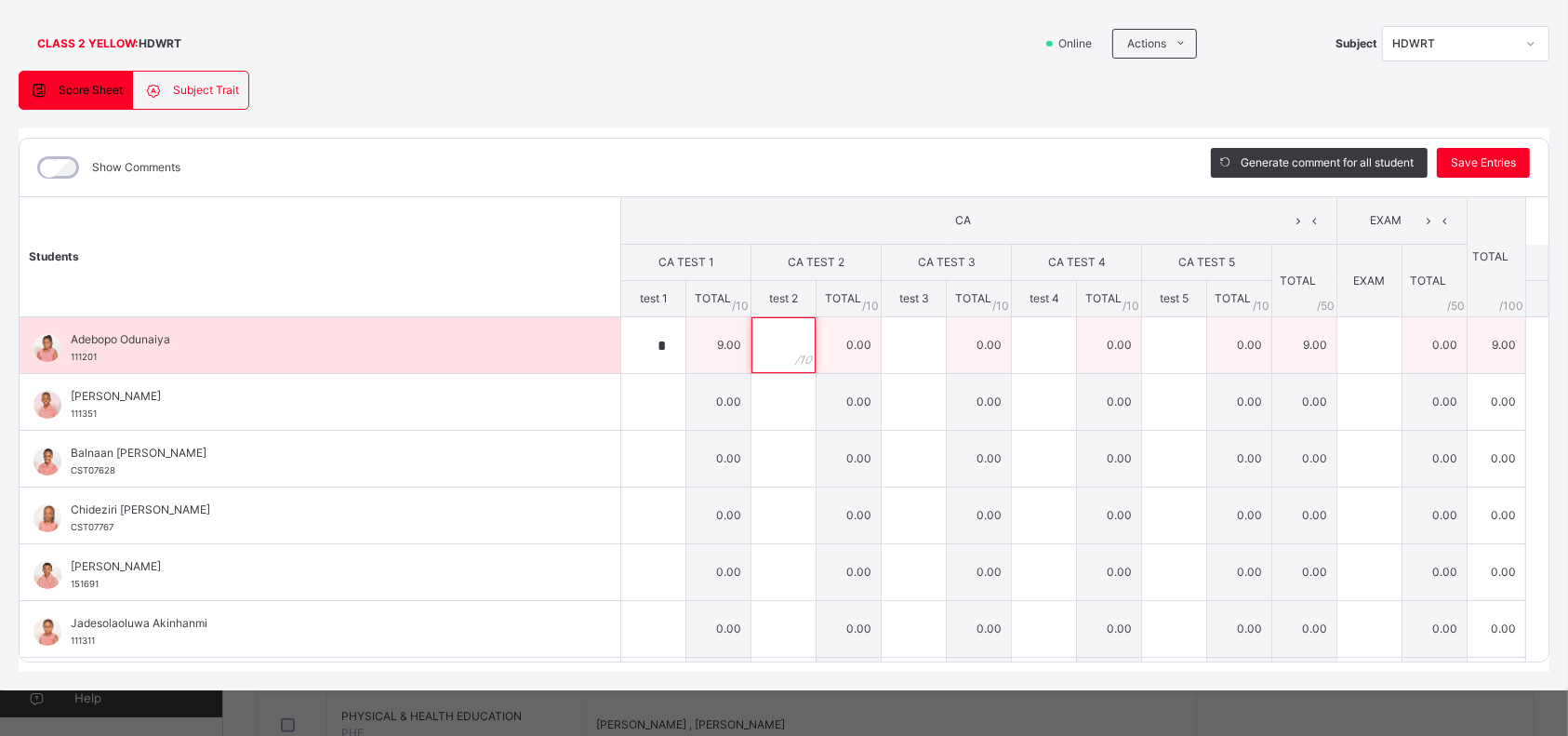 click at bounding box center [783, 345] 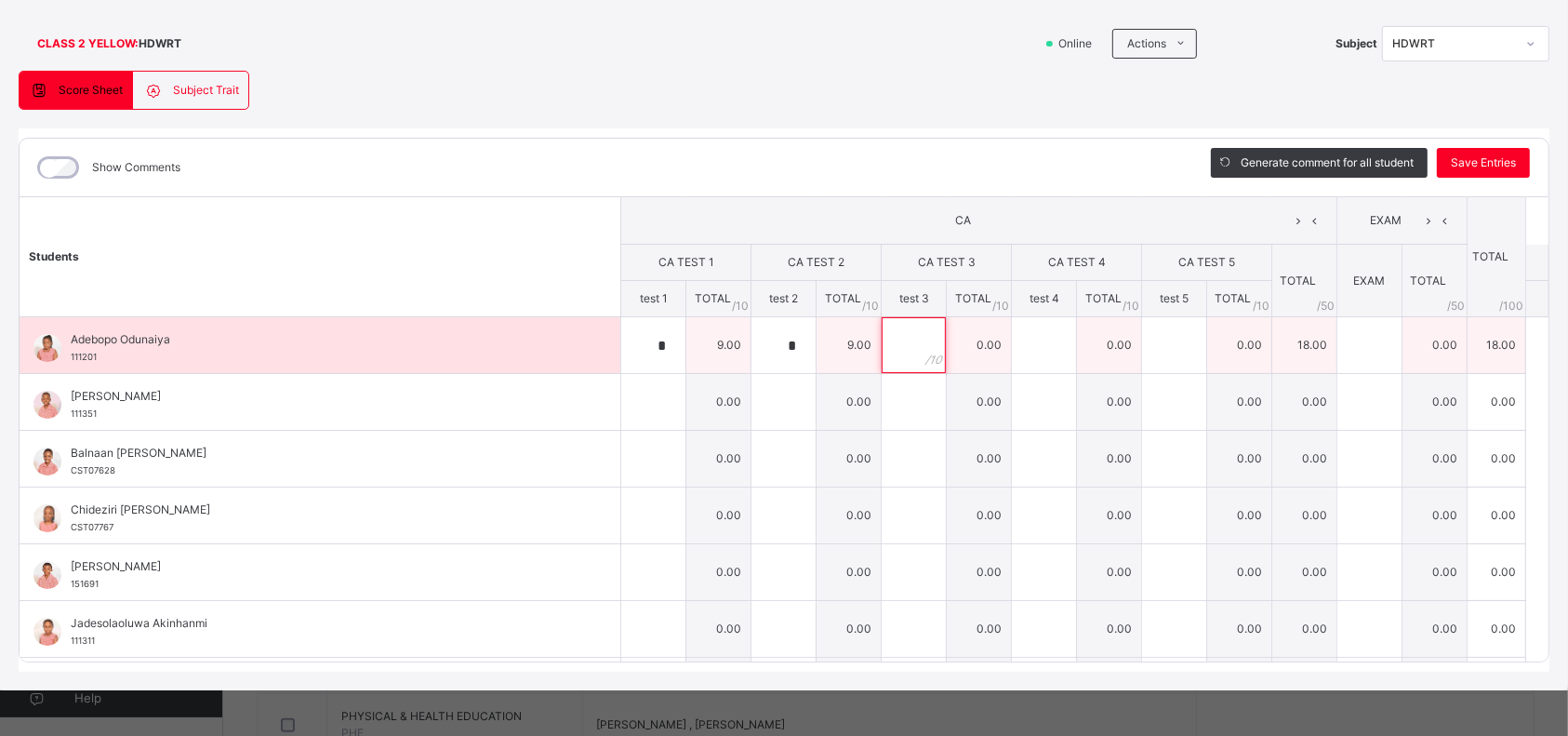 click at bounding box center (913, 345) 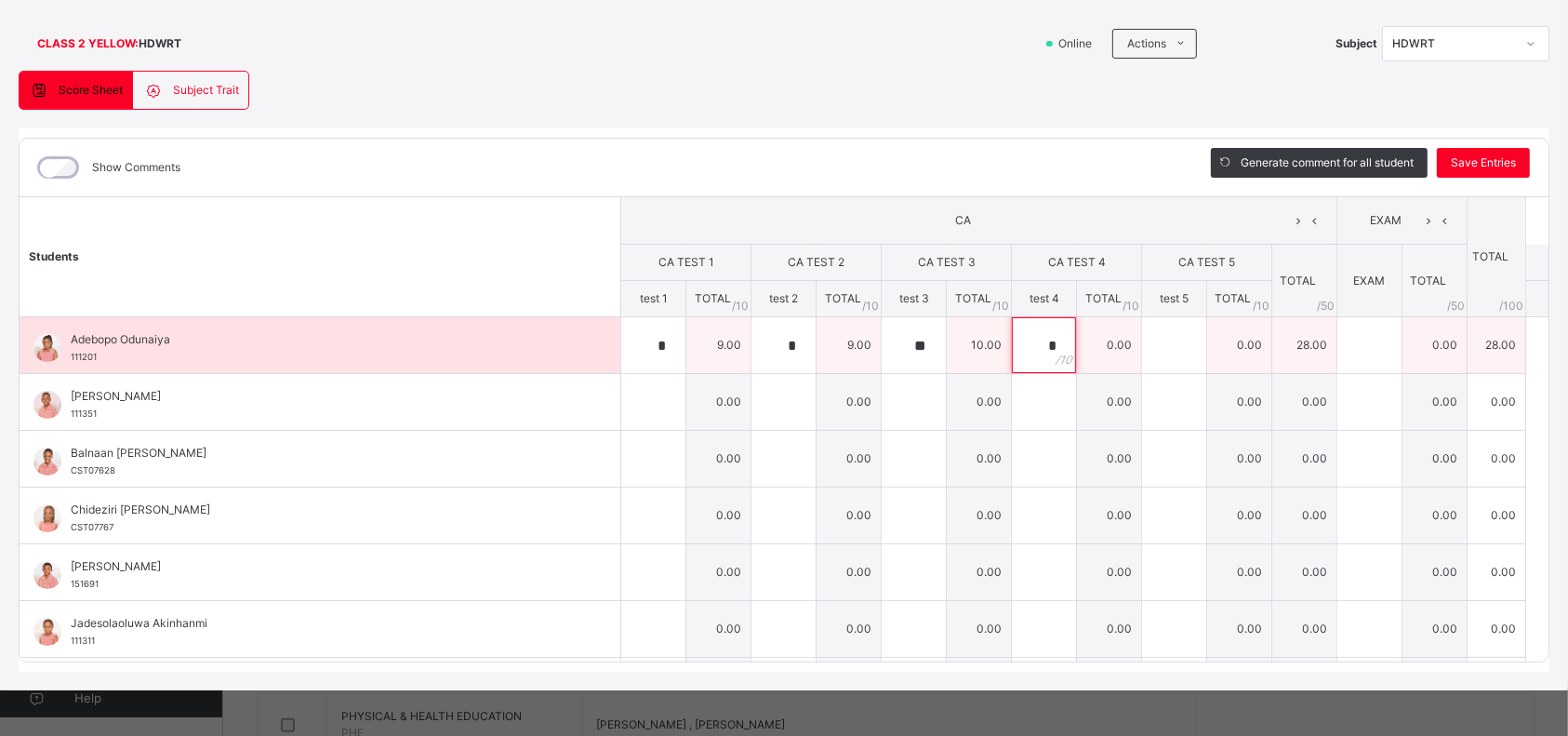 click on "*" at bounding box center (1043, 345) 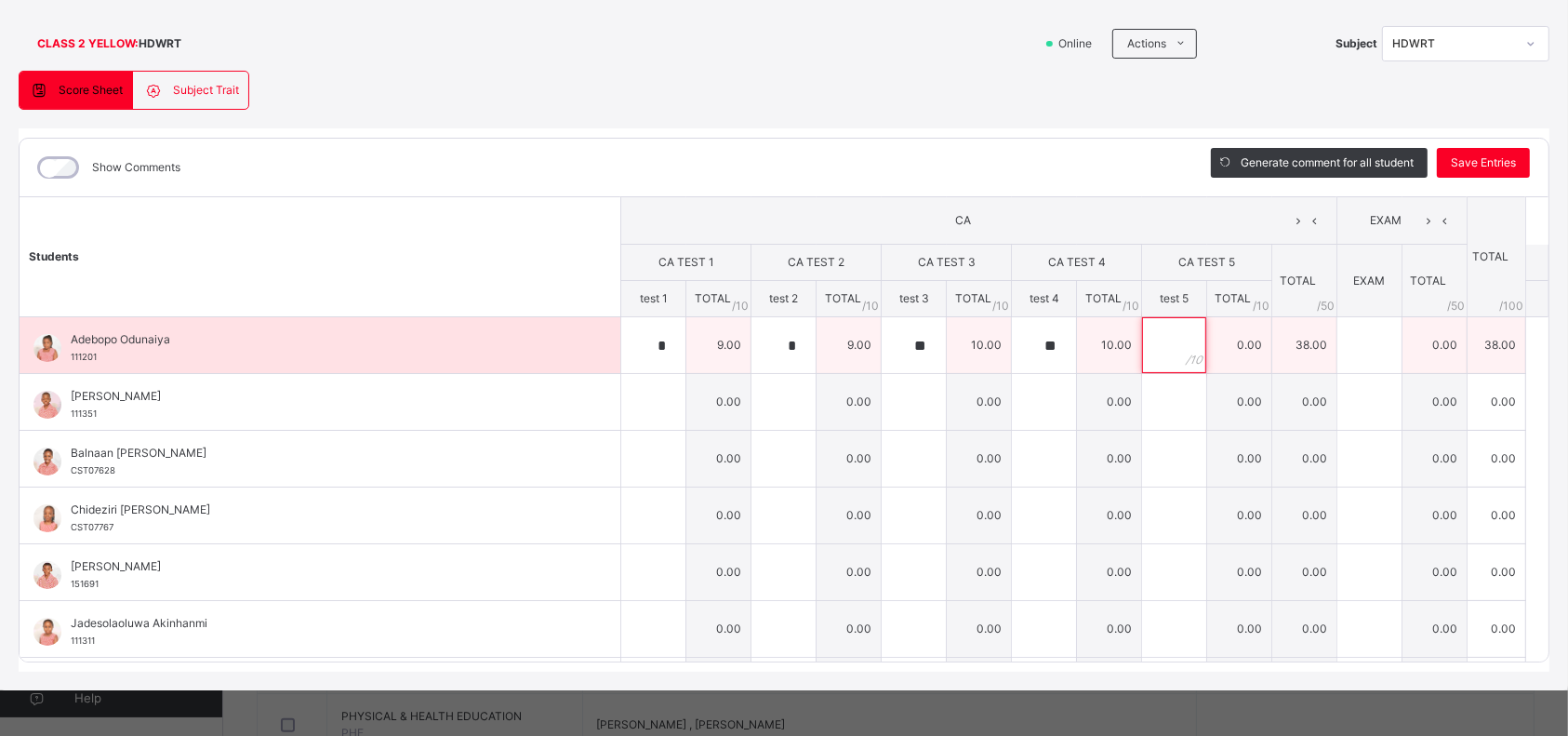 click at bounding box center [1174, 345] 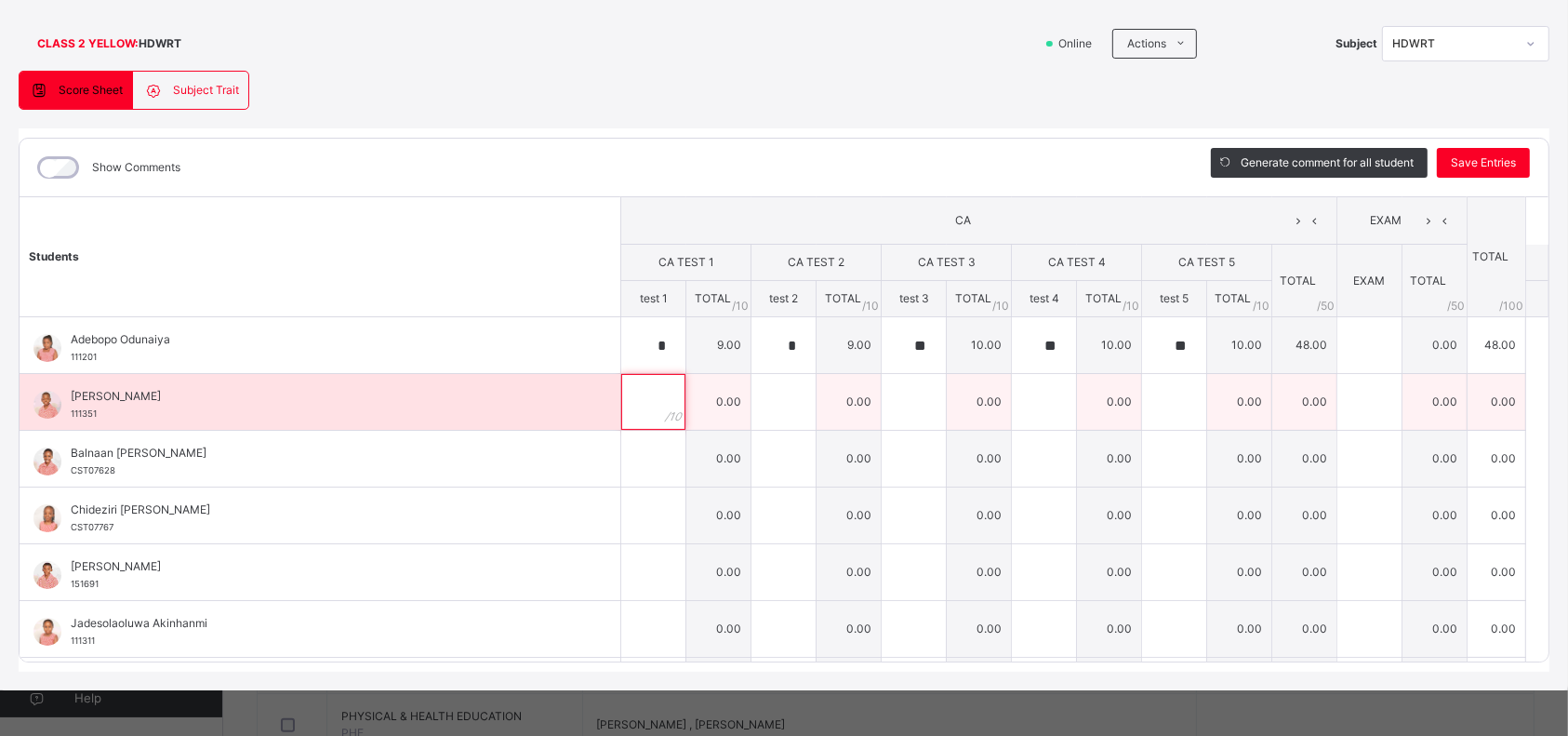 click at bounding box center [653, 402] 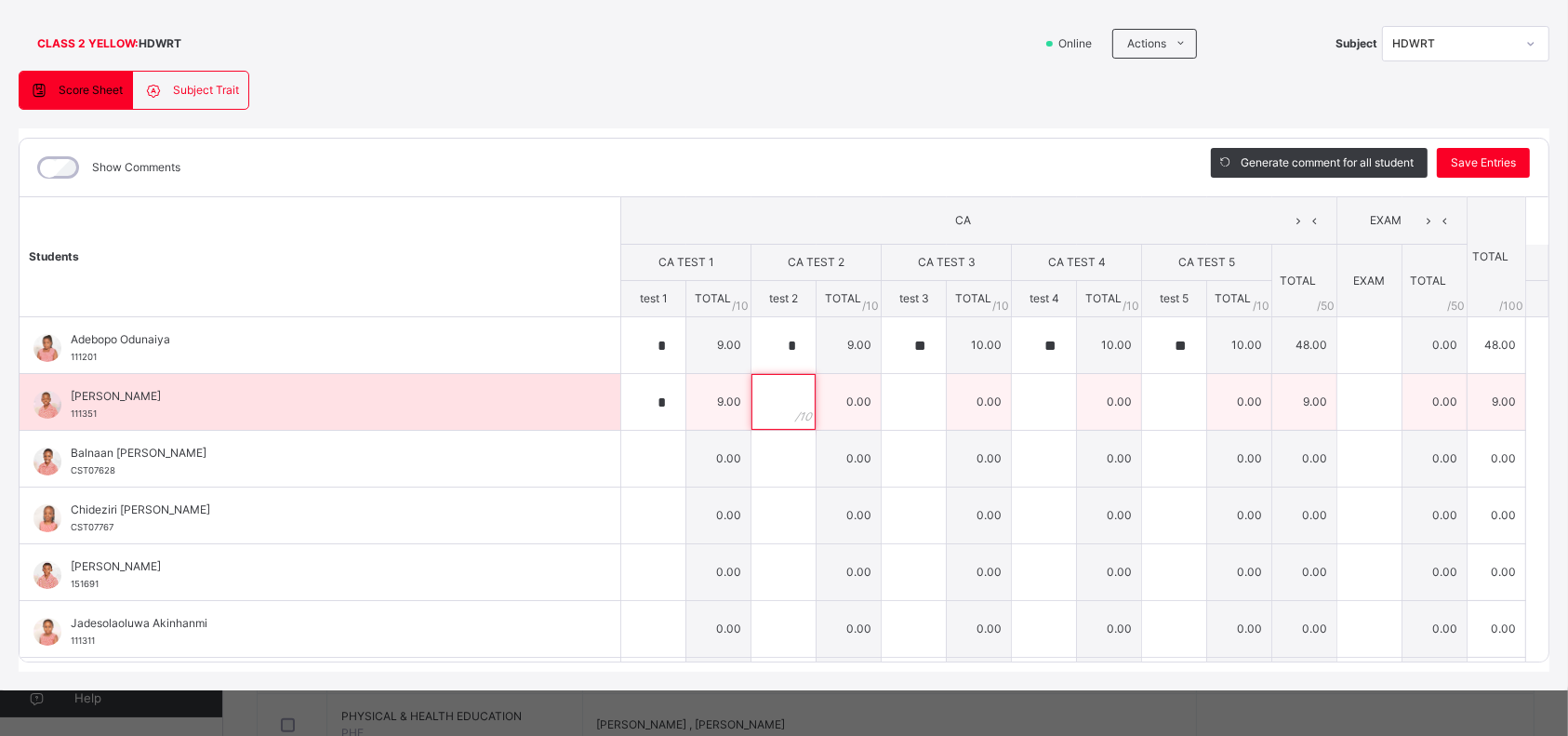 click at bounding box center (783, 402) 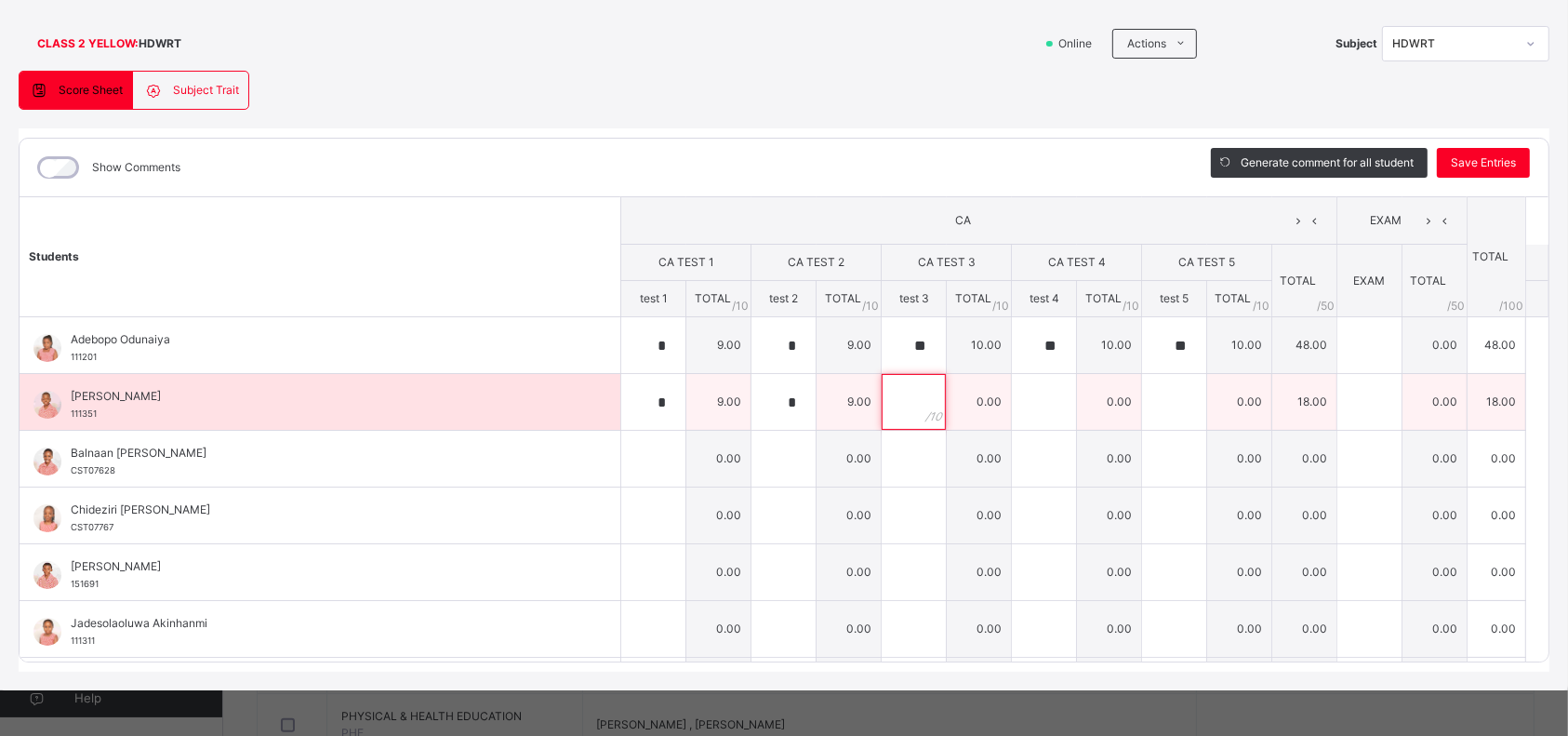 click at bounding box center [913, 402] 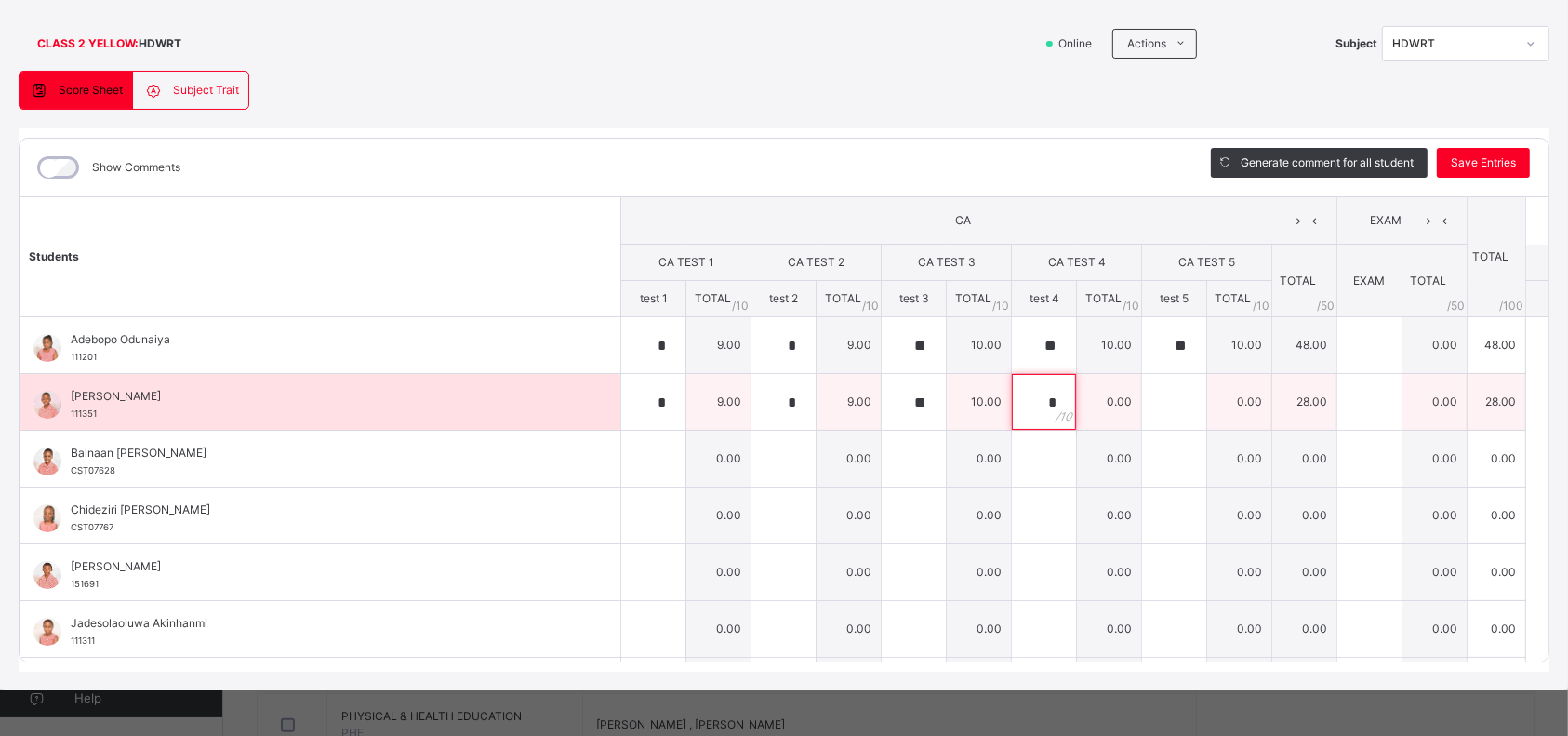 click on "*" at bounding box center (1043, 402) 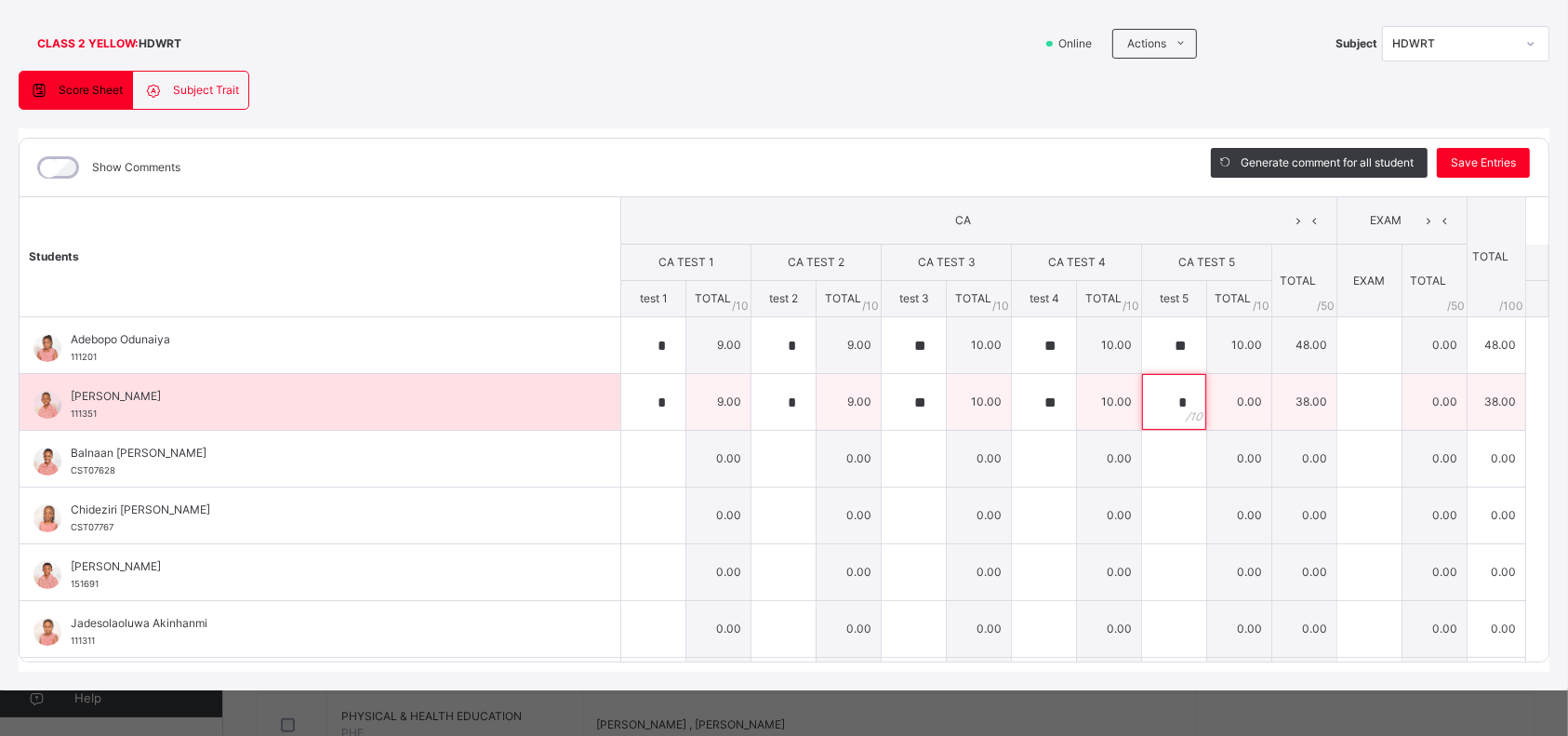 click on "*" at bounding box center [1174, 402] 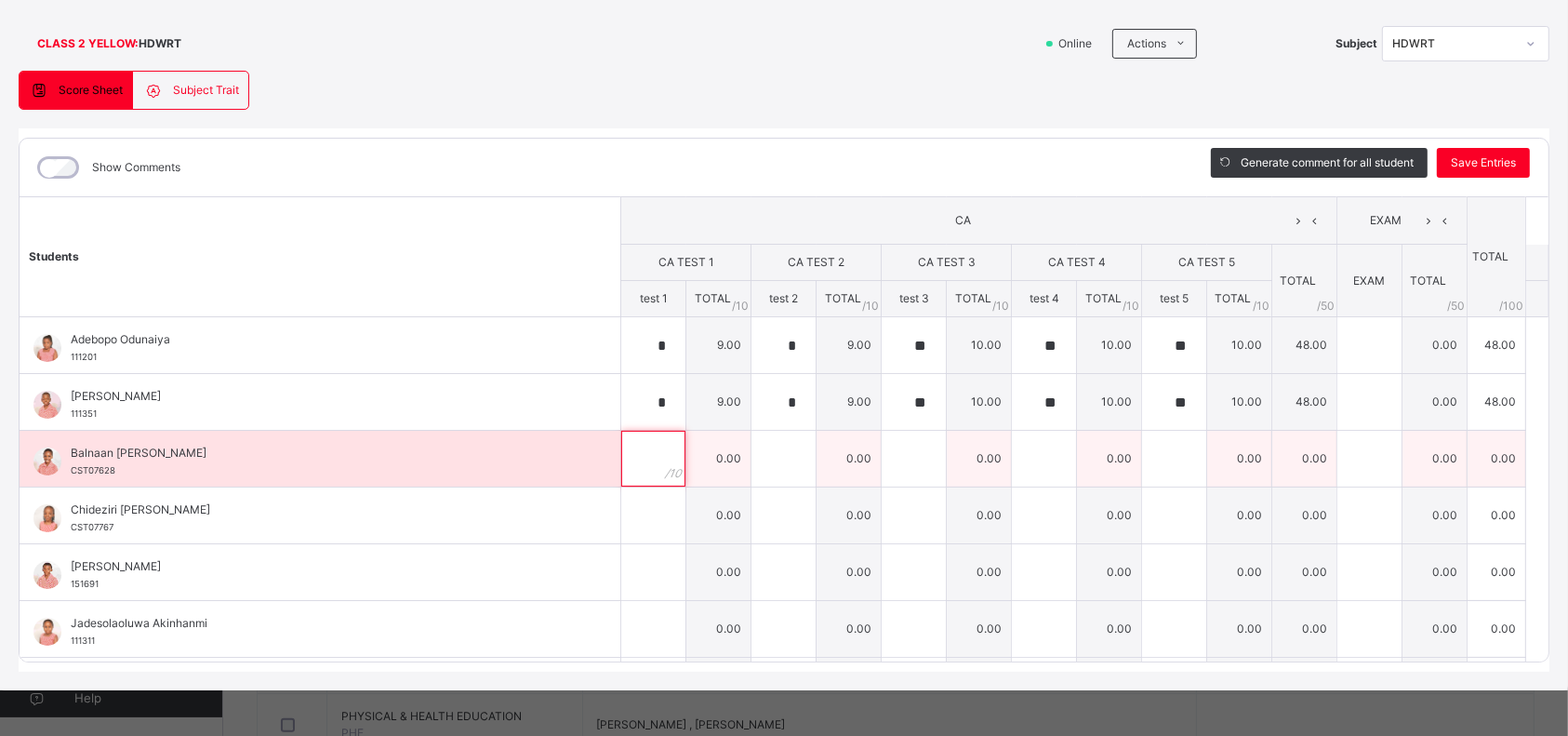 click at bounding box center (653, 459) 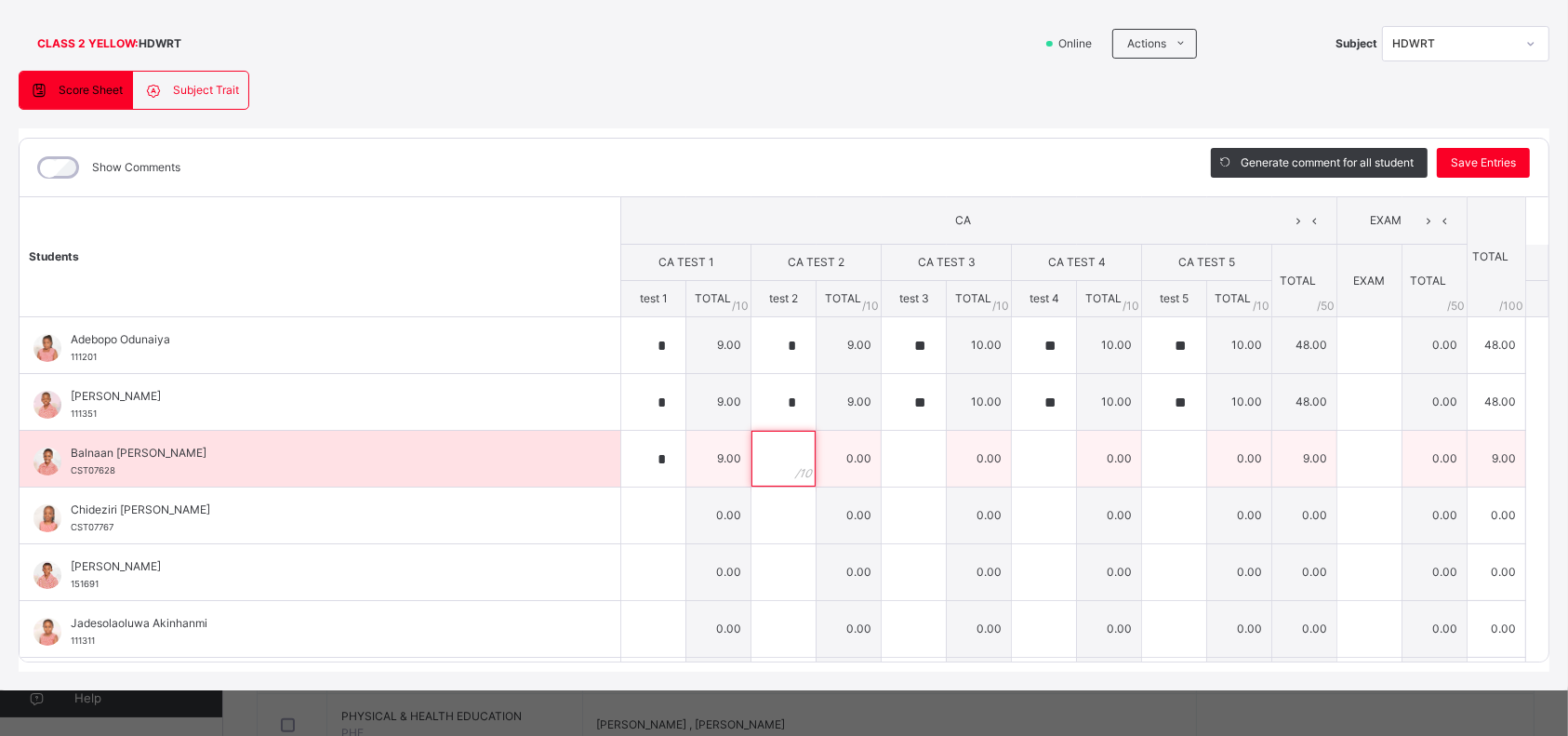 click at bounding box center (783, 459) 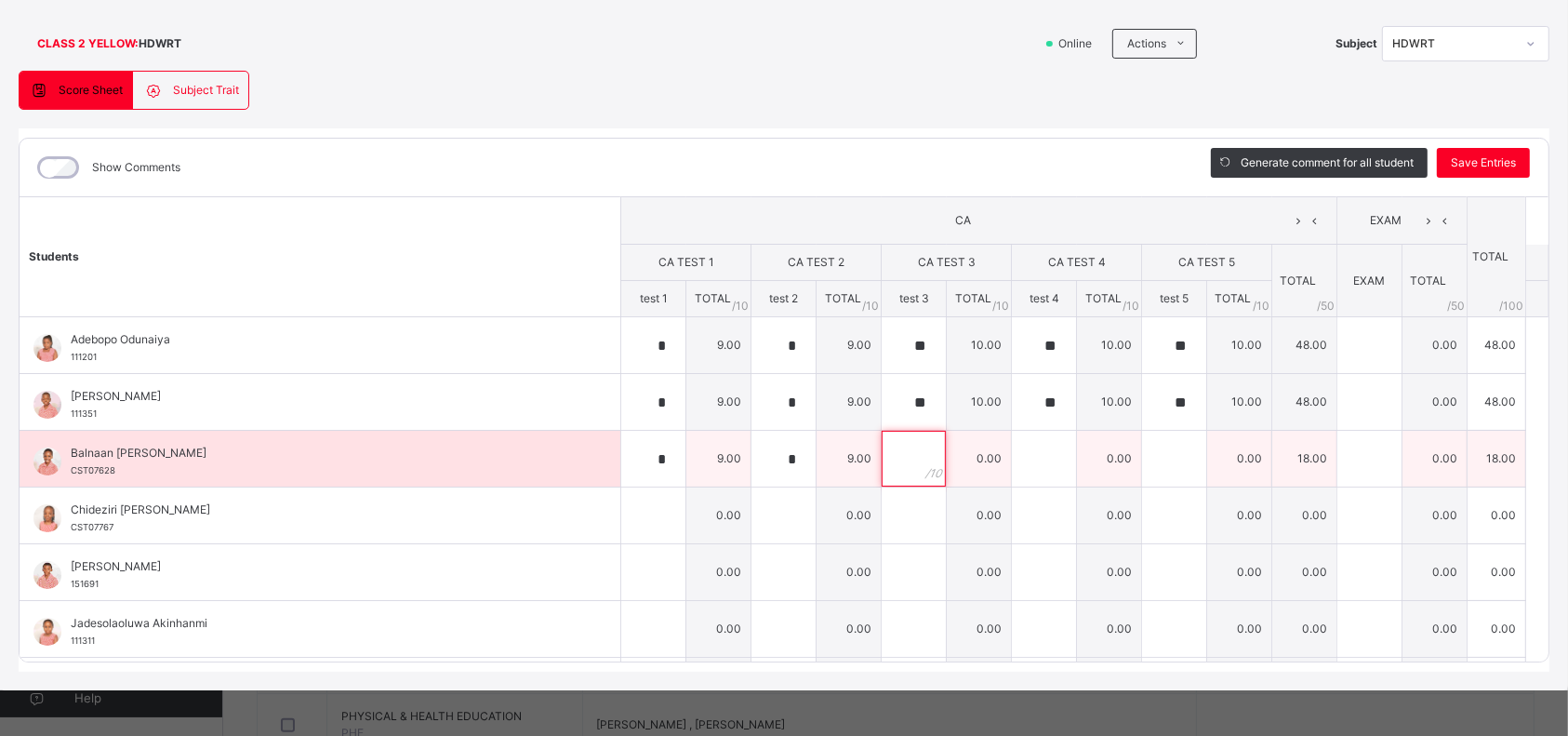 click at bounding box center (913, 459) 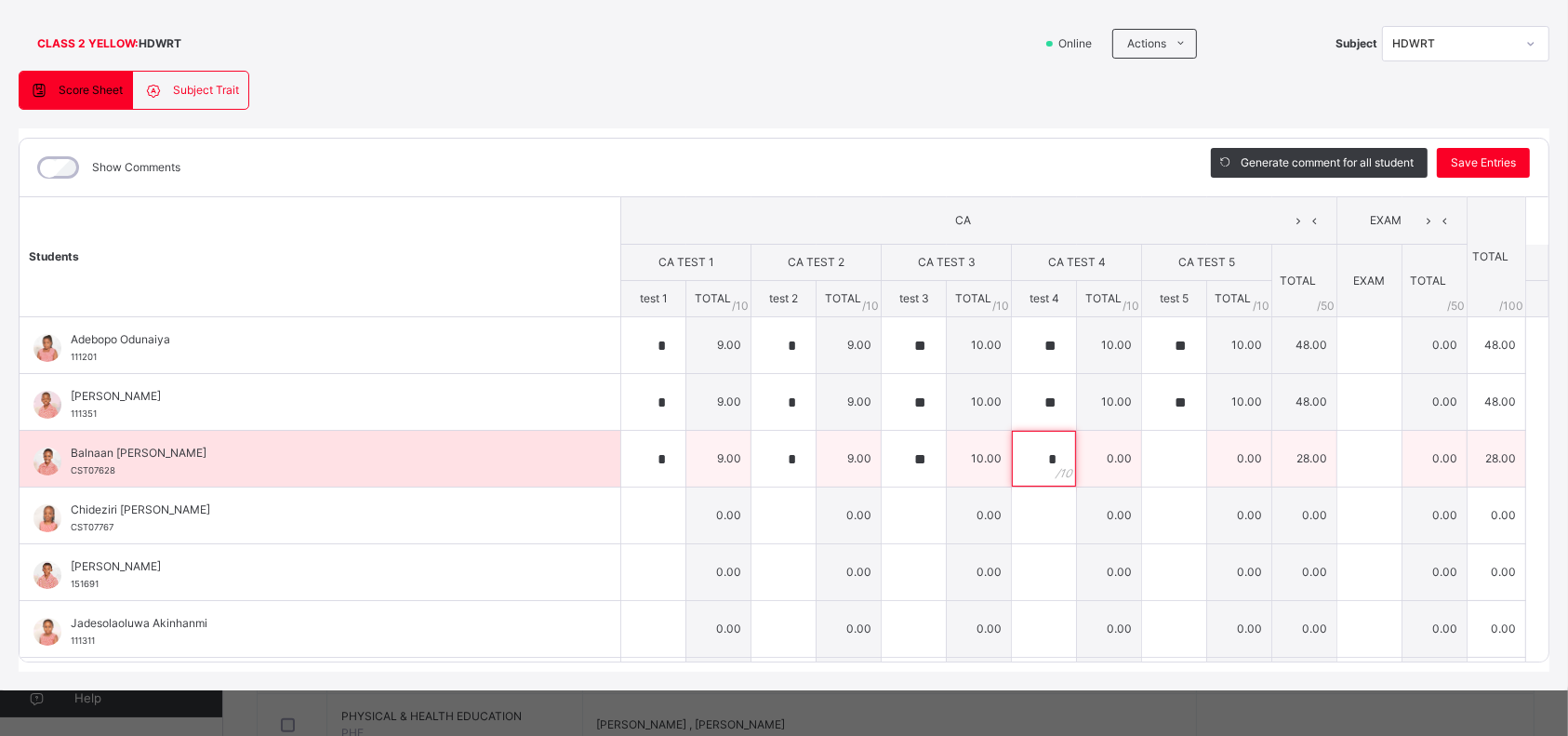 click on "*" at bounding box center [1043, 459] 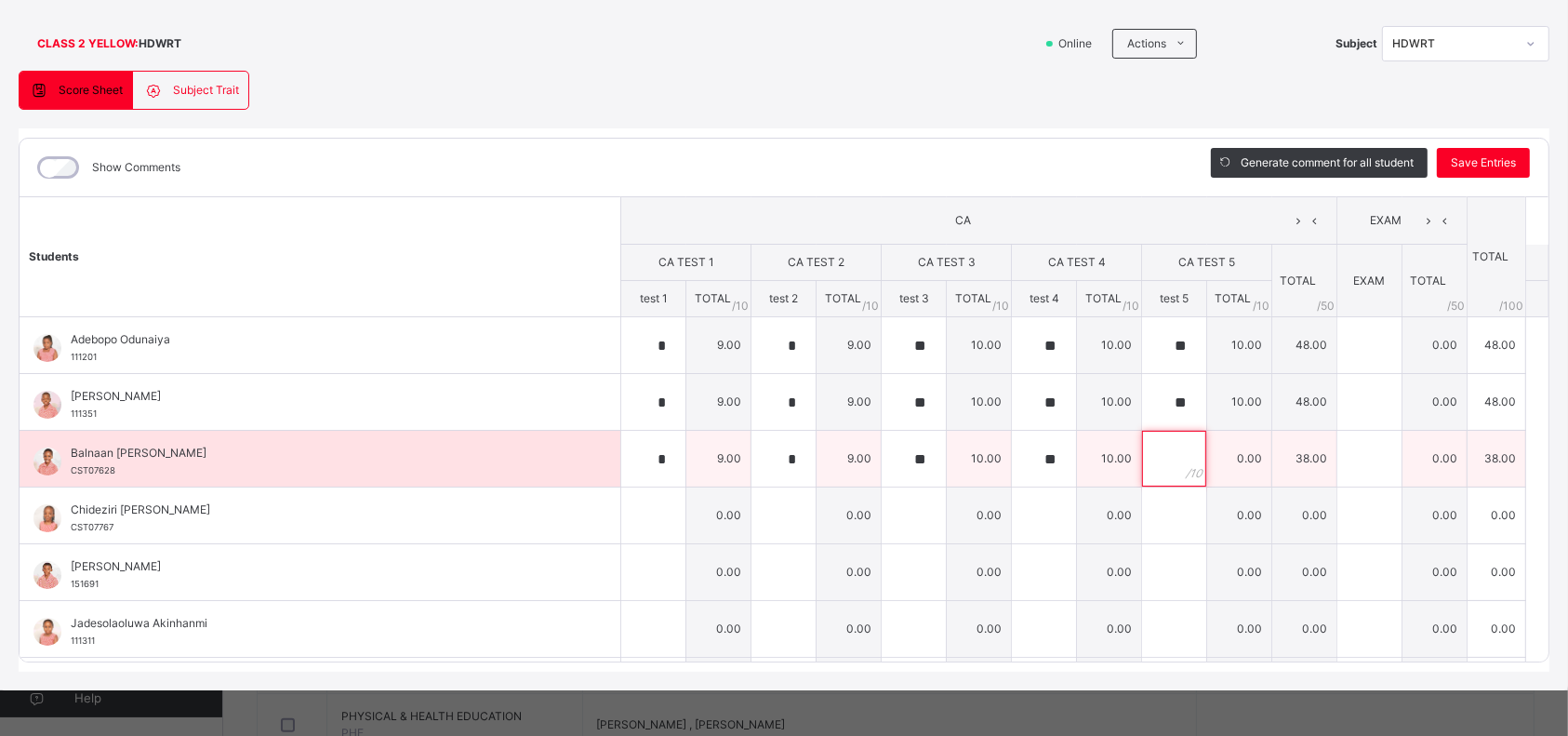 click at bounding box center [1174, 459] 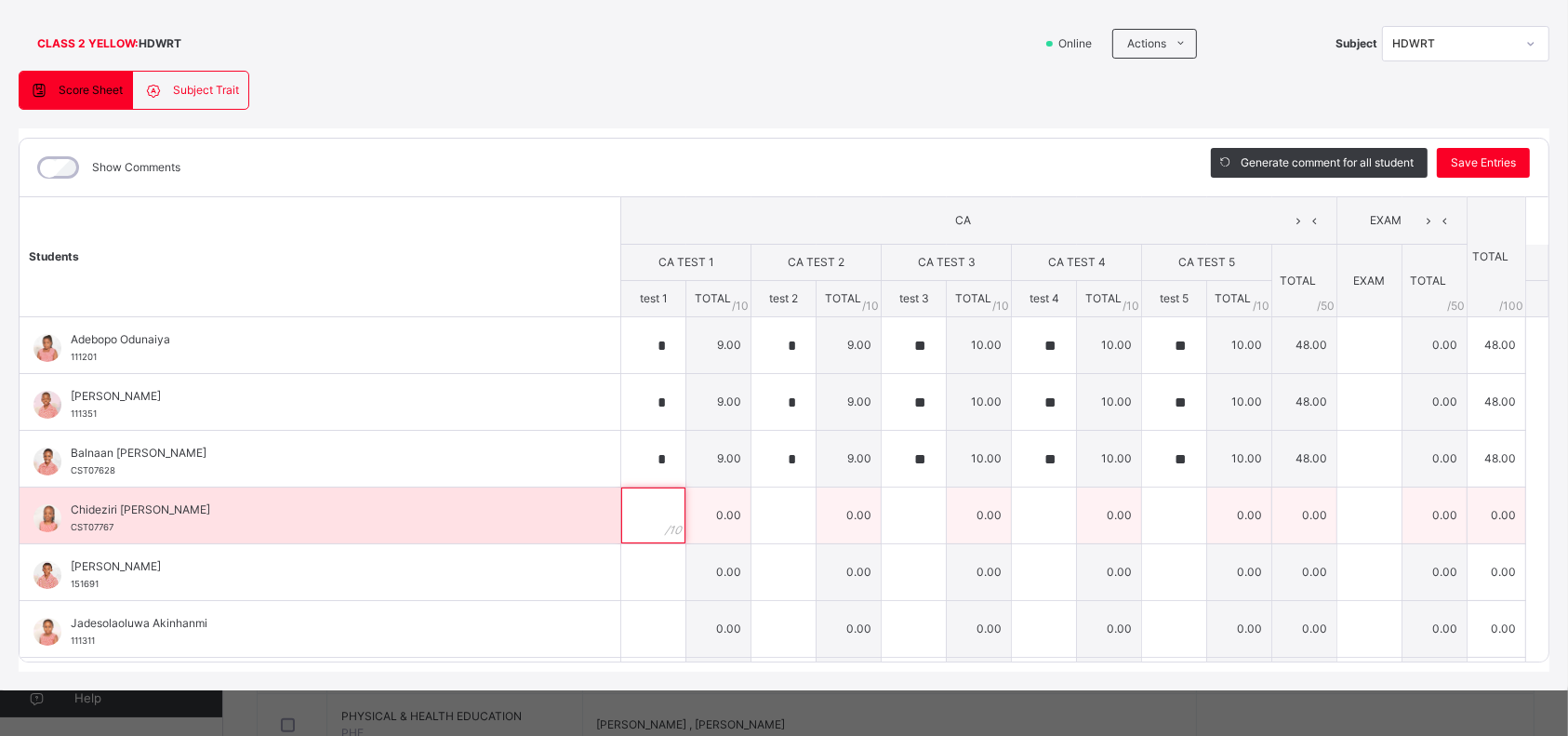 click at bounding box center [653, 515] 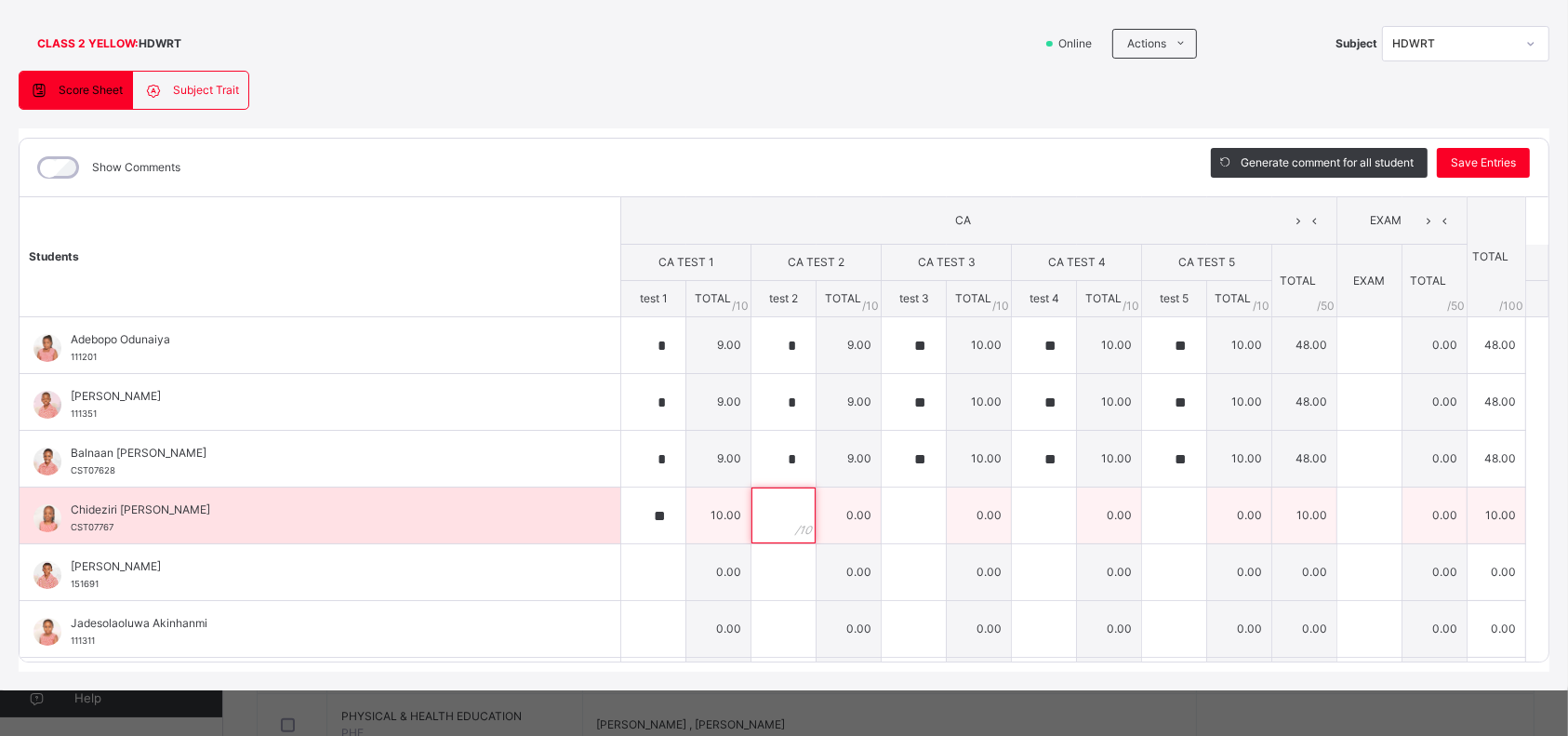 click at bounding box center [783, 515] 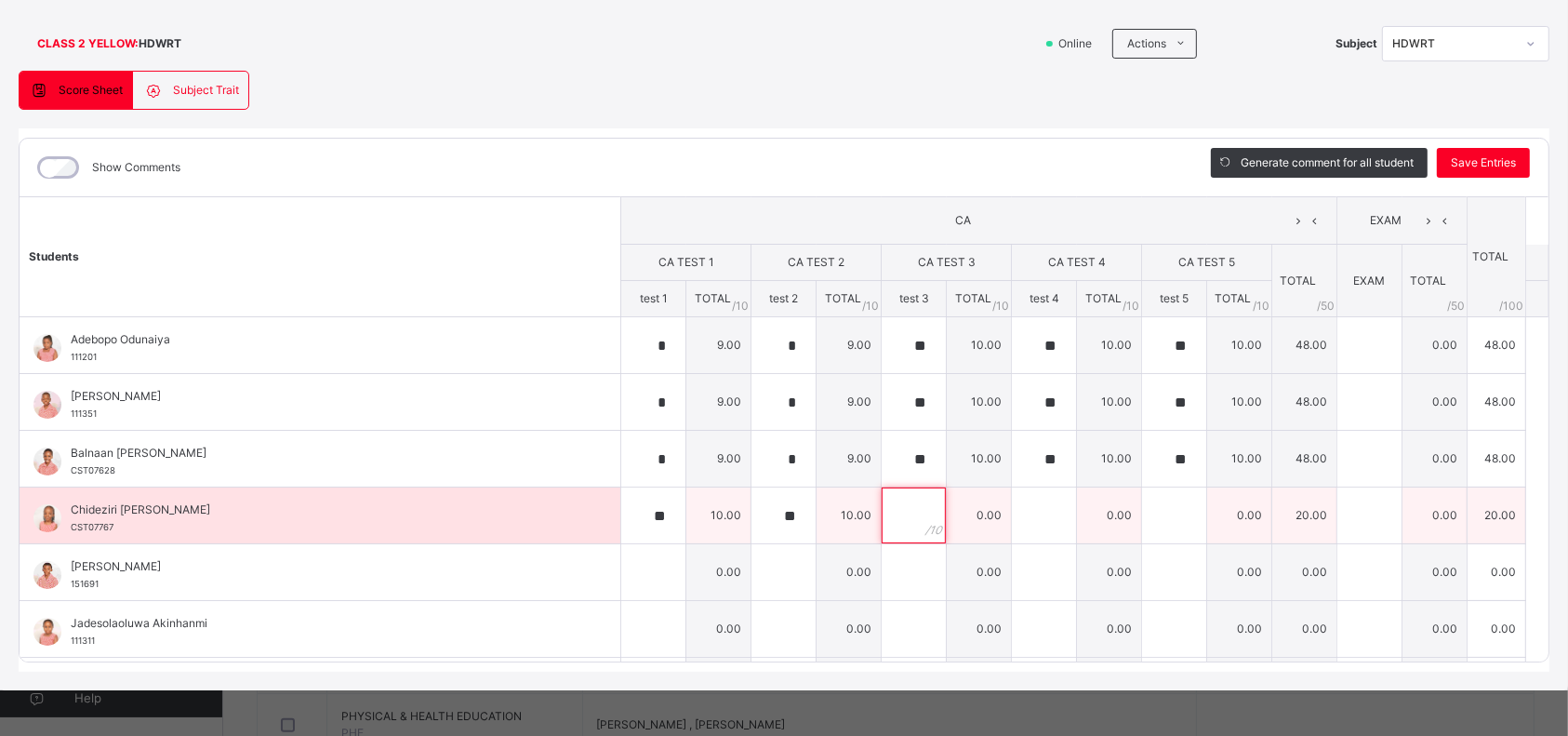 click at bounding box center (913, 515) 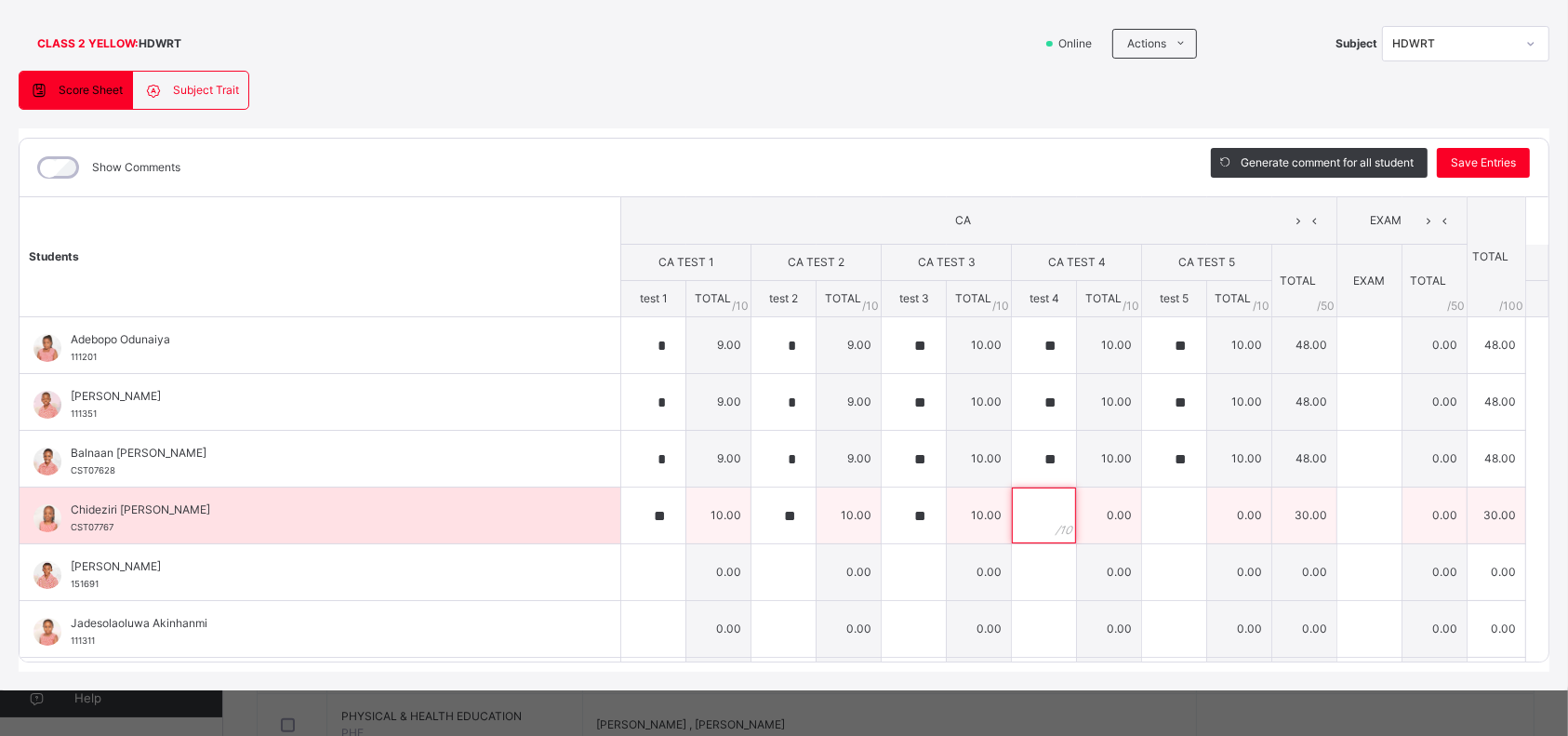 click at bounding box center (1043, 515) 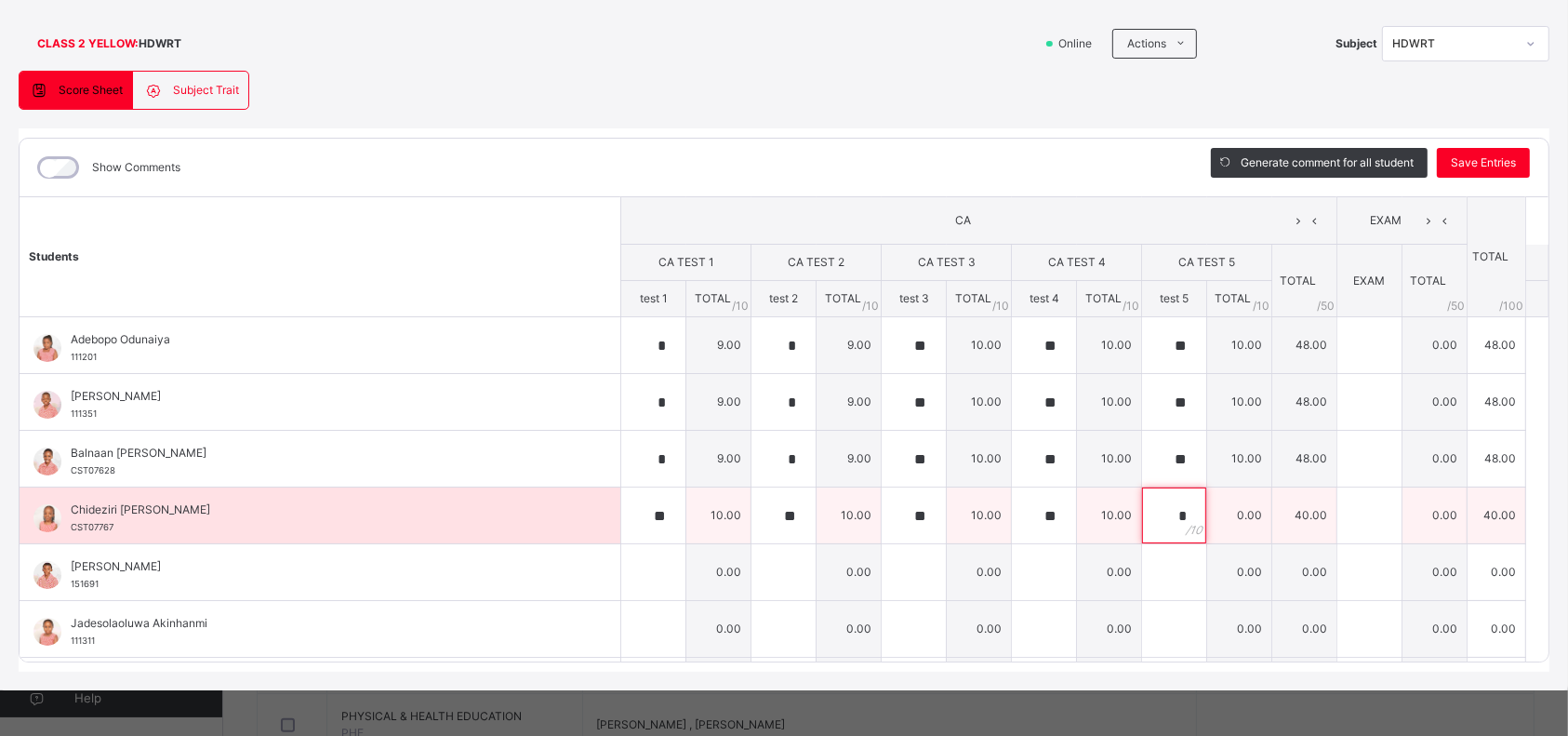 click on "*" at bounding box center [1174, 515] 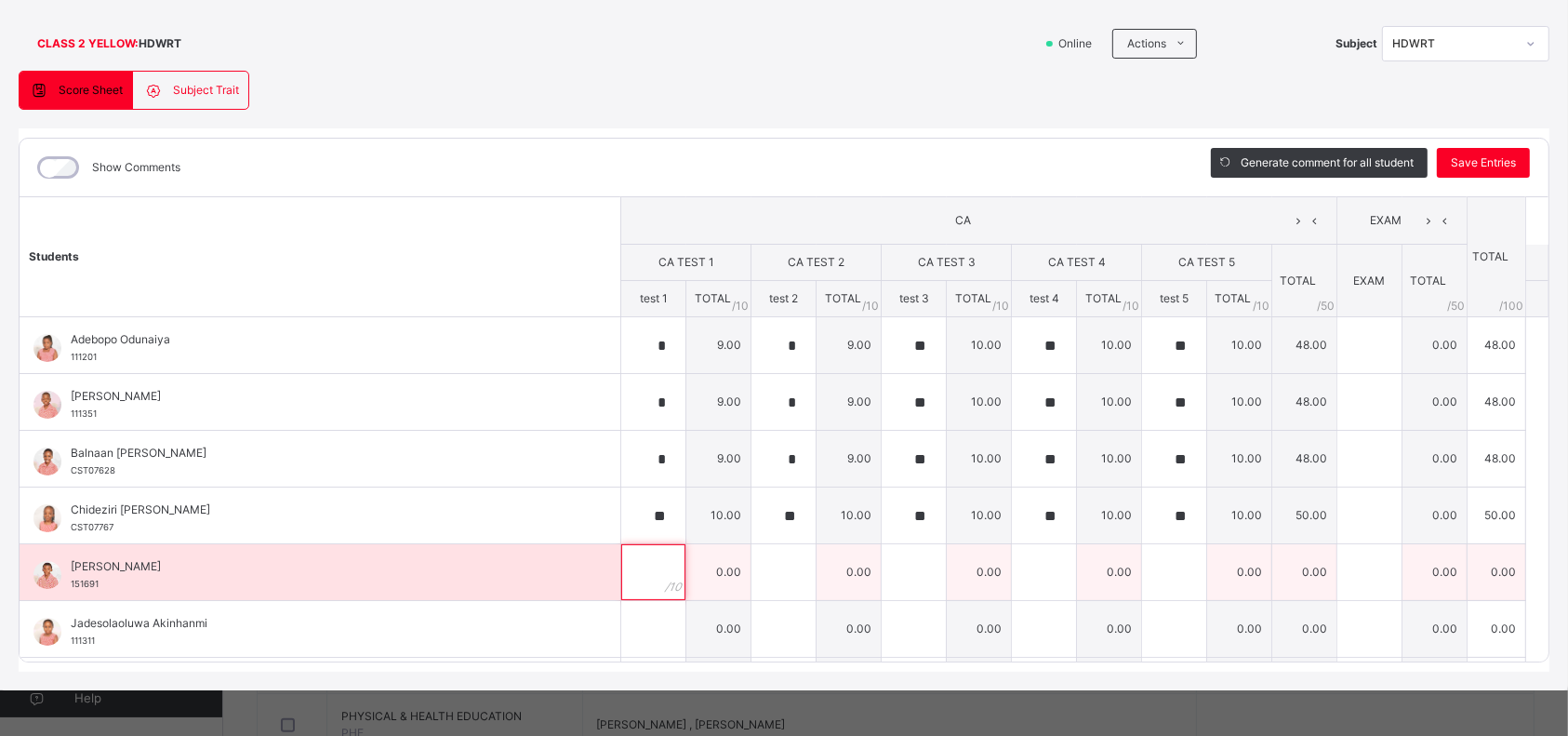 click at bounding box center [653, 572] 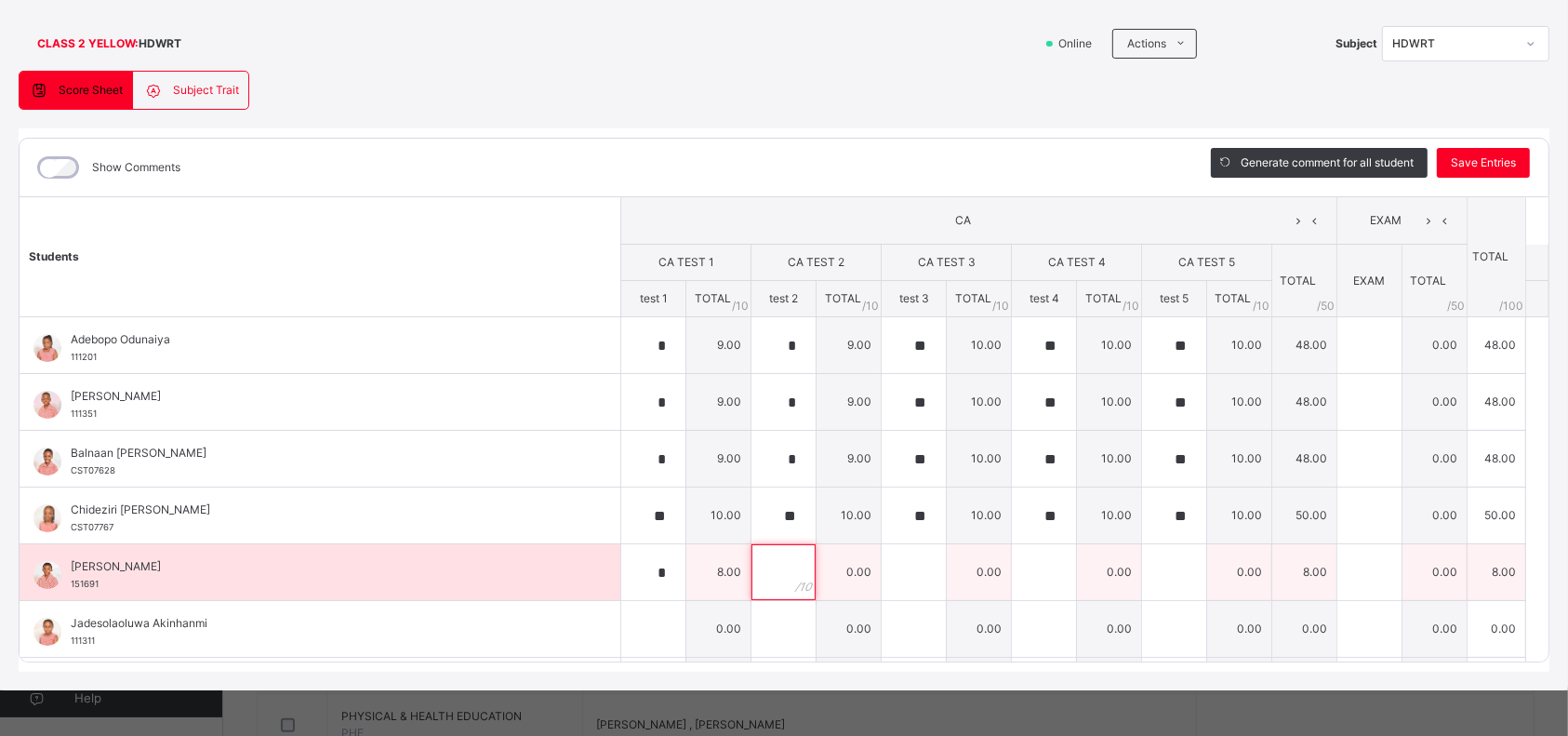 click at bounding box center [783, 572] 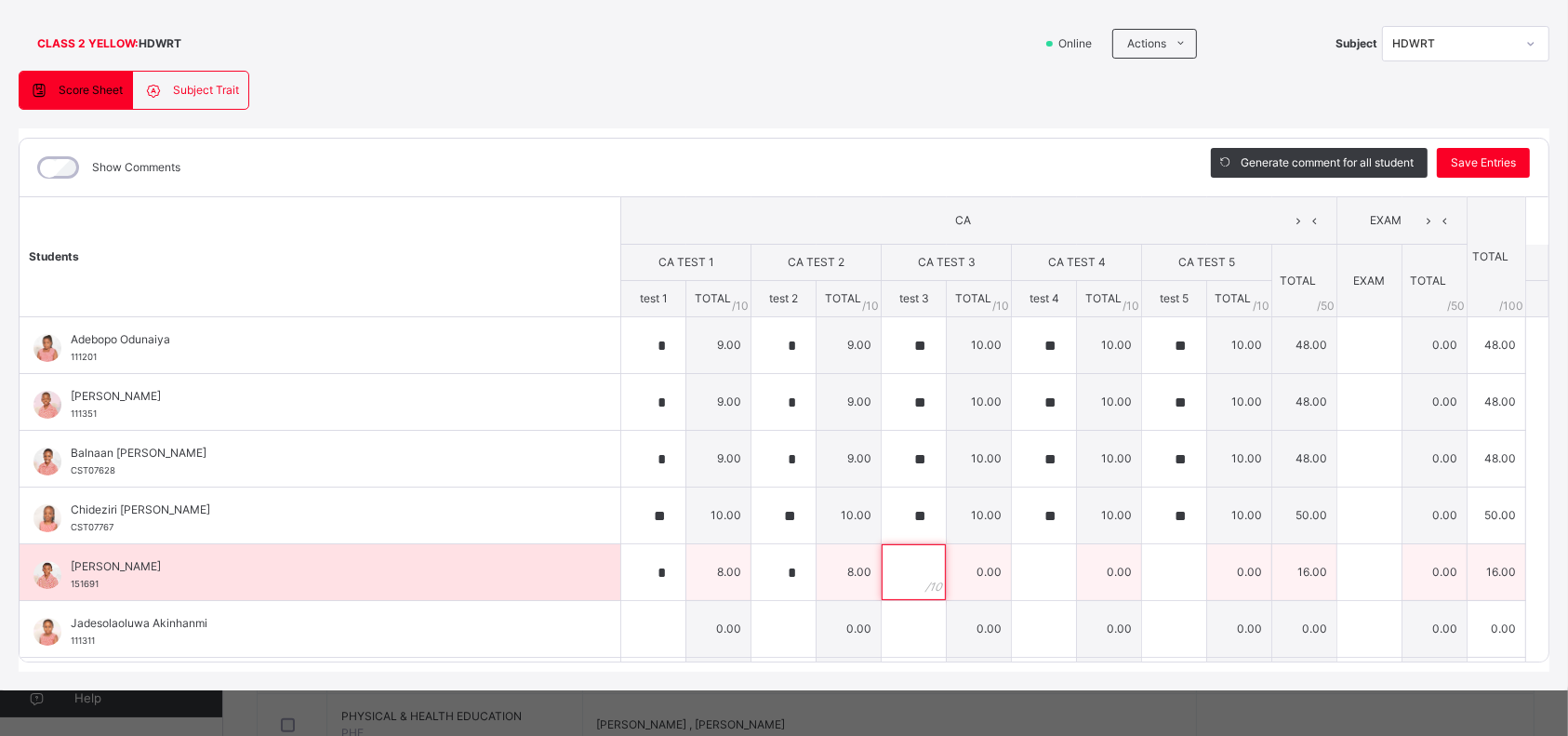 click at bounding box center (913, 572) 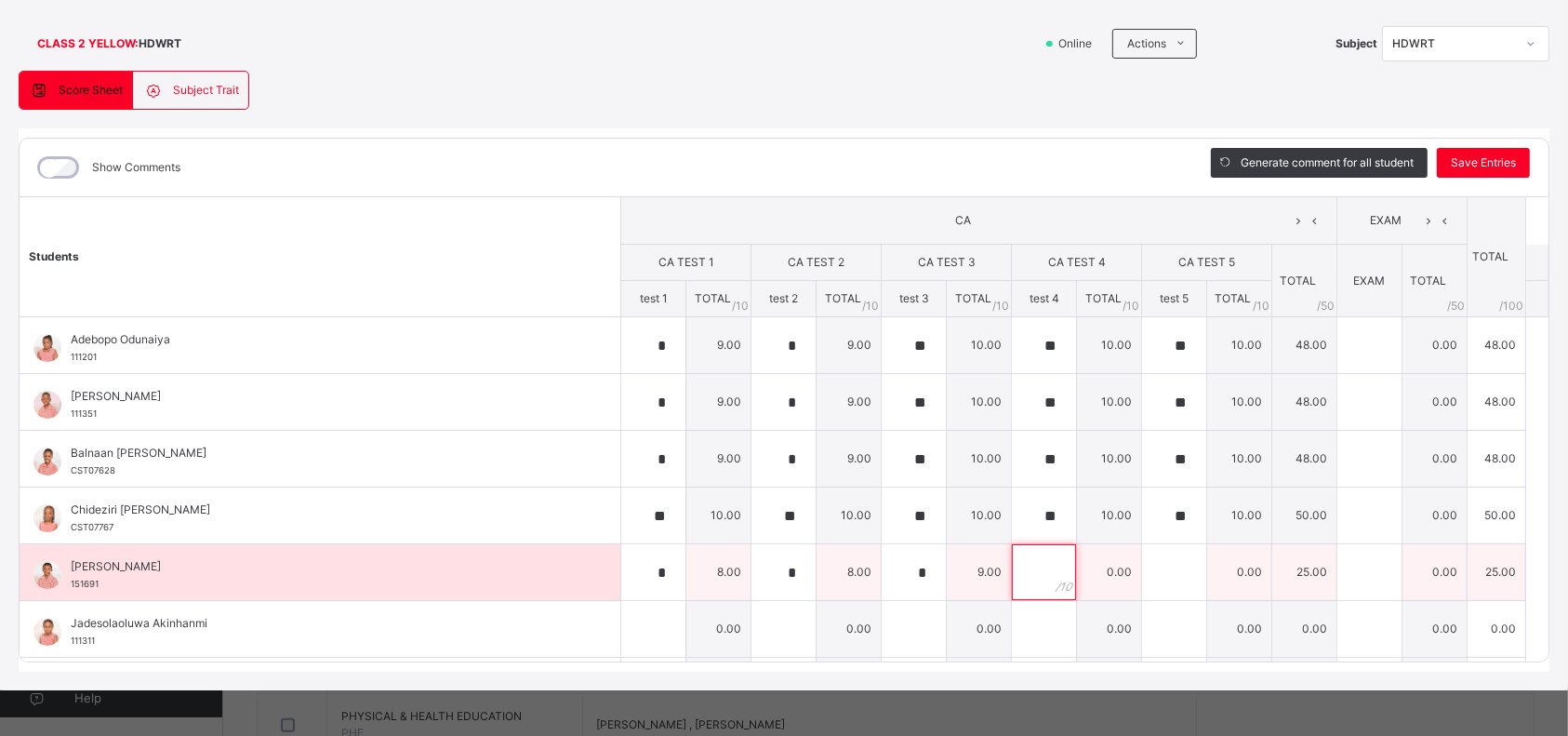 click at bounding box center (1043, 572) 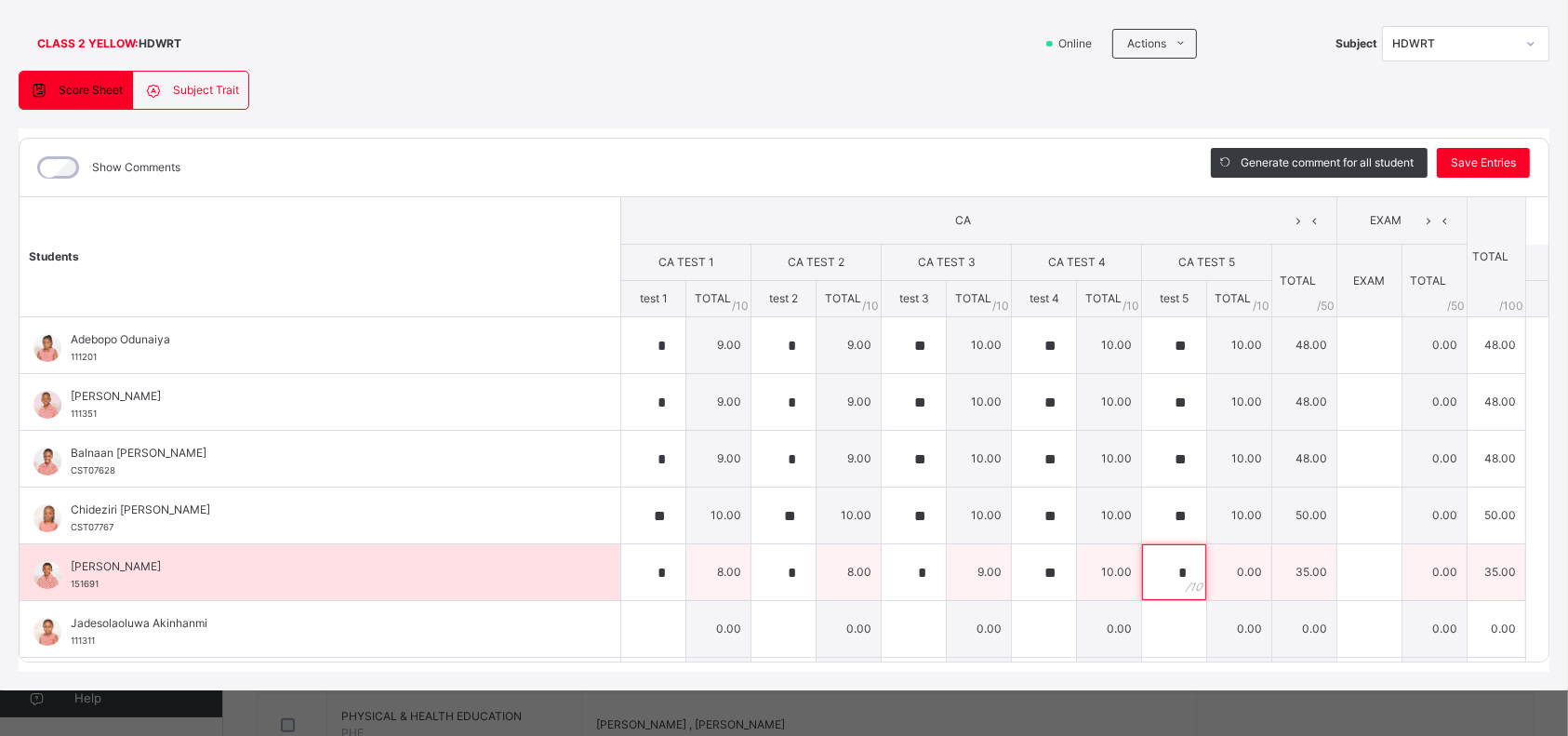 click on "*" at bounding box center [1174, 572] 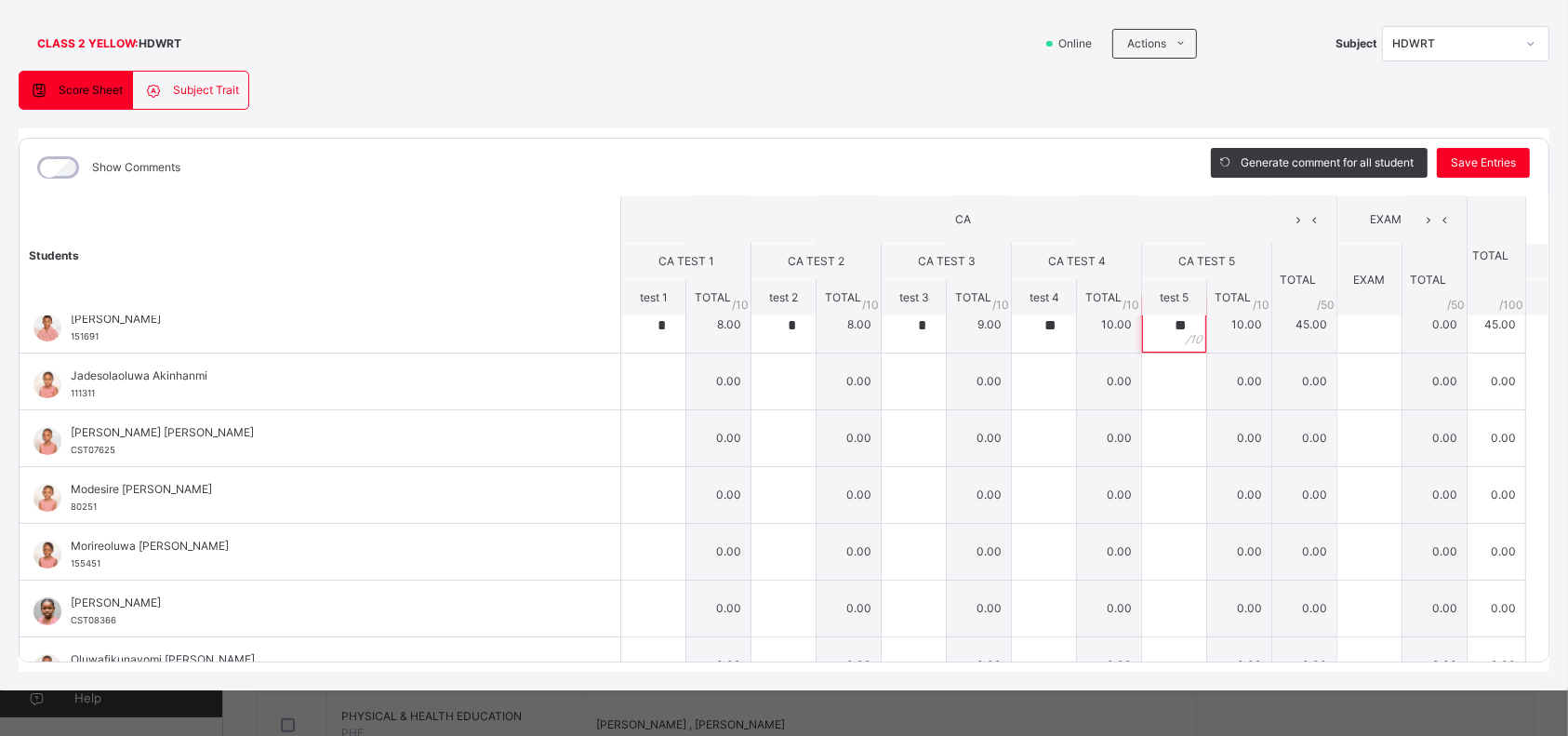 scroll, scrollTop: 249, scrollLeft: 0, axis: vertical 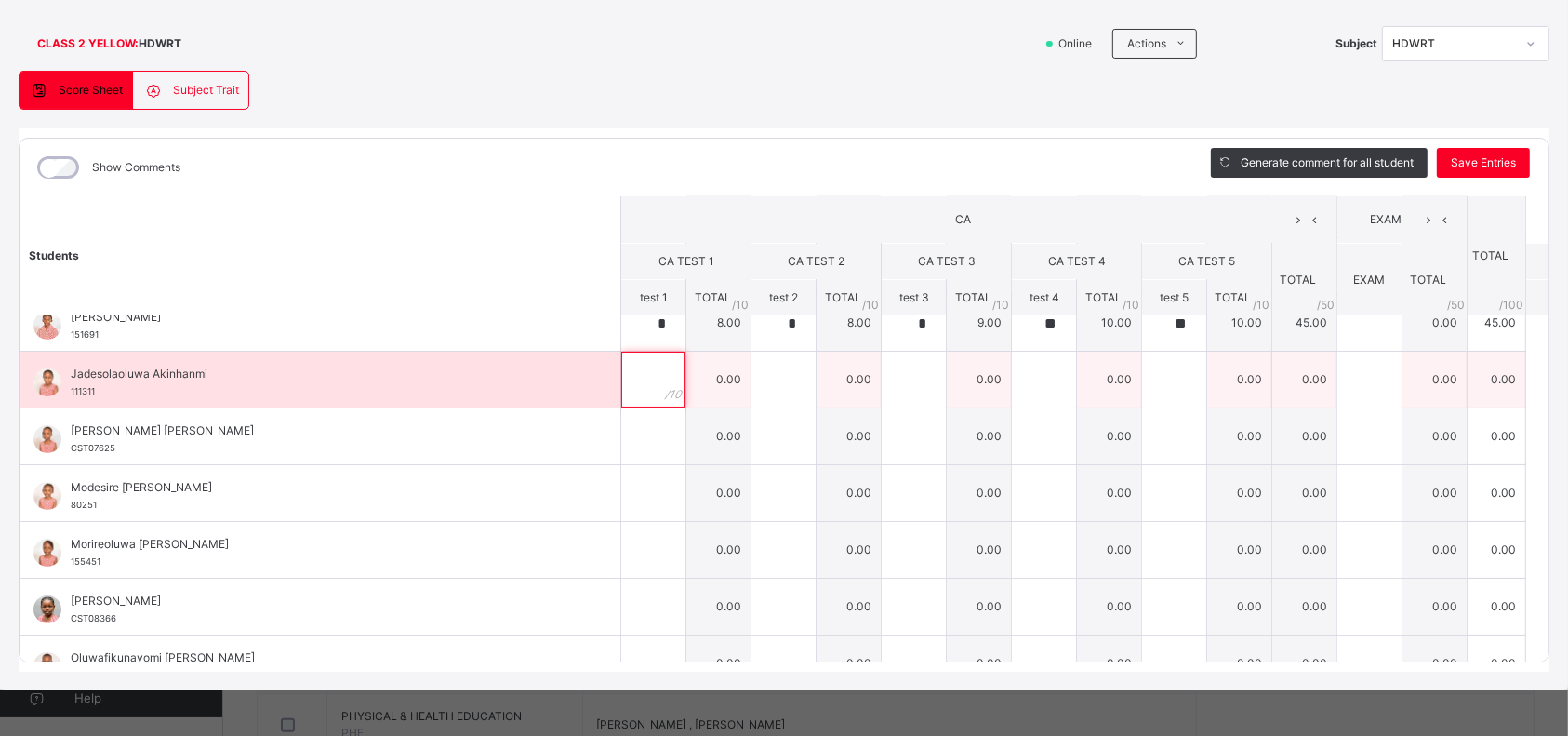 click at bounding box center [653, 380] 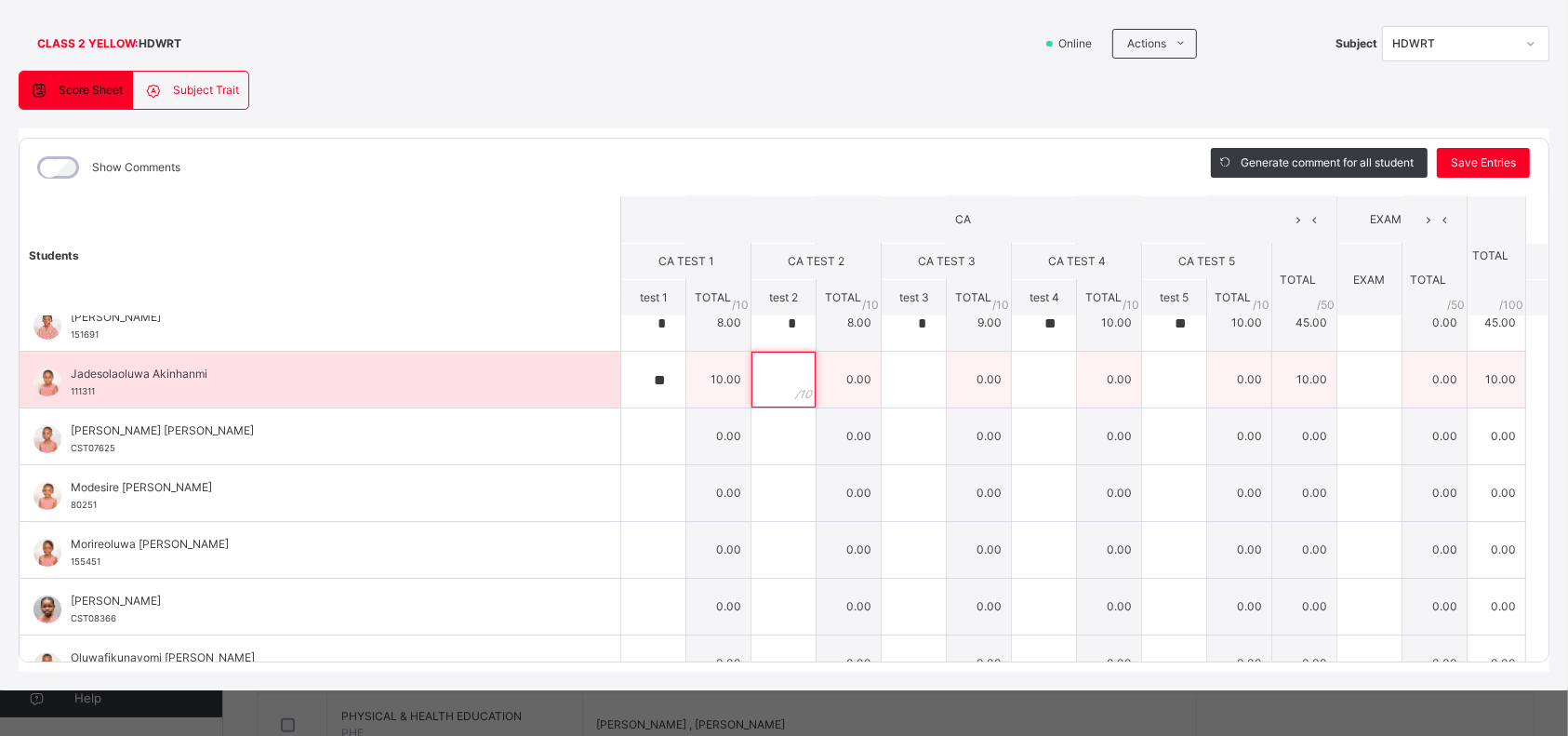 click at bounding box center [783, 380] 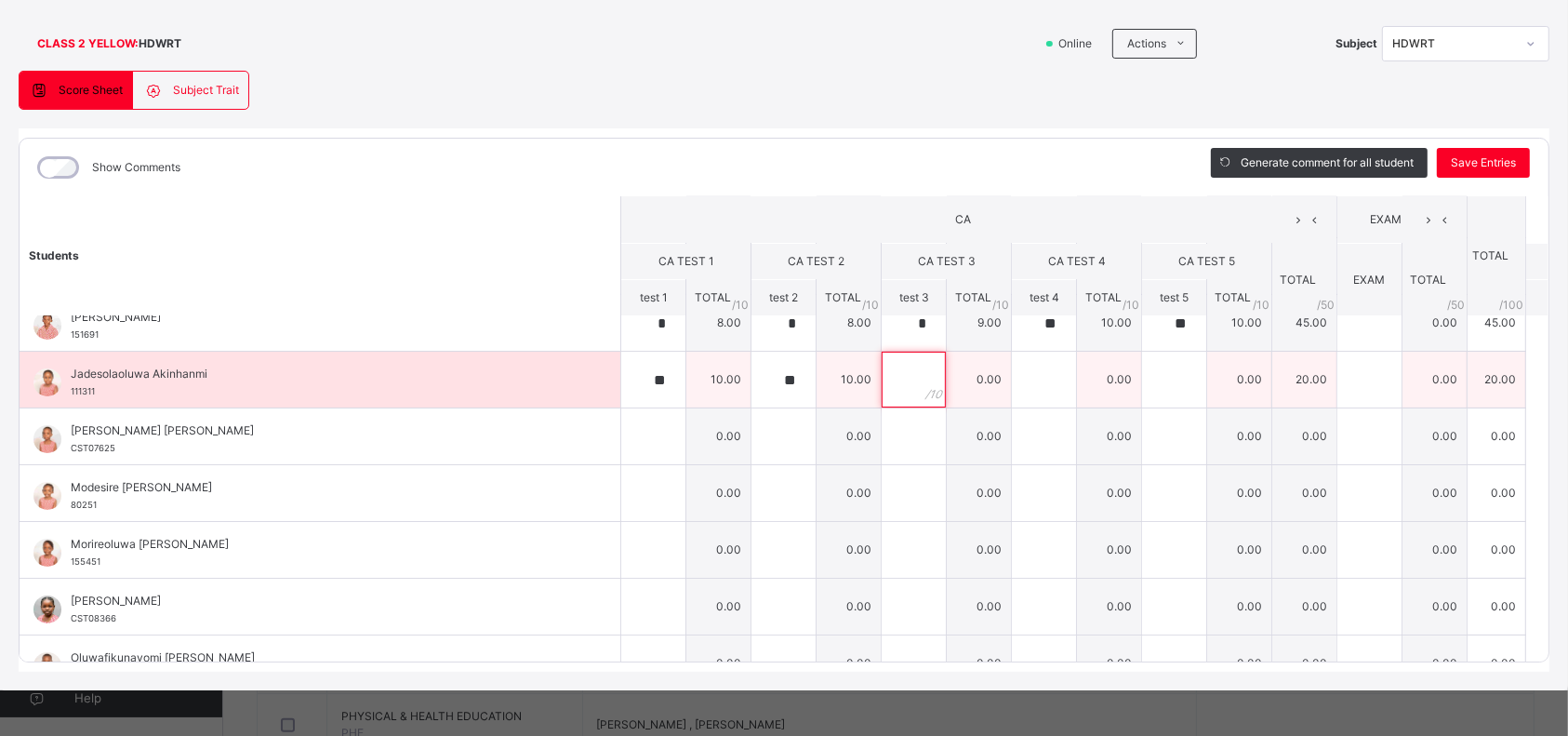 click at bounding box center [913, 380] 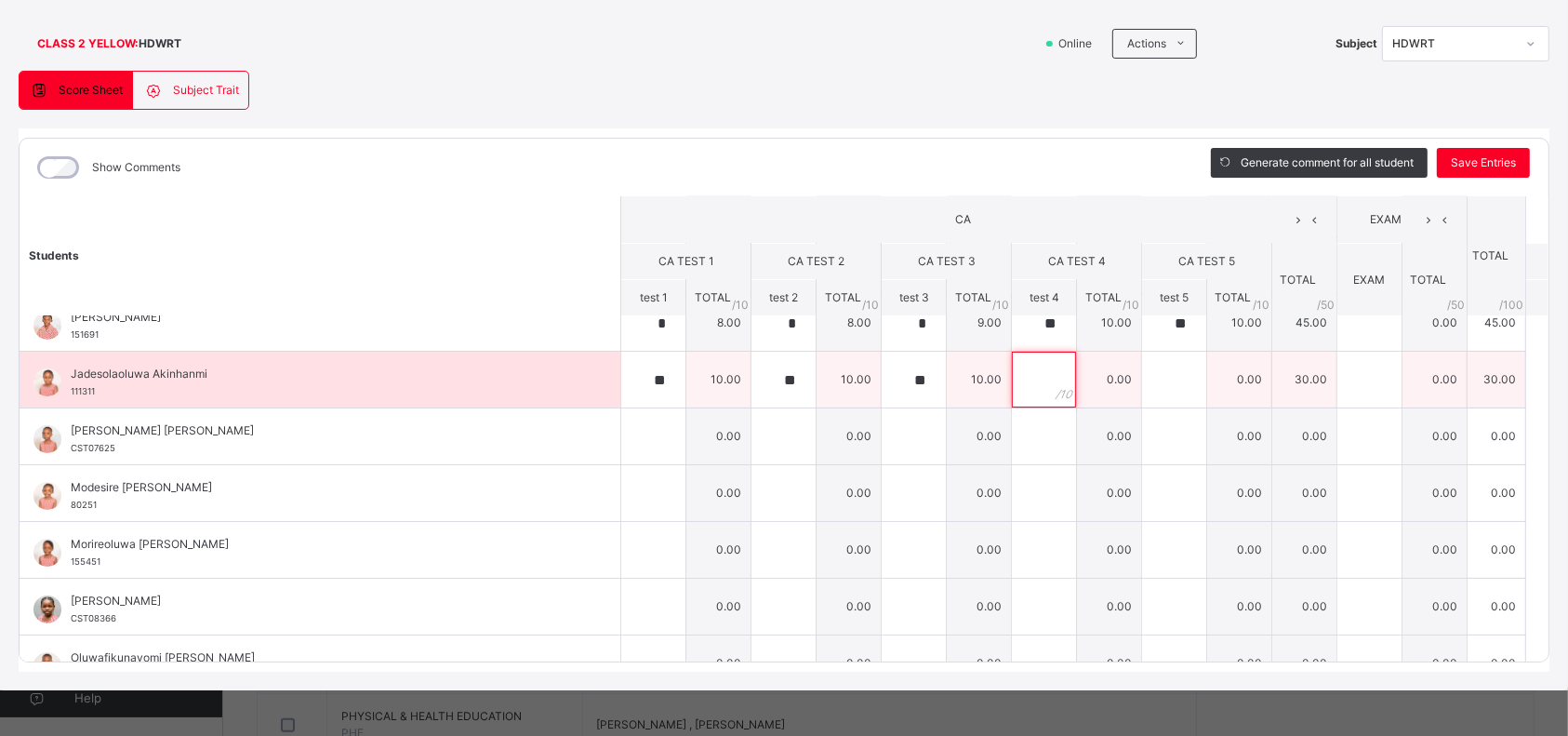 click at bounding box center [1043, 380] 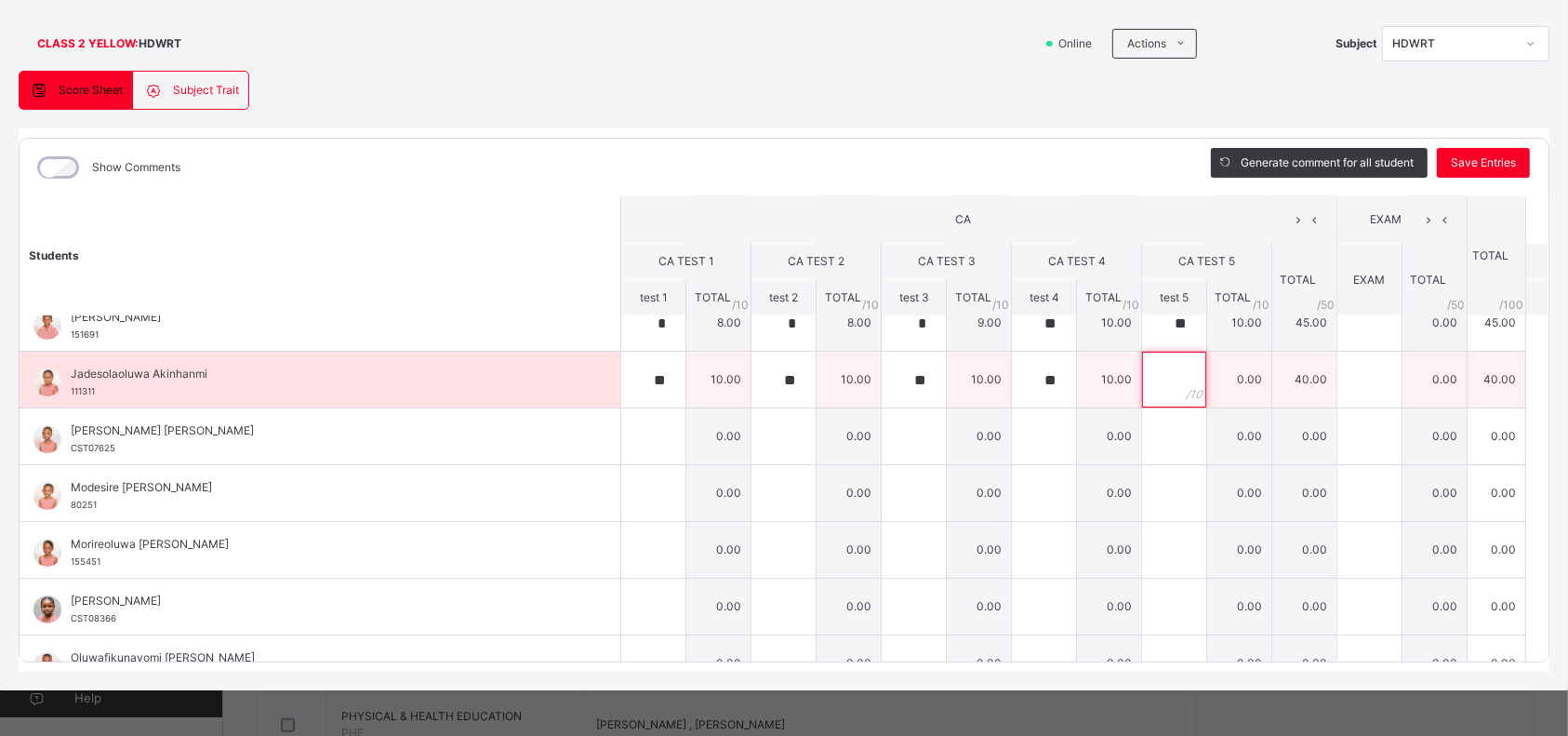 click at bounding box center (1174, 380) 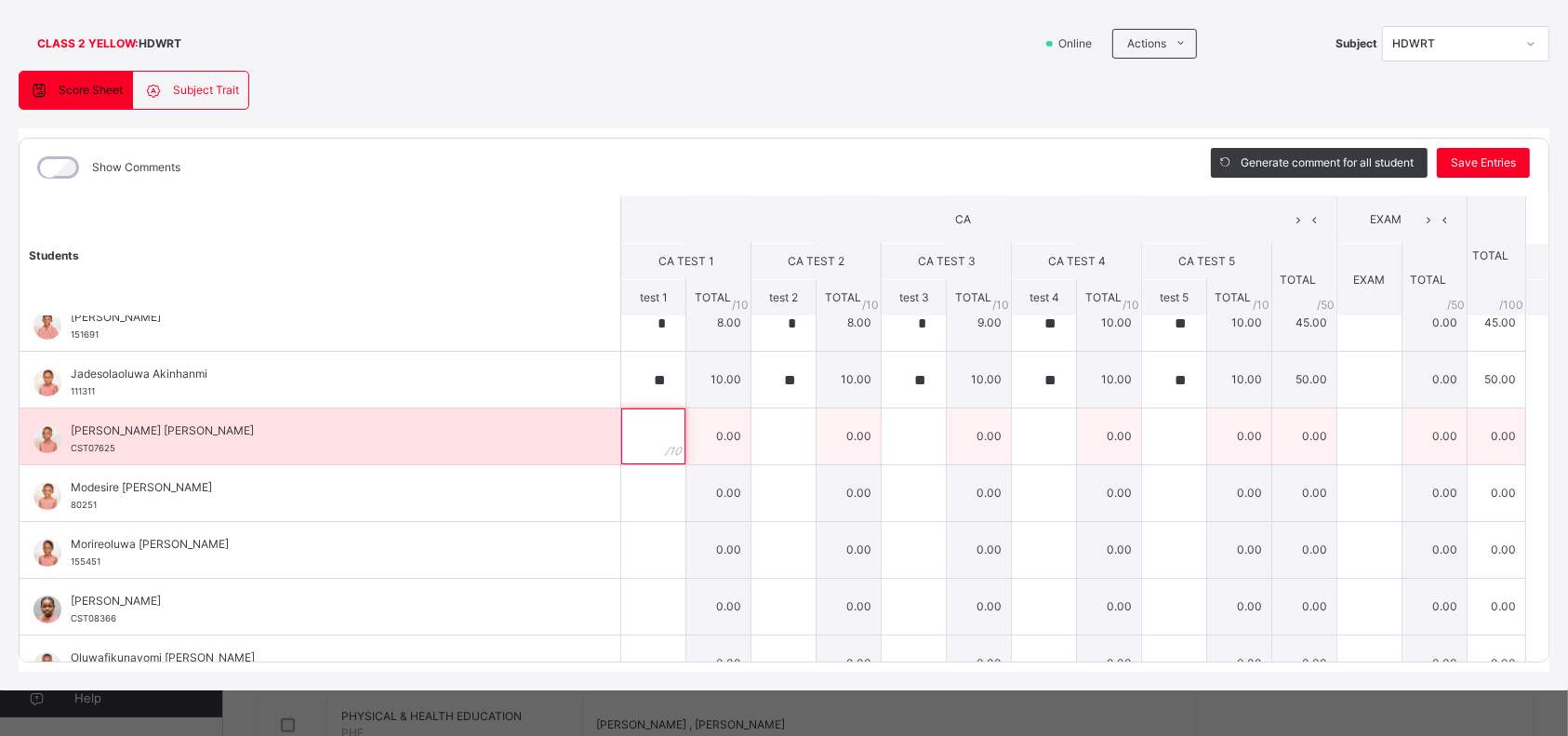 click at bounding box center [653, 436] 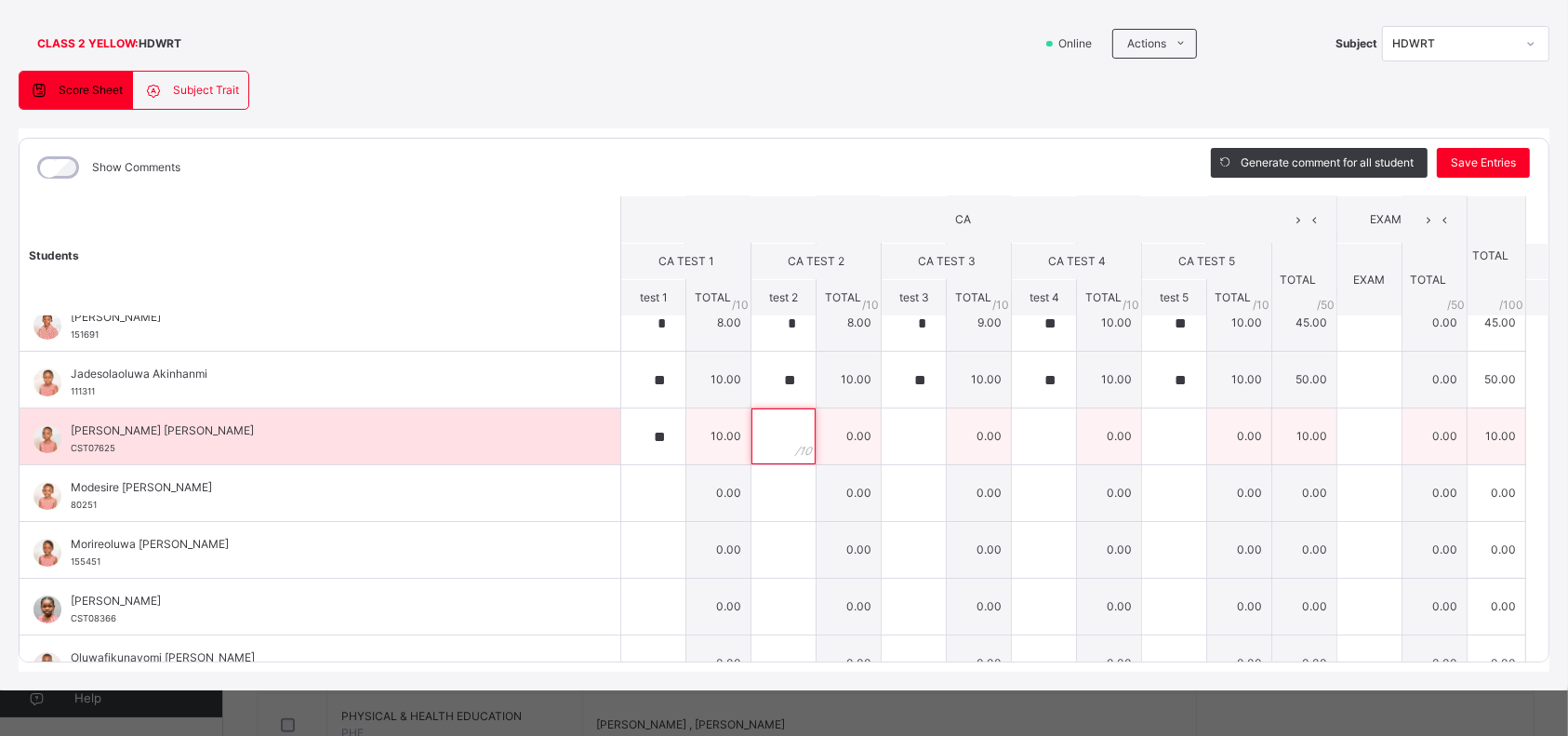 click at bounding box center (783, 436) 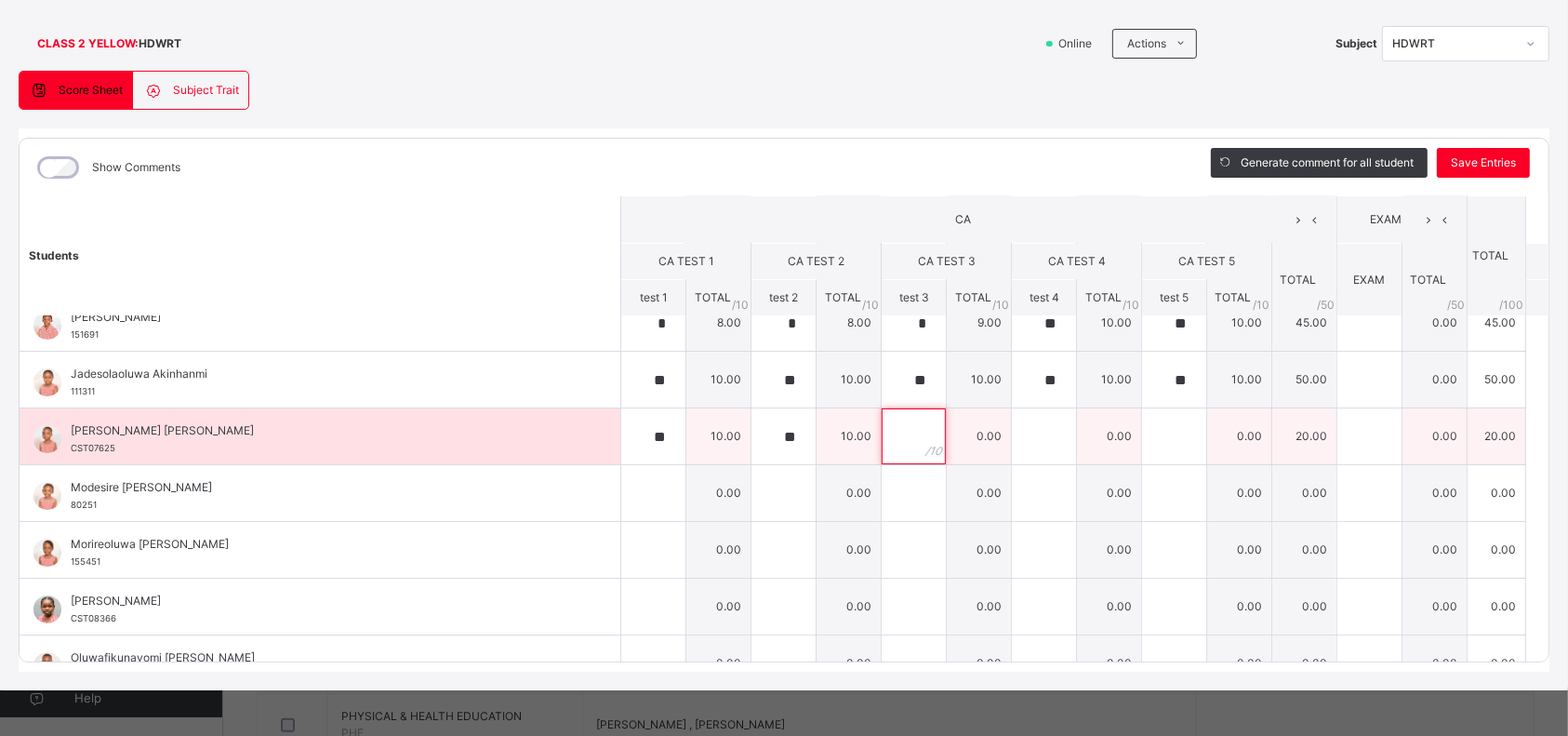 click at bounding box center (913, 436) 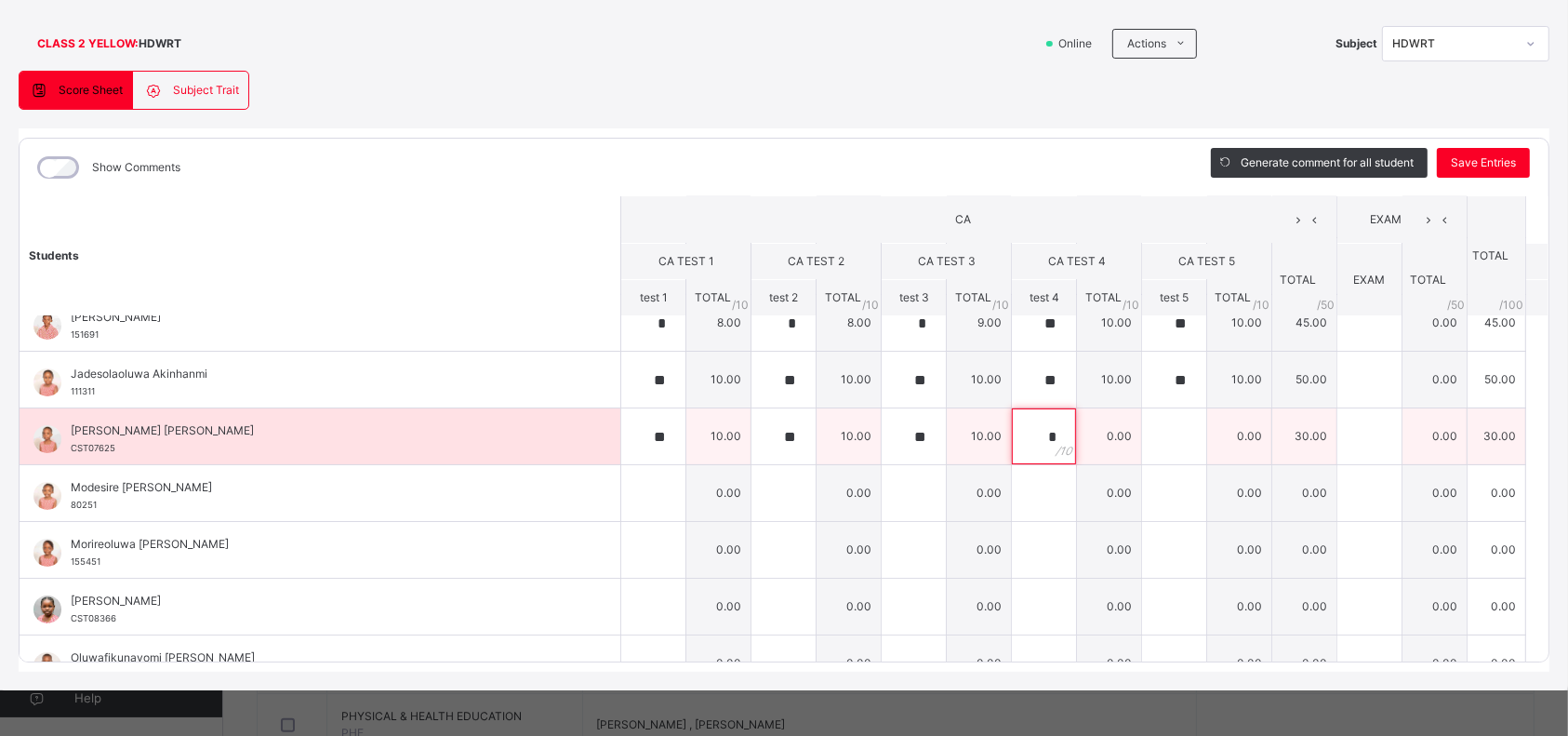 click on "*" at bounding box center [1043, 436] 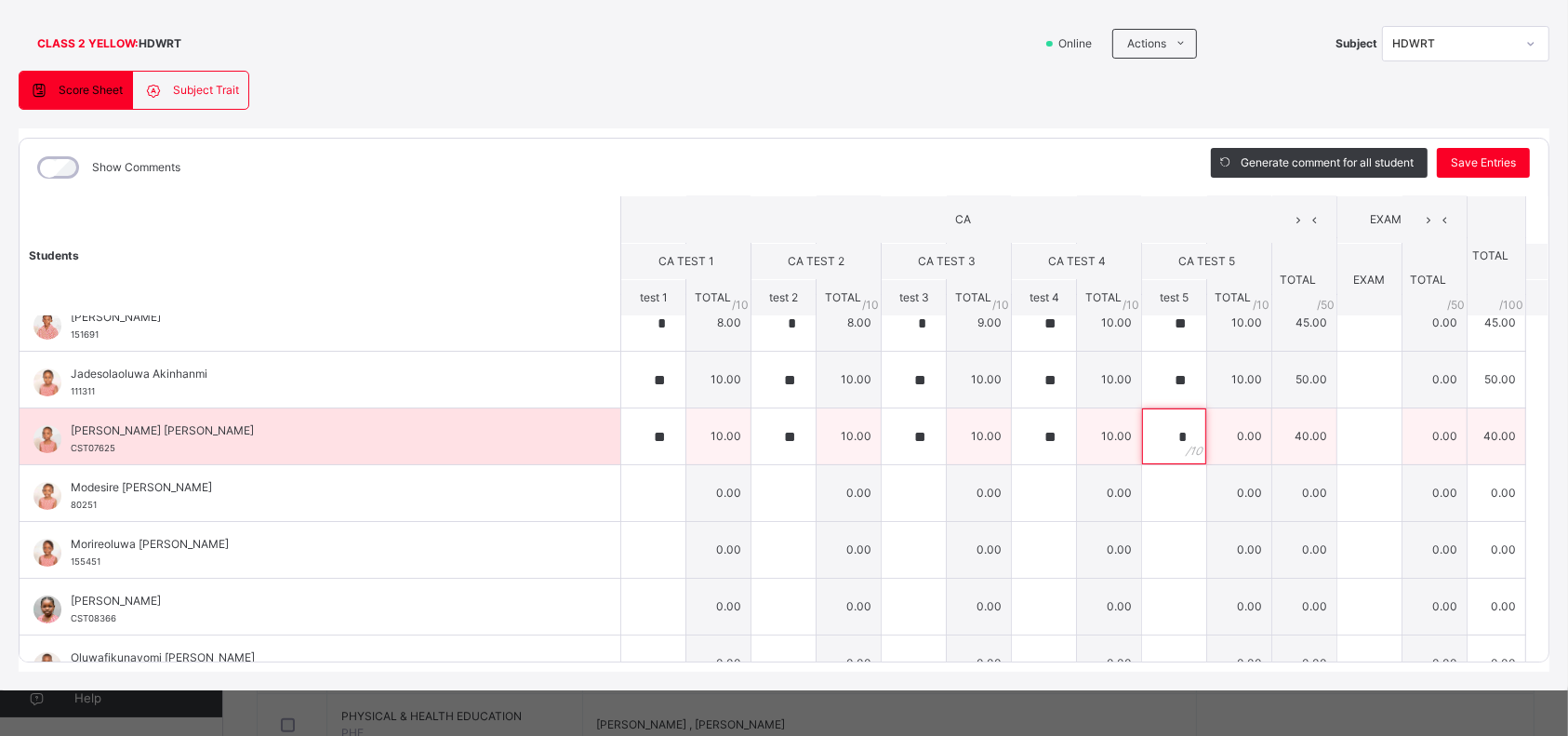 click on "*" at bounding box center (1174, 436) 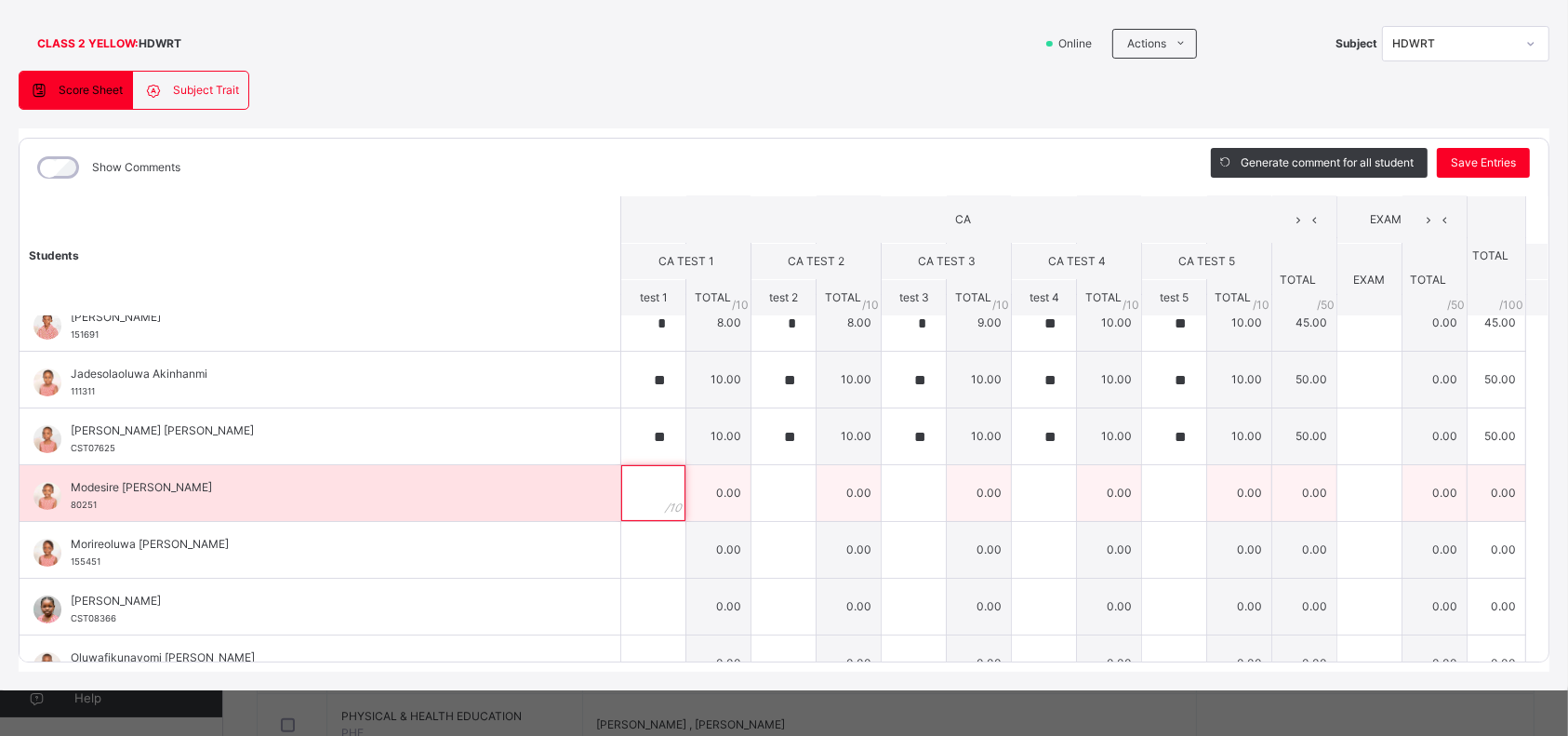 click at bounding box center [653, 493] 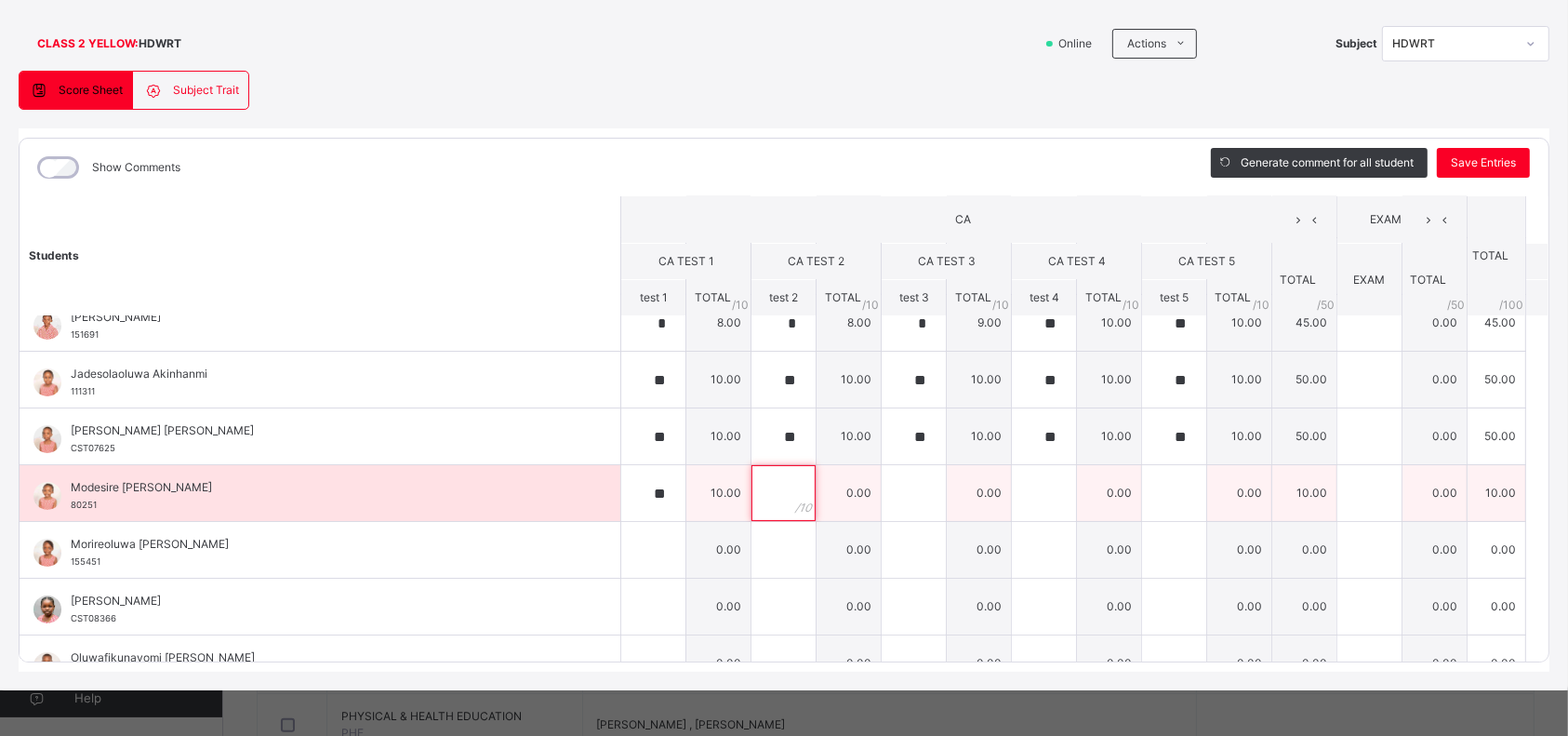 click at bounding box center (783, 493) 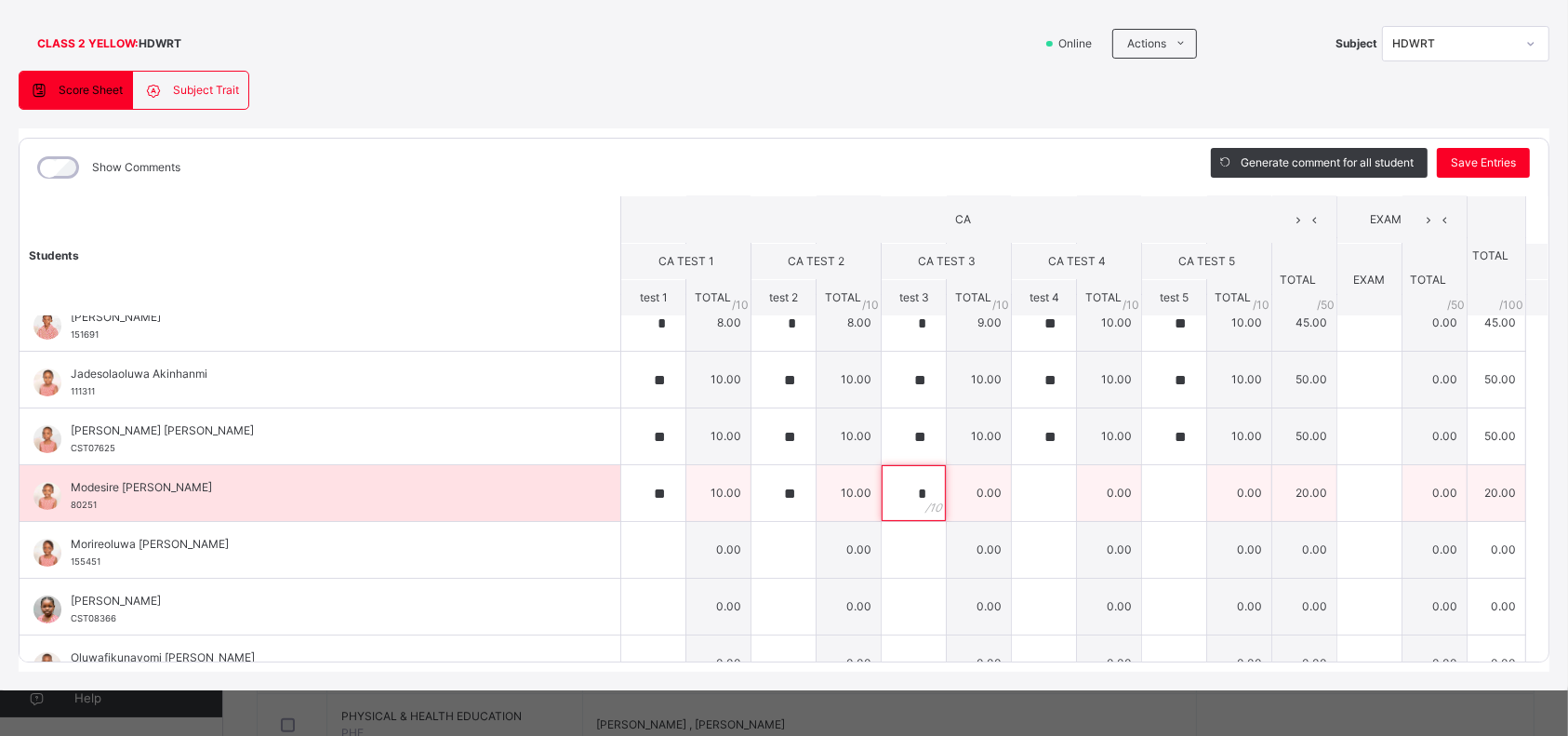 click on "*" at bounding box center [913, 493] 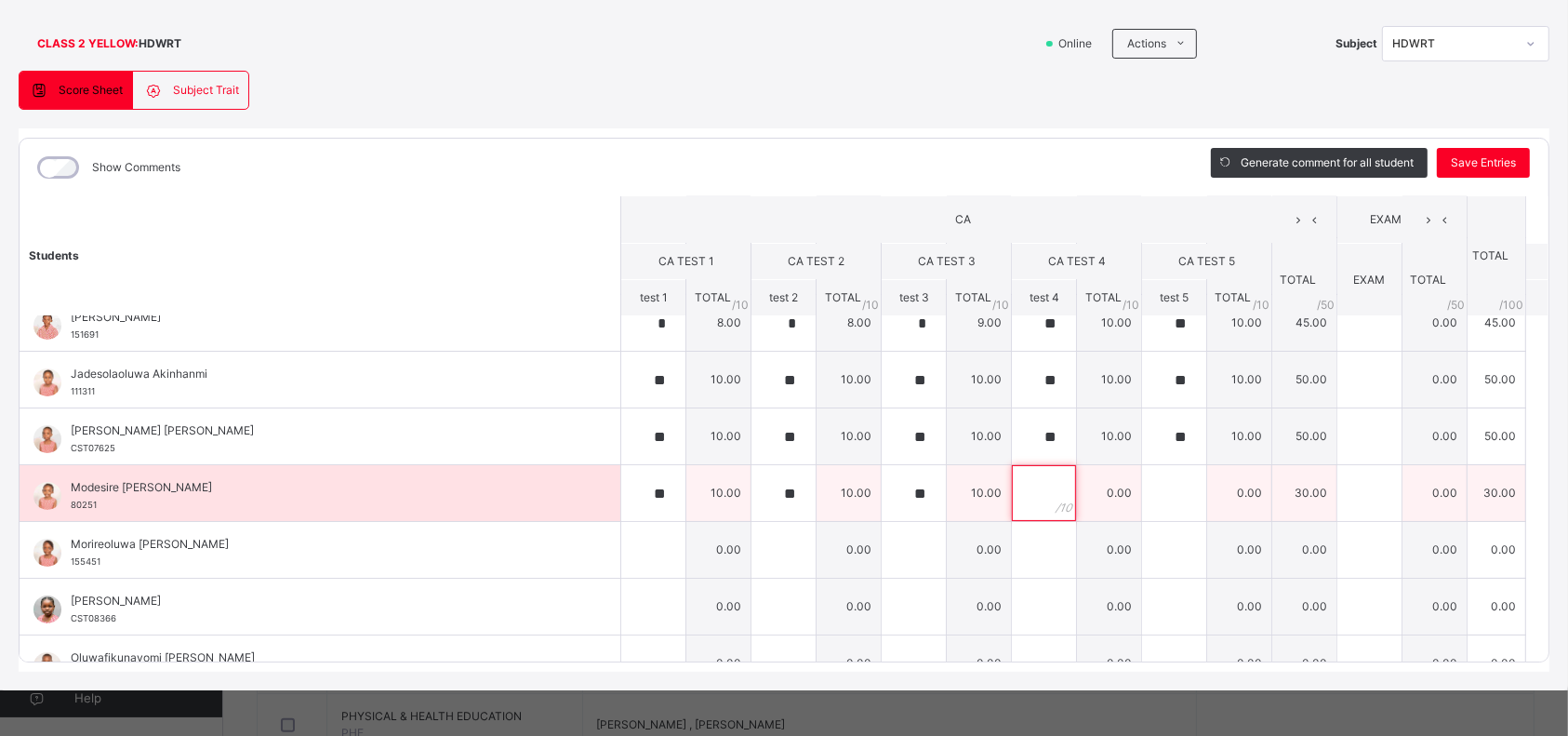 click at bounding box center (1043, 493) 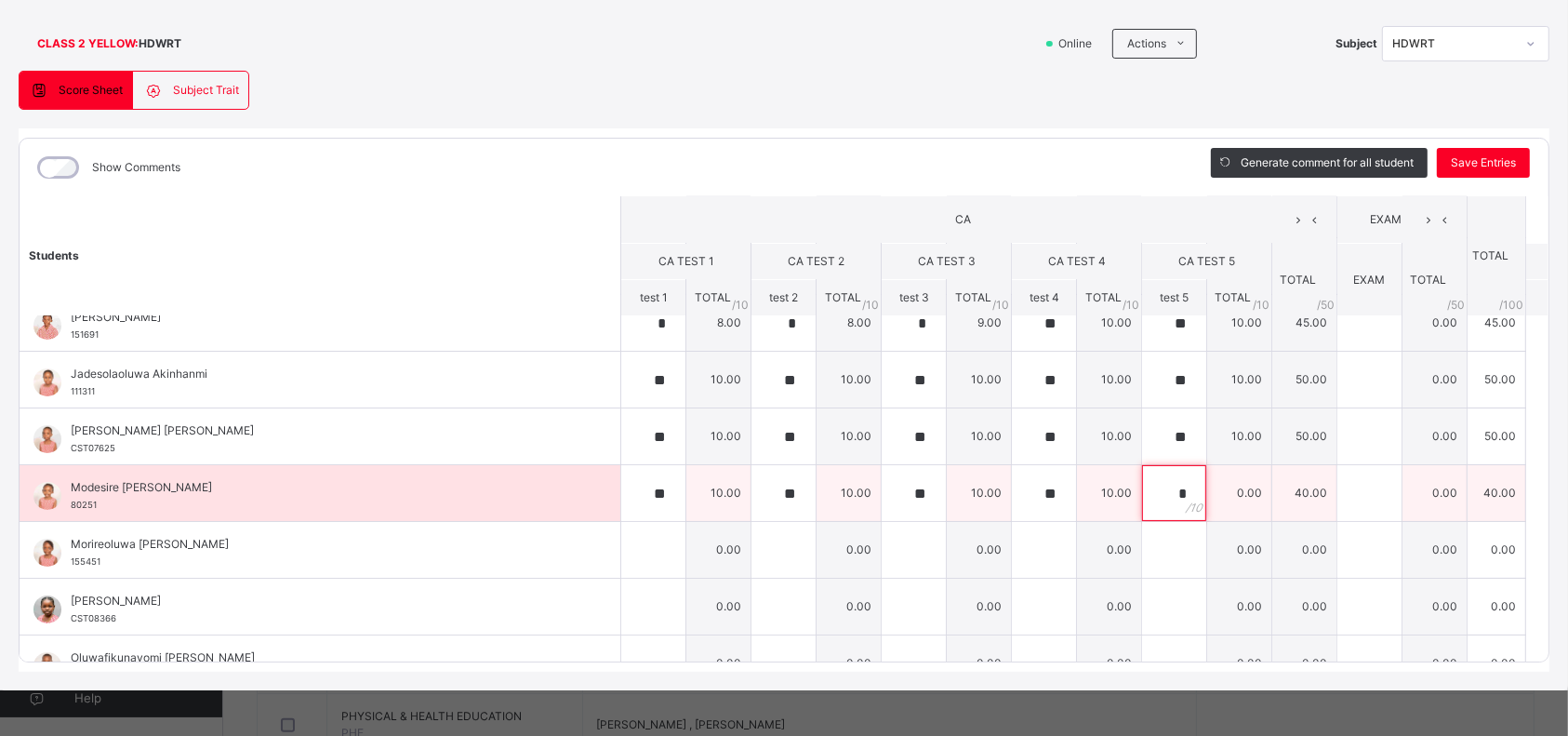 click on "*" at bounding box center [1174, 493] 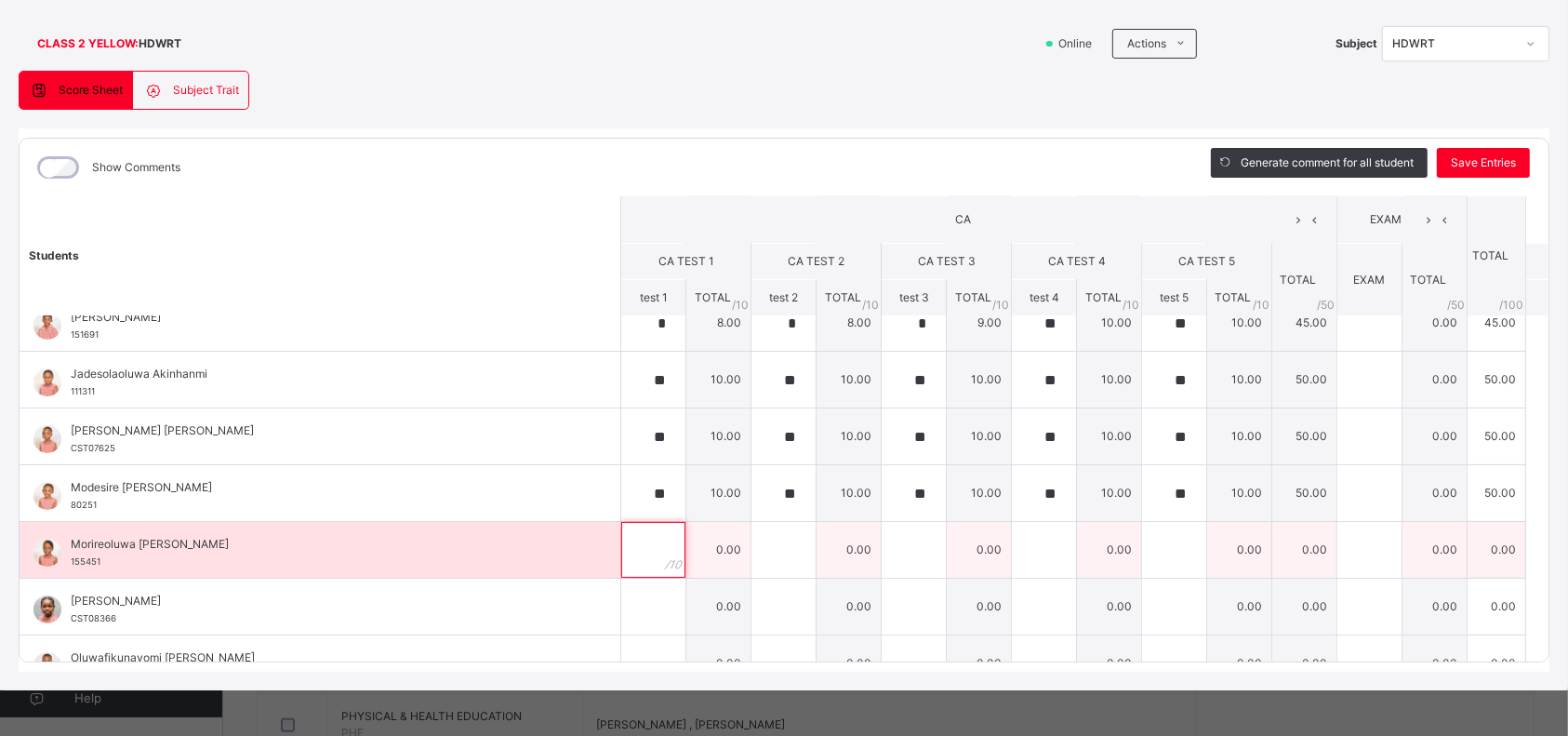 click at bounding box center (653, 550) 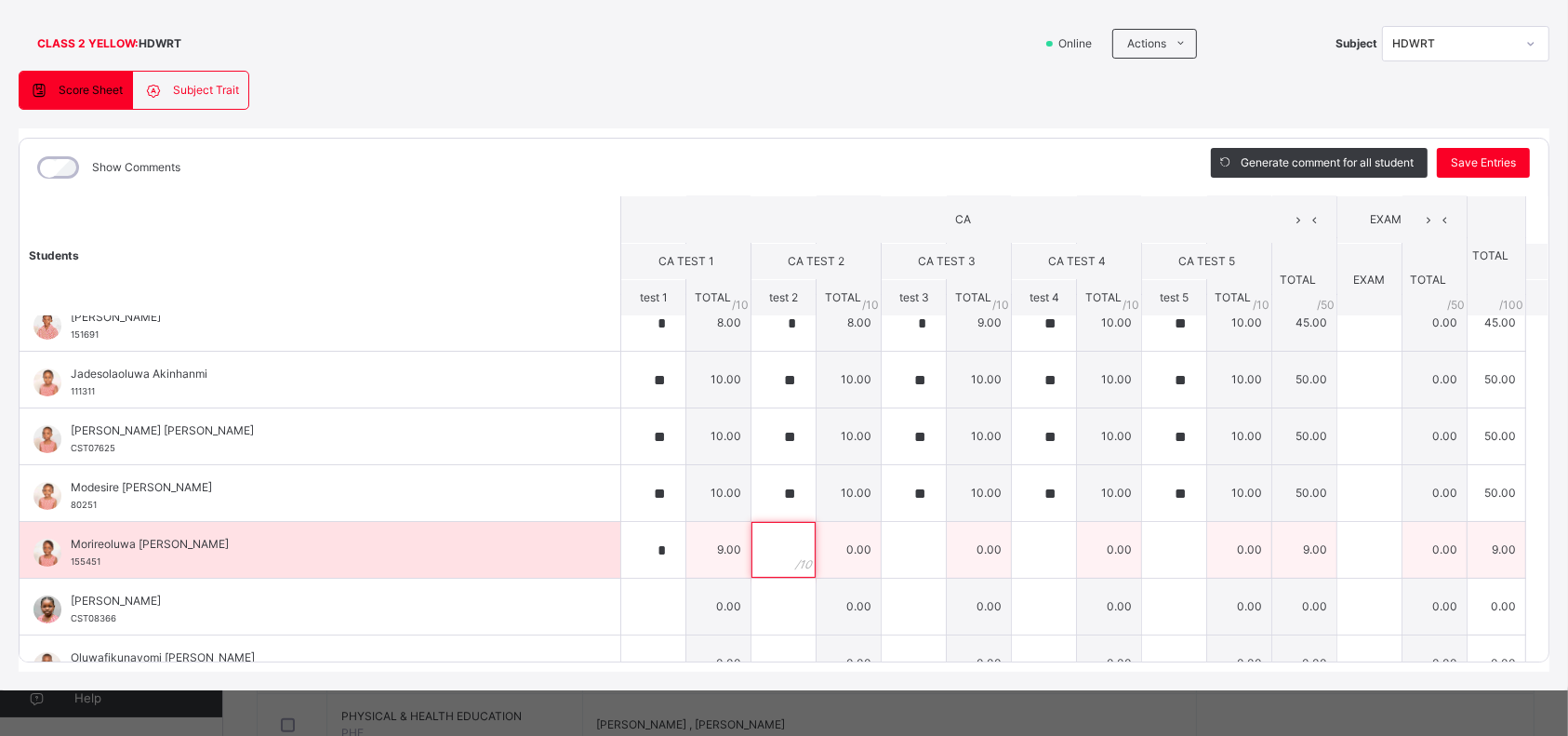 click at bounding box center (783, 550) 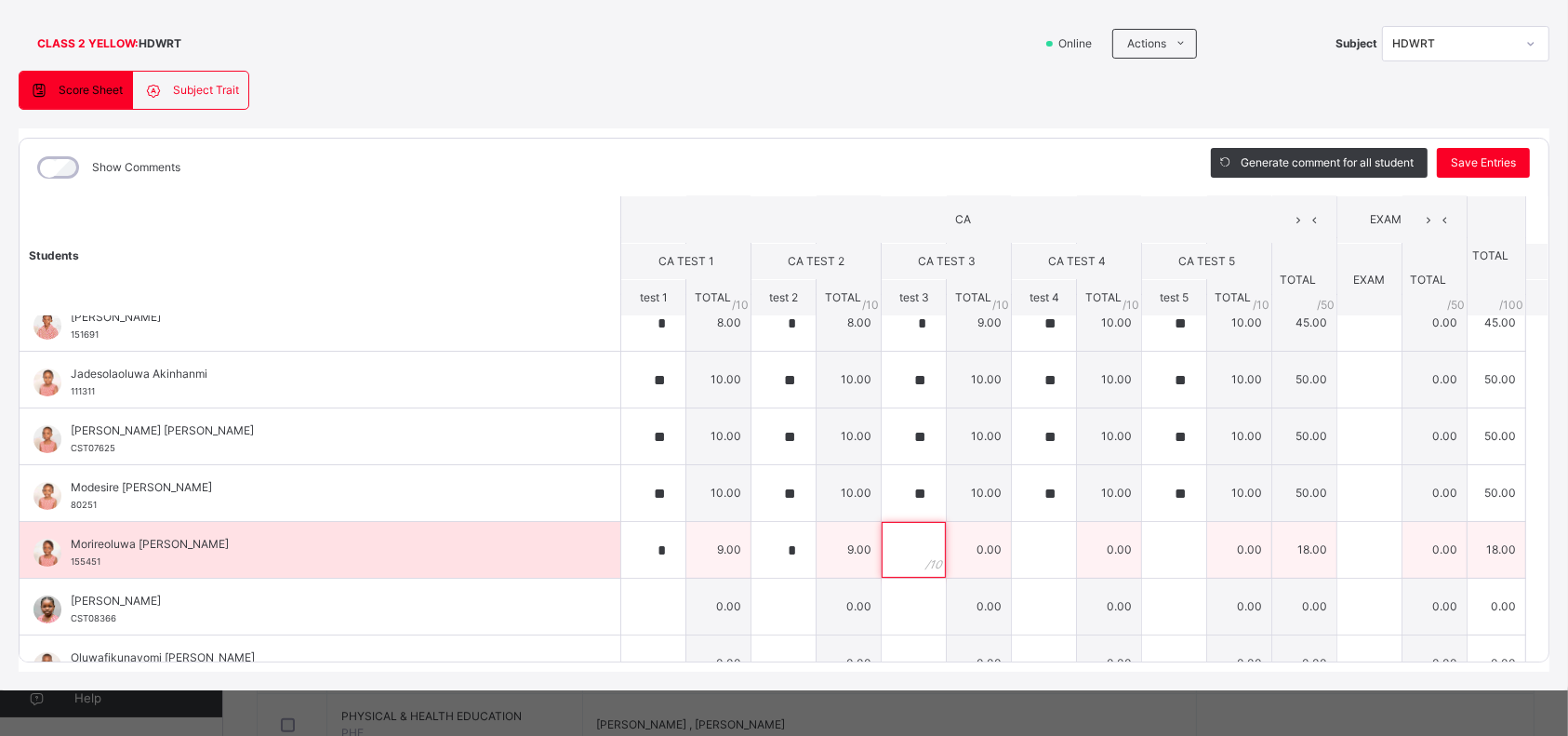 click at bounding box center (913, 550) 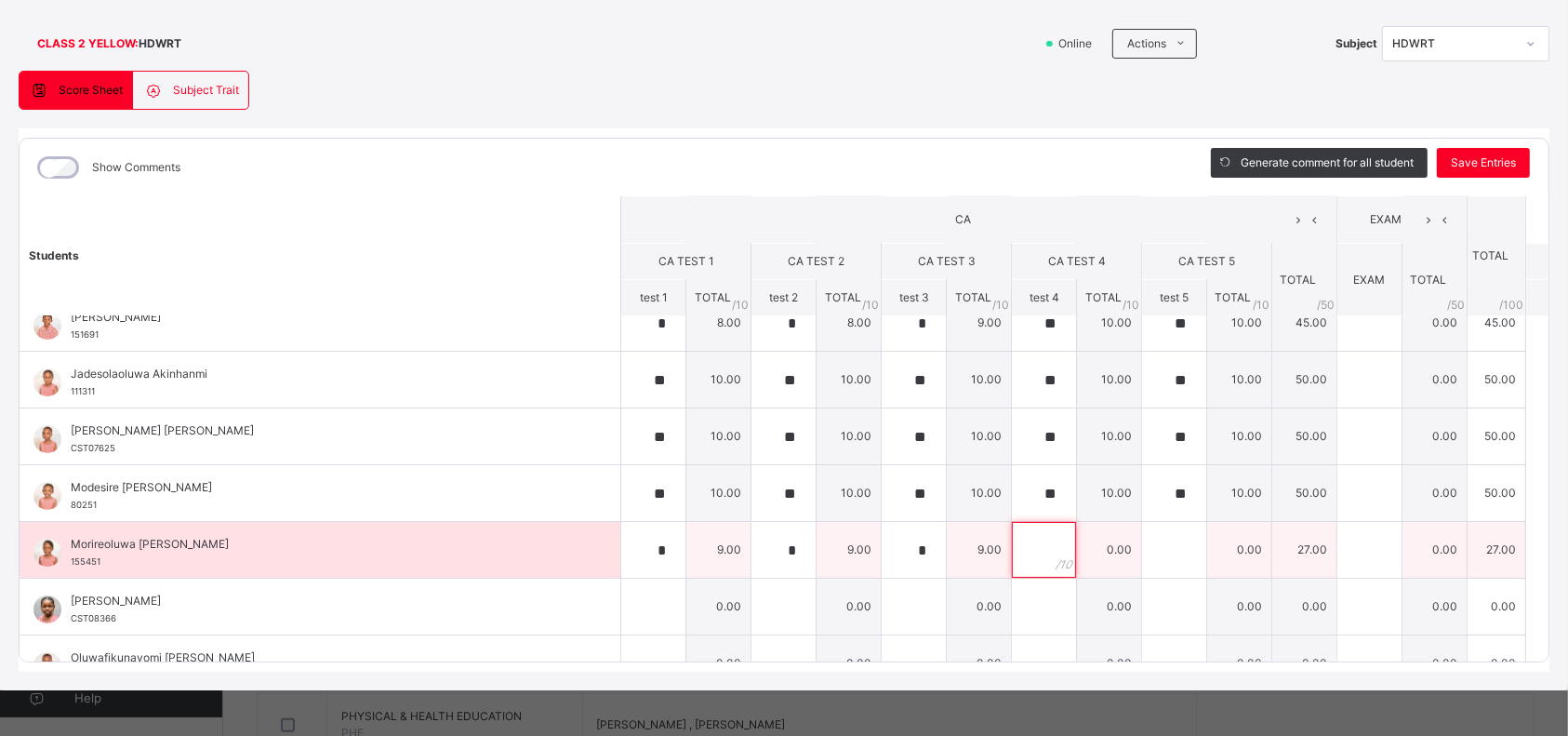 click at bounding box center [1043, 550] 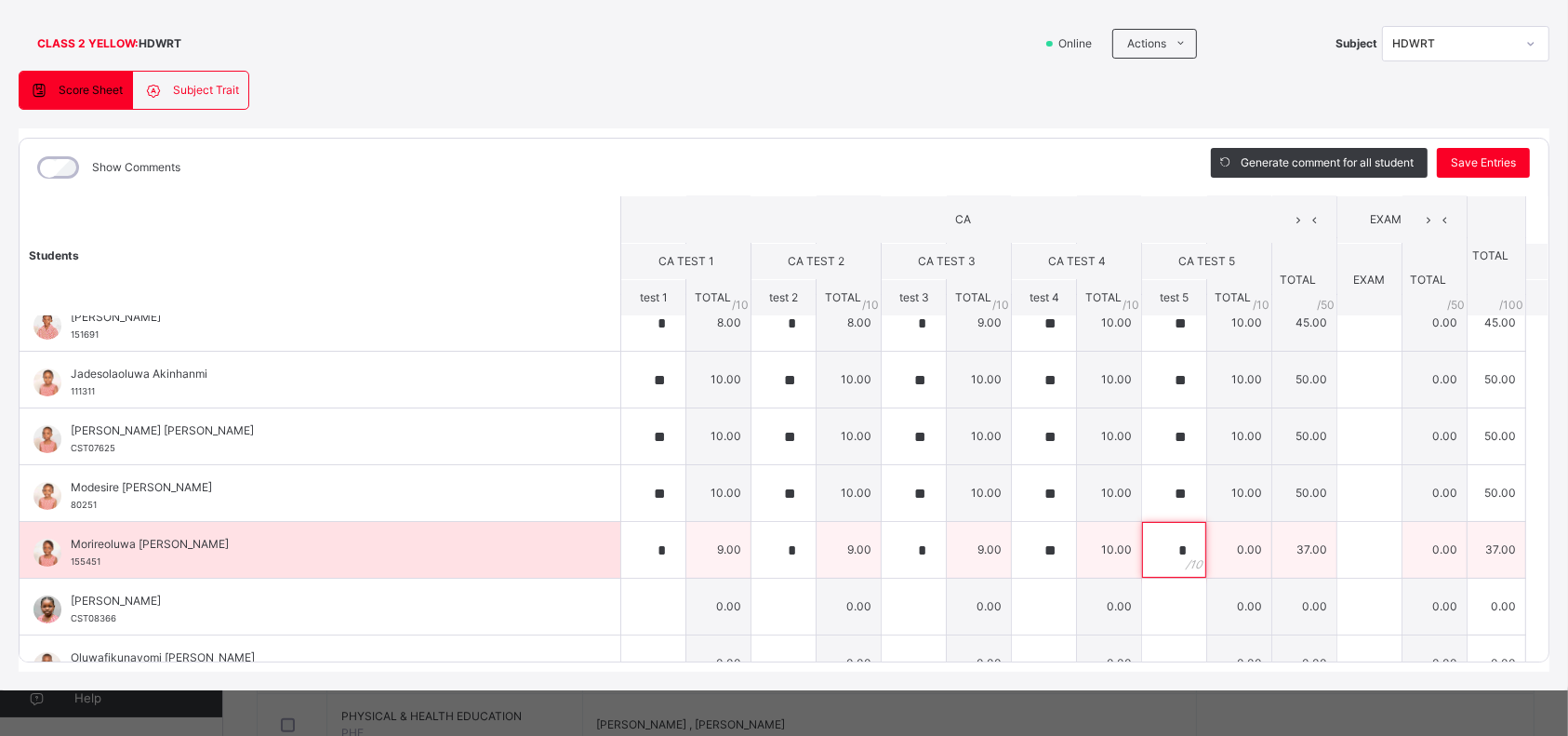 click on "*" at bounding box center (1174, 550) 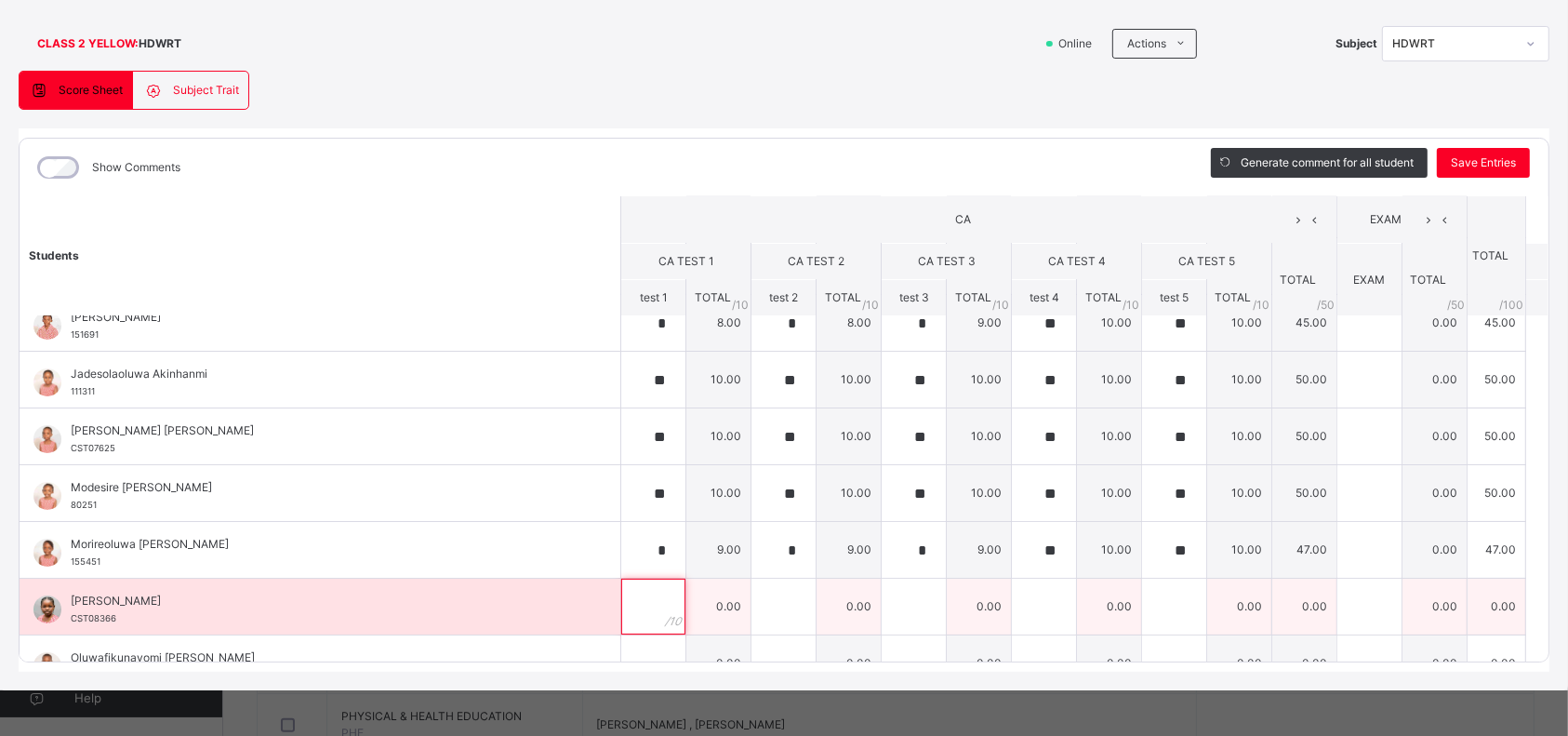 click at bounding box center (653, 607) 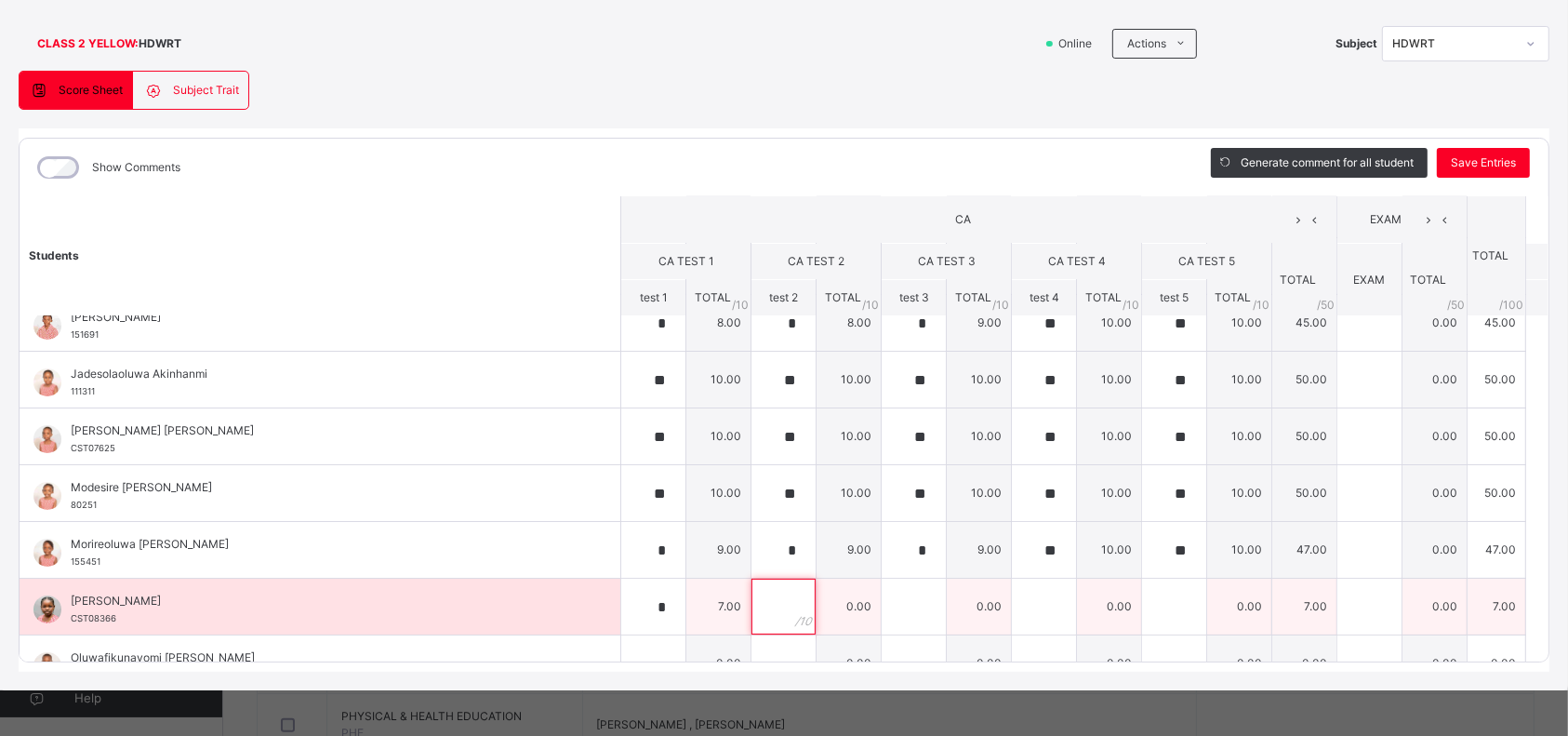 click at bounding box center (783, 607) 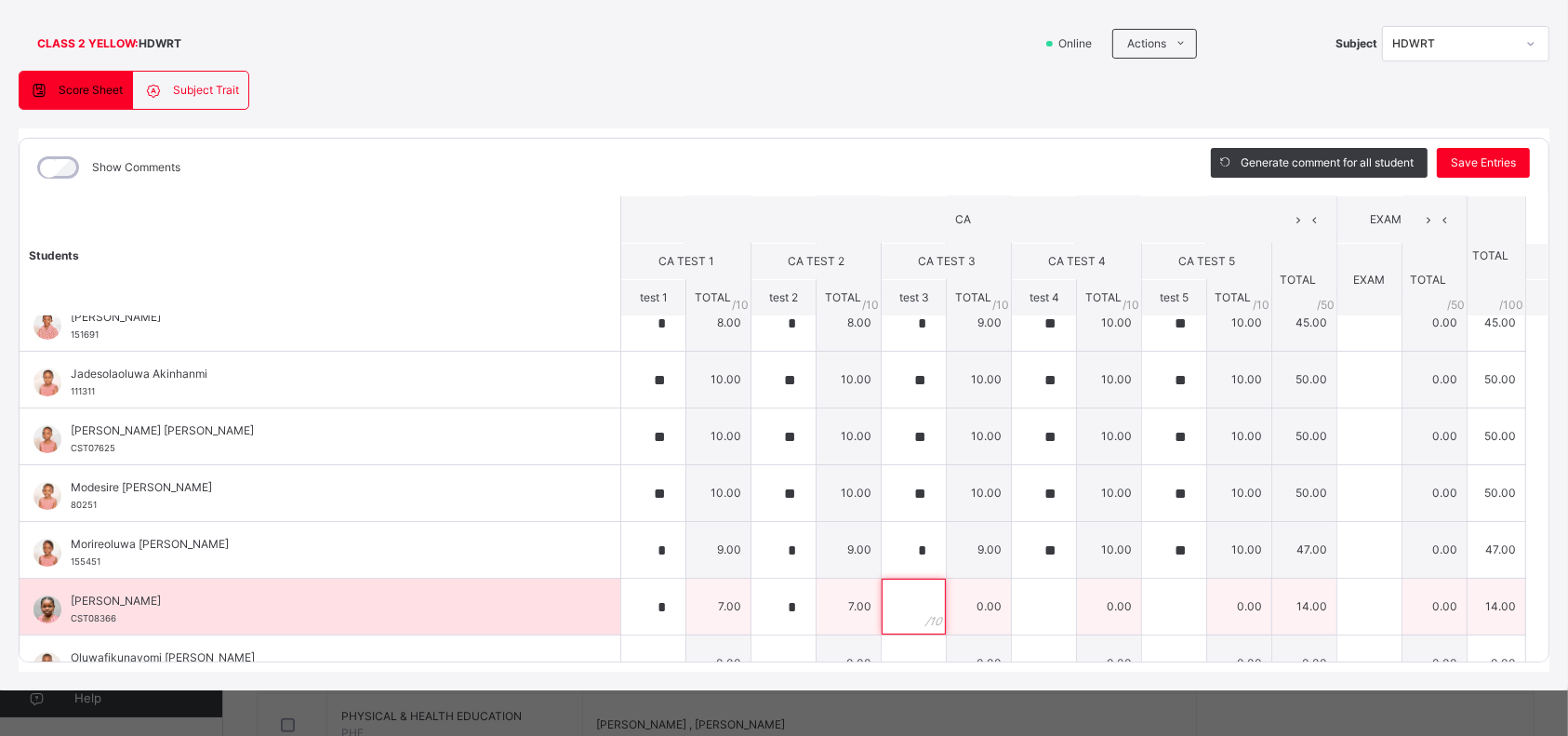 click at bounding box center [913, 607] 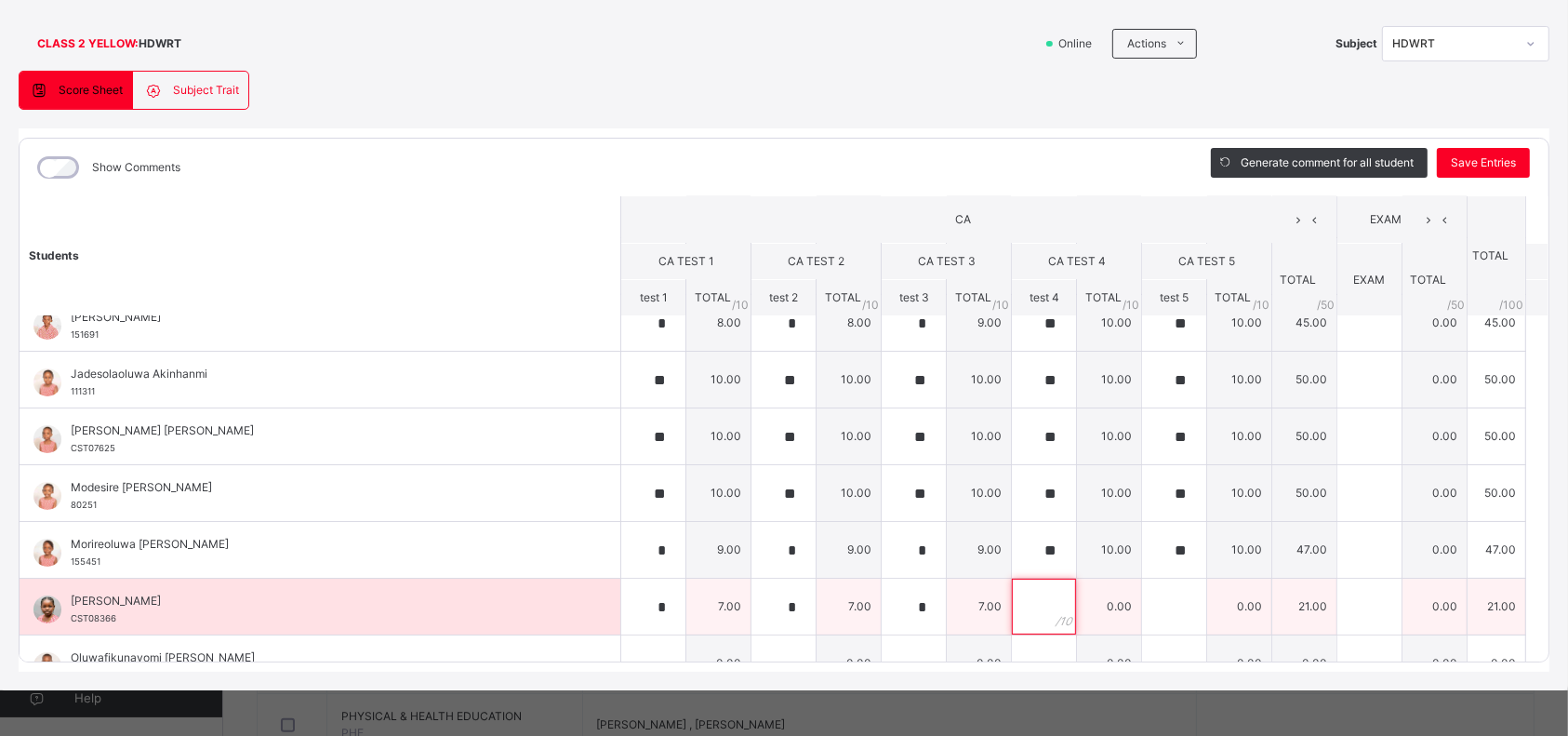 click at bounding box center [1043, 607] 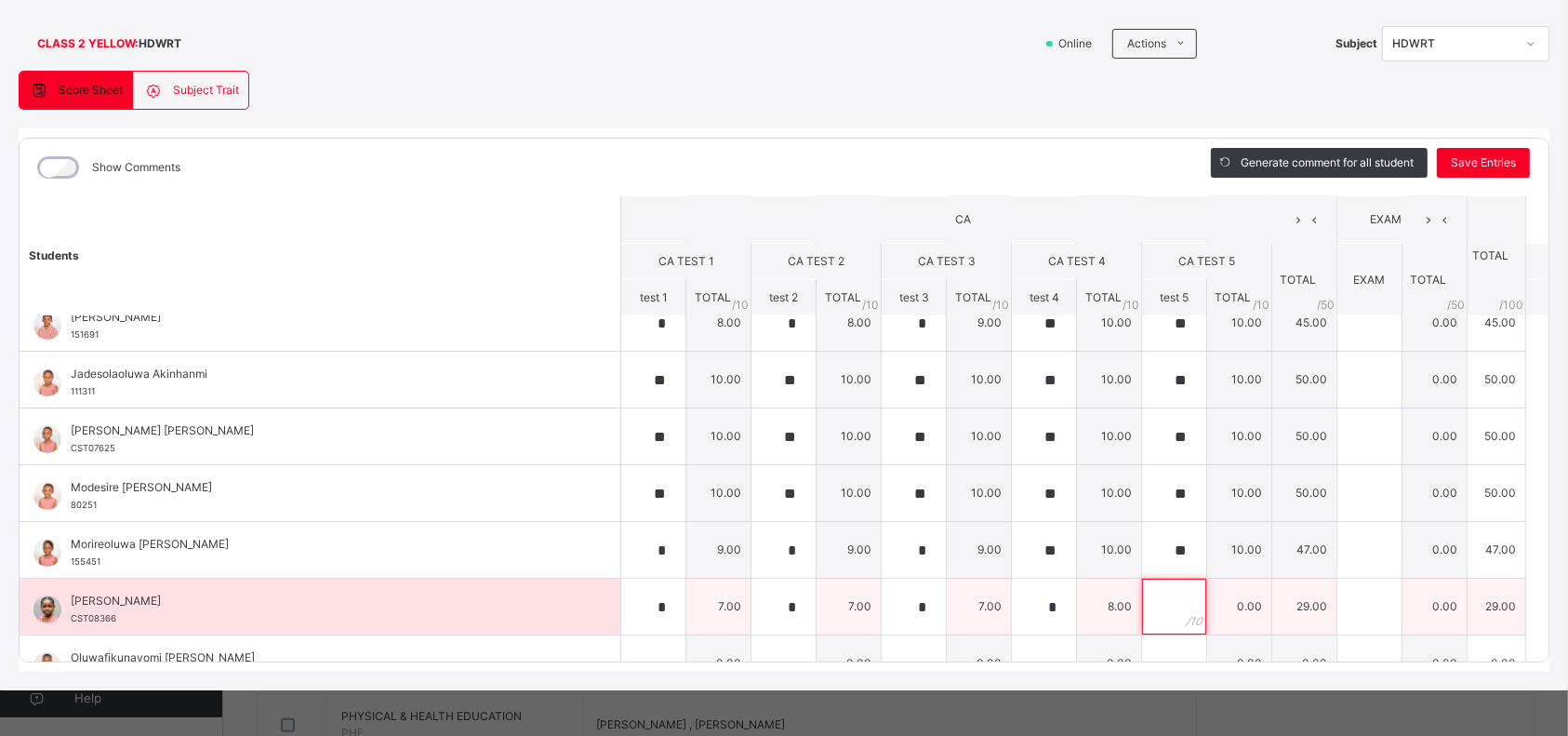 click at bounding box center [1174, 607] 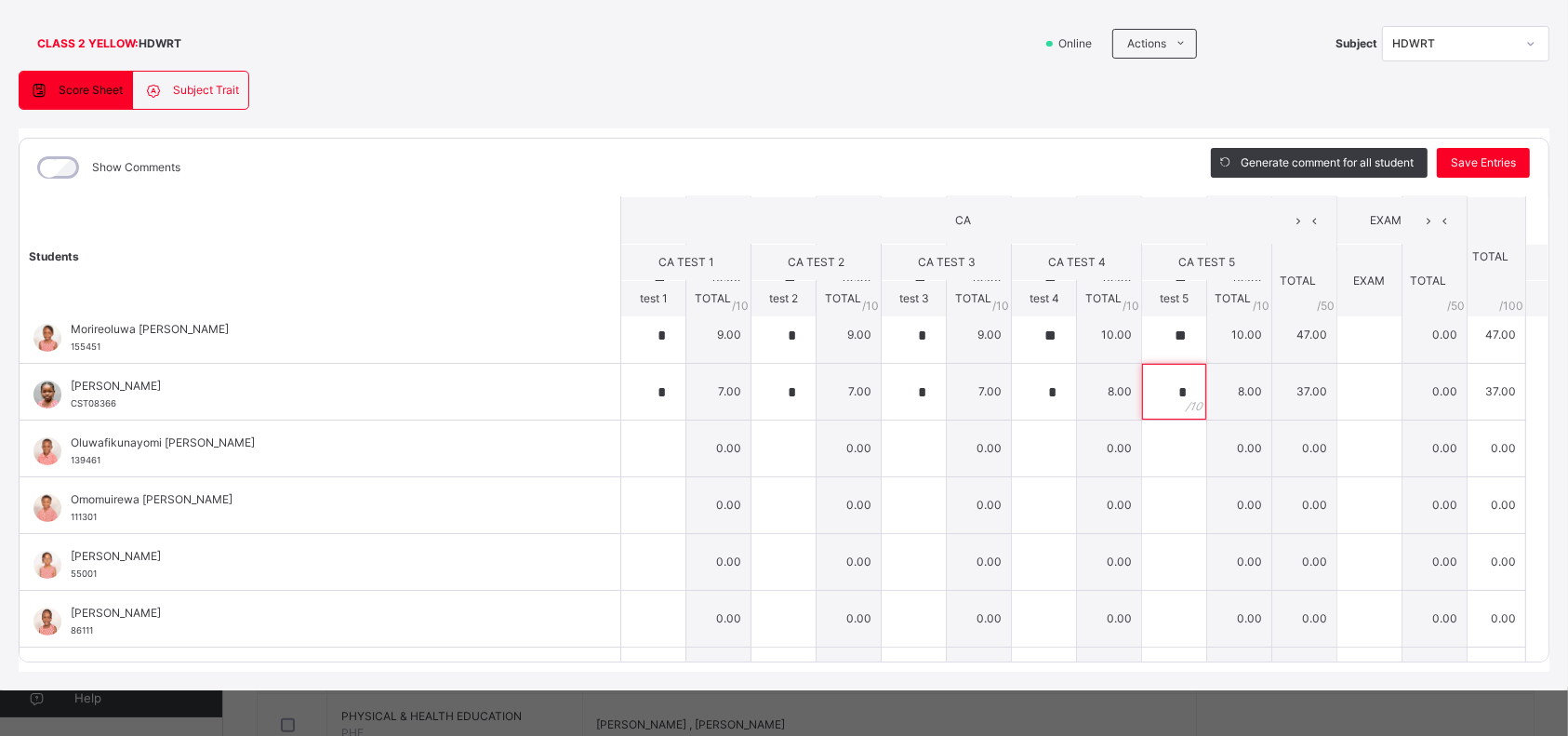 scroll, scrollTop: 504, scrollLeft: 0, axis: vertical 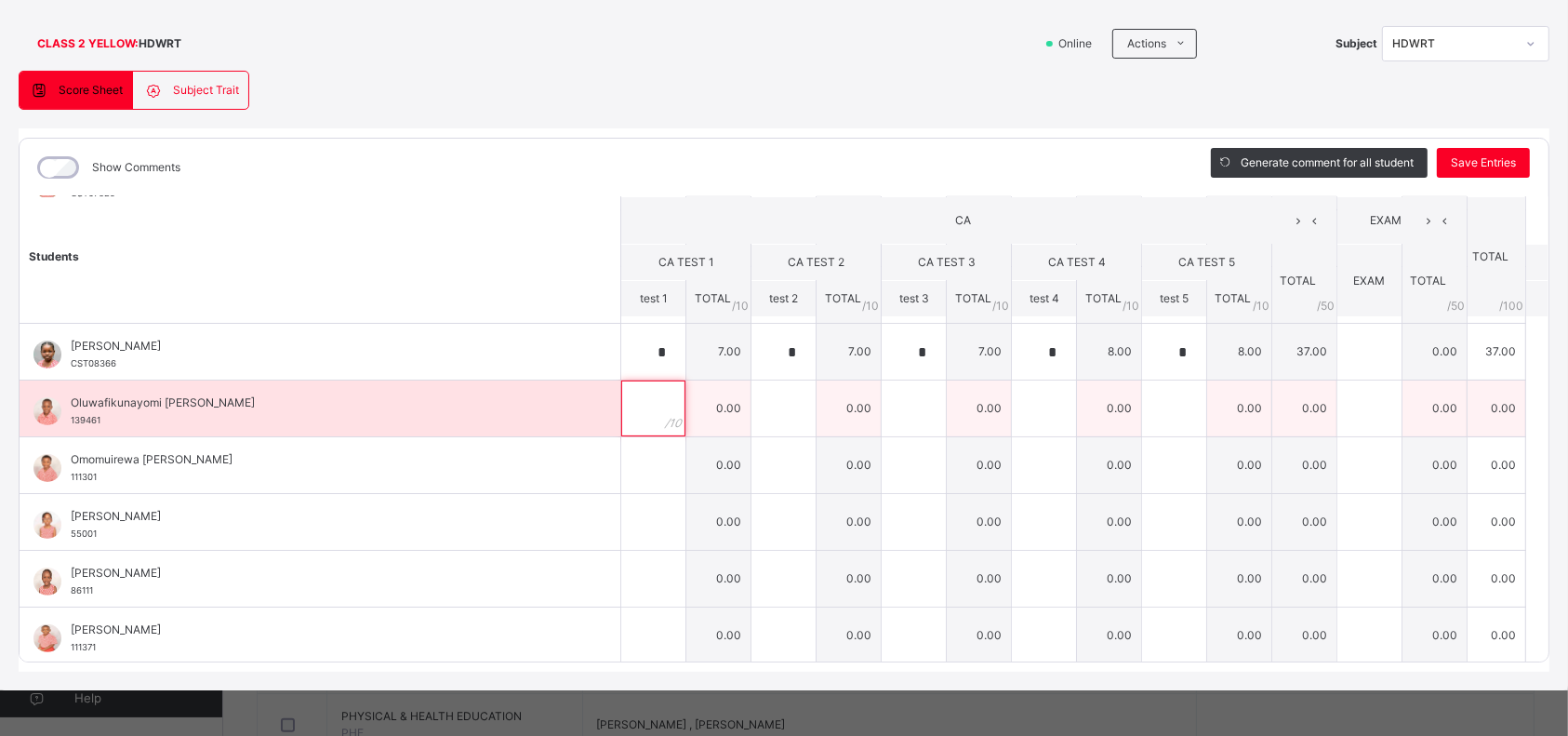 click at bounding box center (653, 408) 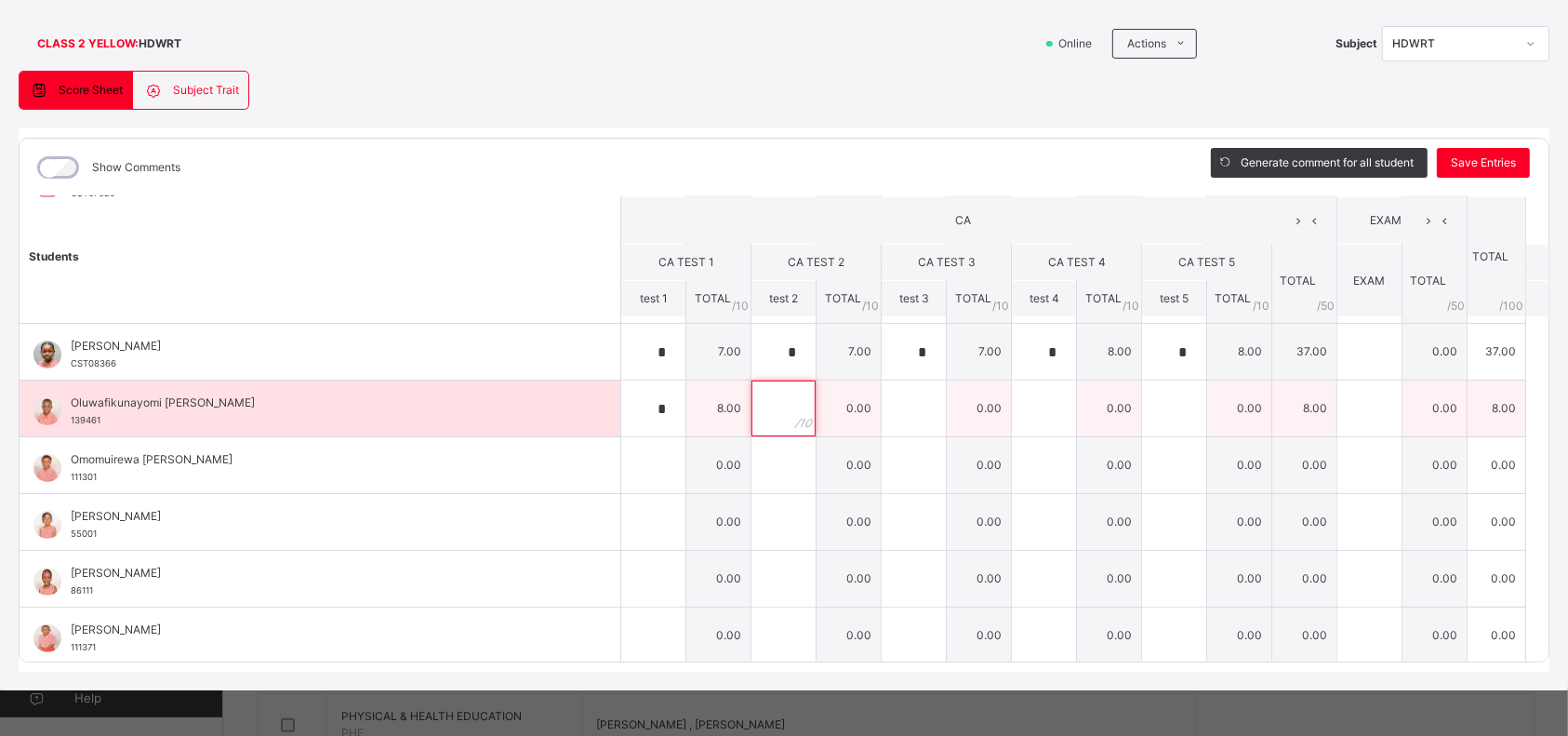 click at bounding box center (783, 408) 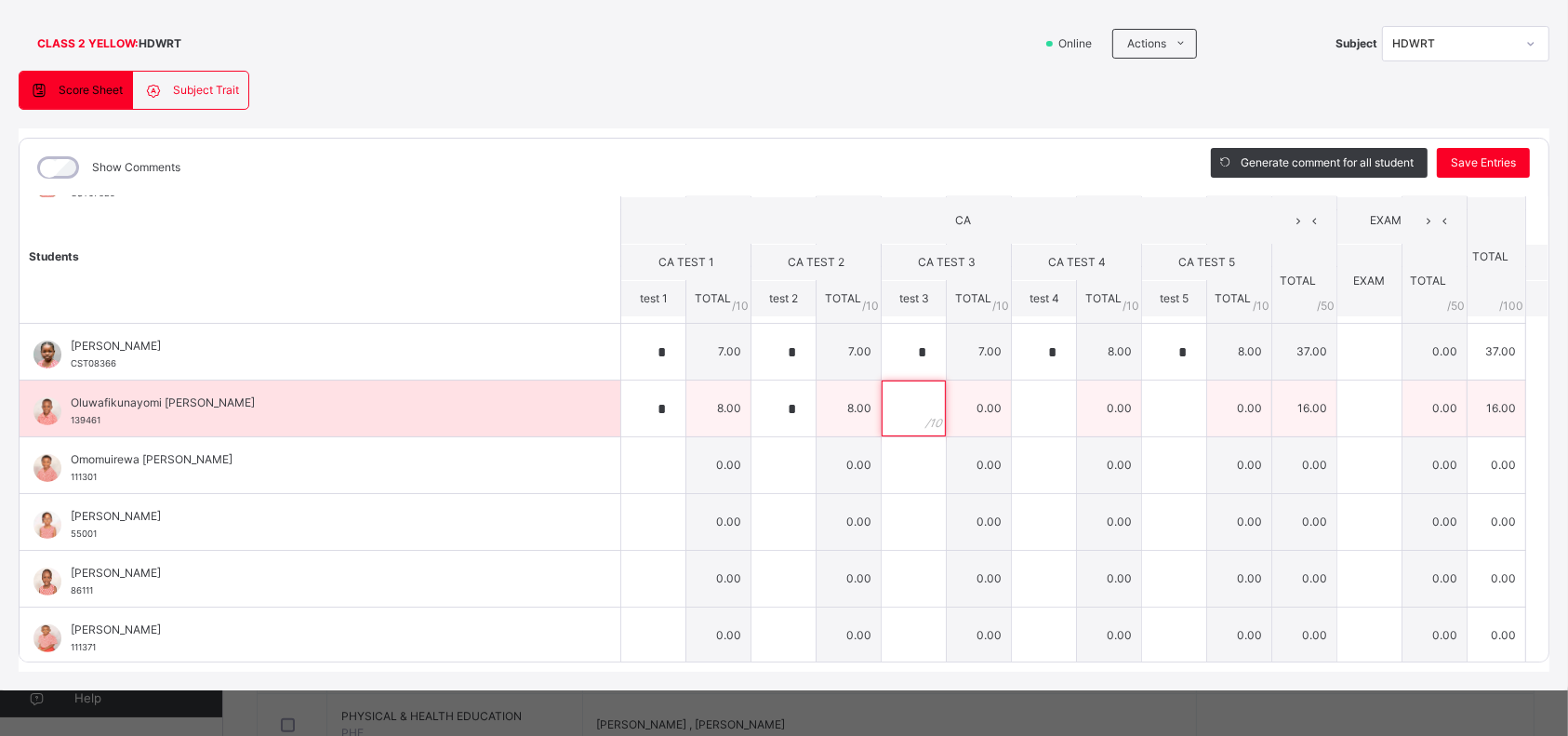 click at bounding box center (913, 408) 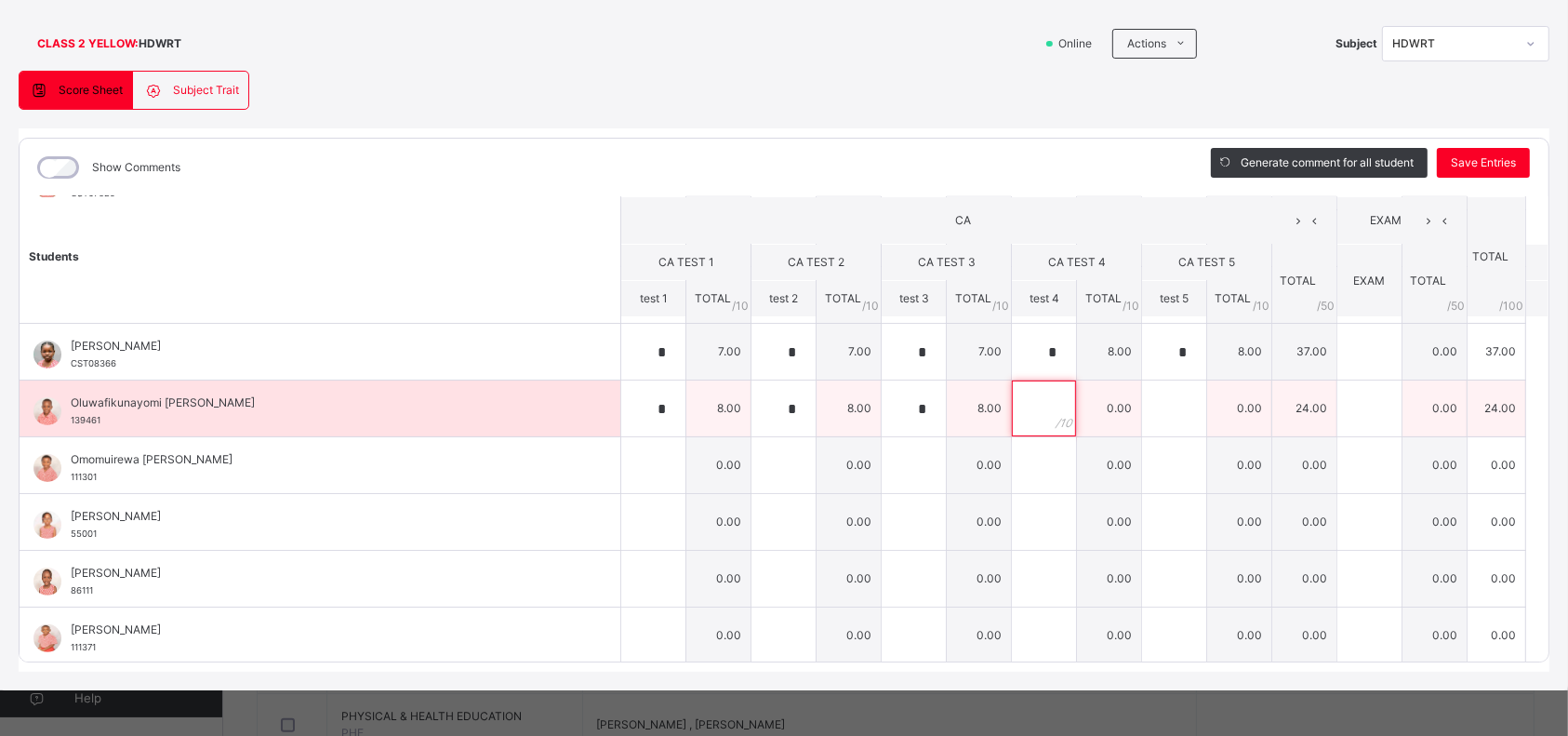 click at bounding box center (1043, 408) 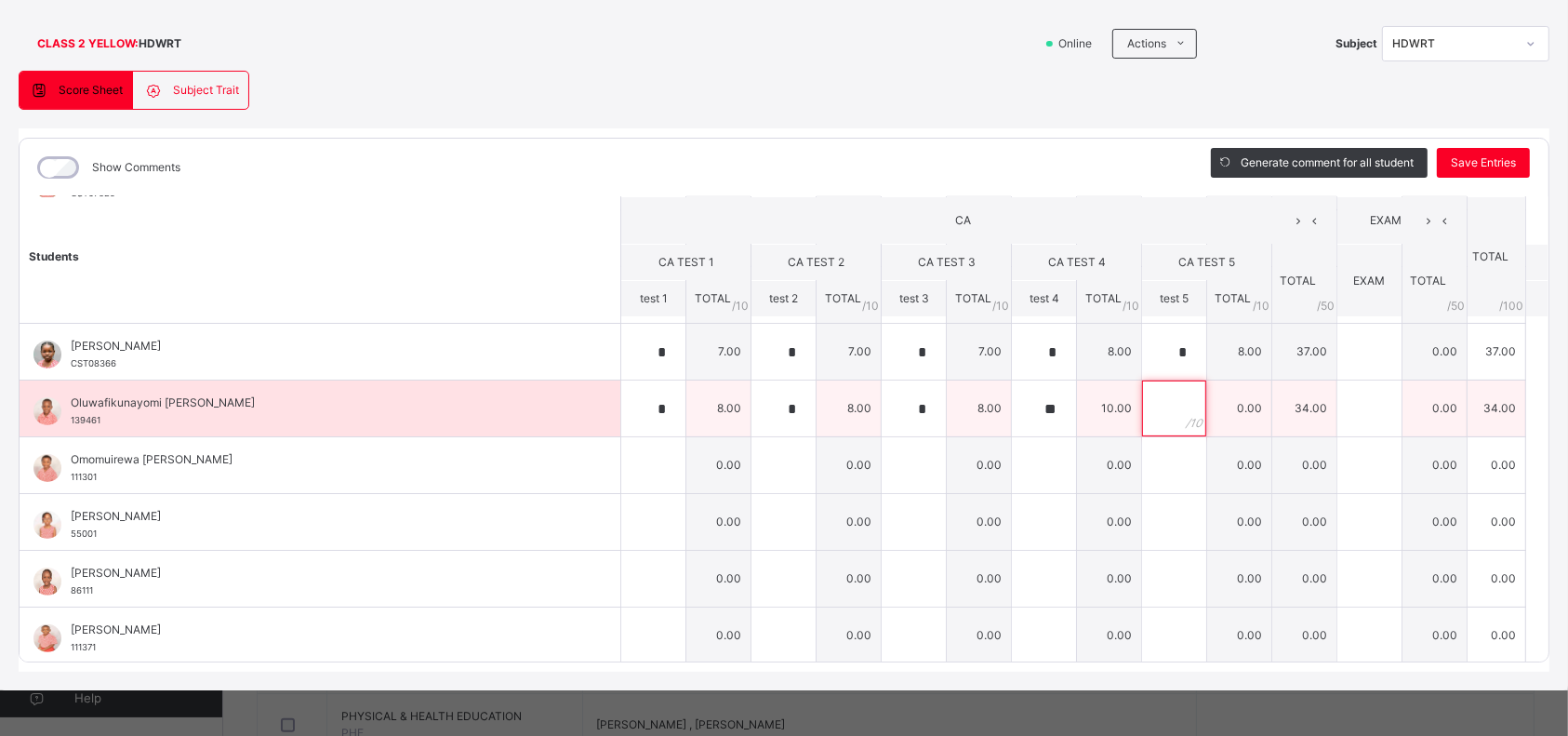 click at bounding box center [1174, 408] 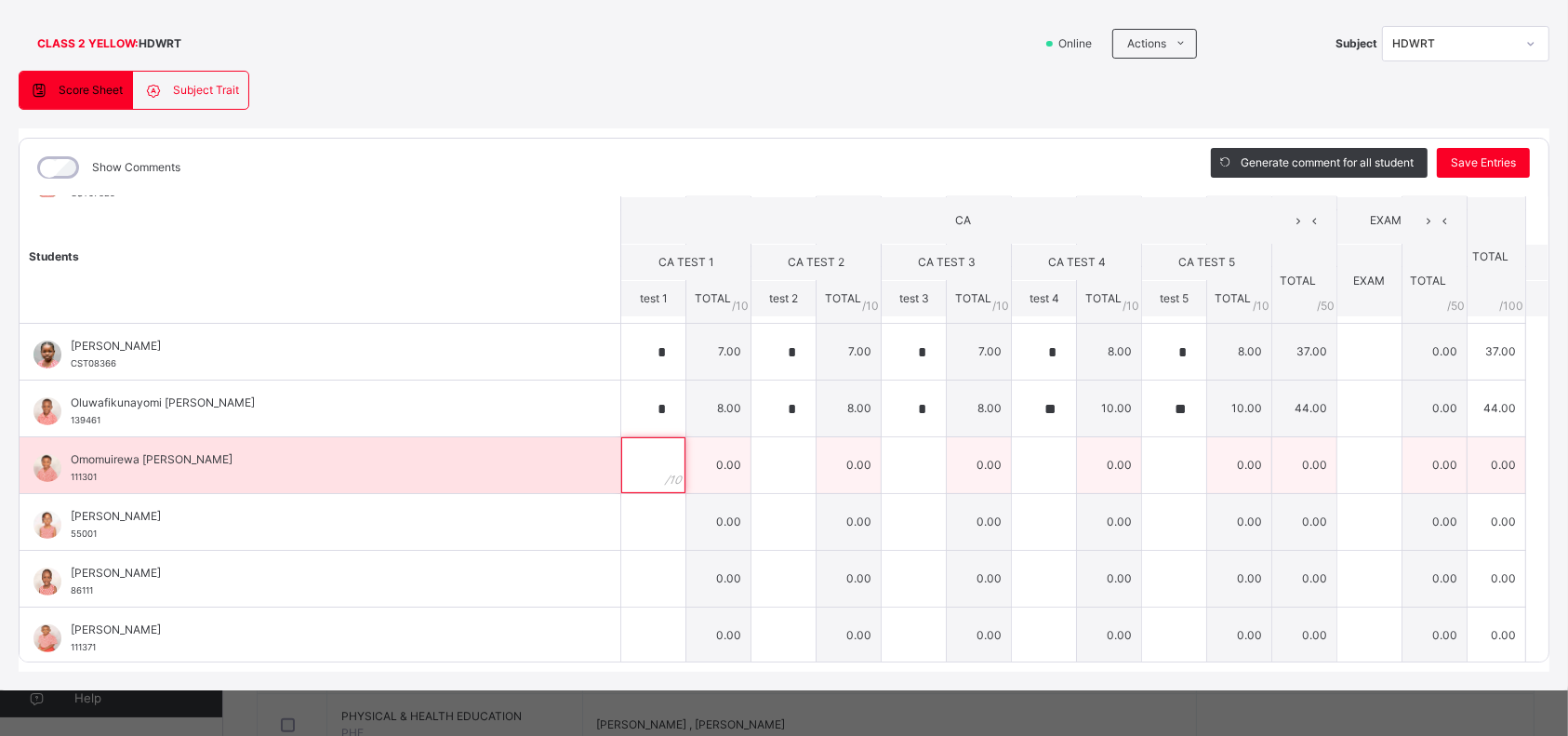 click at bounding box center (653, 465) 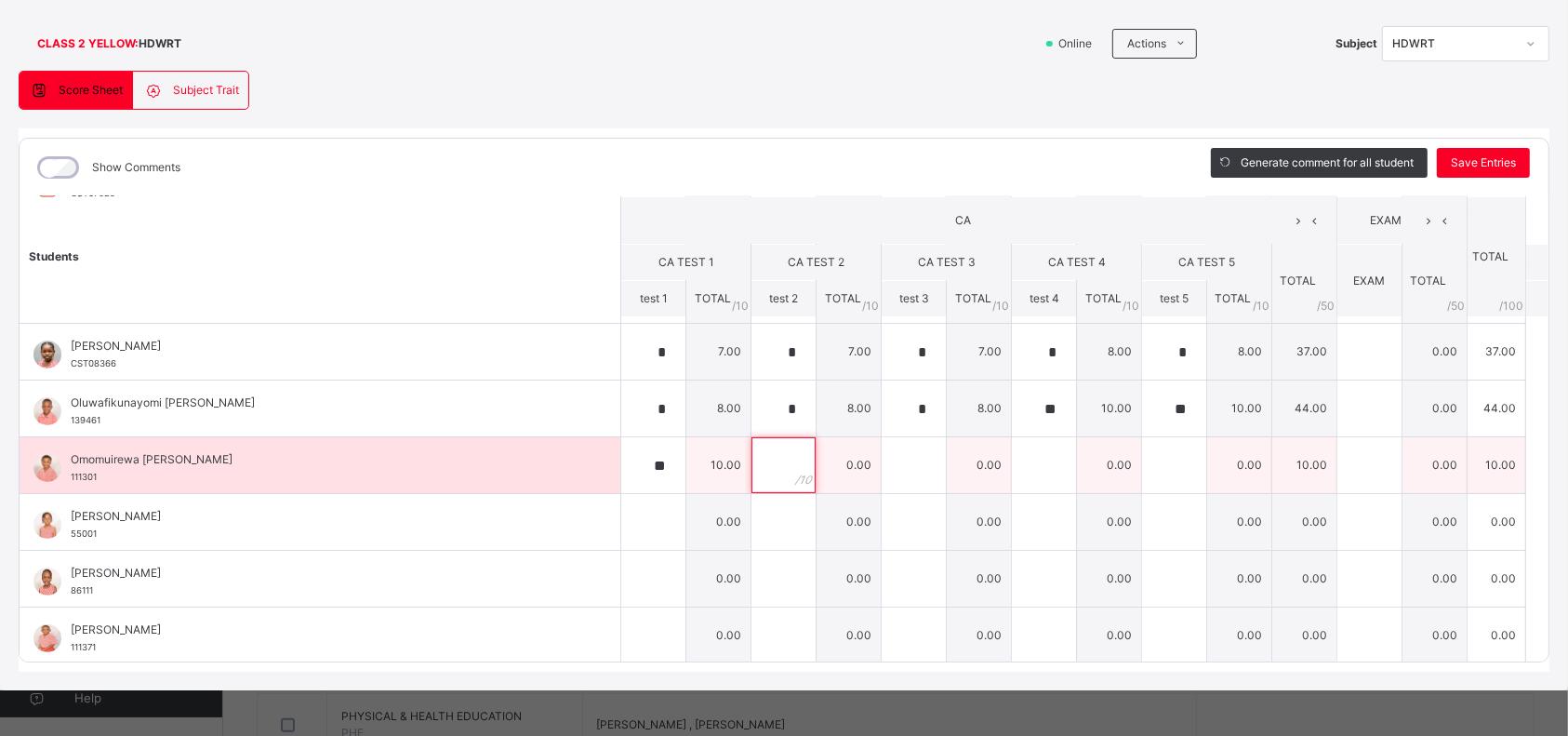 click at bounding box center (783, 465) 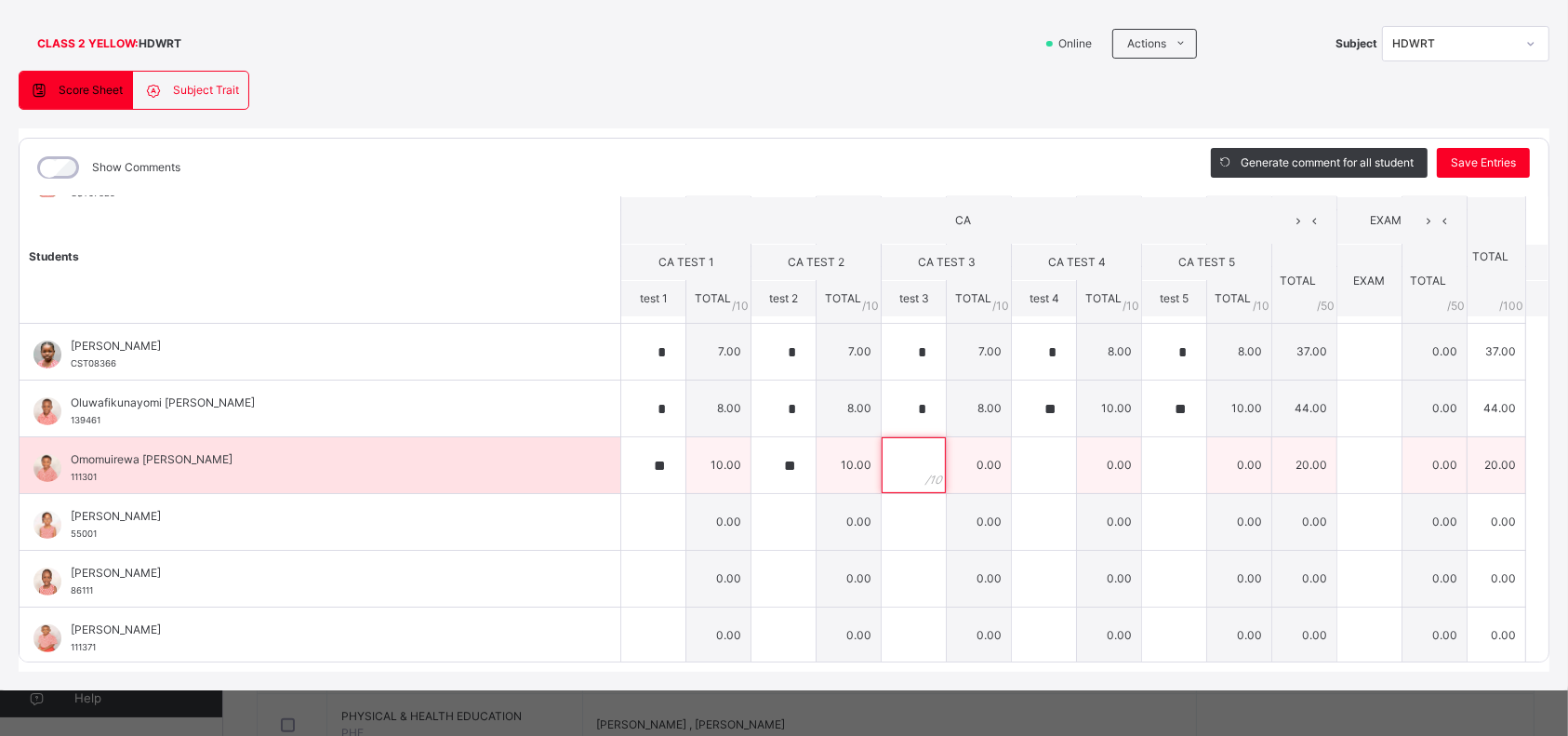 click at bounding box center (913, 465) 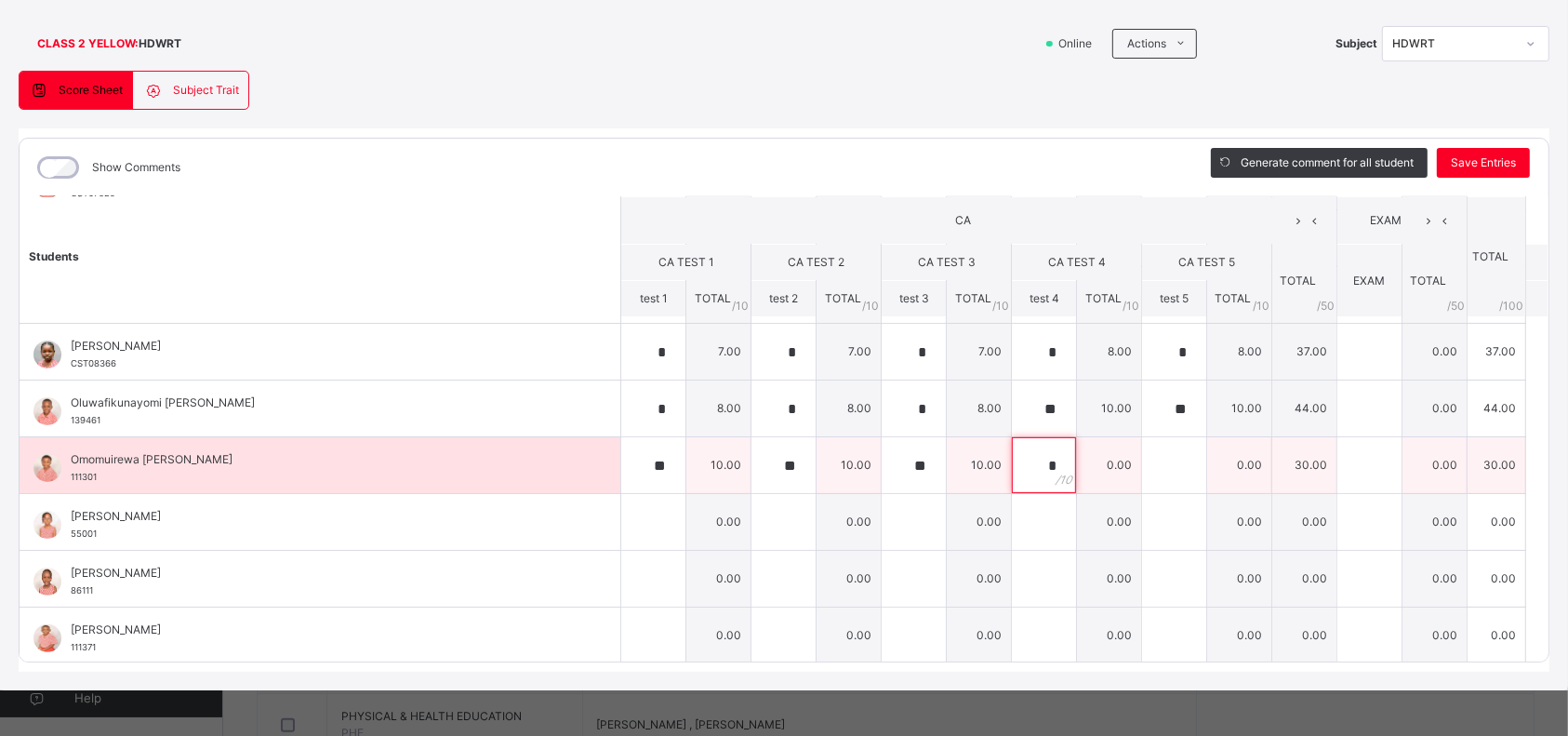 click on "*" at bounding box center [1043, 465] 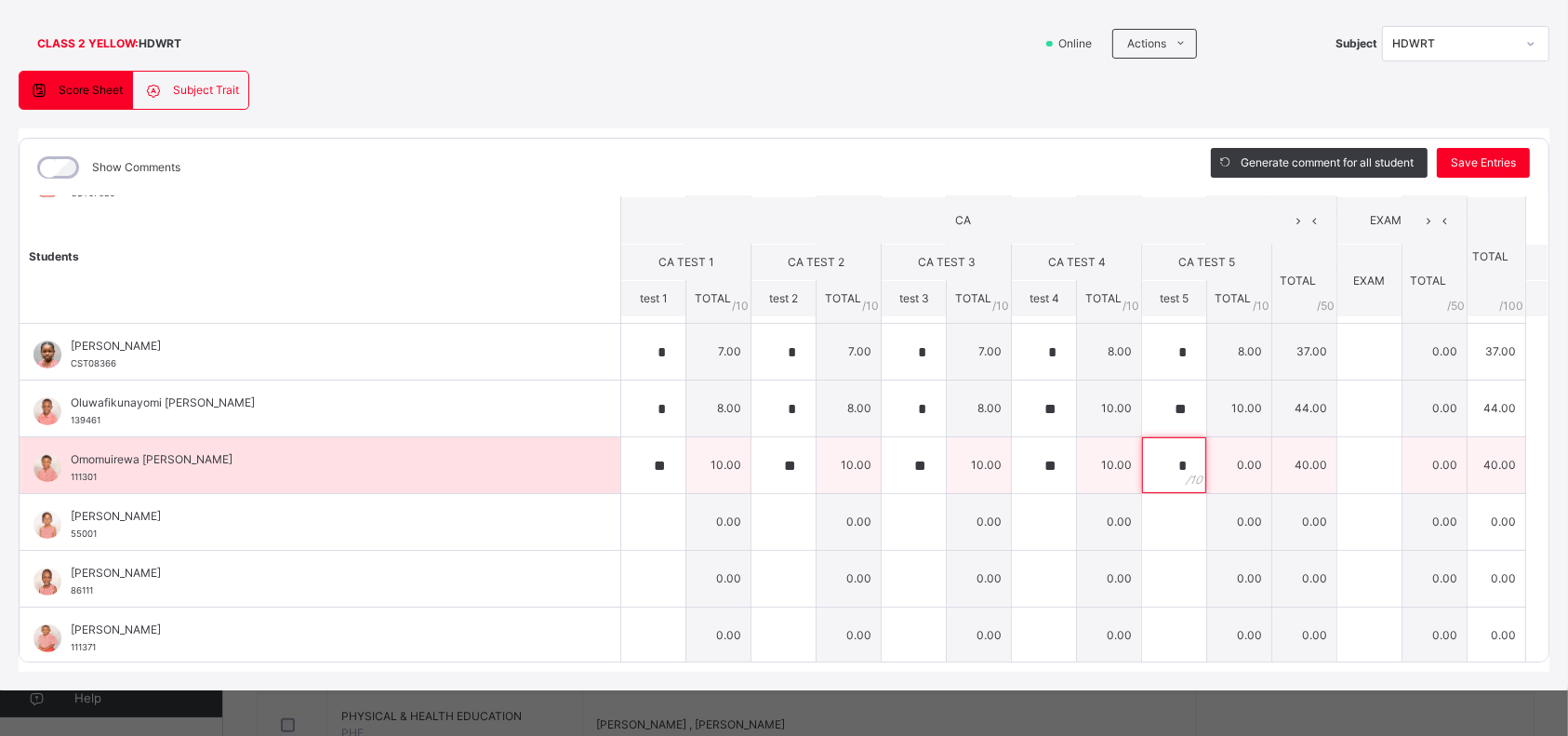 click on "*" at bounding box center [1174, 465] 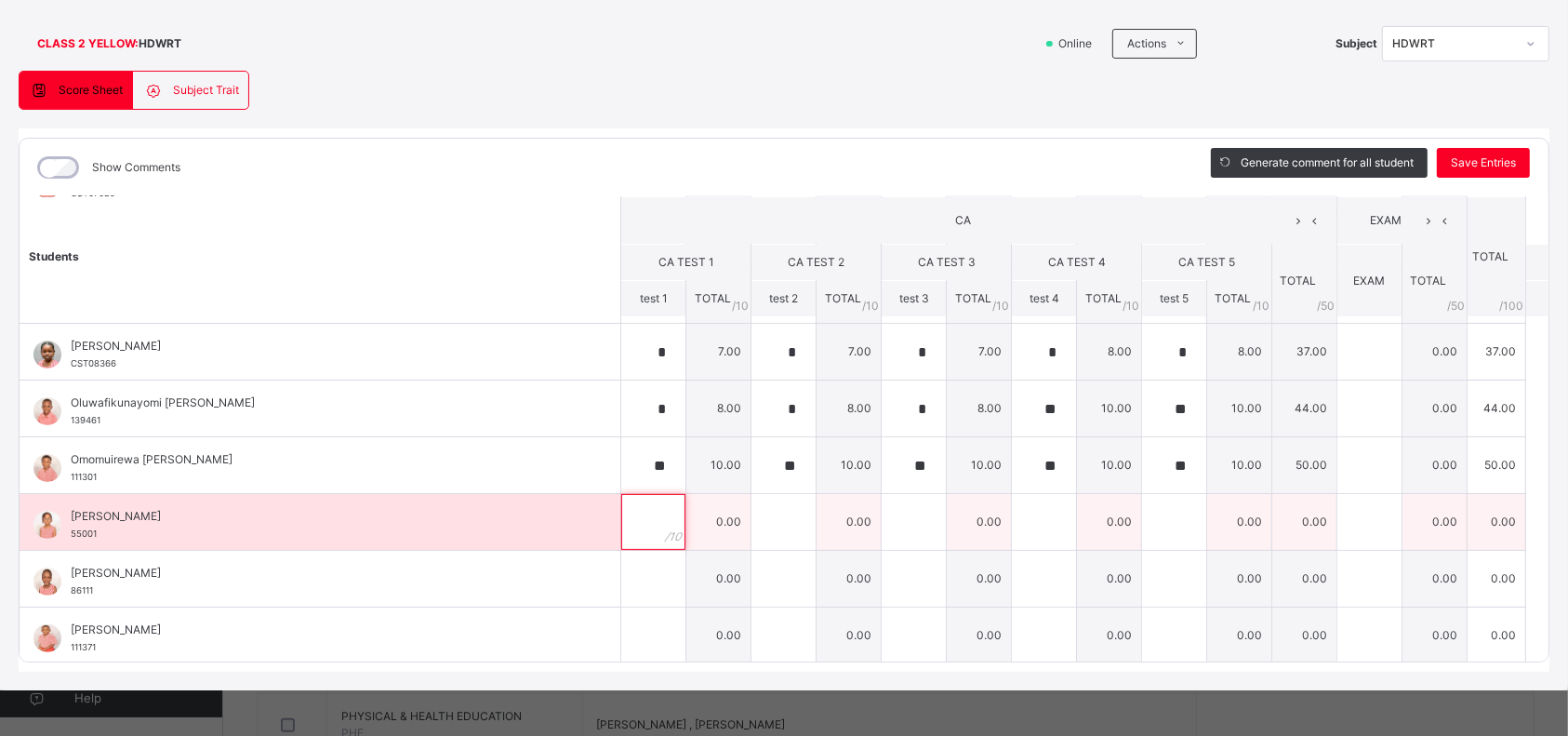 click at bounding box center (653, 522) 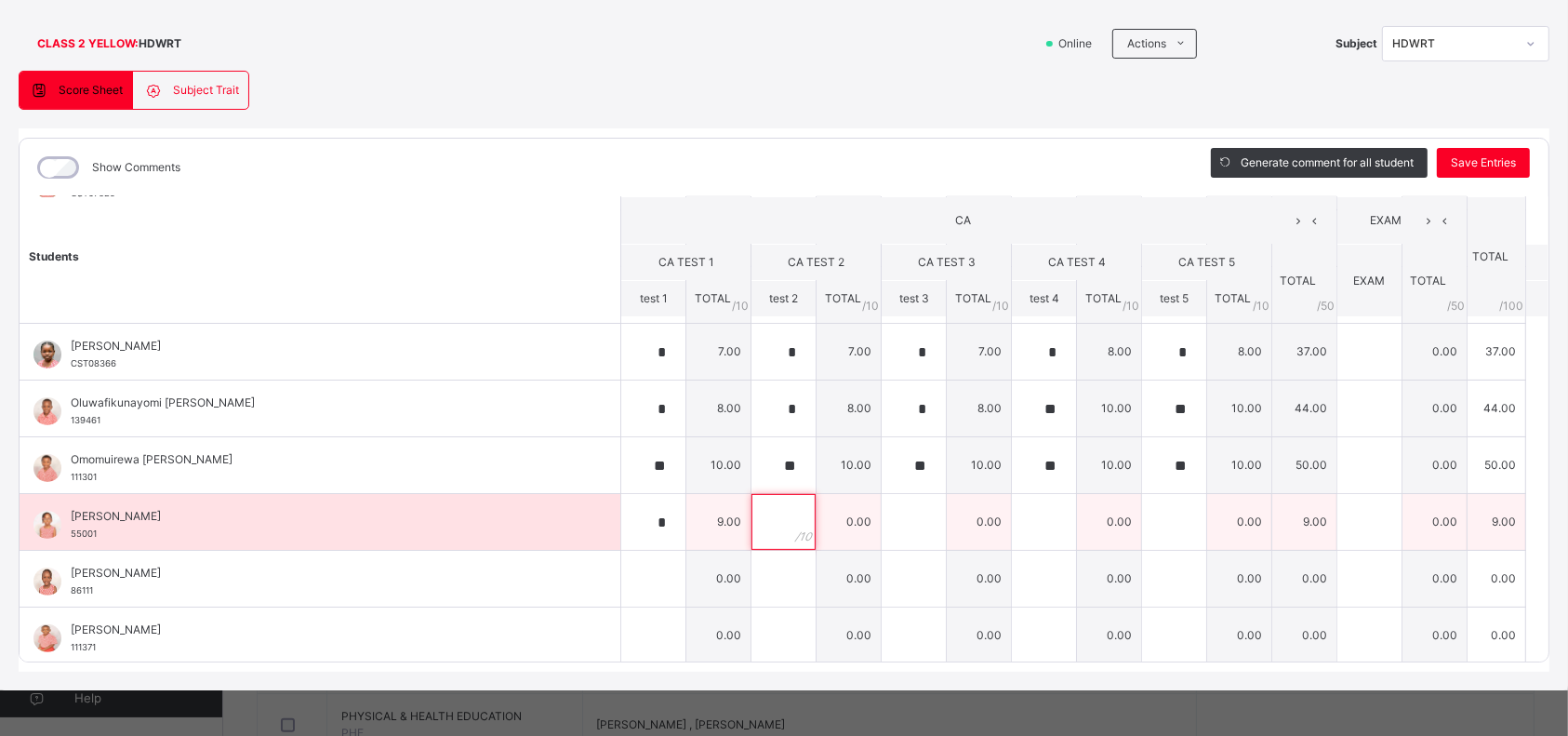 click at bounding box center [783, 522] 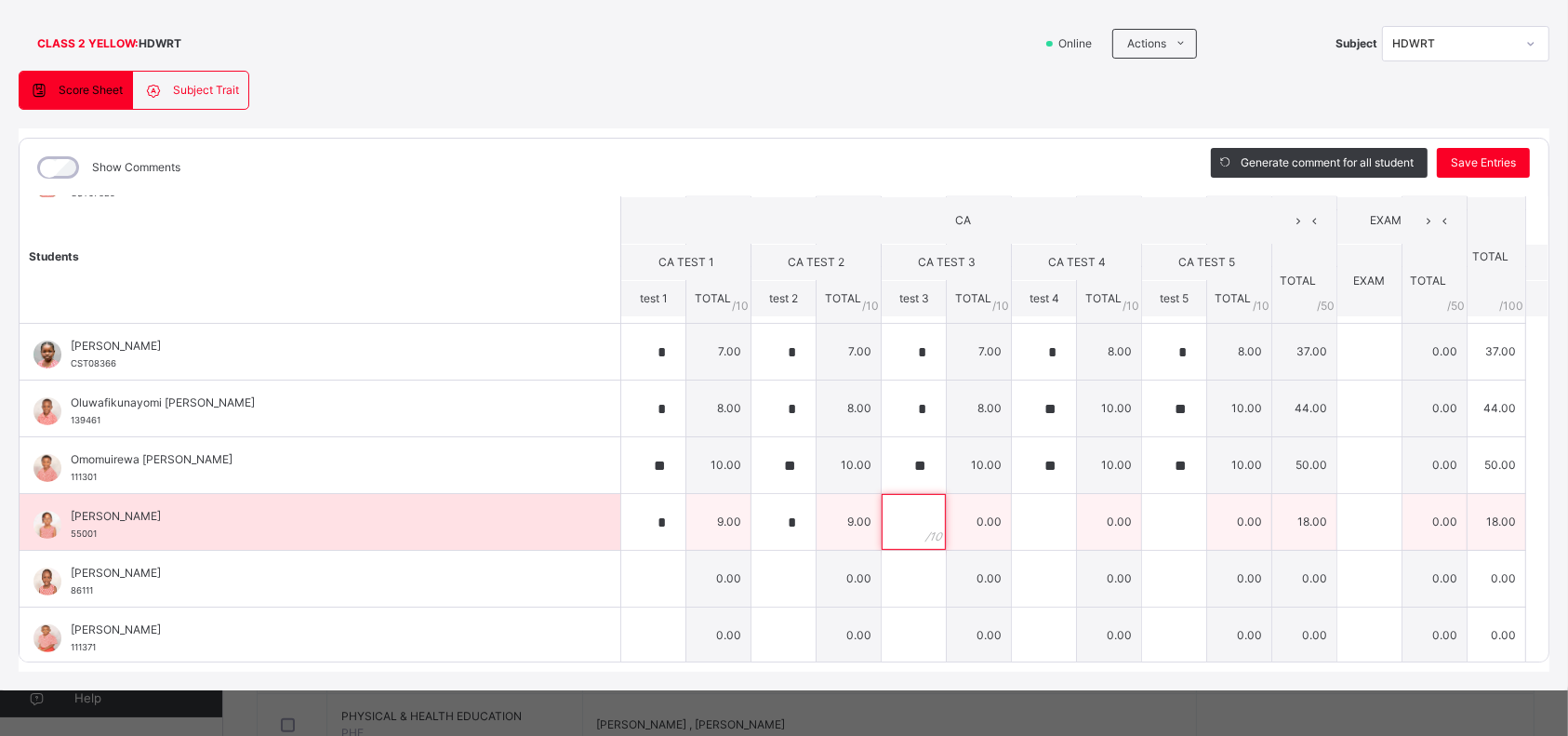 click at bounding box center (913, 522) 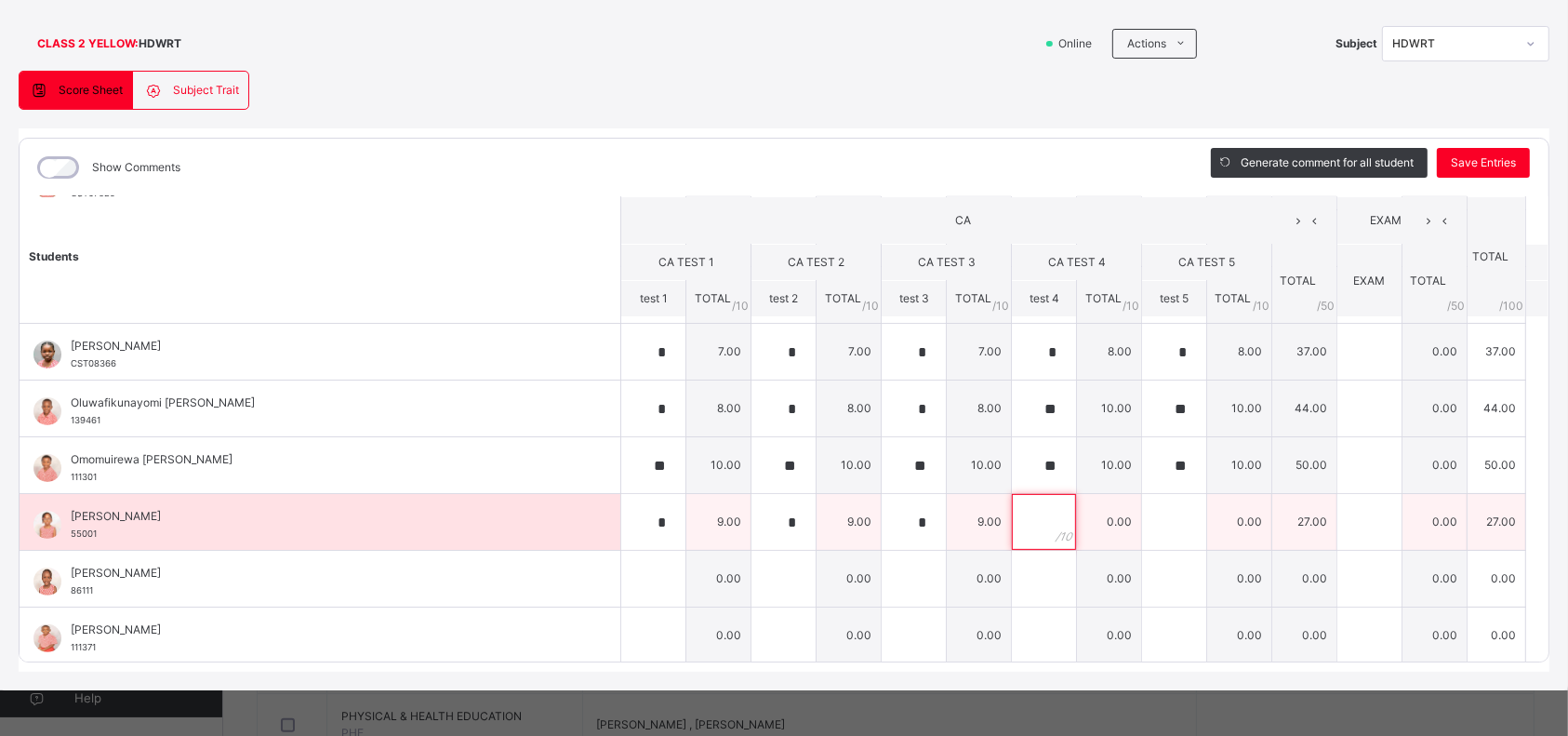 click at bounding box center [1043, 522] 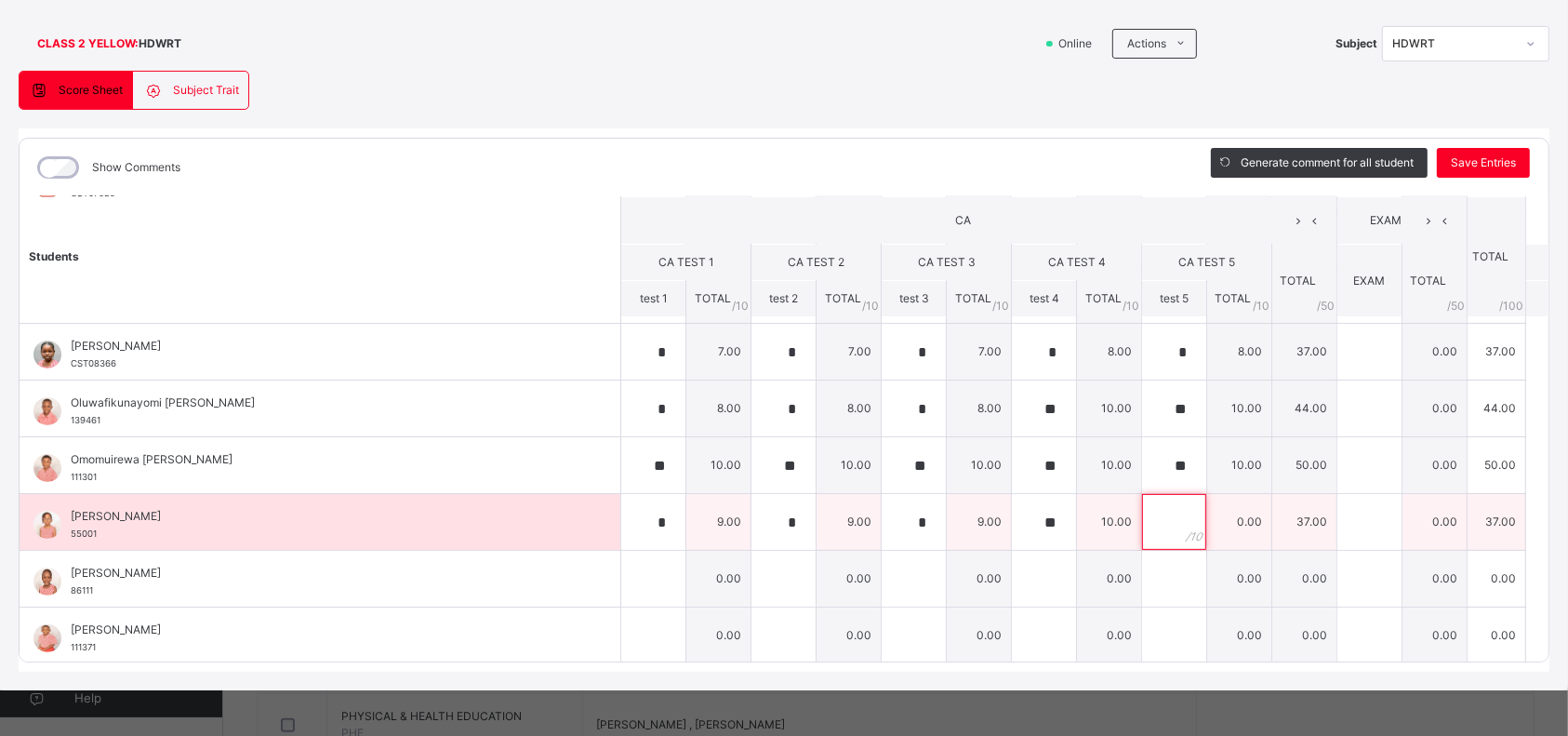 click at bounding box center (1174, 522) 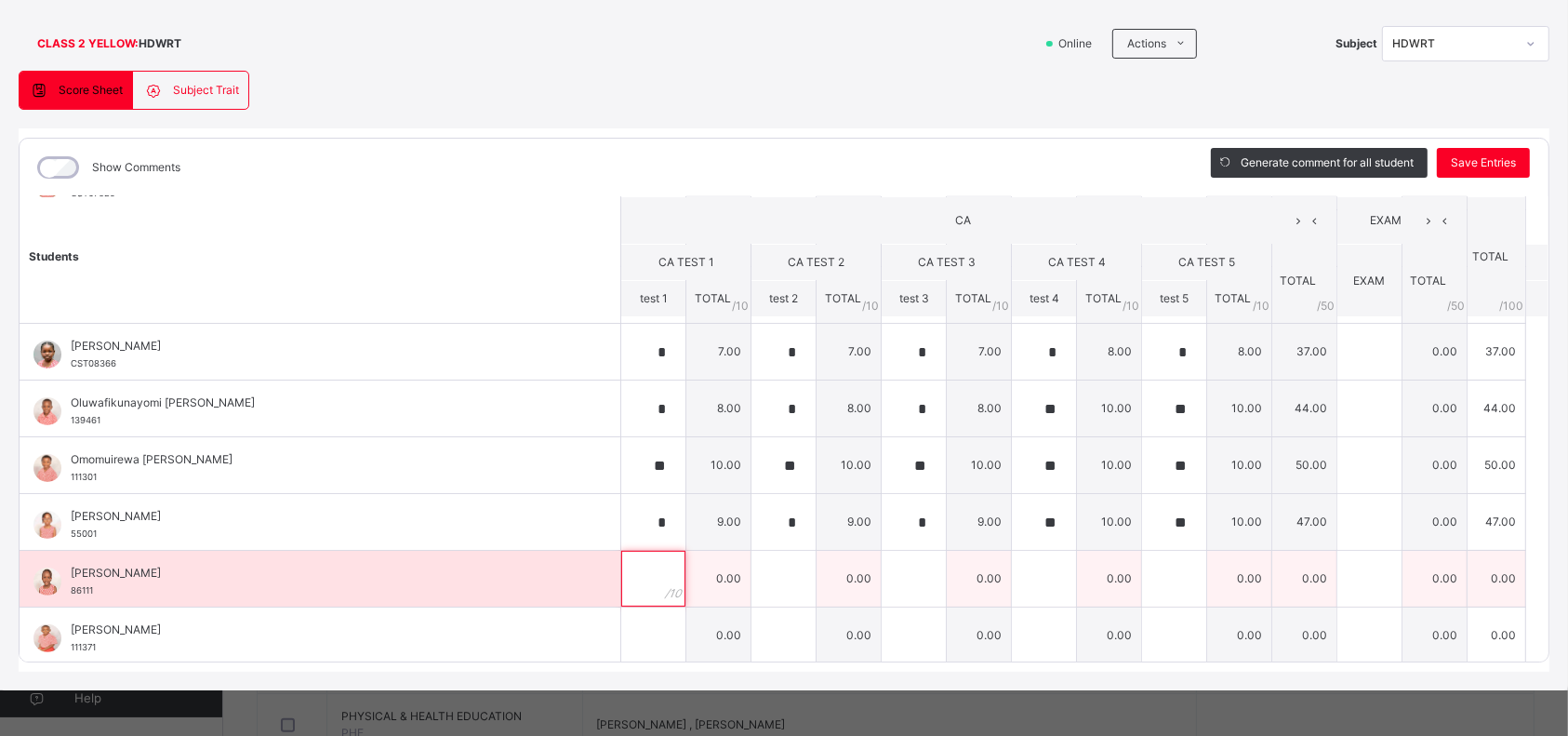 click at bounding box center (653, 579) 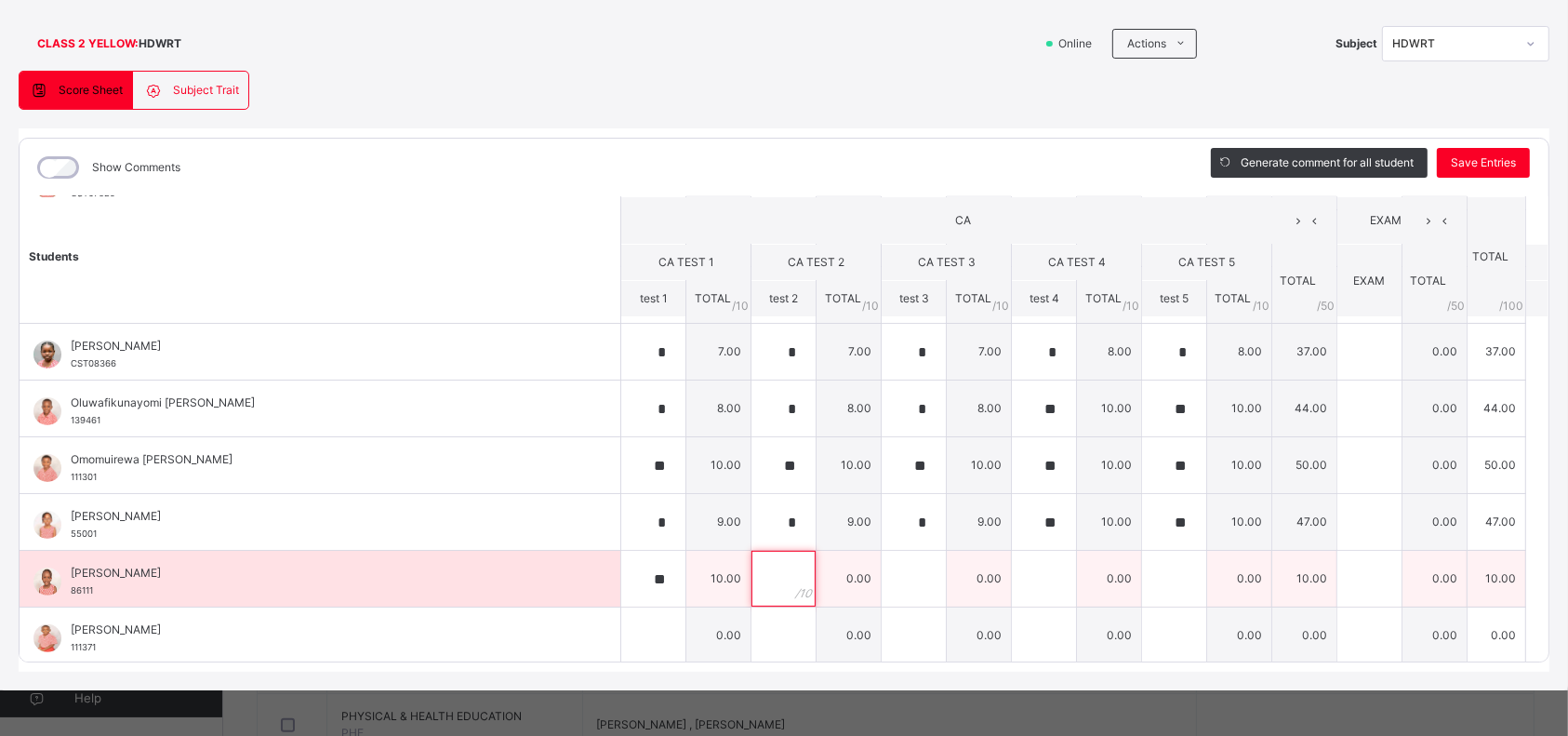click at bounding box center [783, 579] 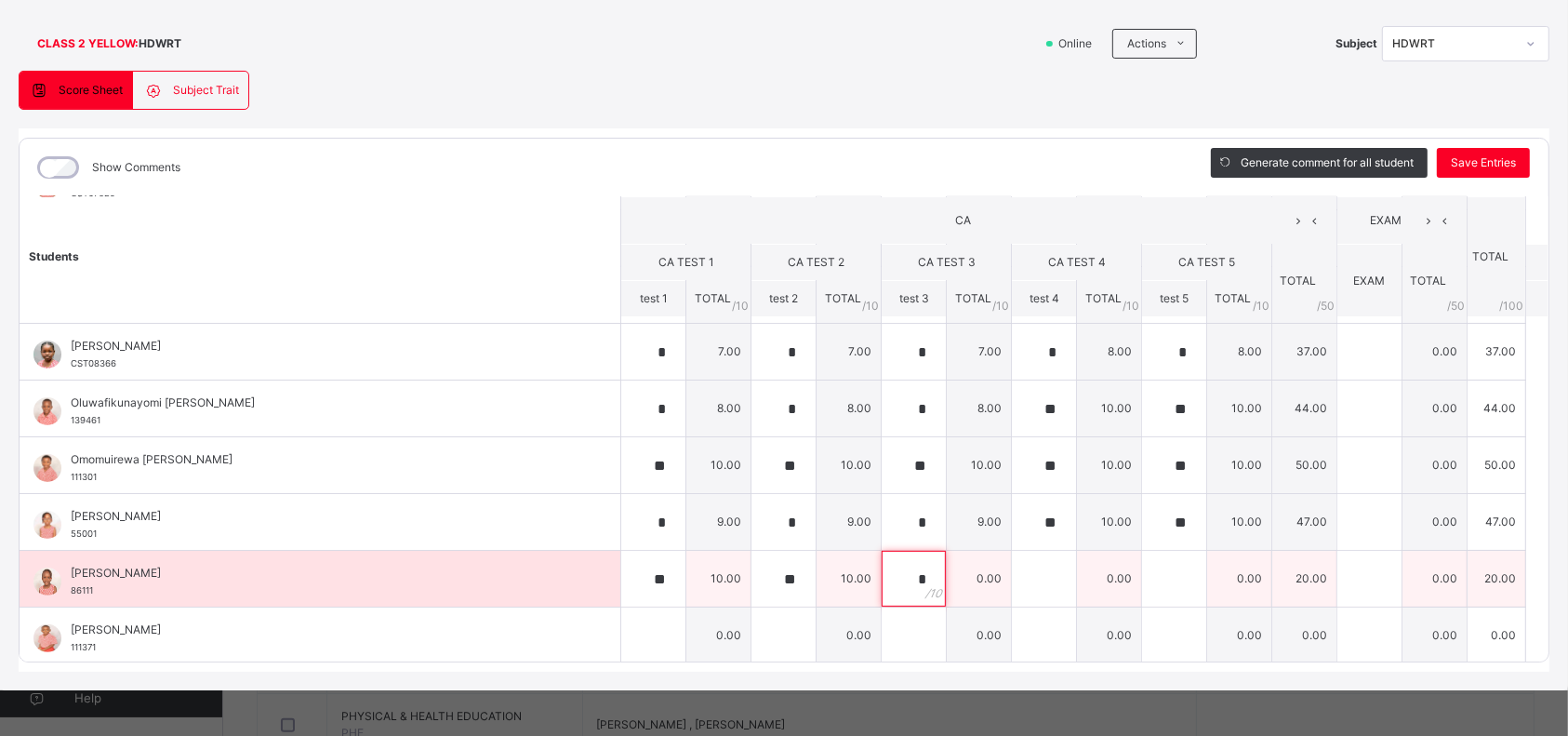click on "*" at bounding box center (913, 579) 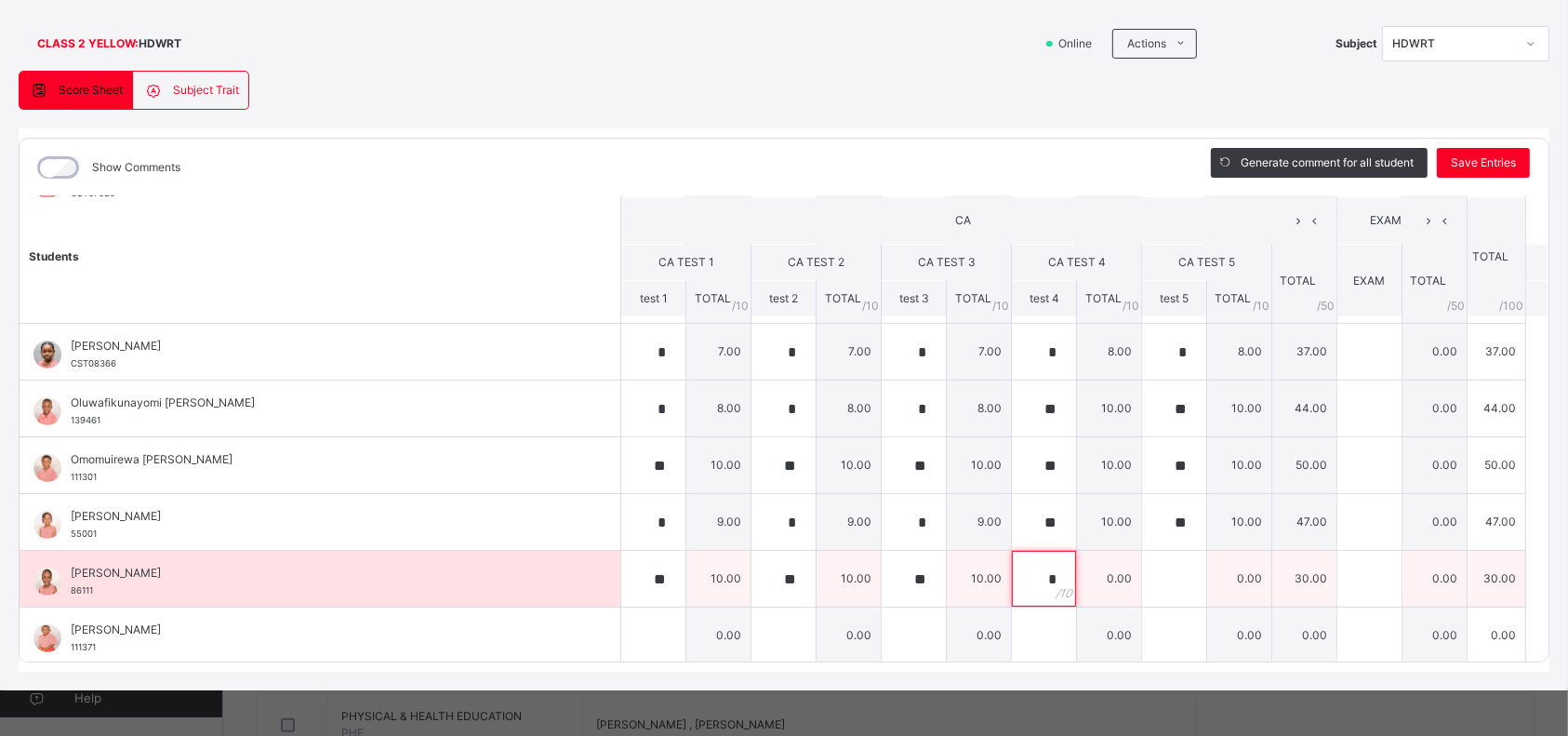 click on "*" at bounding box center (1043, 579) 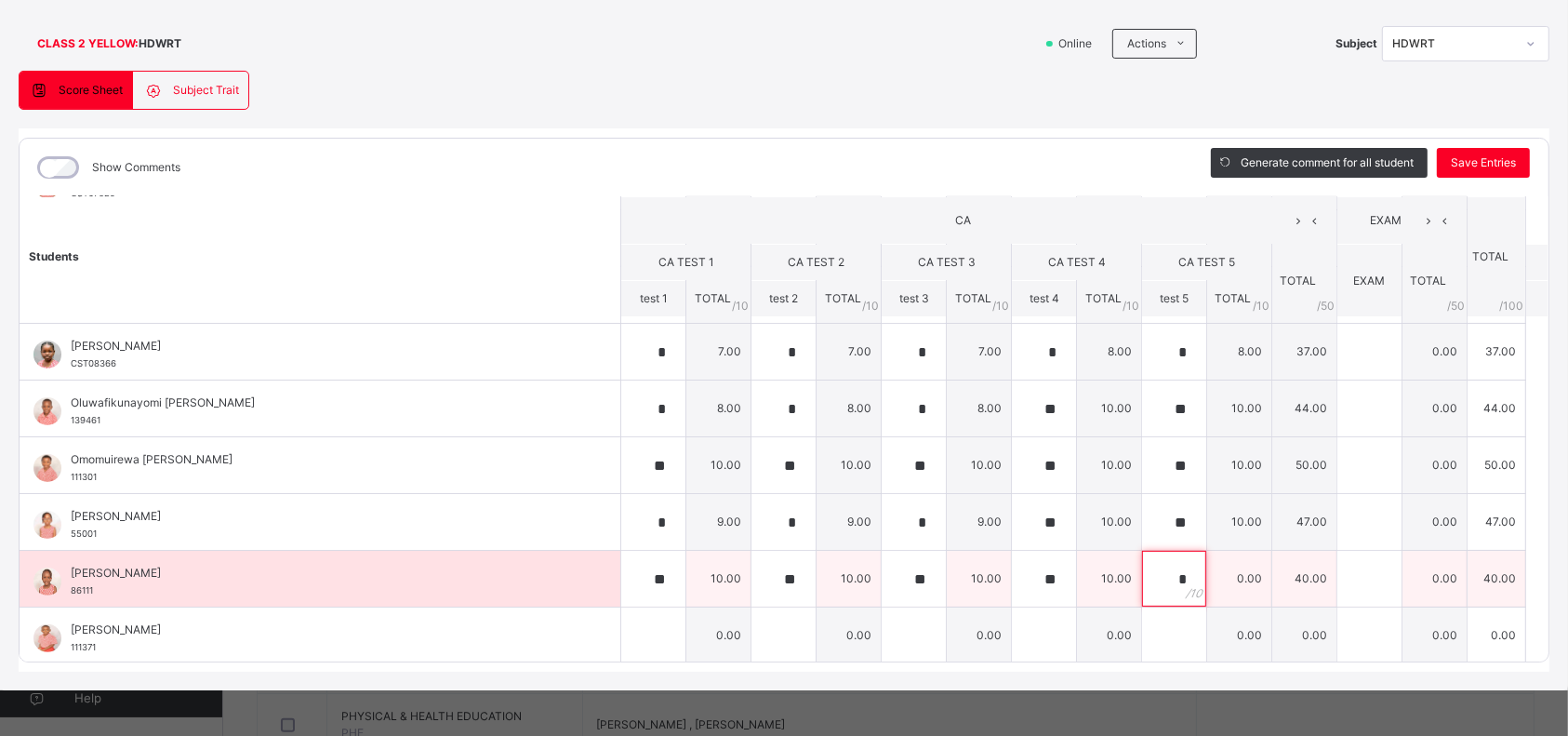 click on "*" at bounding box center [1174, 579] 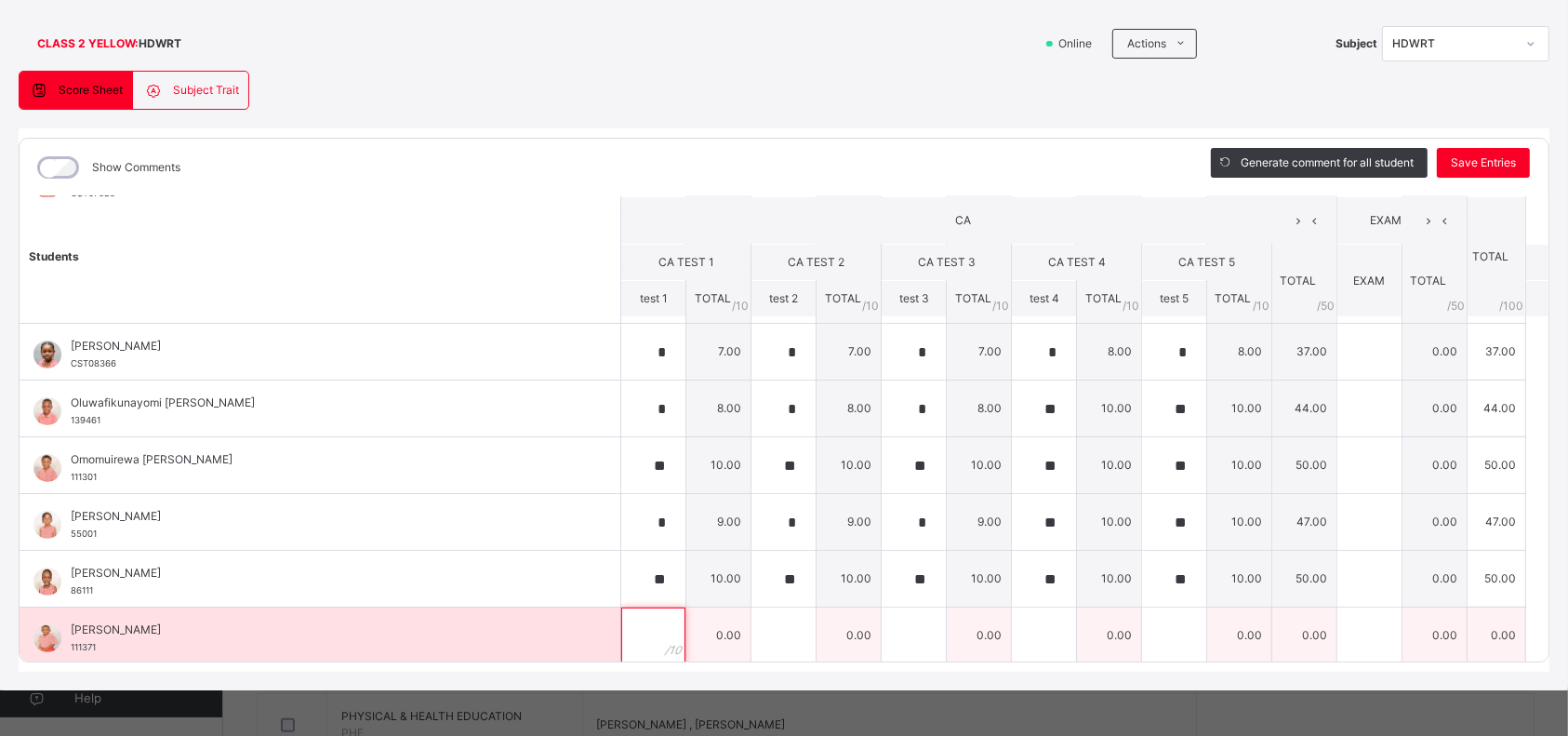 click at bounding box center [653, 636] 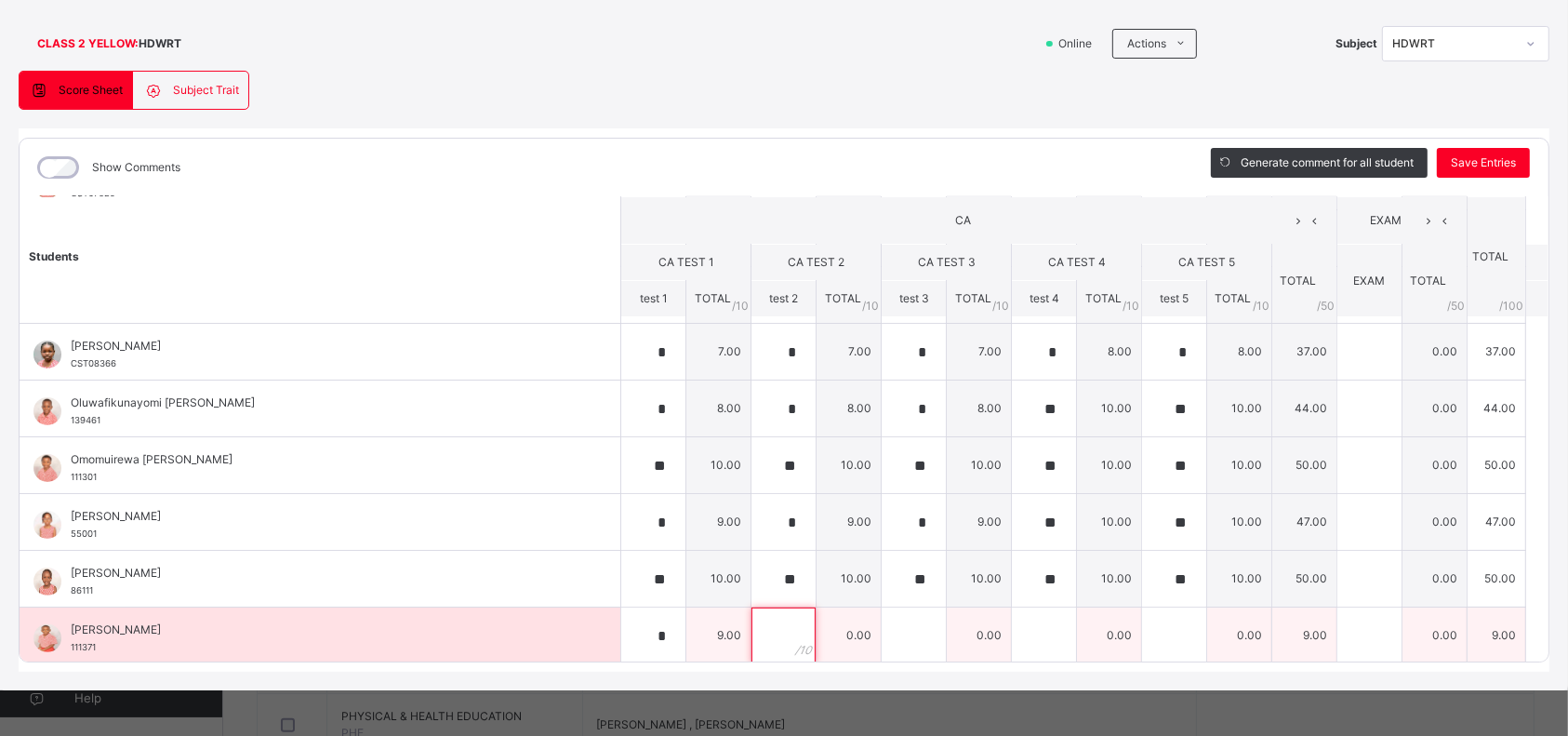 click at bounding box center [783, 636] 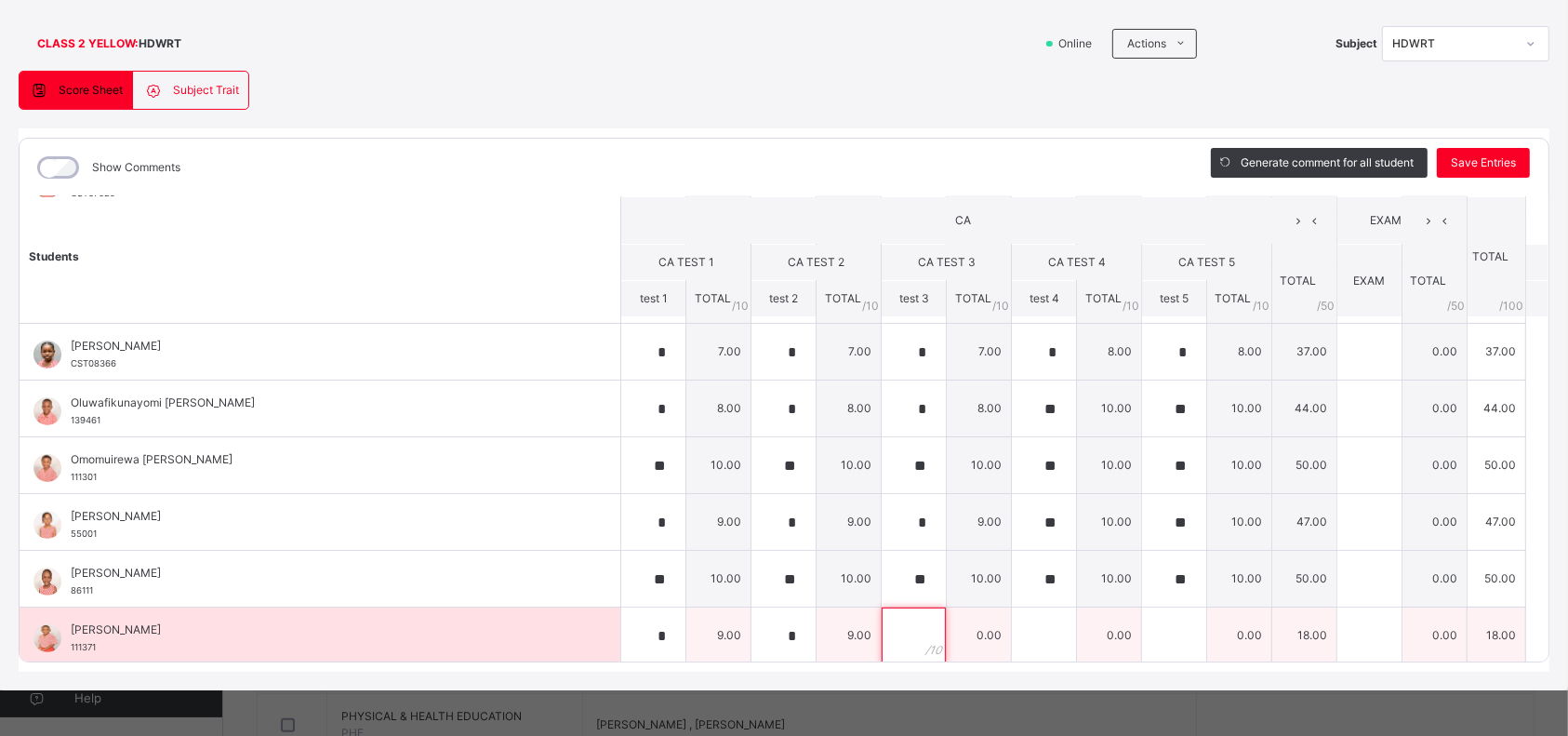 click at bounding box center [913, 636] 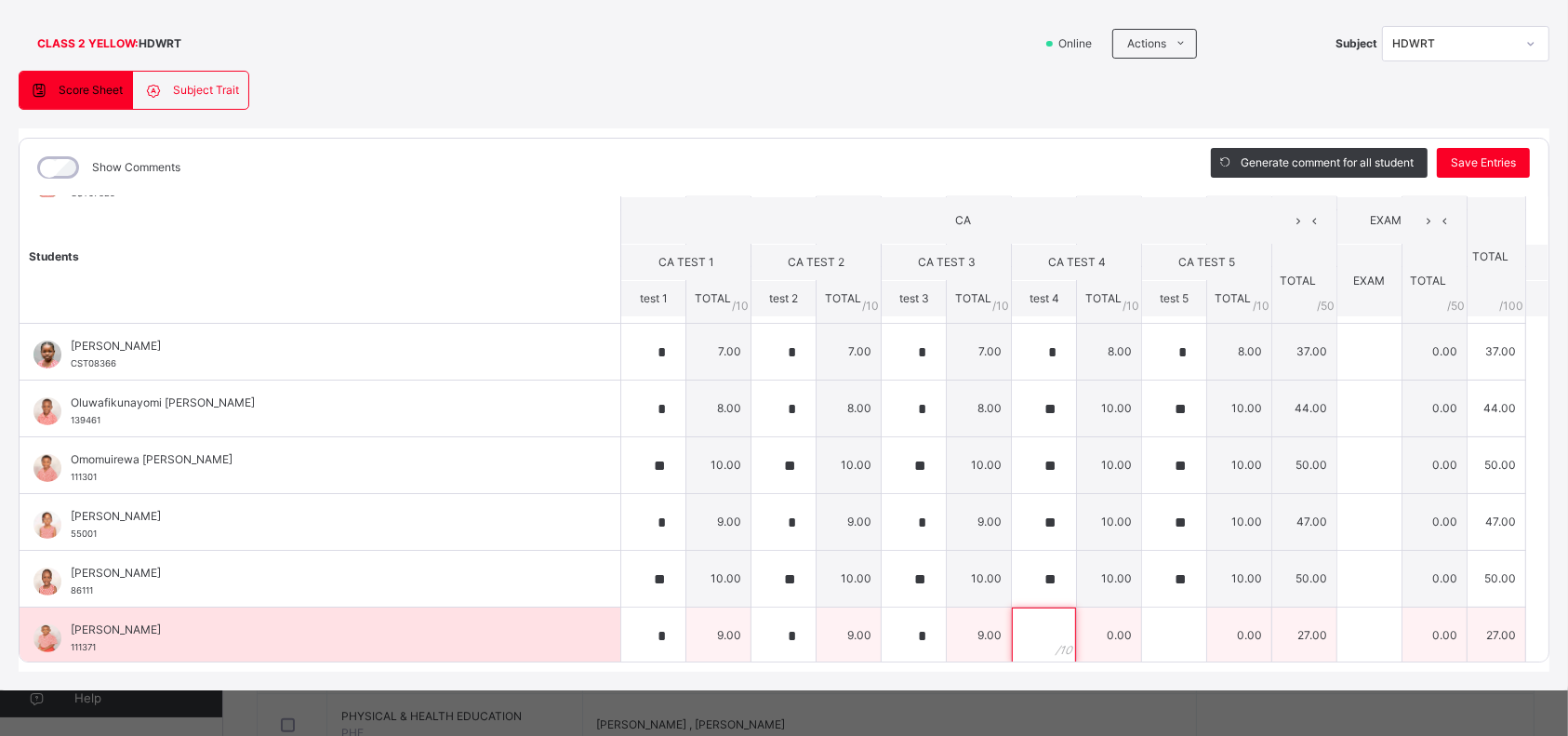 click at bounding box center (1043, 636) 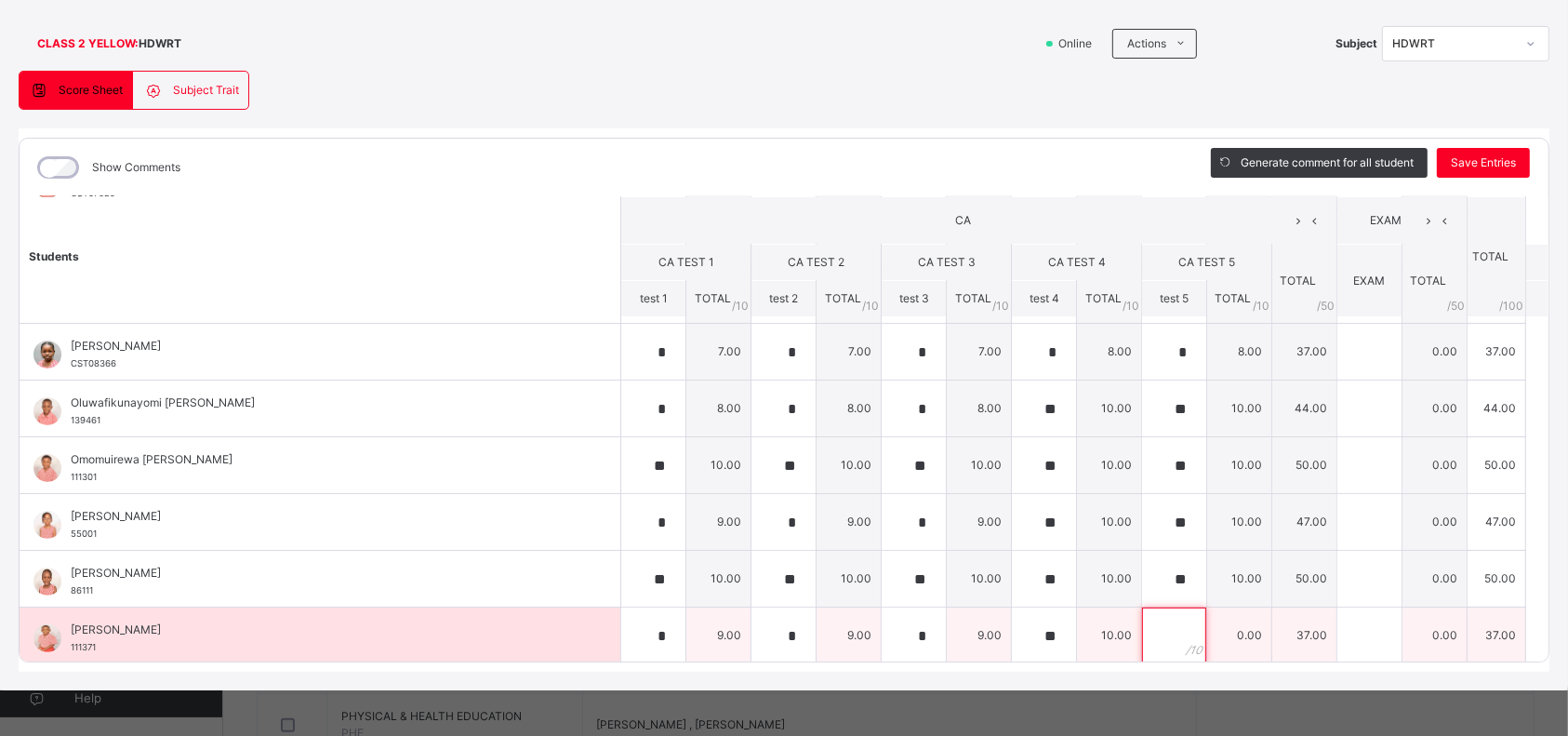 click at bounding box center [1174, 636] 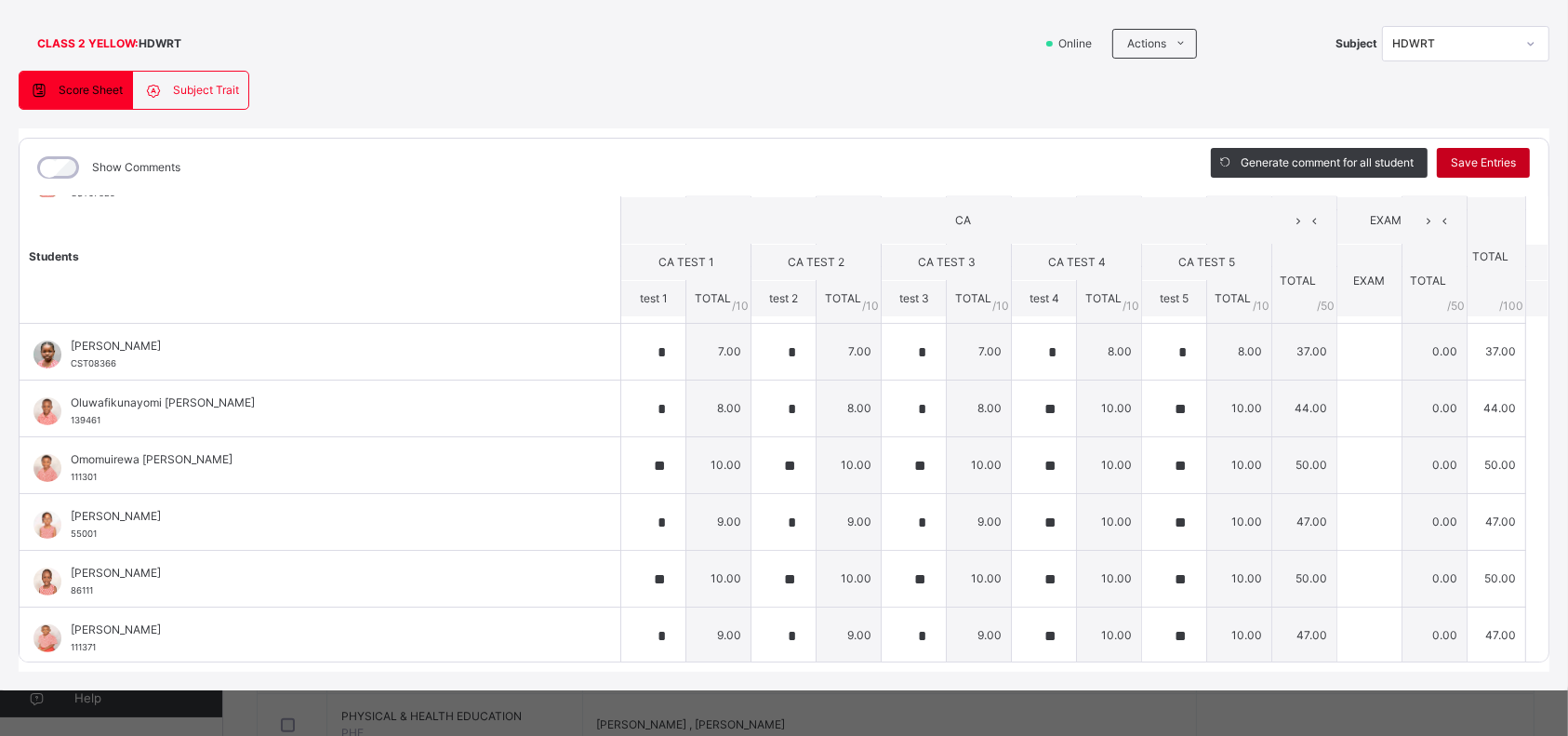 click on "Save Entries" at bounding box center (1483, 163) 